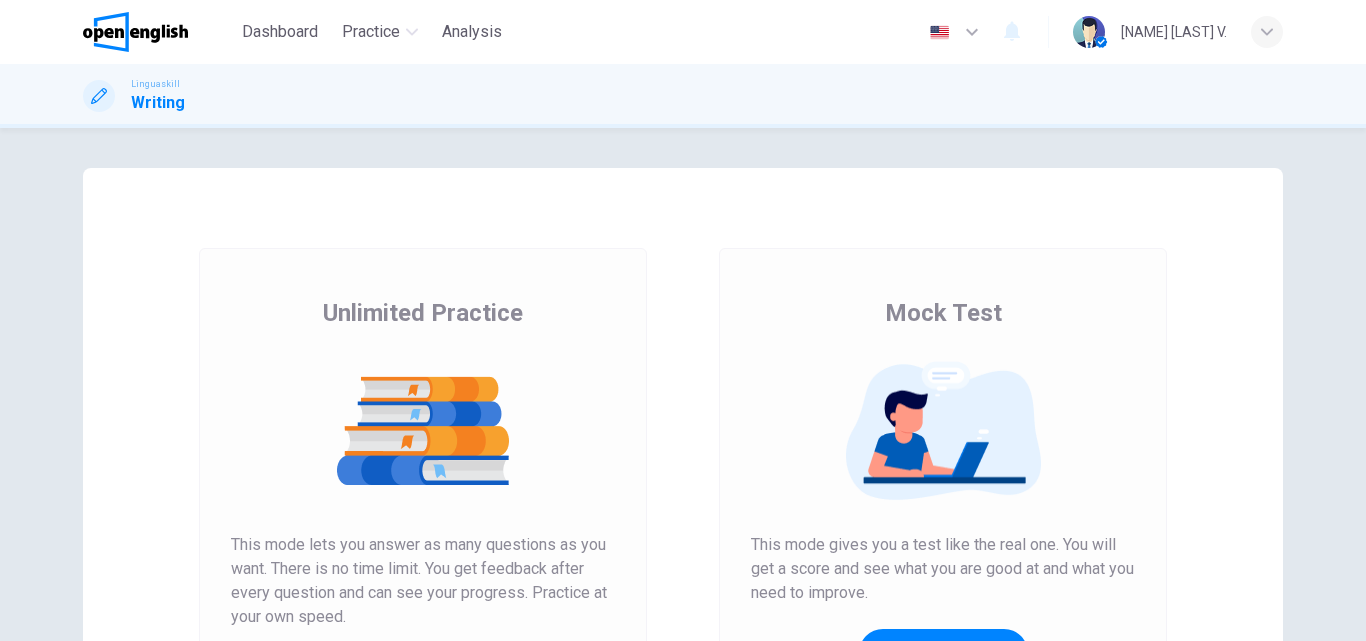scroll, scrollTop: 0, scrollLeft: 0, axis: both 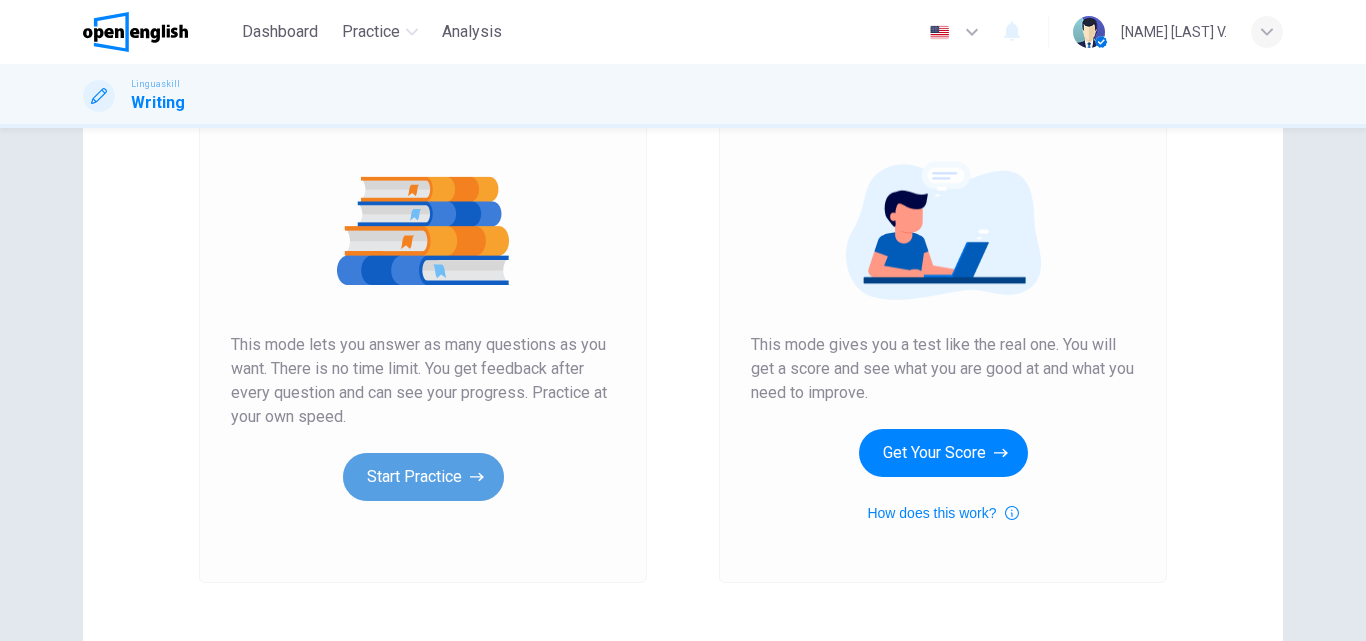 click on "Start Practice" at bounding box center [423, 477] 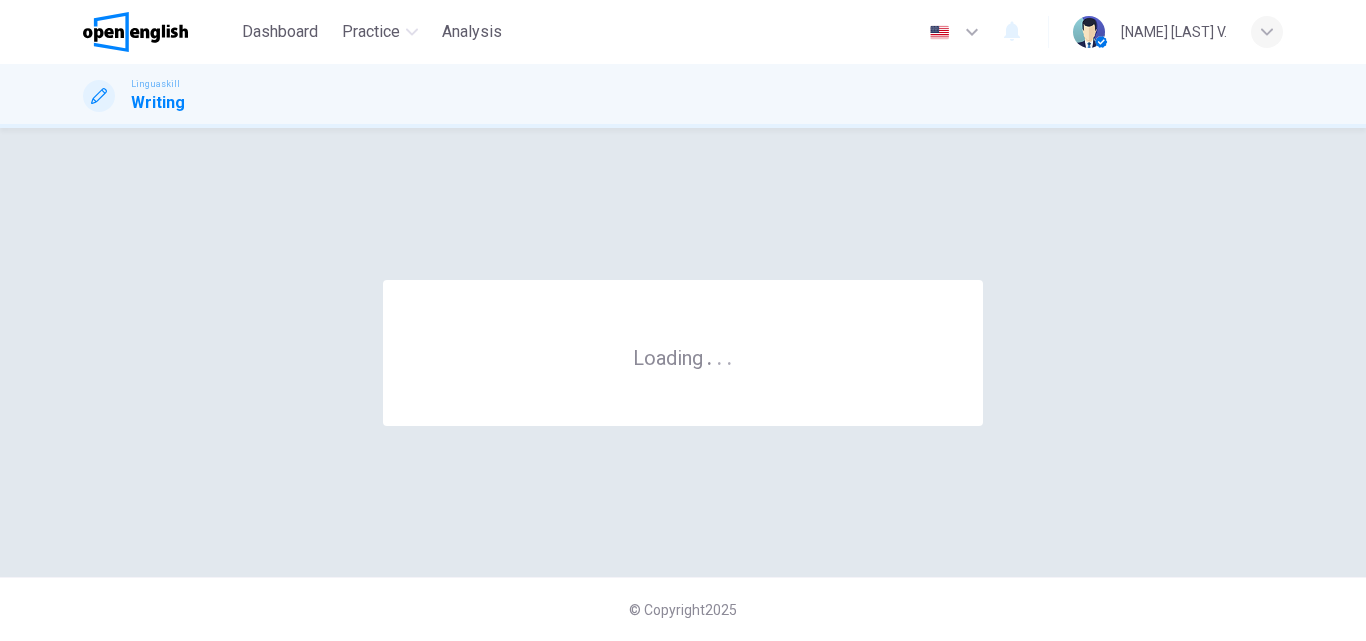 scroll, scrollTop: 0, scrollLeft: 0, axis: both 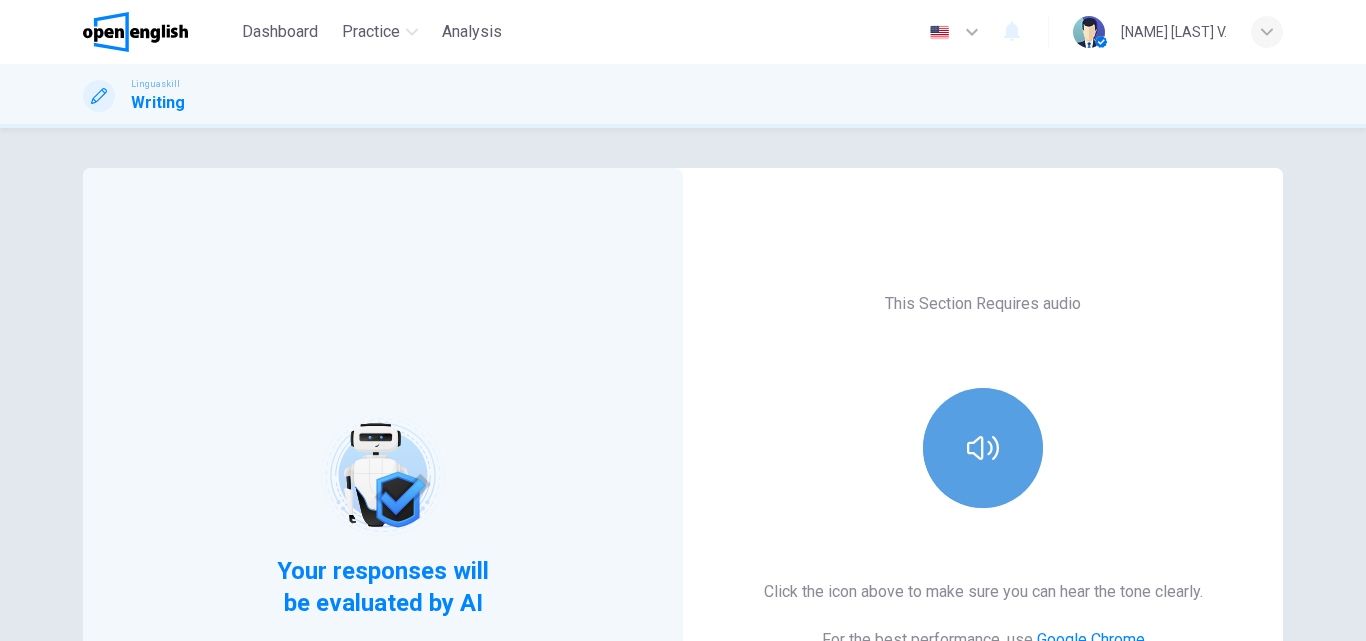 click at bounding box center [983, 448] 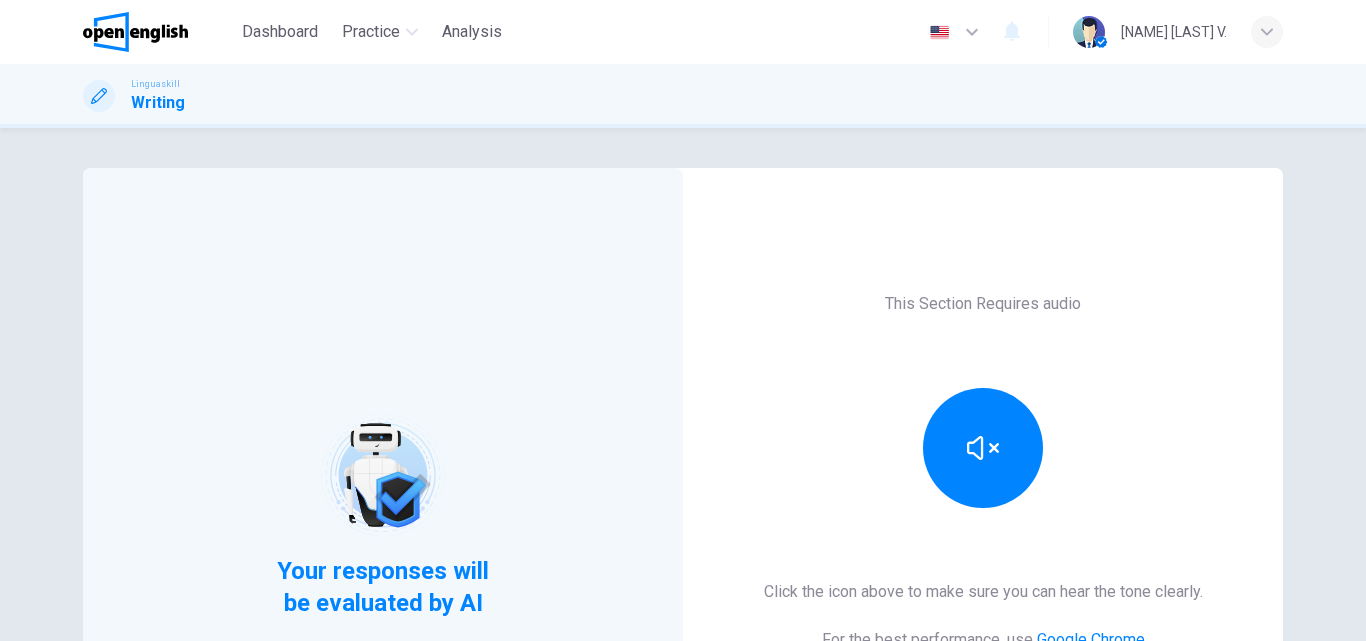 click on "This Section Requires audio Click the icon above to make sure you can hear the tone clearly. For the best performance, use   Google Chrome Sounds good!" at bounding box center [983, 515] 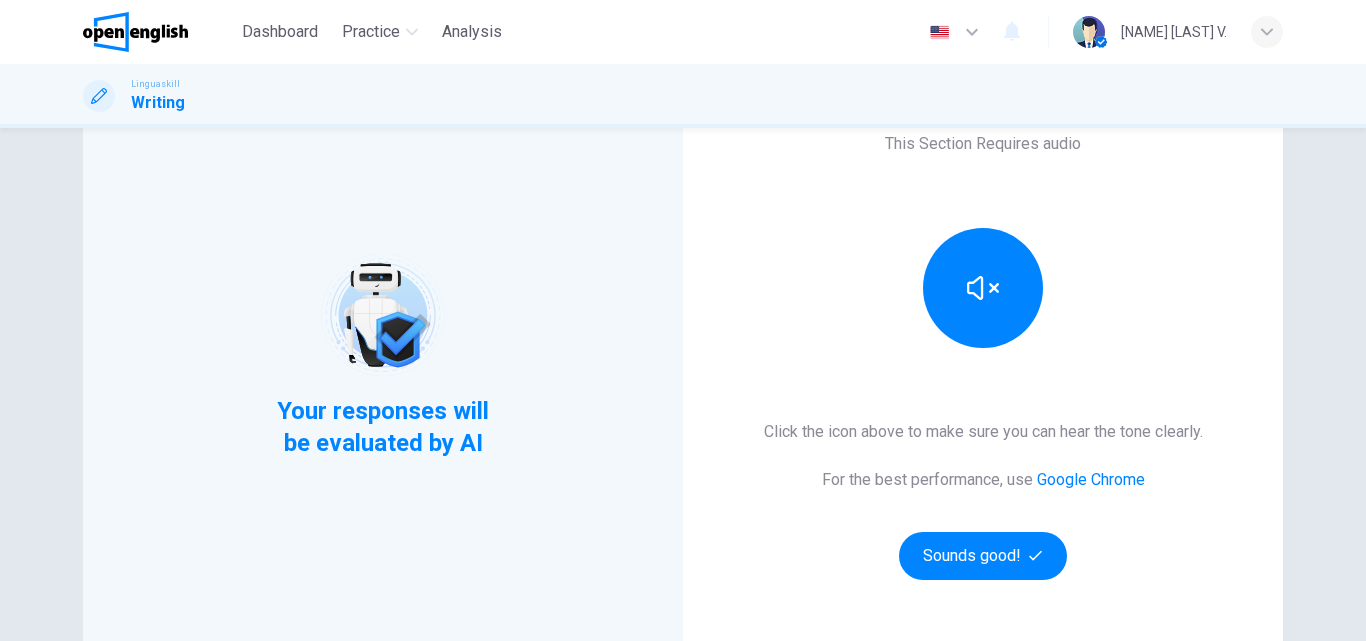 scroll, scrollTop: 326, scrollLeft: 0, axis: vertical 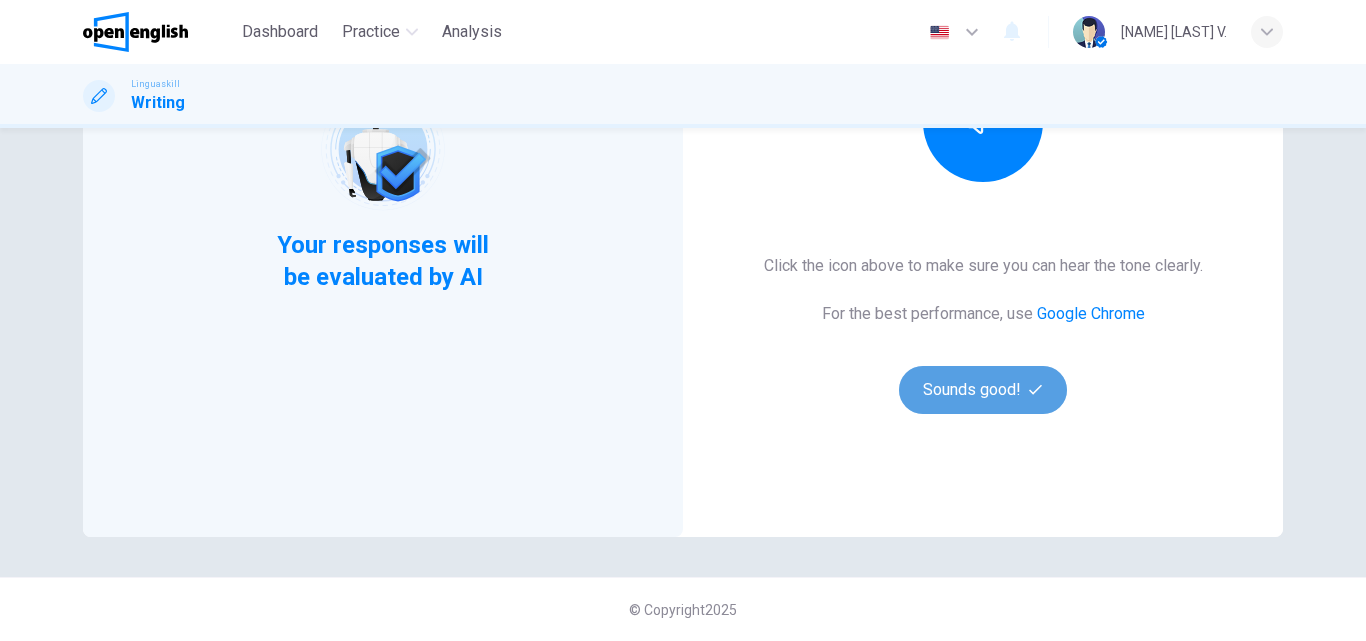 click on "Sounds good!" at bounding box center [983, 390] 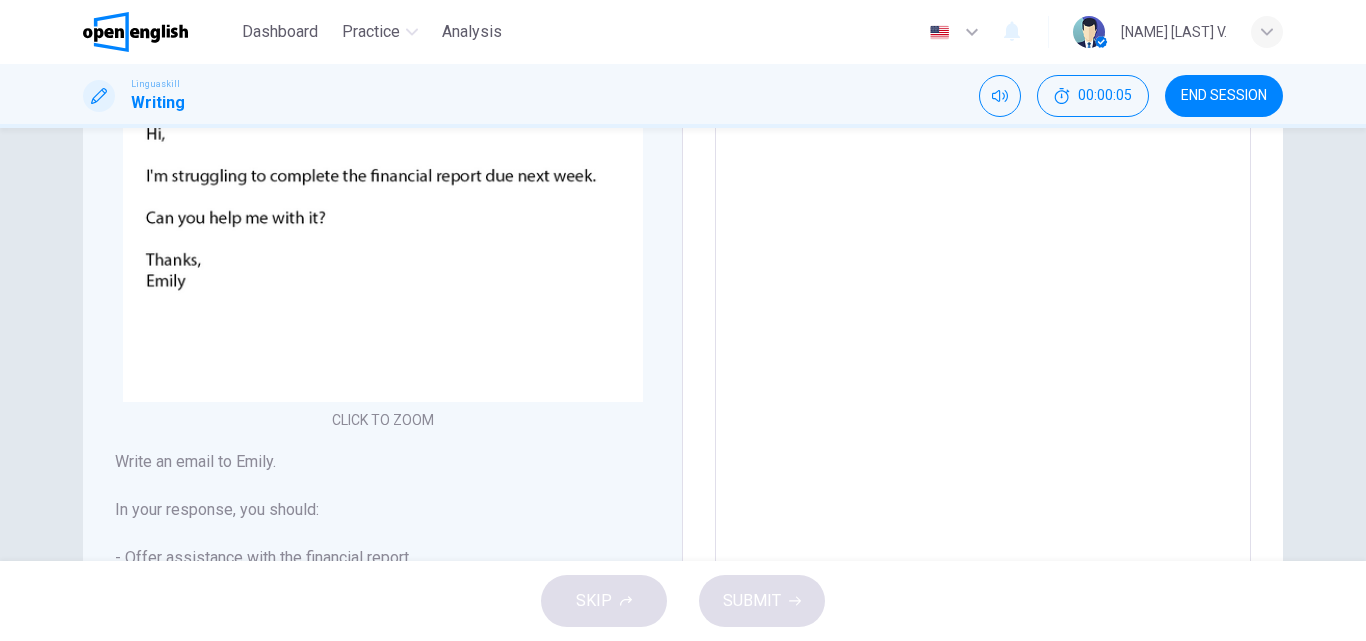 click on "Writing Part 1 You should spend about 15 minutes in this task You have received an email from your team member, [NAME]. CLICK TO ZOOM Click to Zoom Write an email to [NAME]. In your response, you should: - Offer assistance with the financial report - Suggest a time to meet and work on the report together - Propose a plan to divide the remaining tasks Write at least 50 words. Write your essay here * ​ Word count :  0" at bounding box center (683, 344) 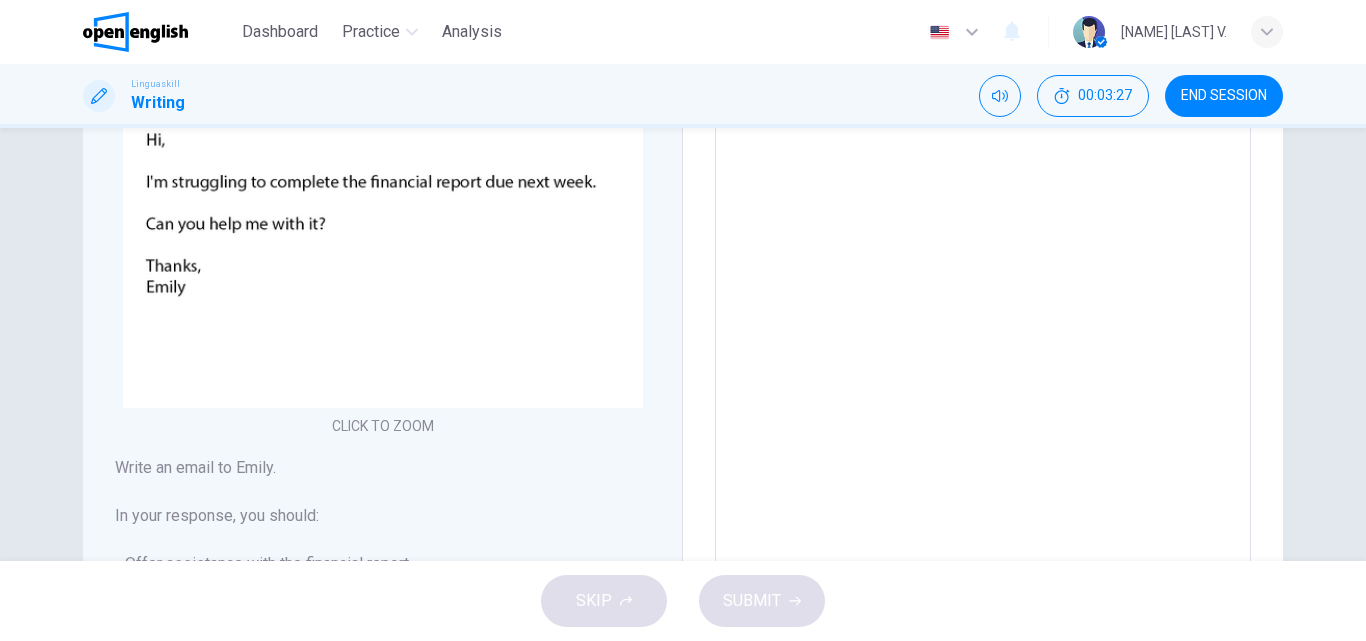 scroll, scrollTop: 535, scrollLeft: 0, axis: vertical 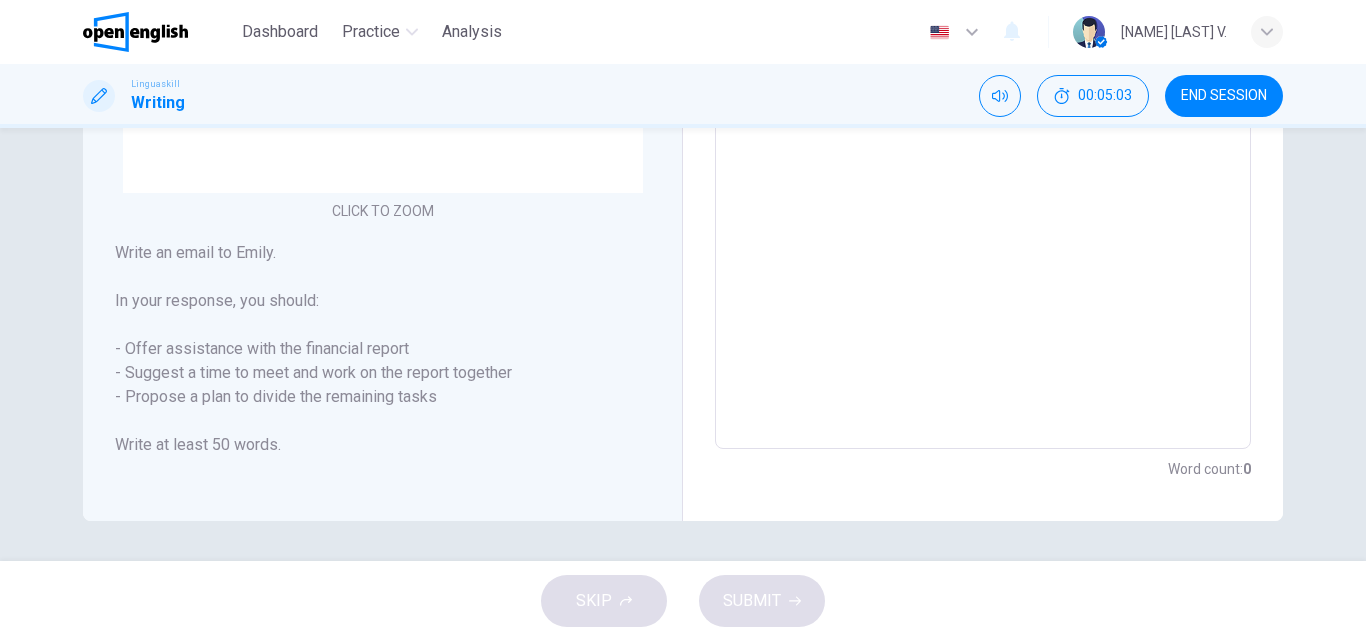 drag, startPoint x: 119, startPoint y: 344, endPoint x: 296, endPoint y: 390, distance: 182.87975 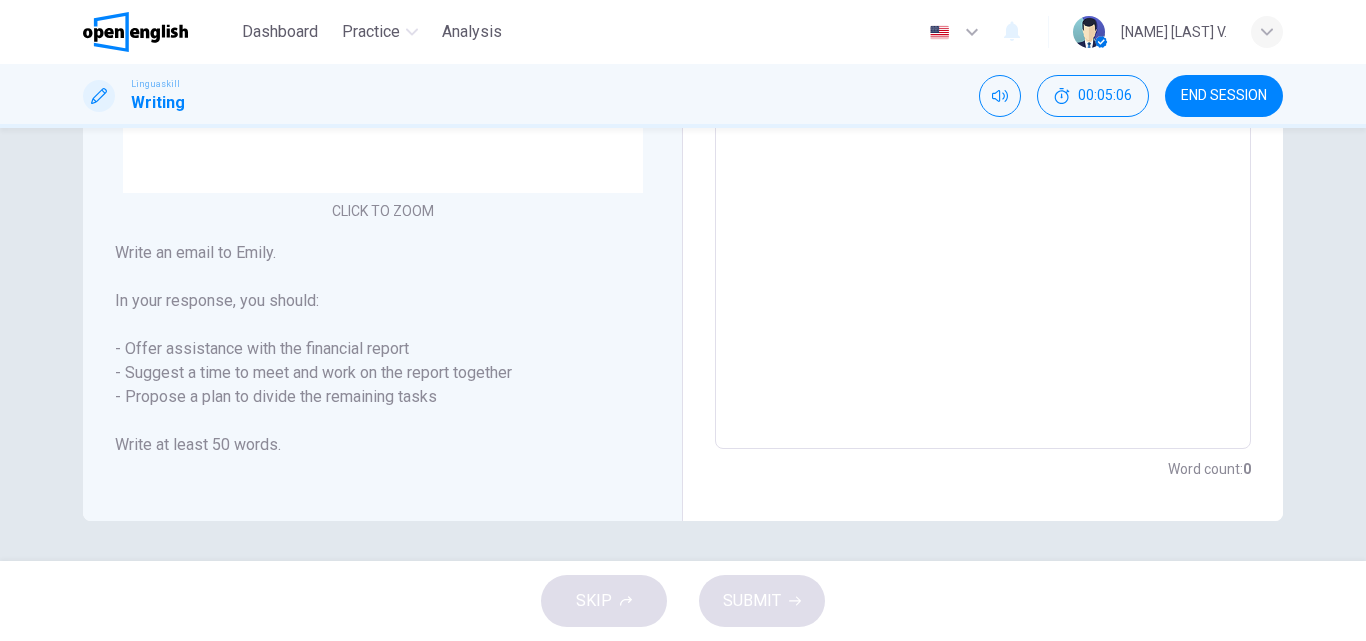 drag, startPoint x: 116, startPoint y: 347, endPoint x: 492, endPoint y: 395, distance: 379.05145 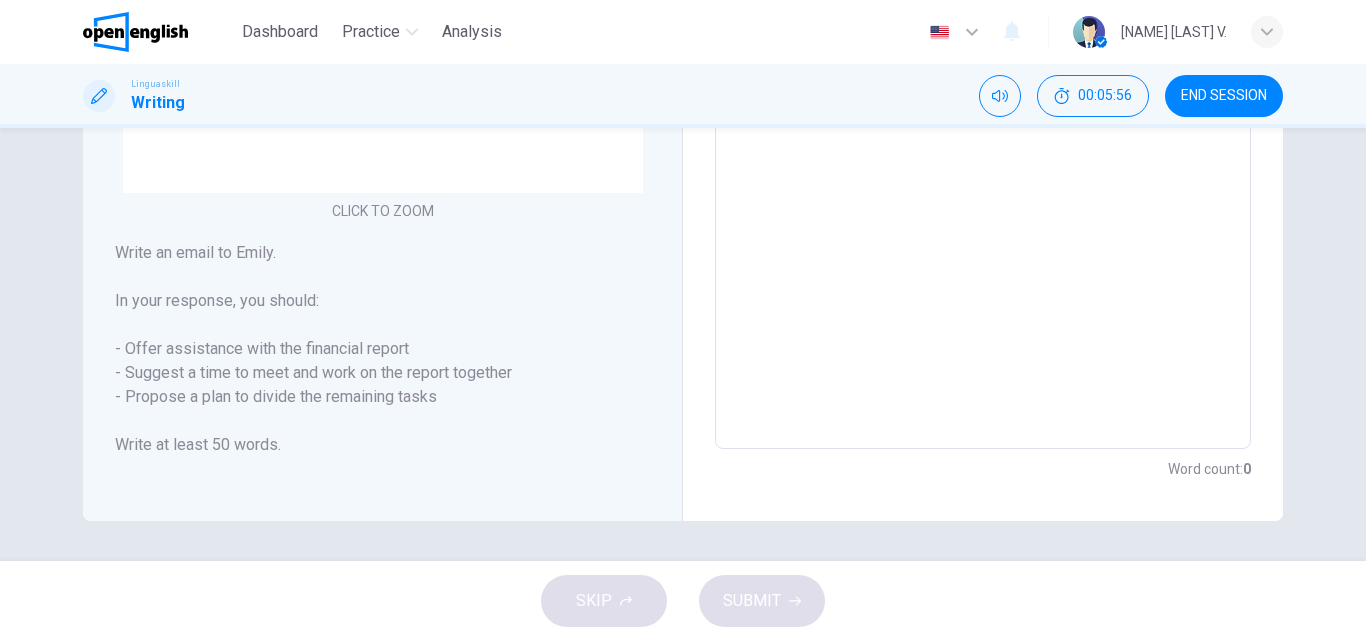 click on "Writing Part 1 You should spend about 15 minutes in this task You have received an email from your team member, [NAME]. CLICK TO ZOOM Click to Zoom Write an email to [NAME]. In your response, you should: - Offer assistance with the financial report - Suggest a time to meet and work on the report together - Propose a plan to divide the remaining tasks Write at least 50 words. Write your essay here * ​ Word count :  0" at bounding box center (683, 344) 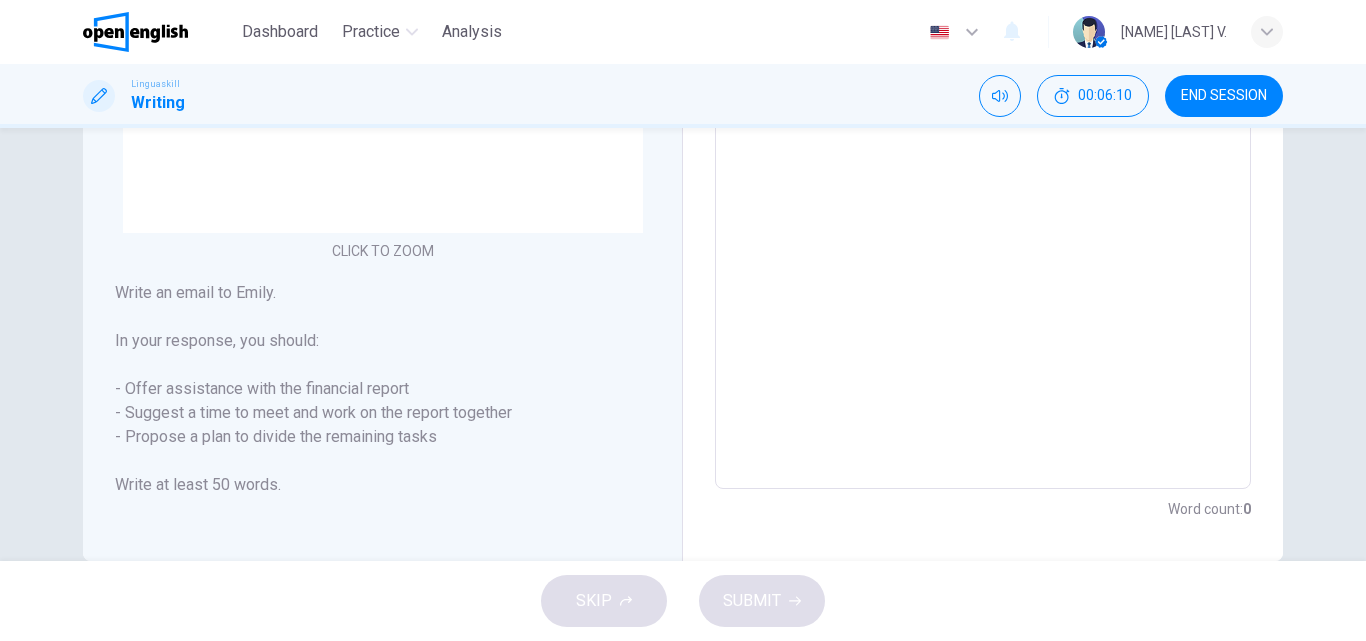scroll, scrollTop: 535, scrollLeft: 0, axis: vertical 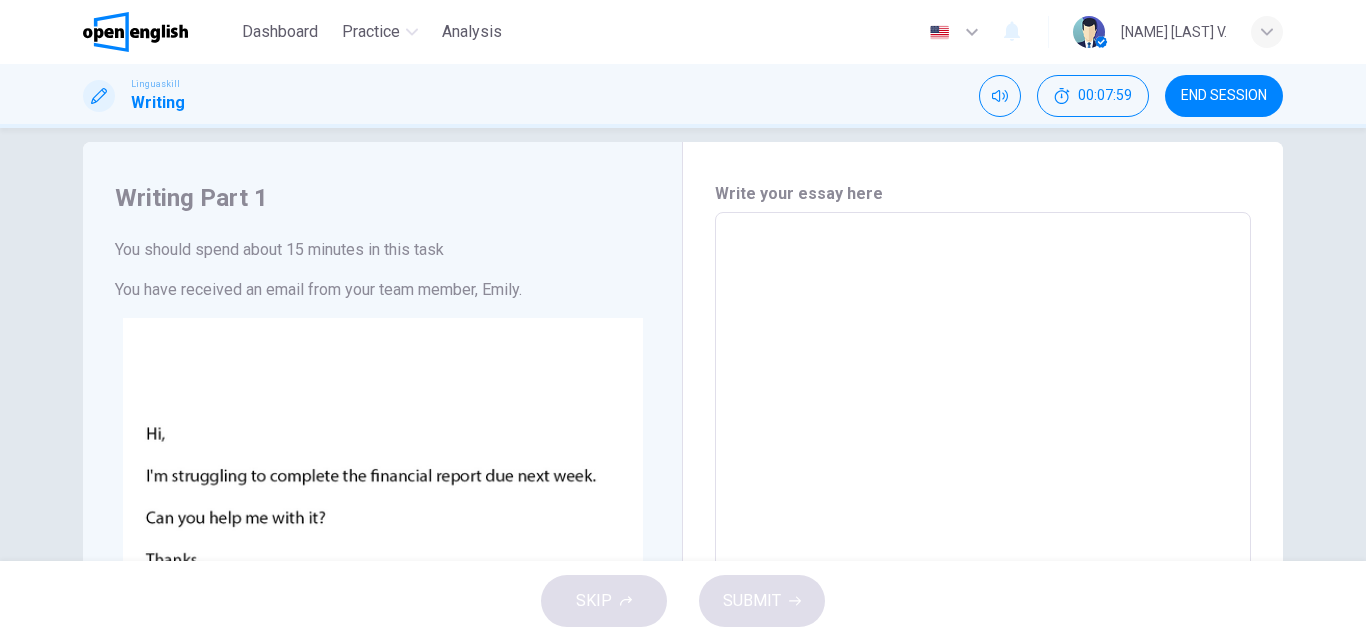 click at bounding box center [983, 585] 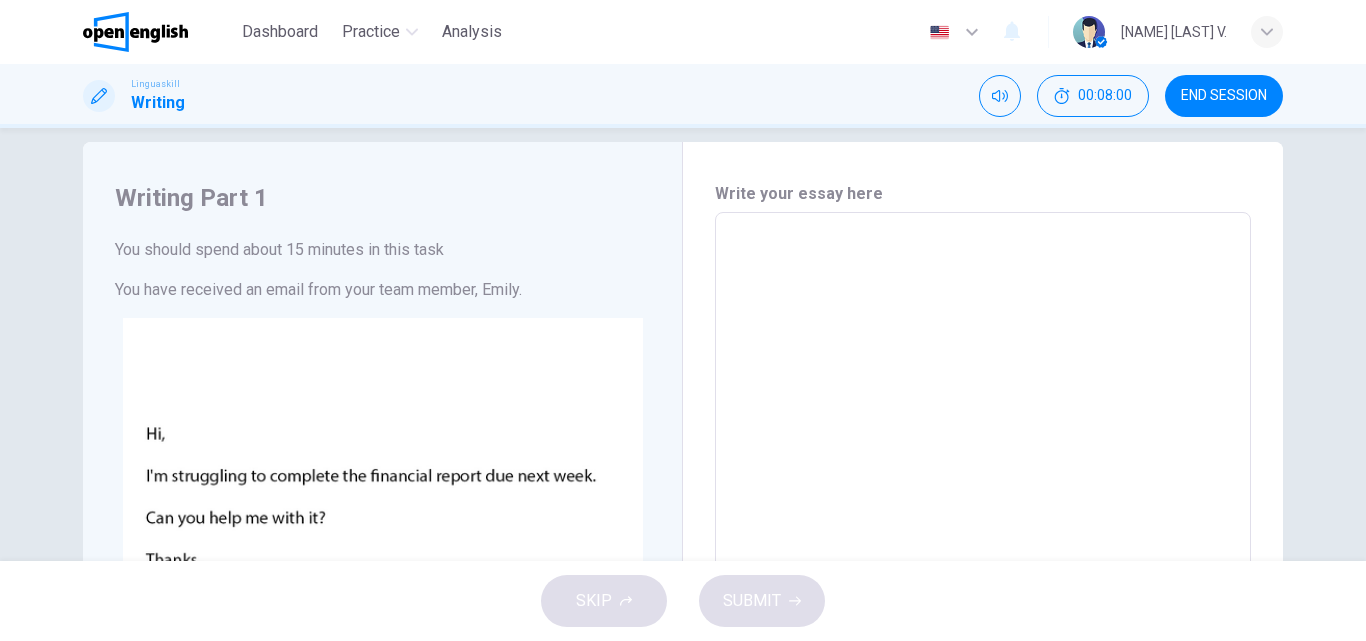 type on "*" 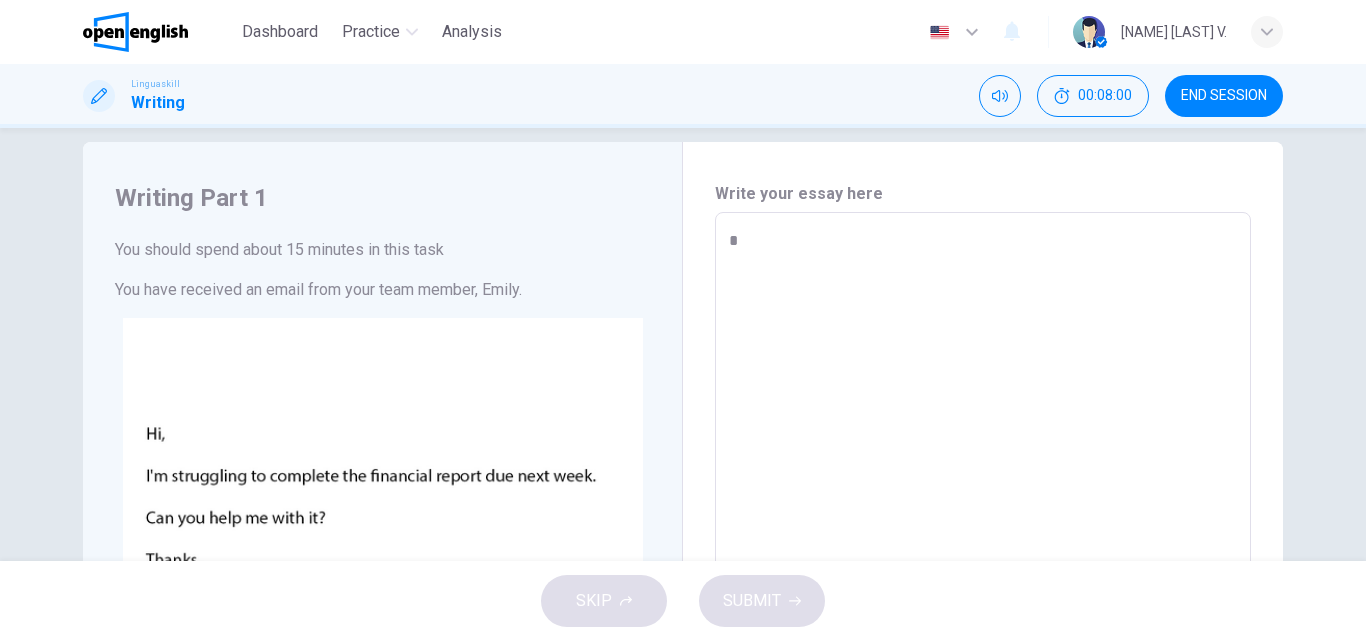 type on "*" 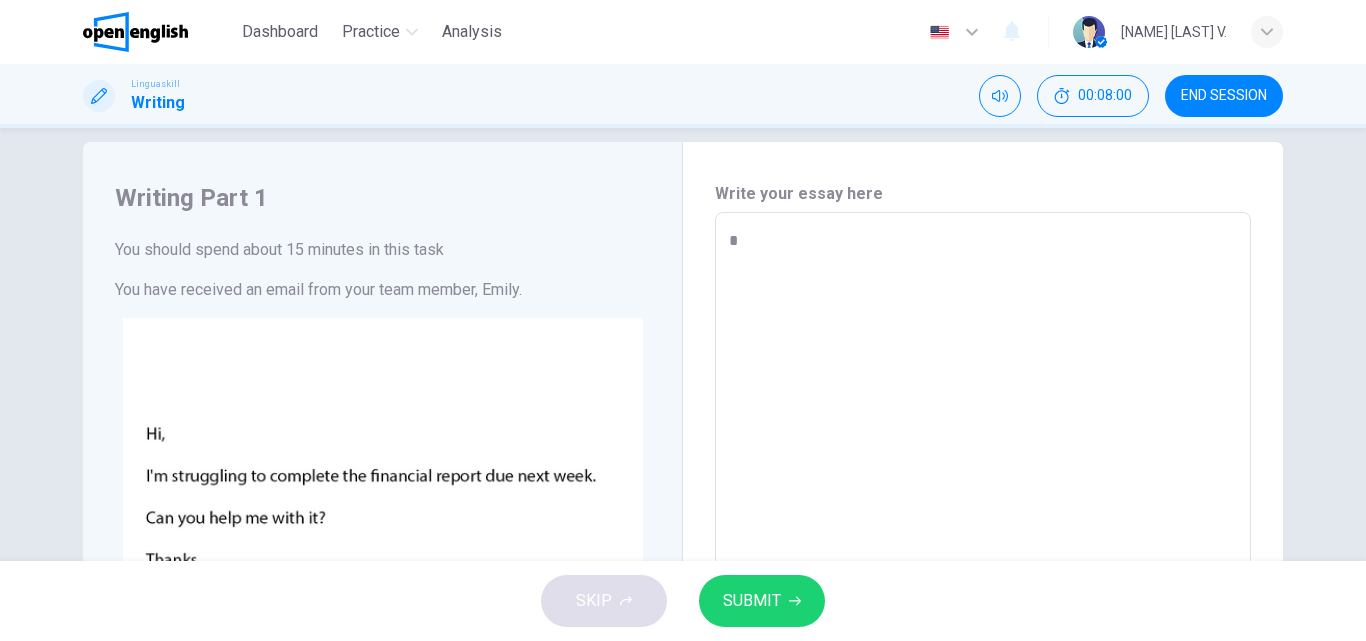 type on "*" 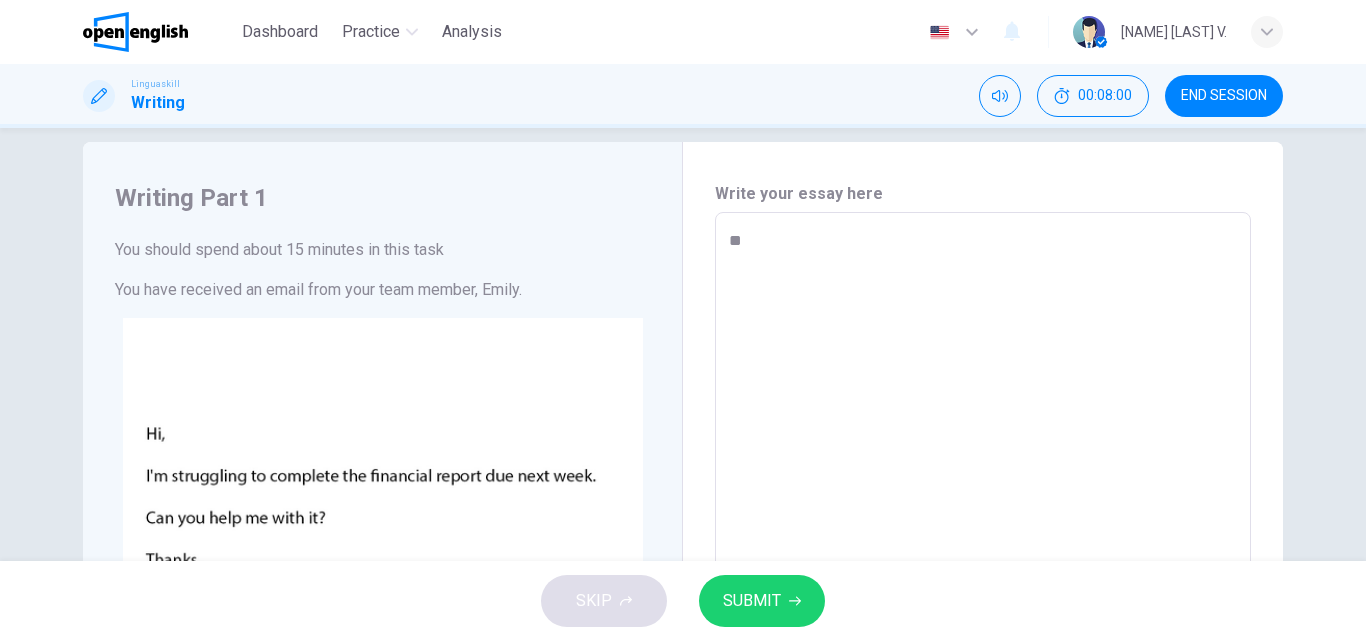 type on "*" 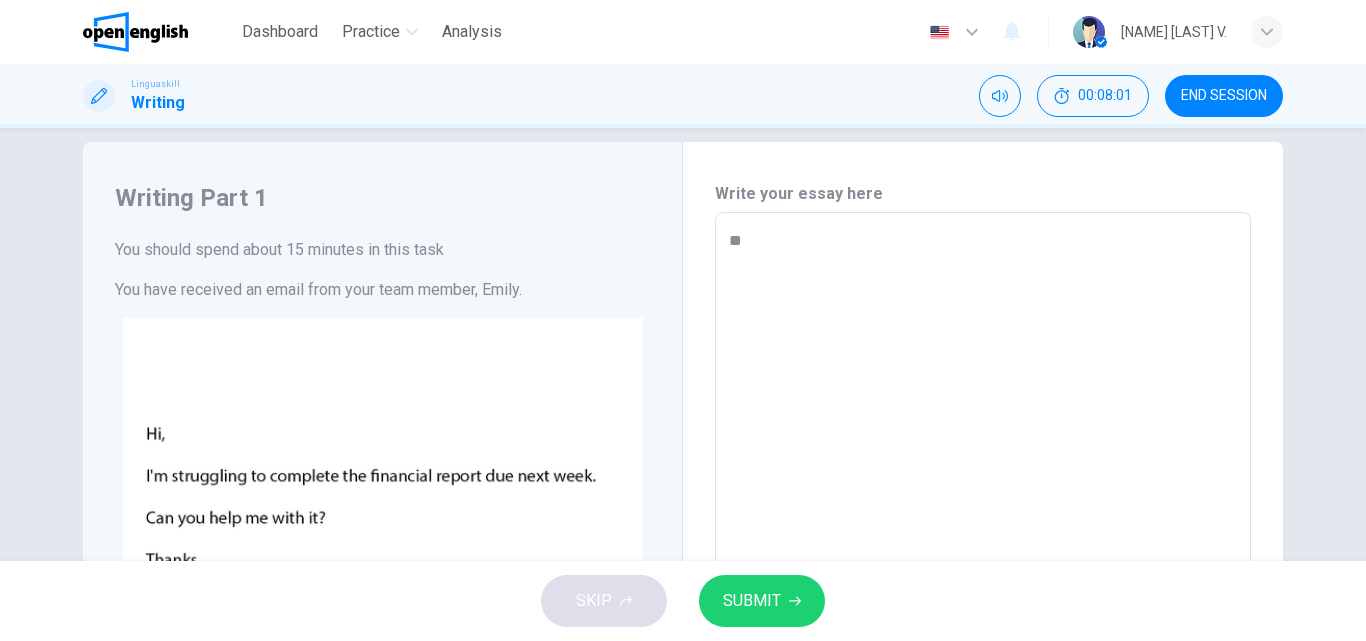 type on "*" 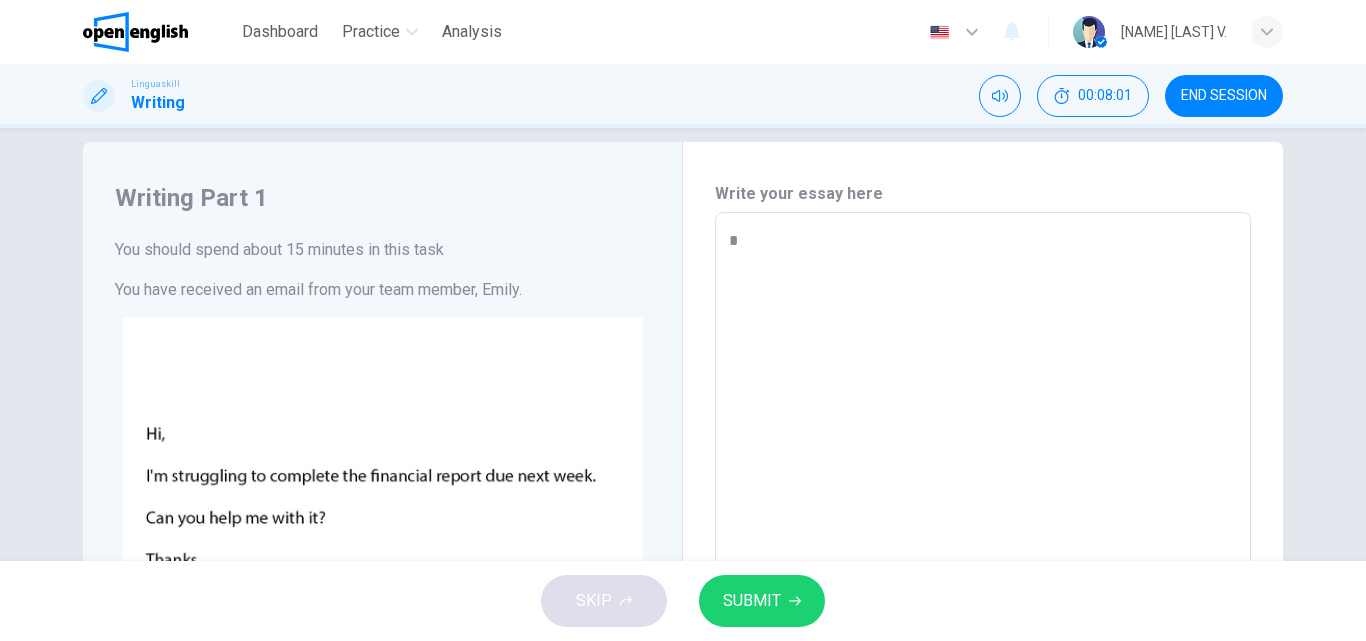 type on "*" 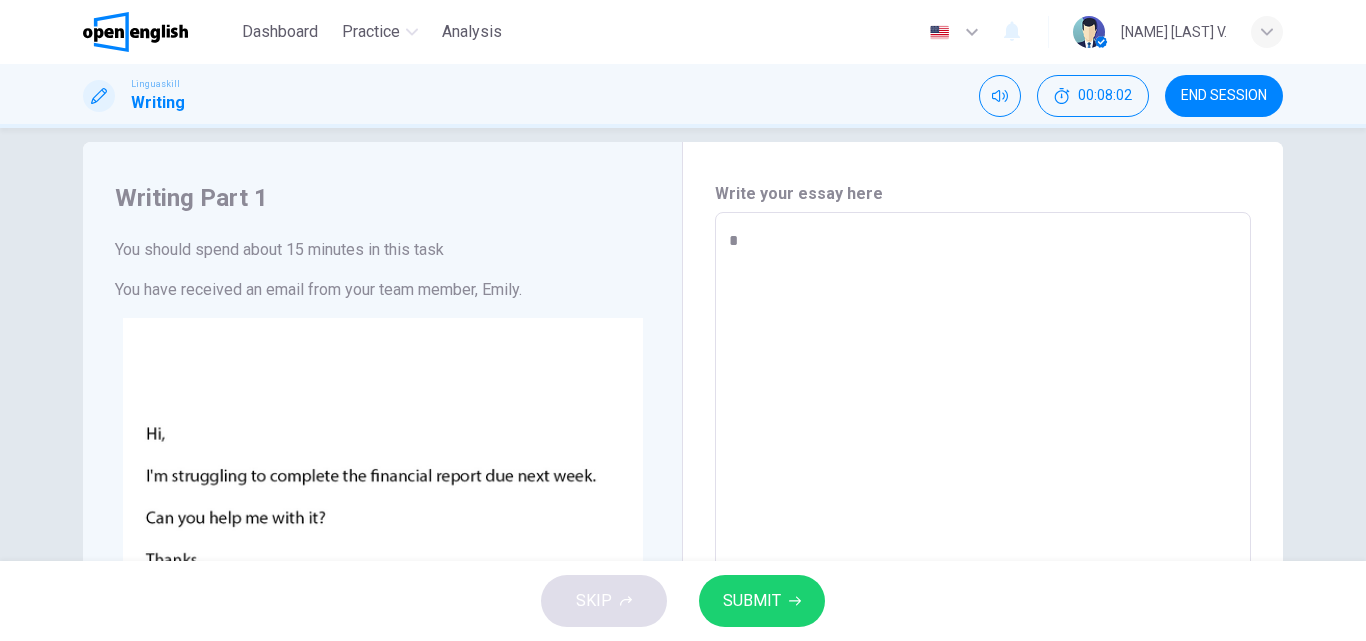 type on "**" 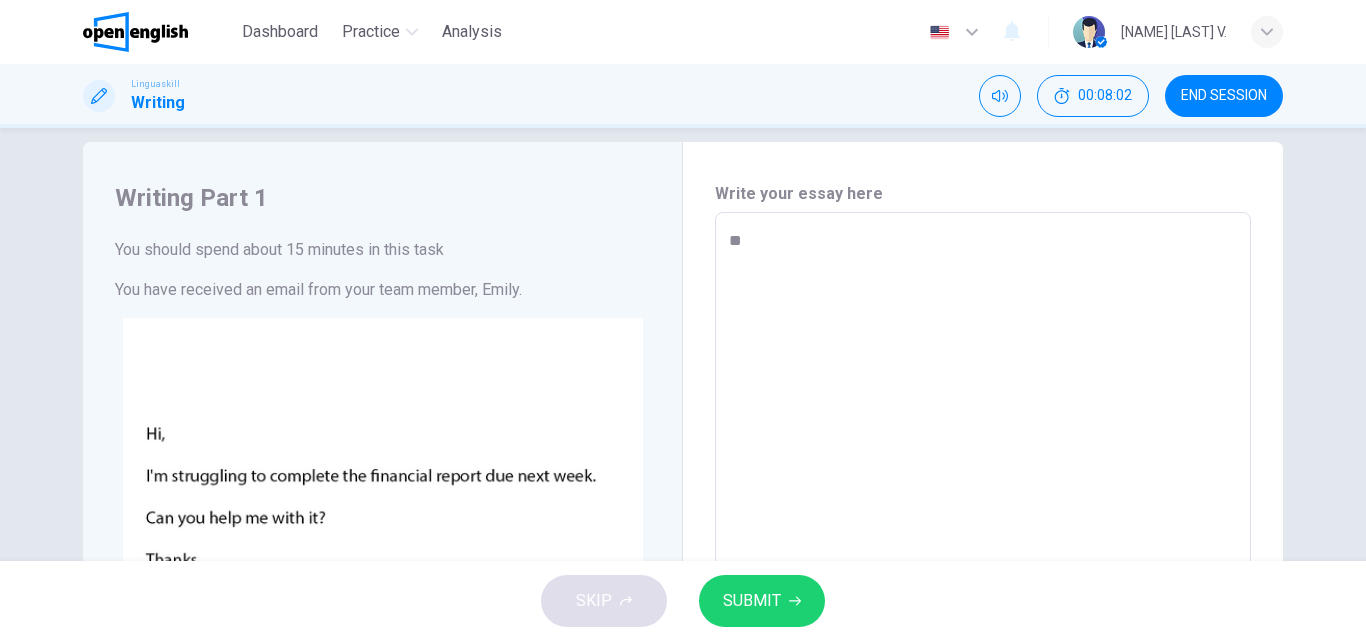 type on "*" 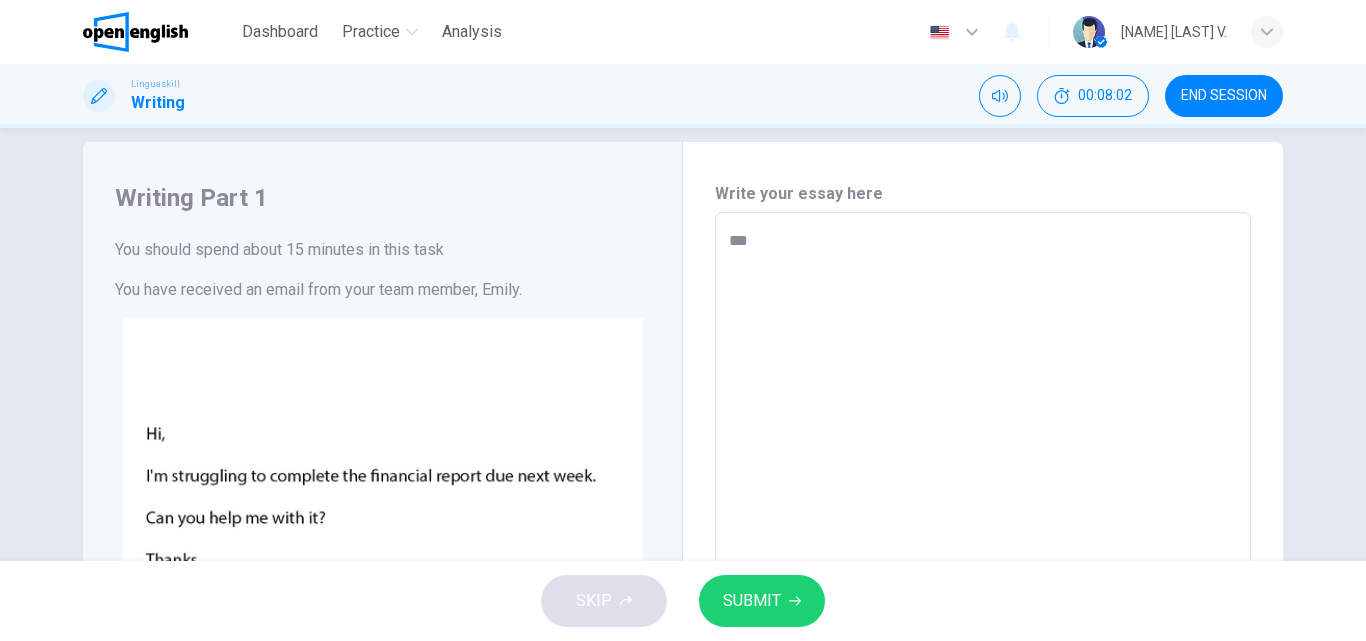 type on "*" 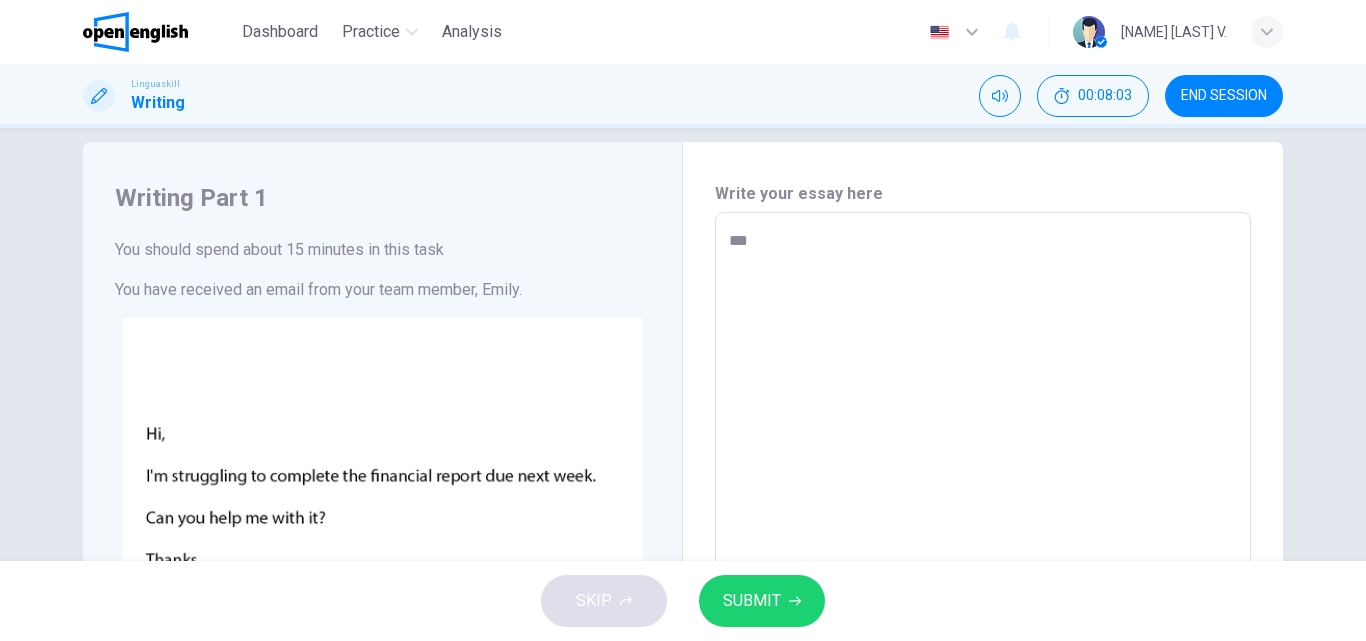 type on "****" 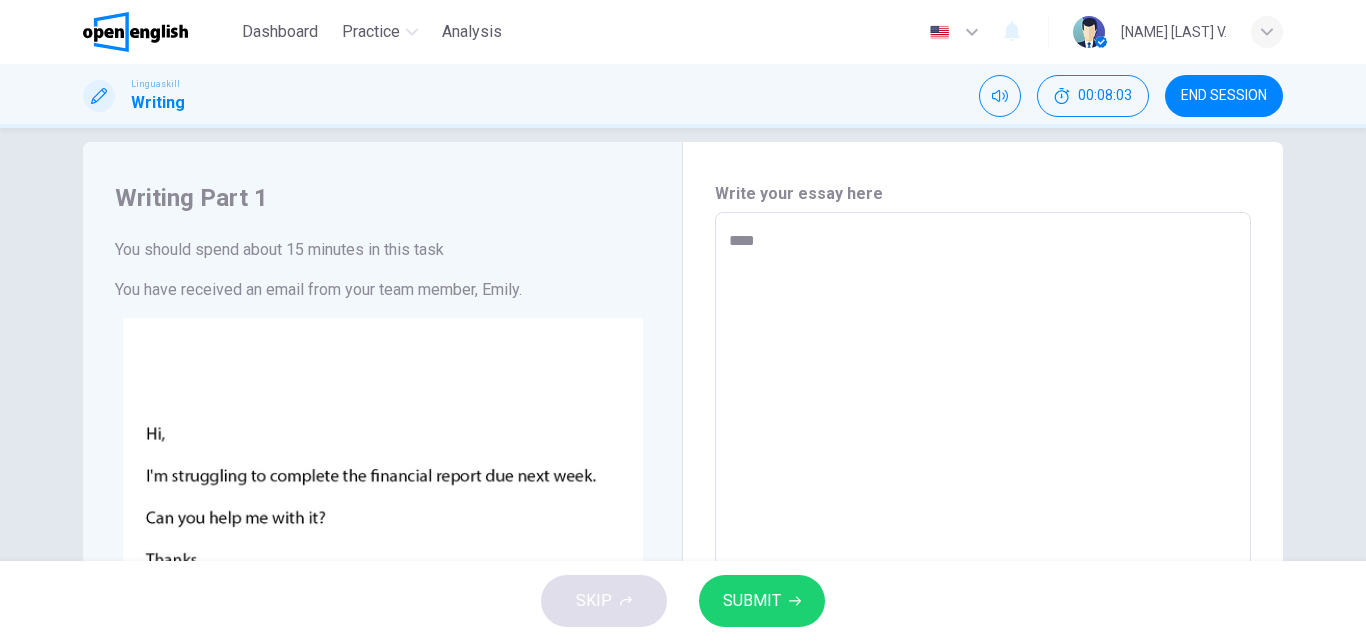 type on "*" 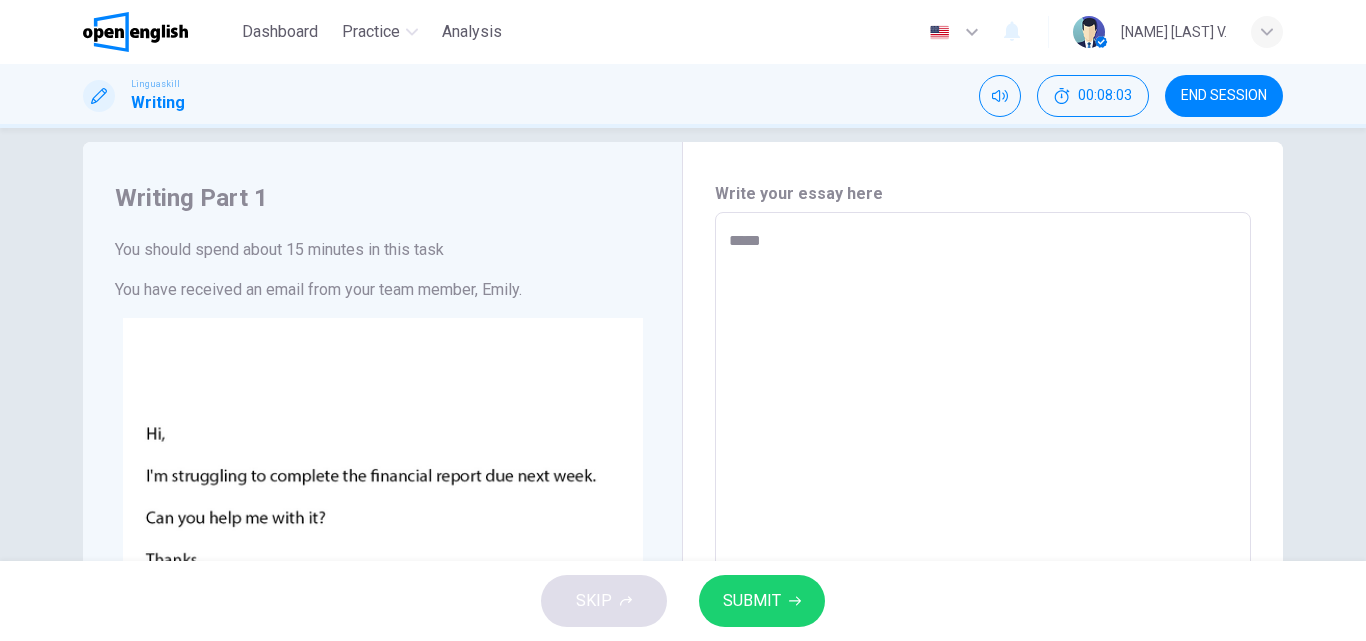 type on "*" 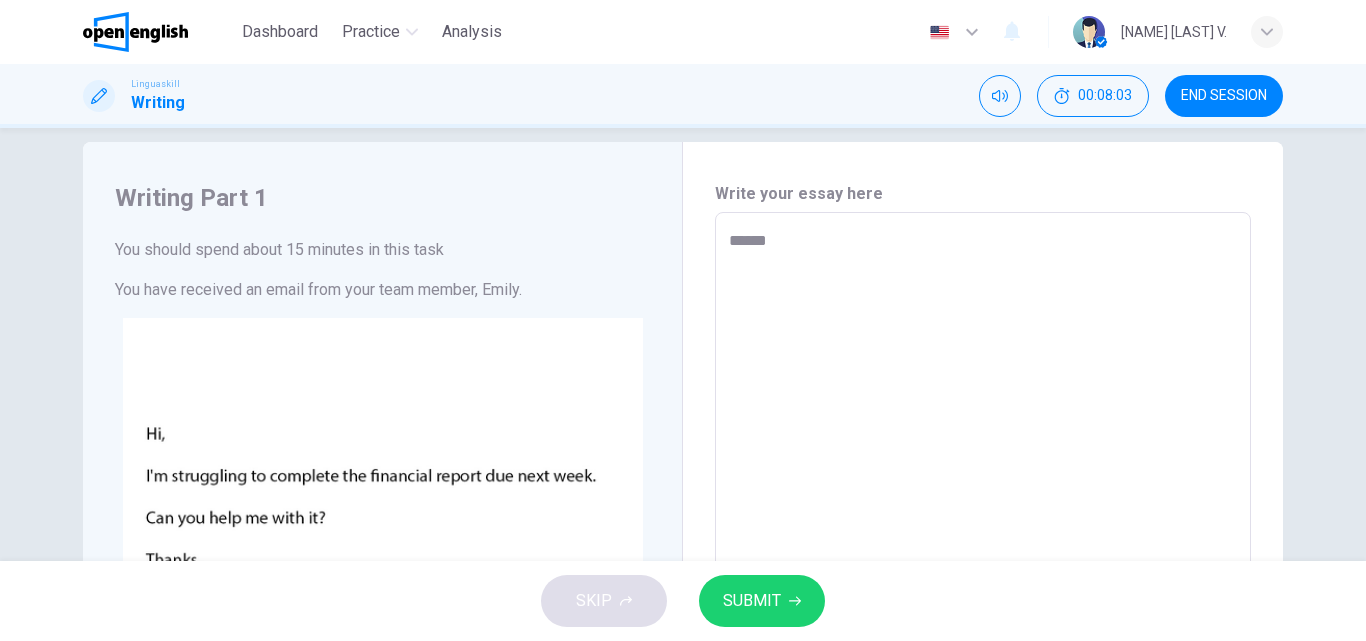 type on "*" 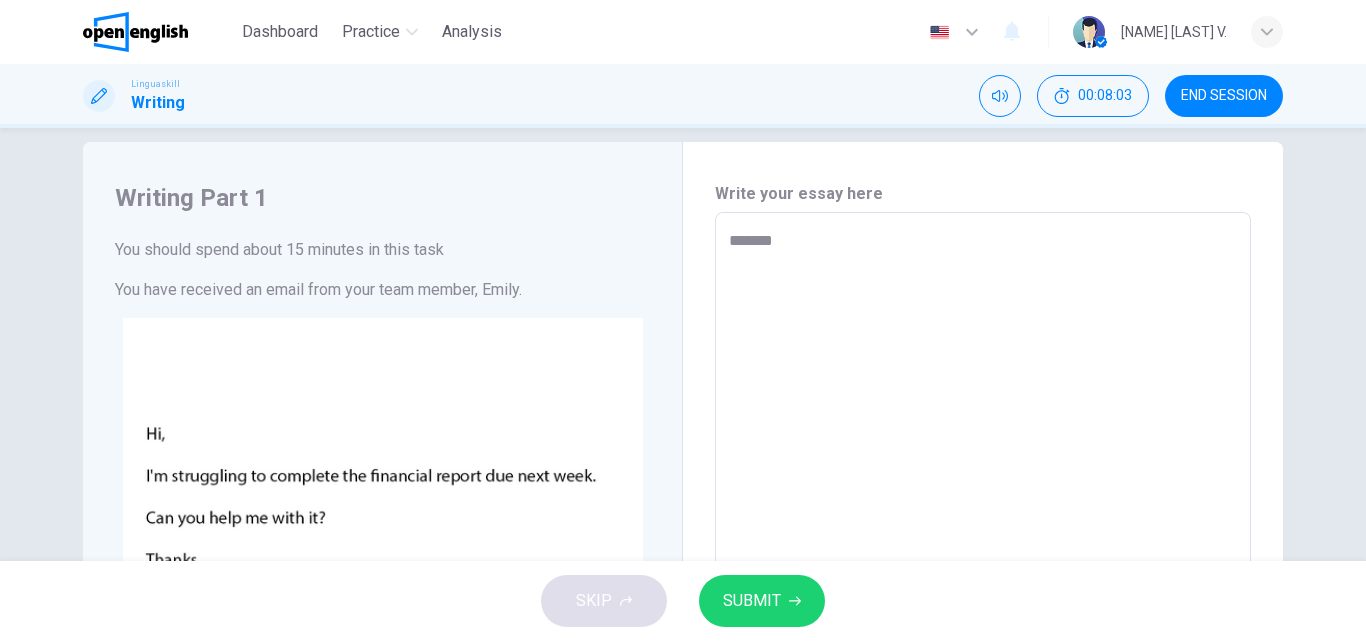 type on "*" 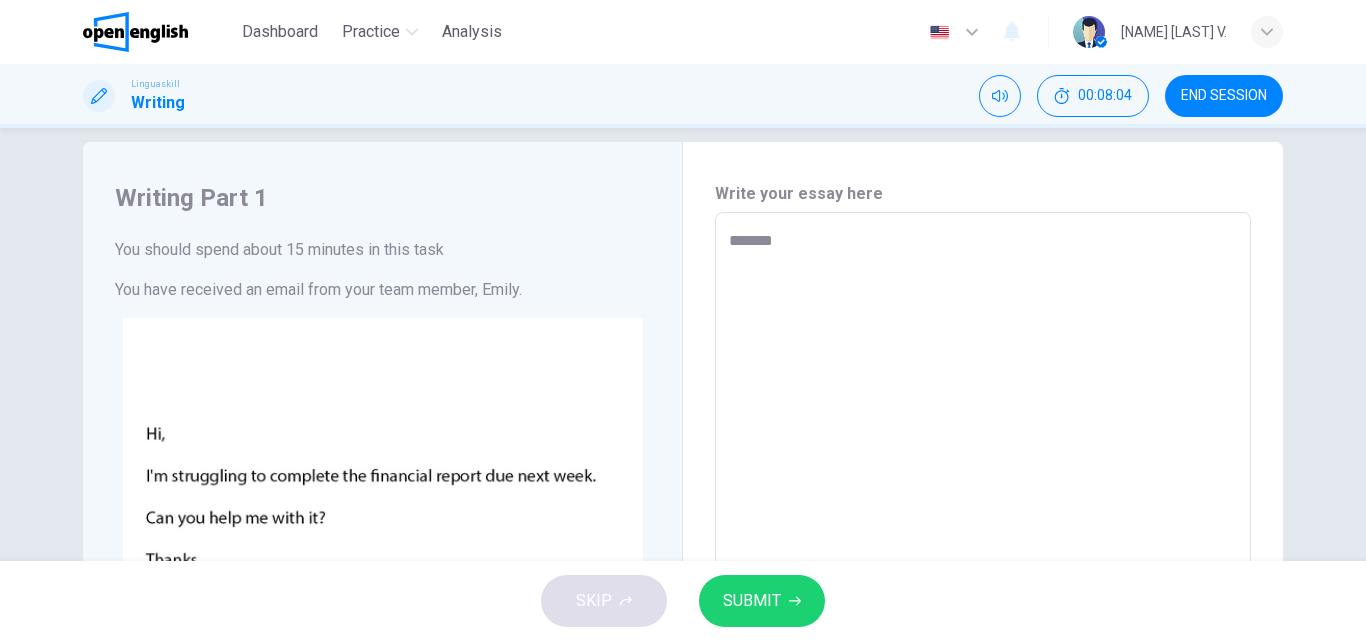 type on "********" 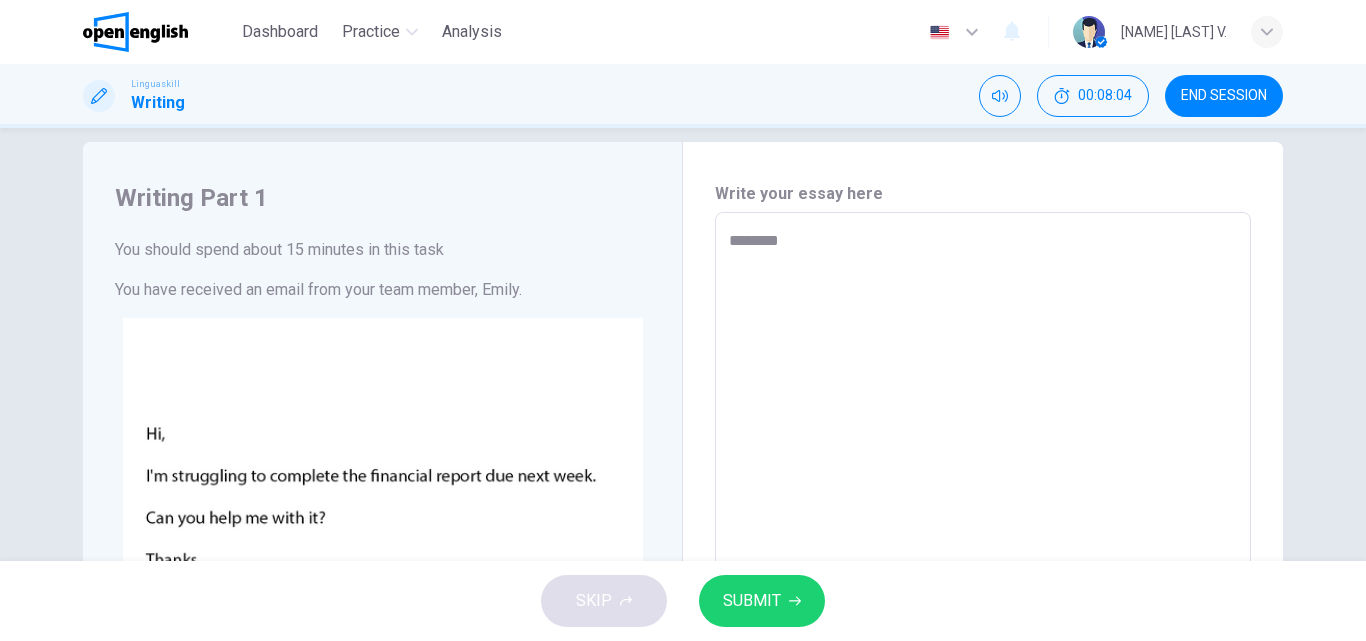 type on "*" 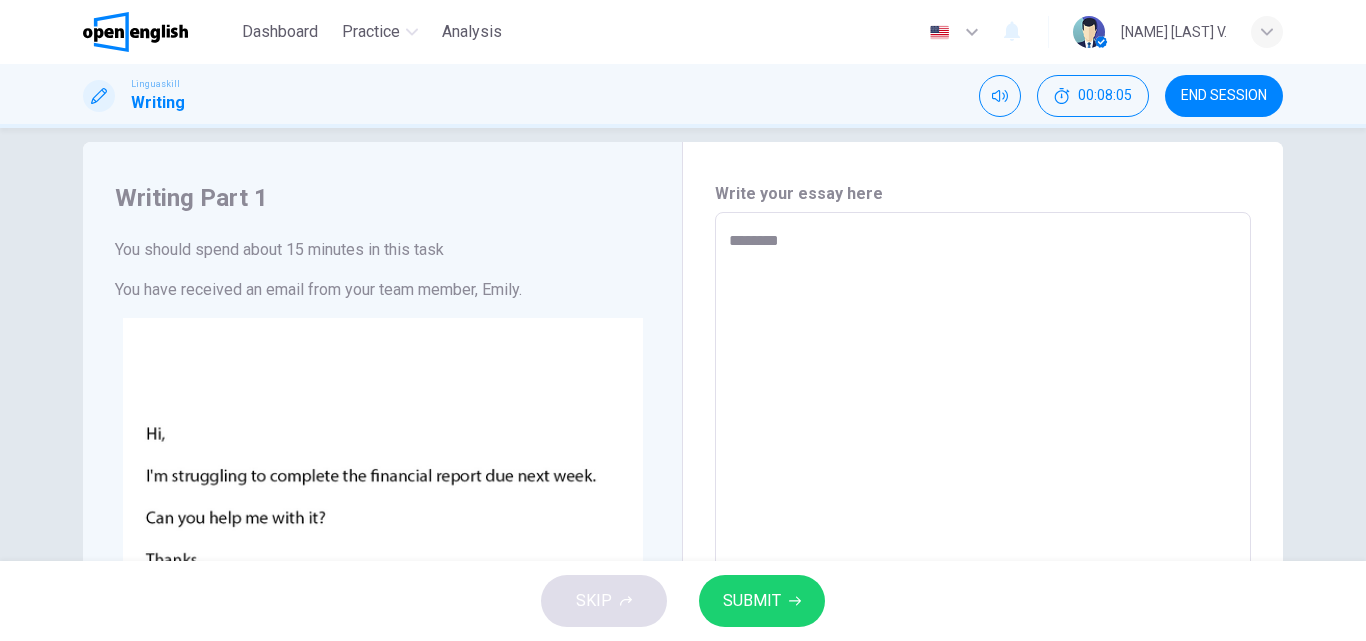 type on "*********" 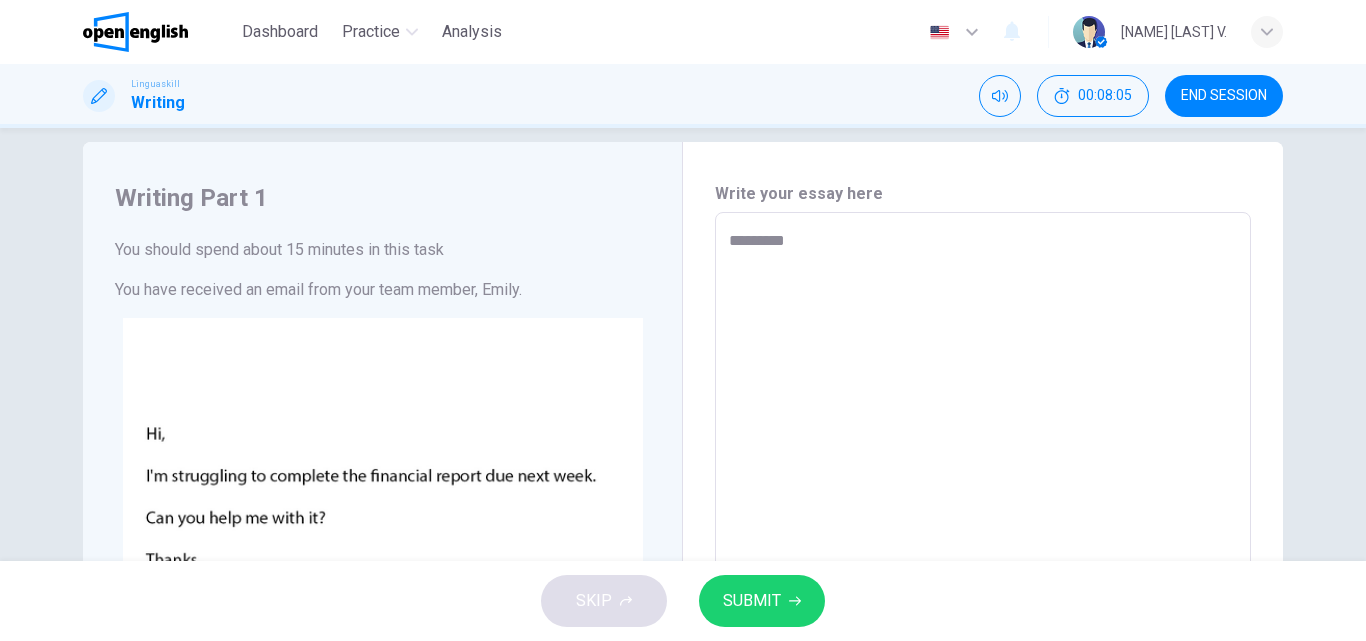 type on "*********" 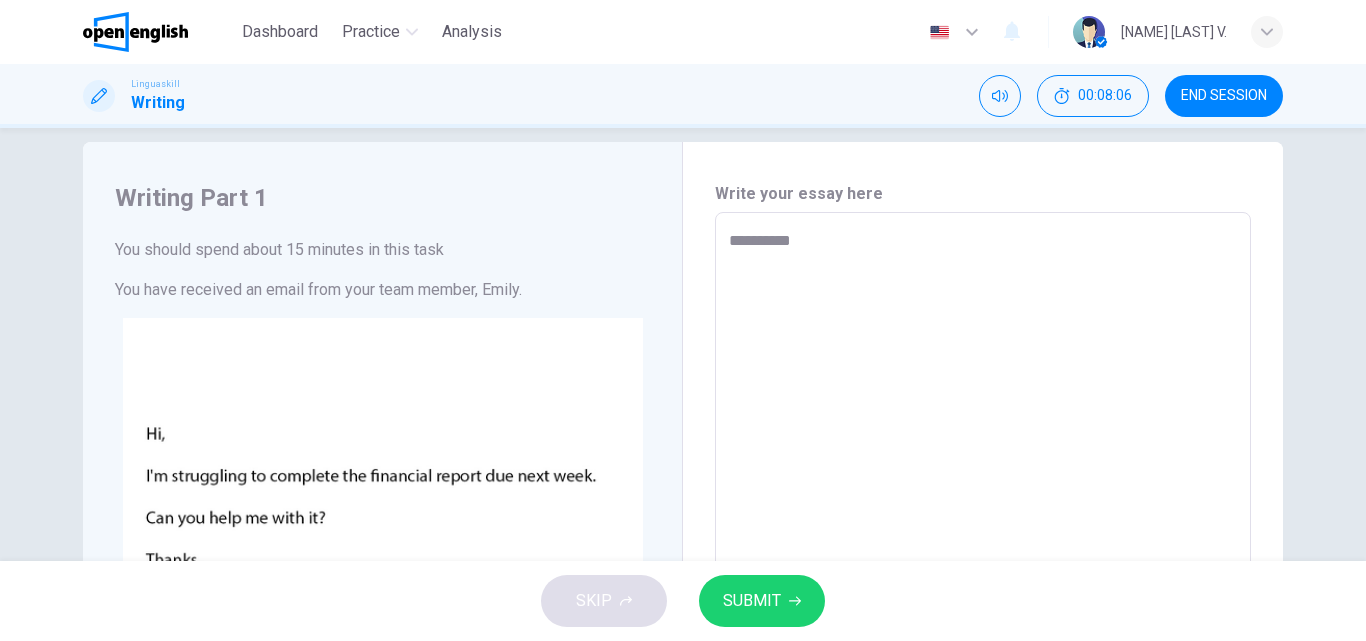 type on "**********" 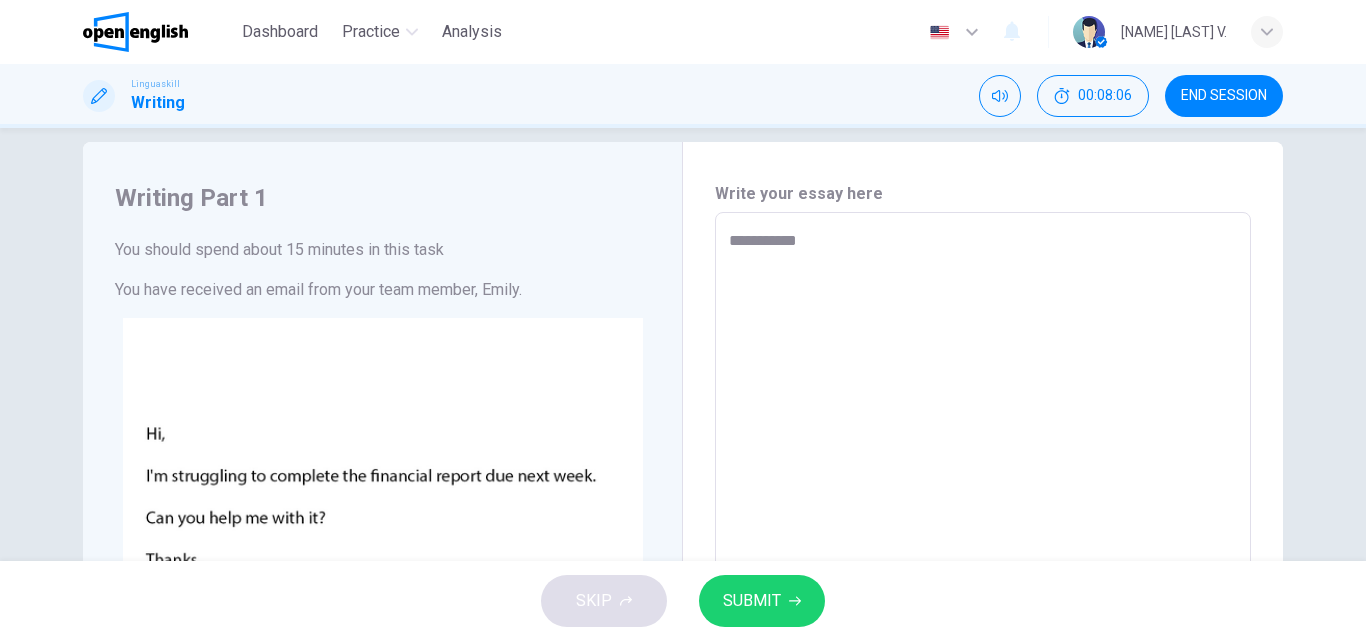 type on "*" 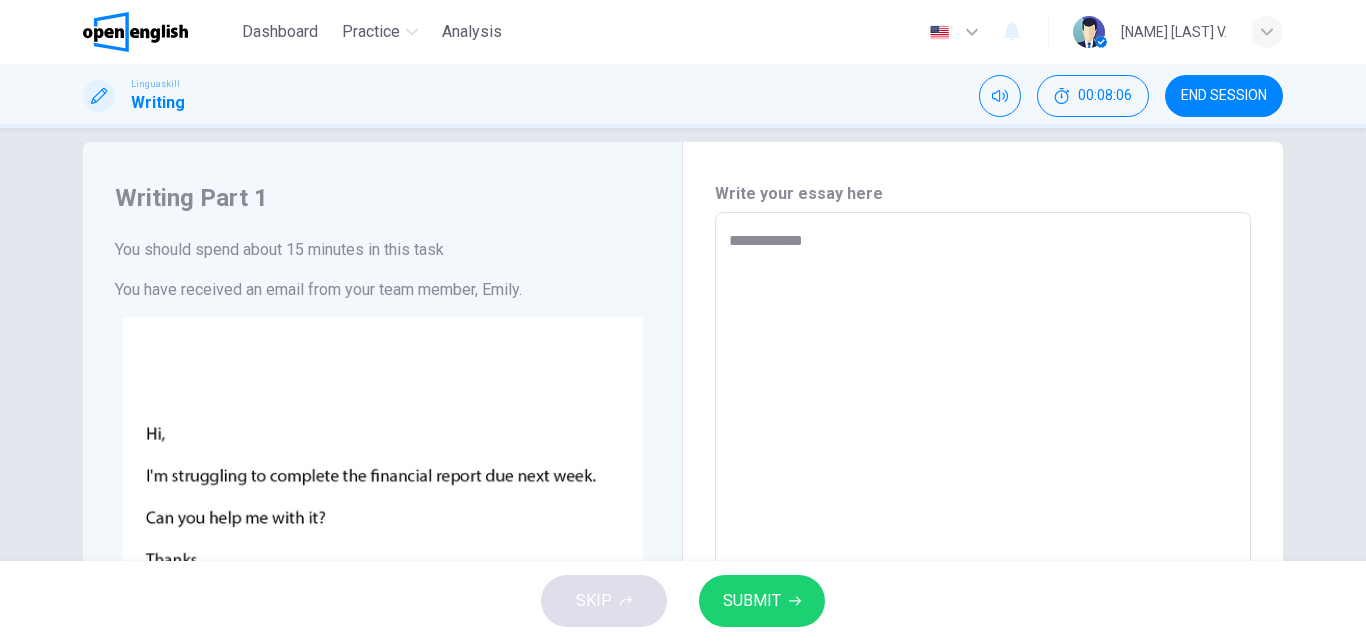 type on "**********" 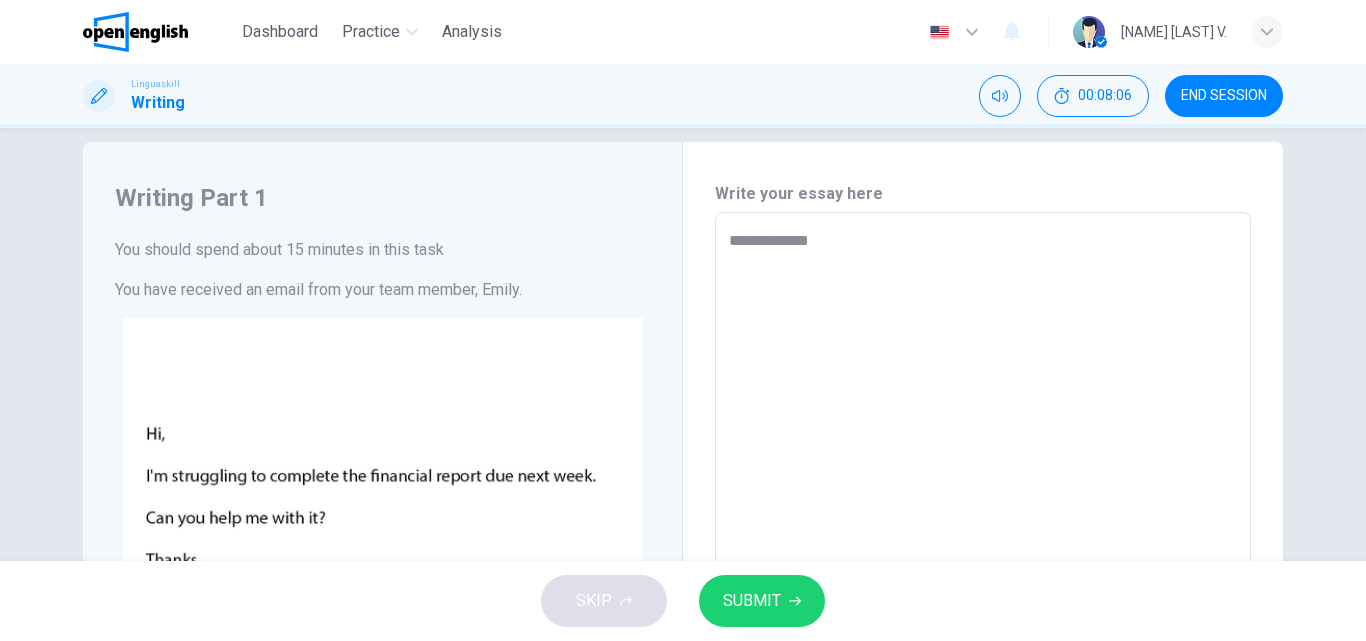 type on "*" 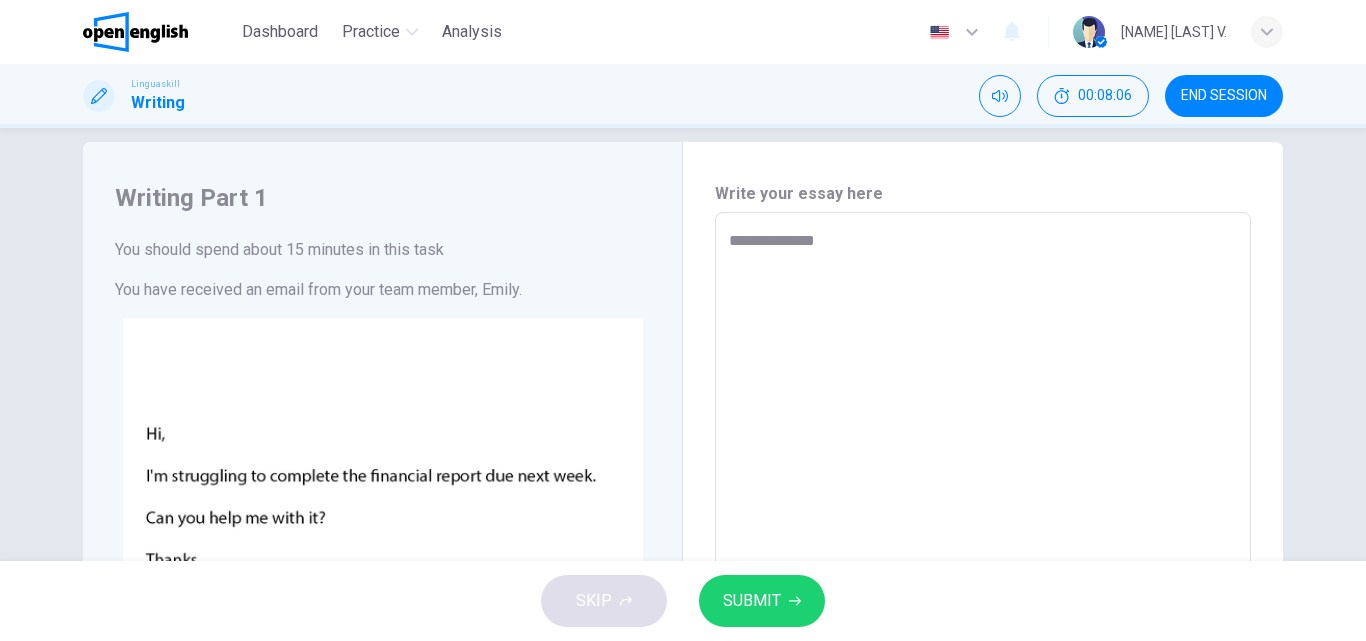 type on "*" 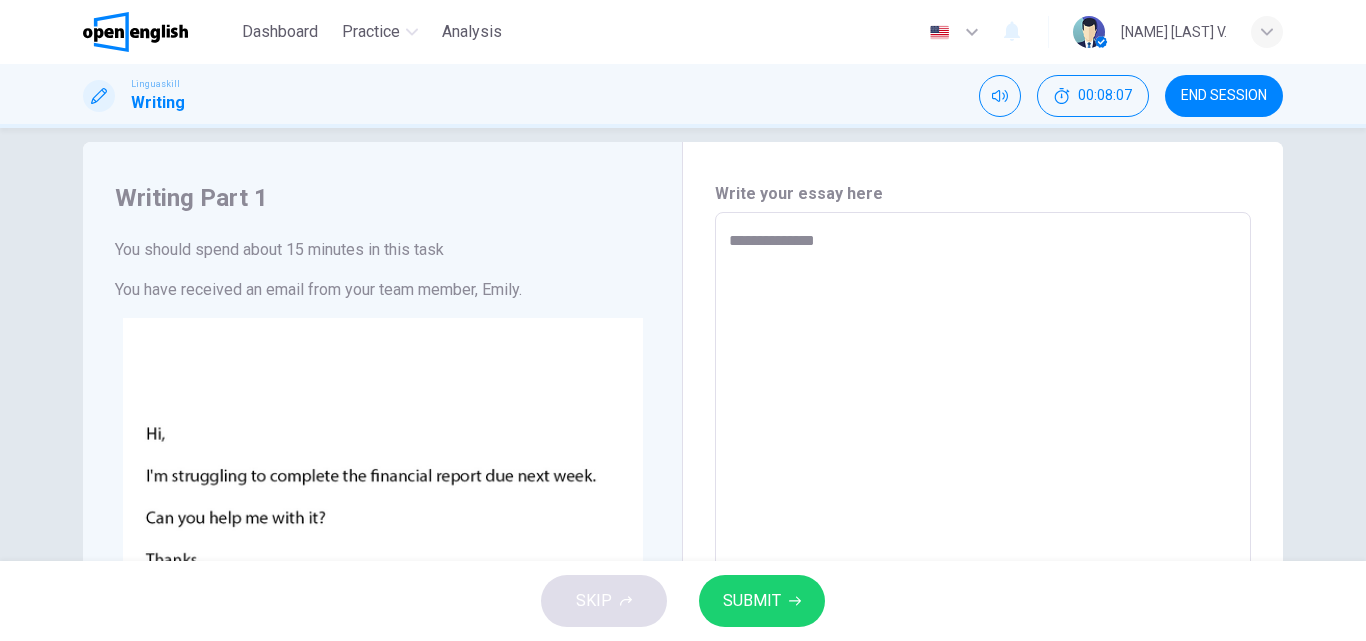 type on "**********" 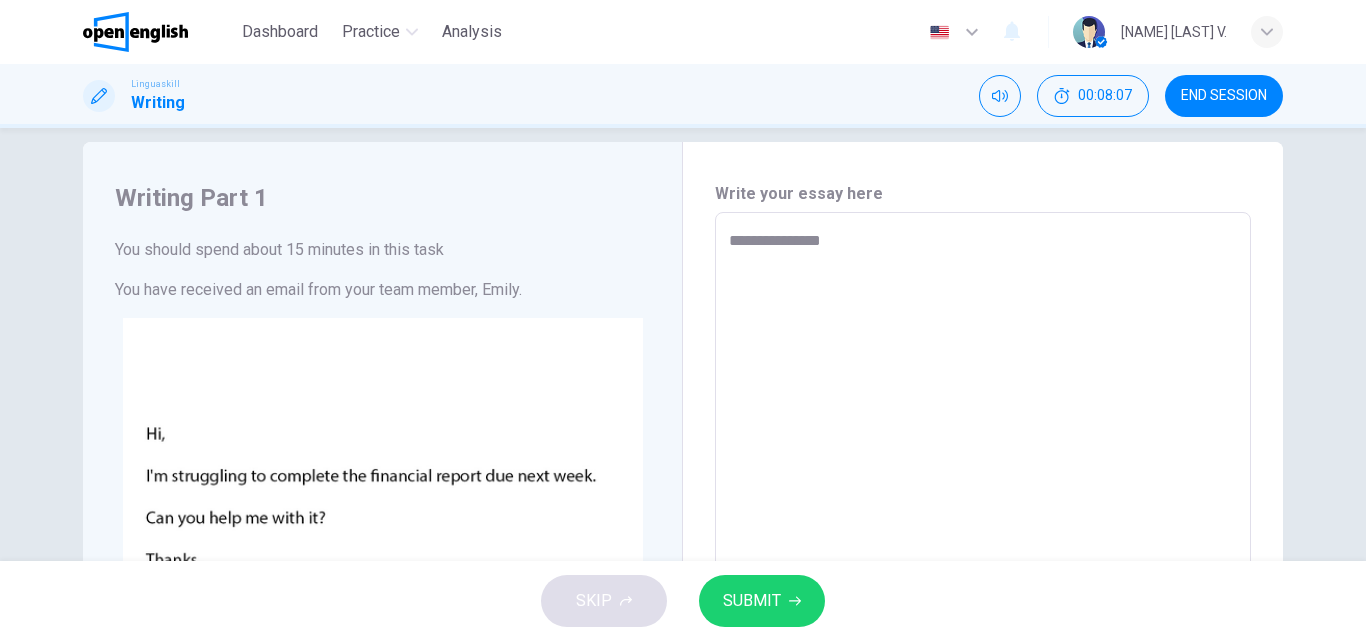 type on "*" 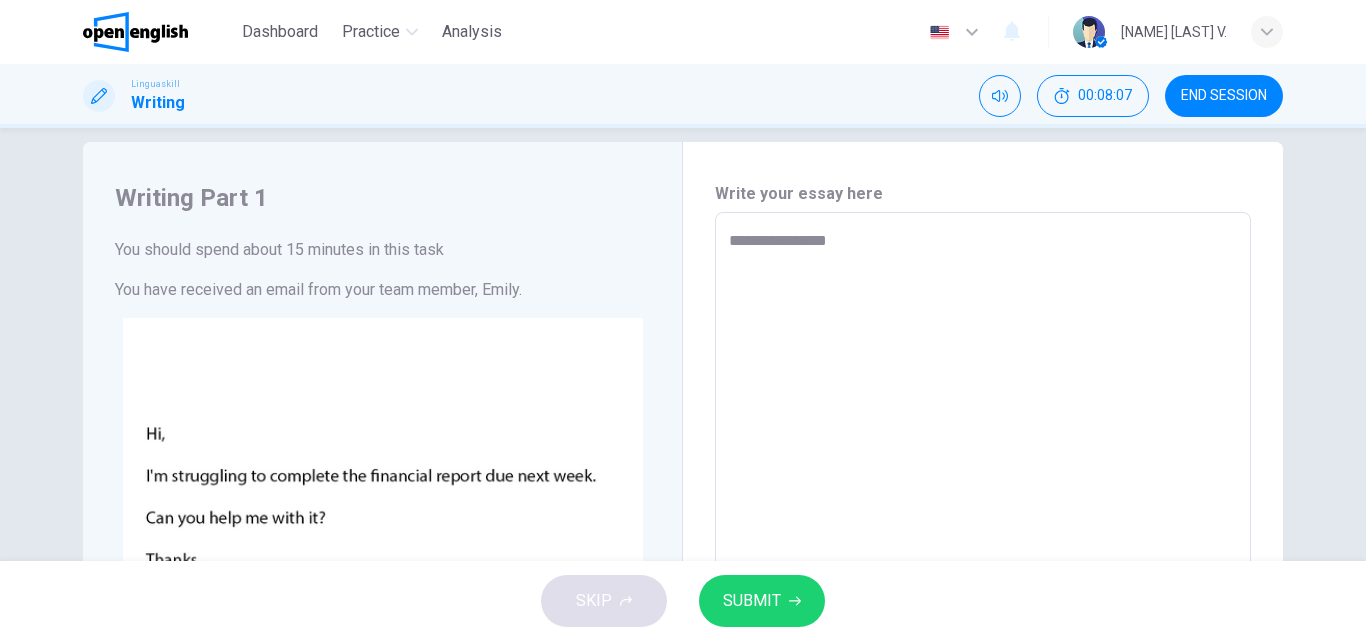 type on "*" 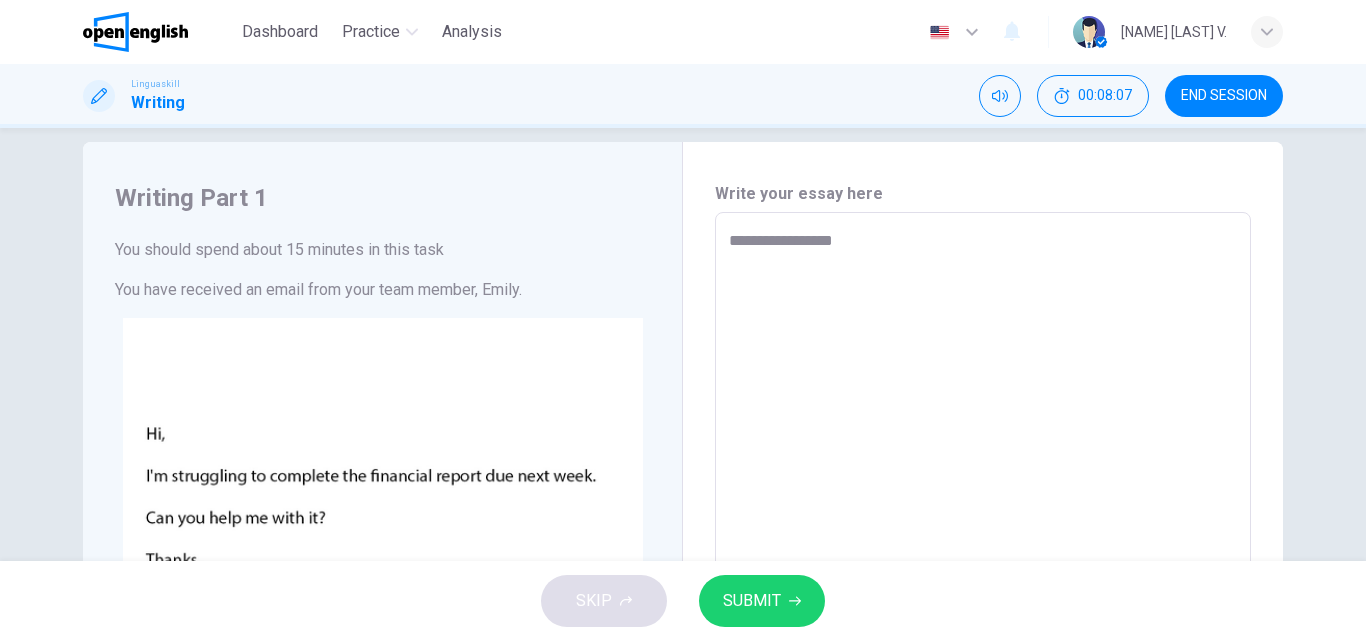 type on "*" 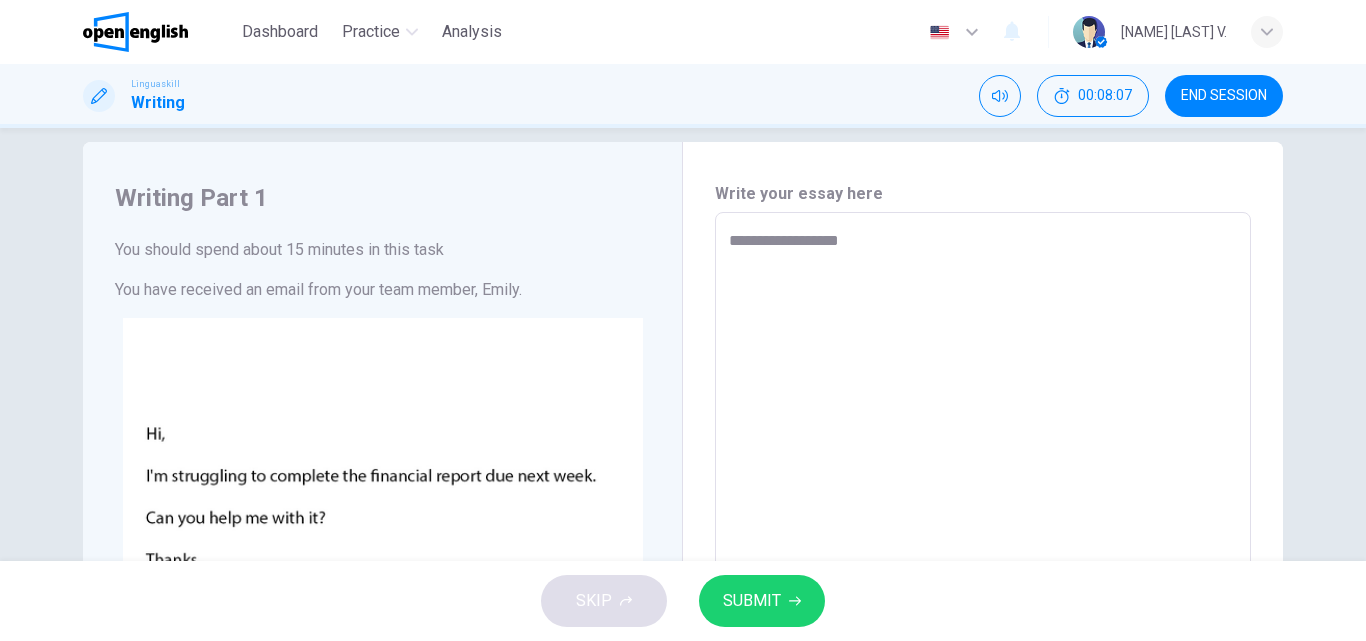 type on "*" 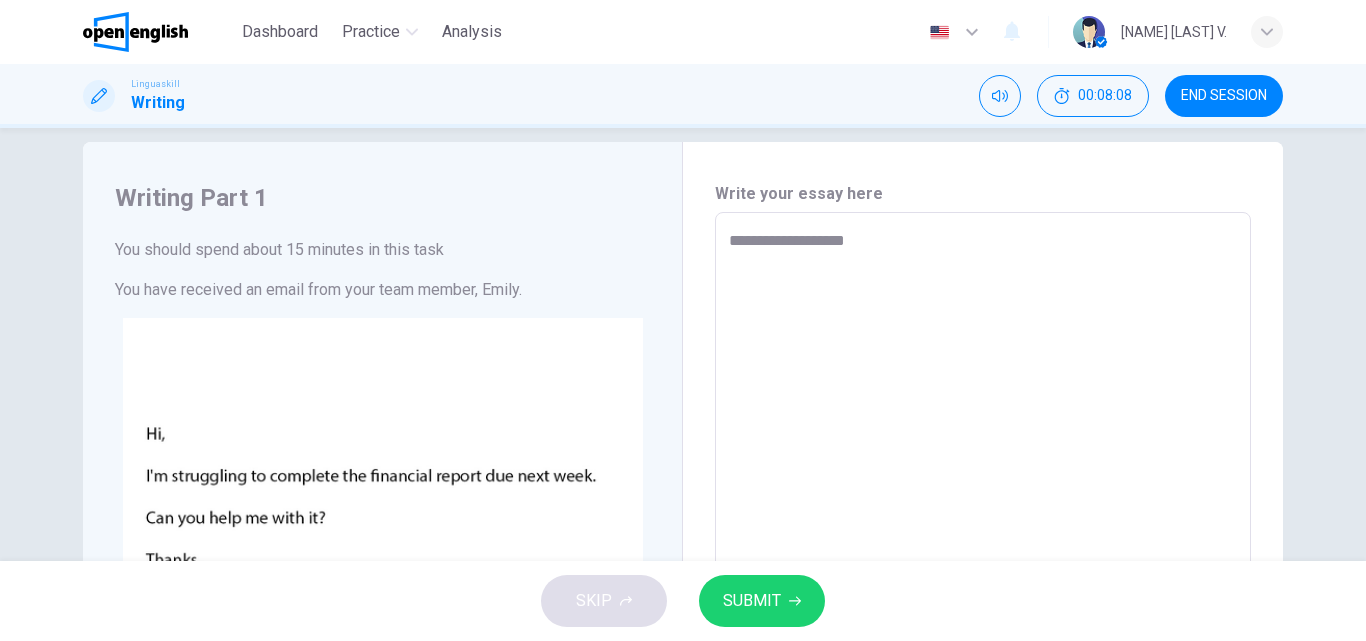 type on "*" 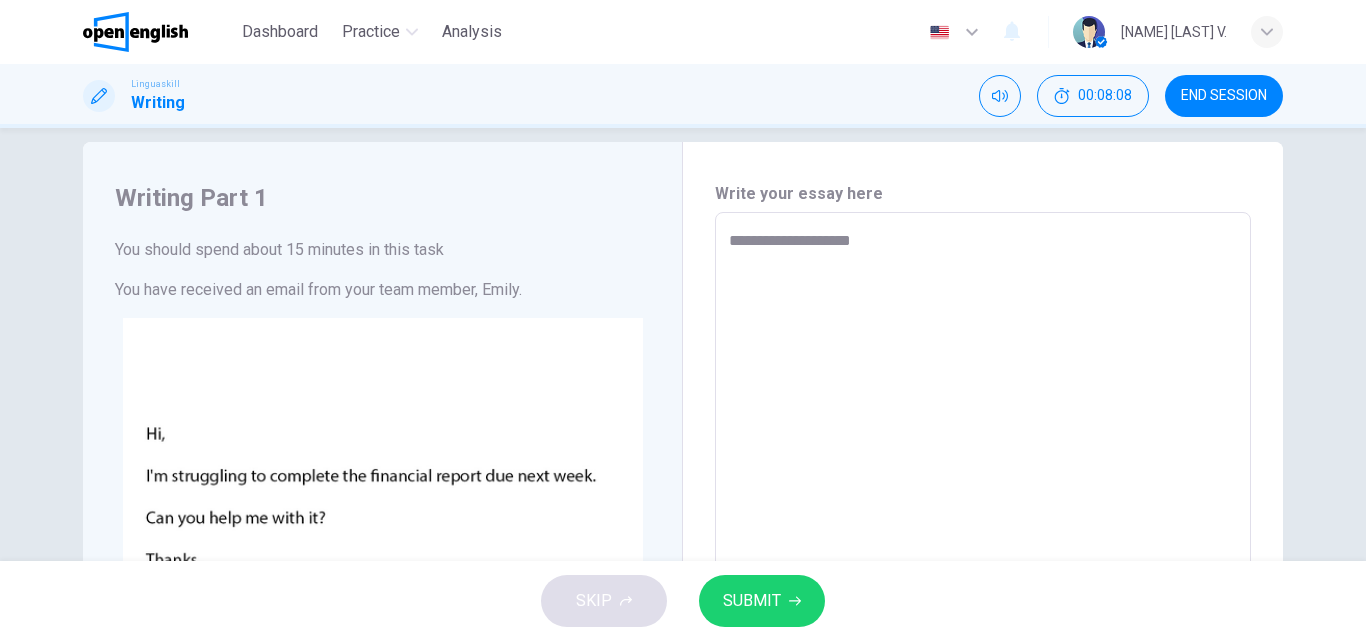 type on "*" 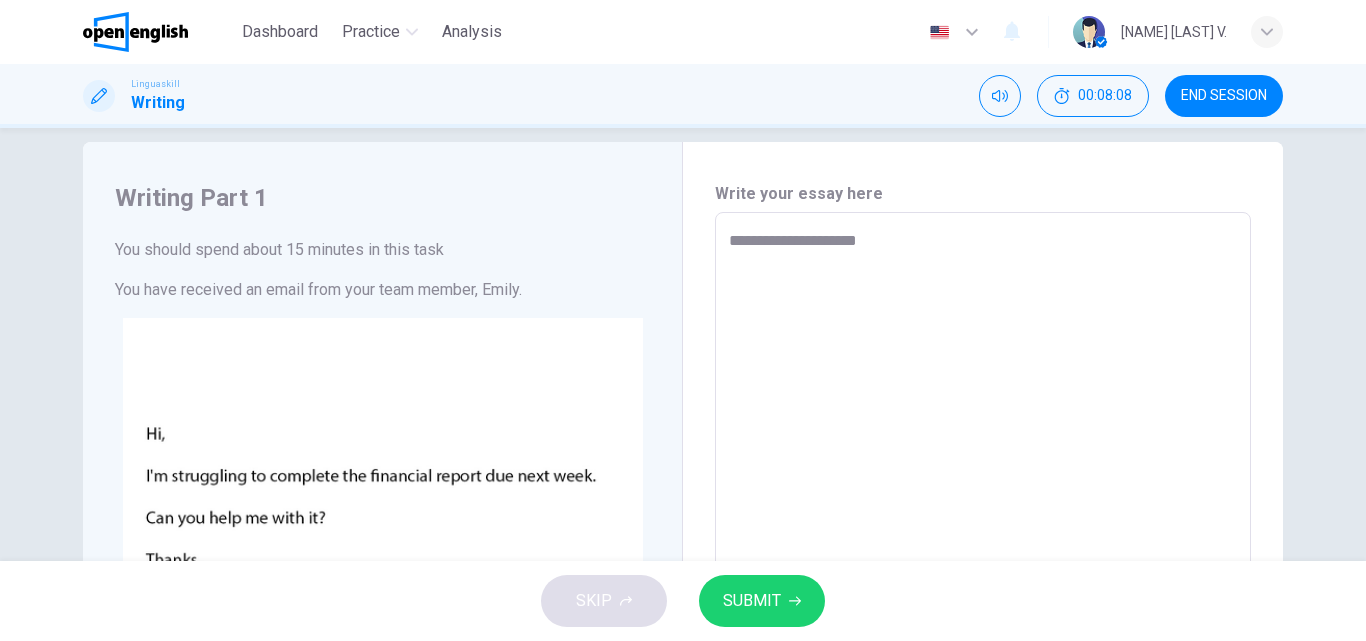 type on "*" 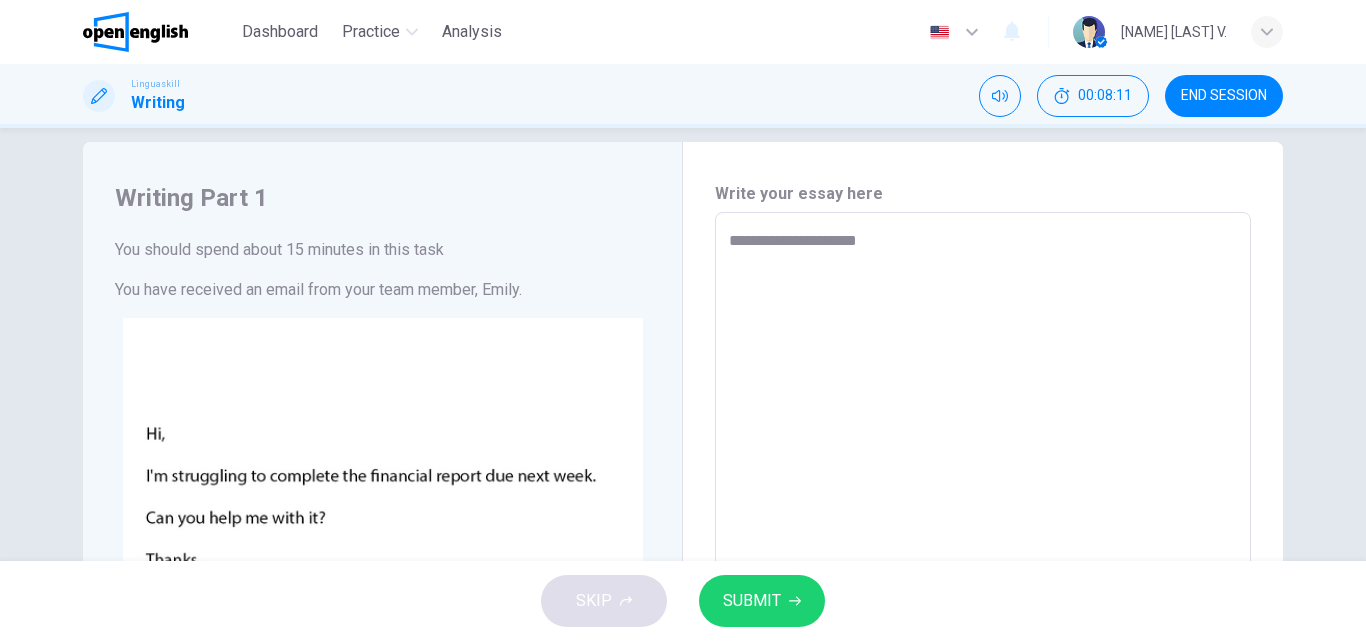 type on "**********" 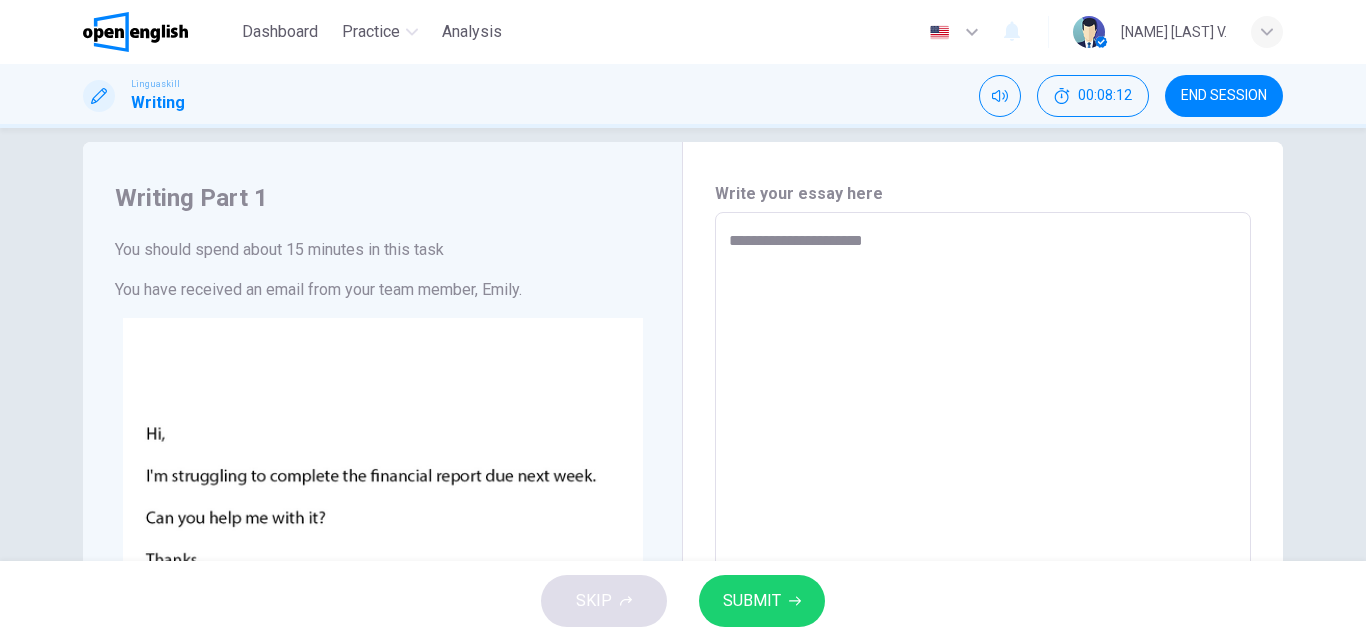 type on "**********" 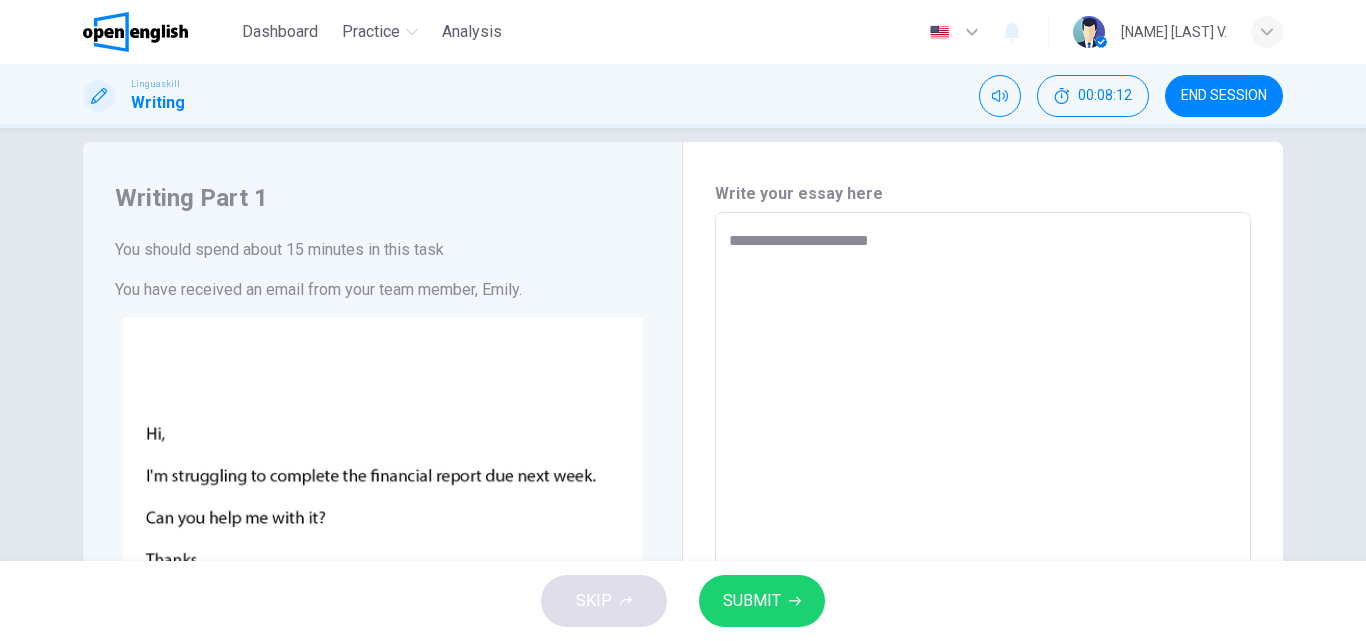 type on "*" 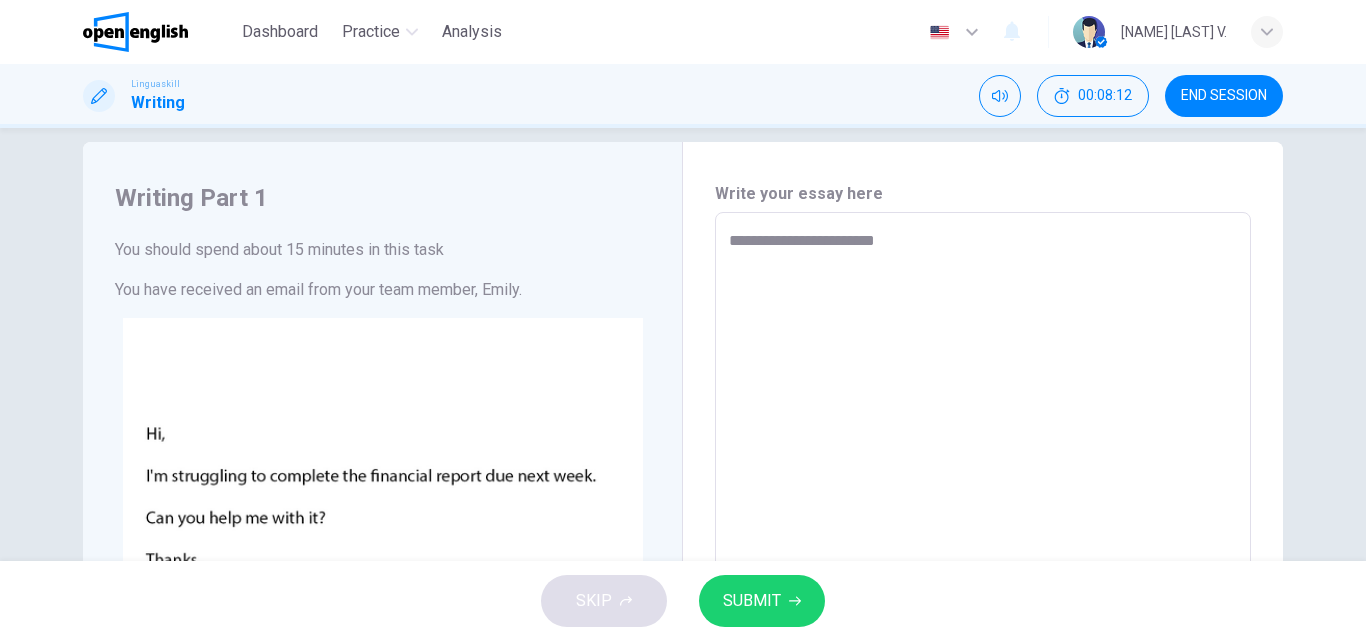 type on "*" 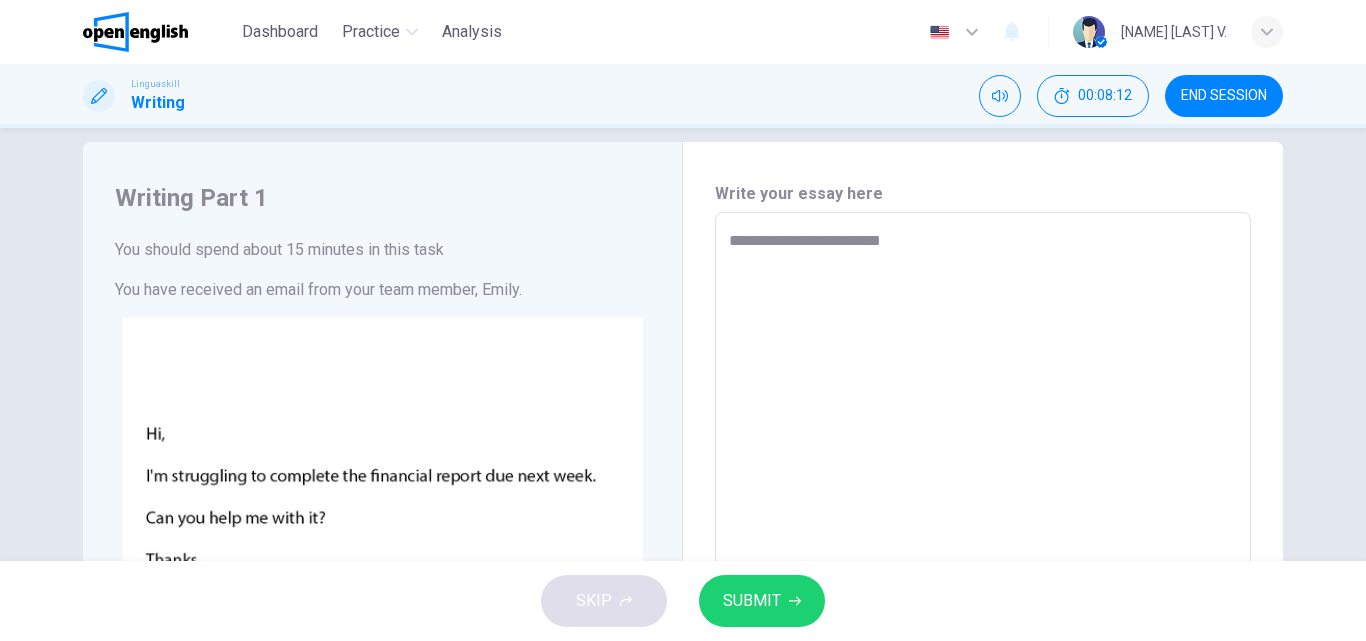 type on "*" 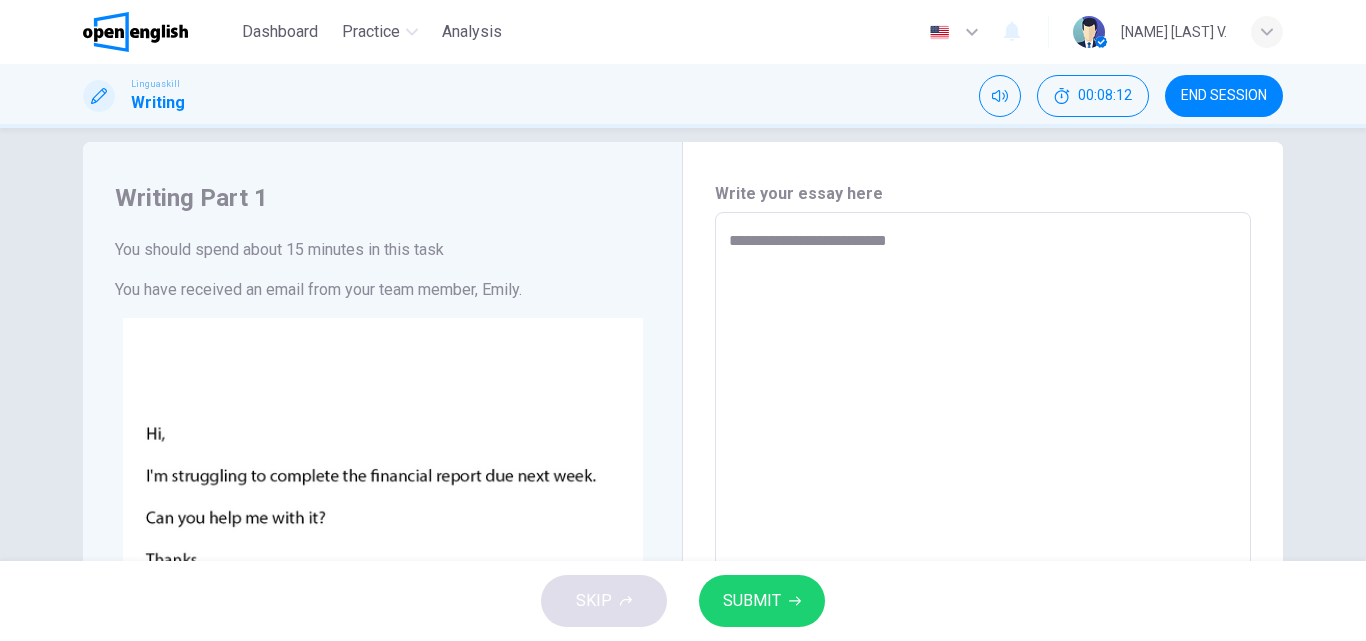 type on "*" 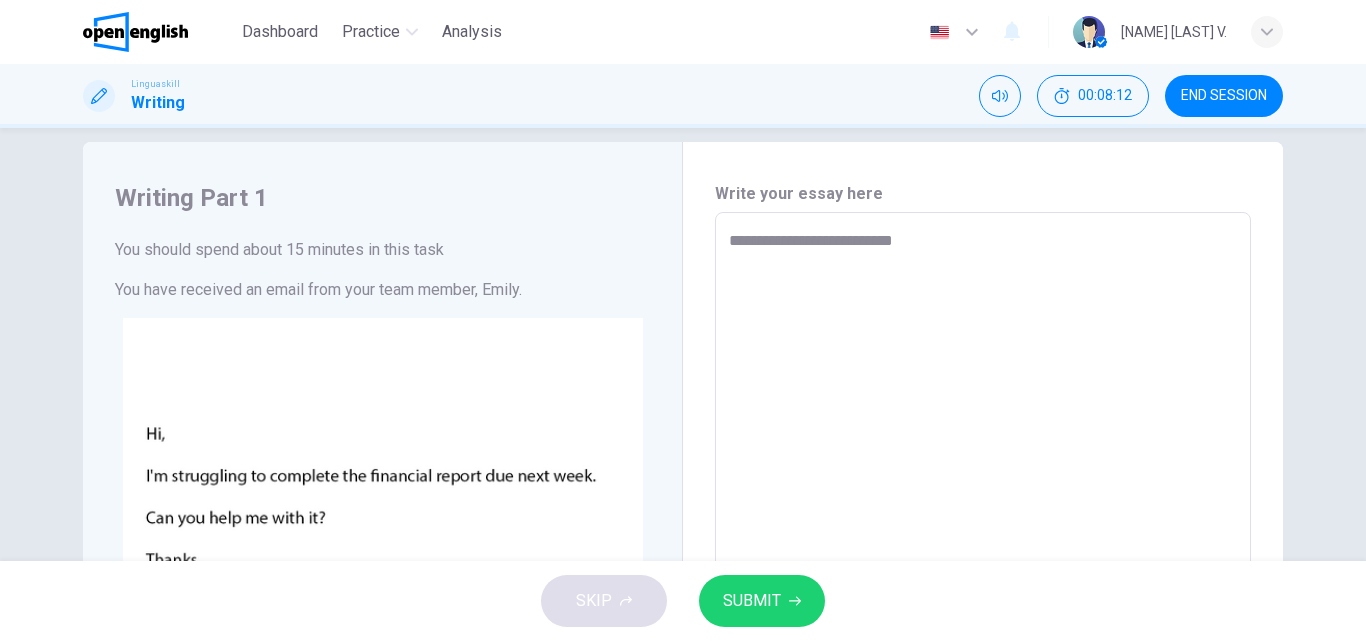type on "*" 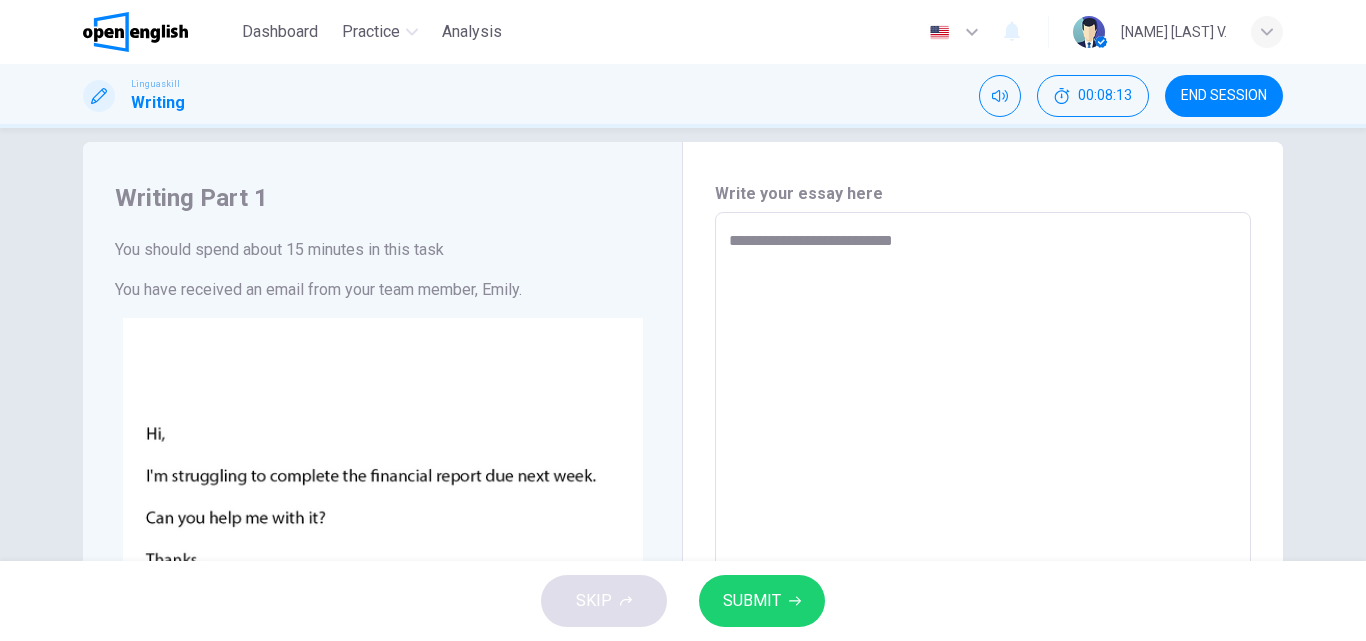 type on "**********" 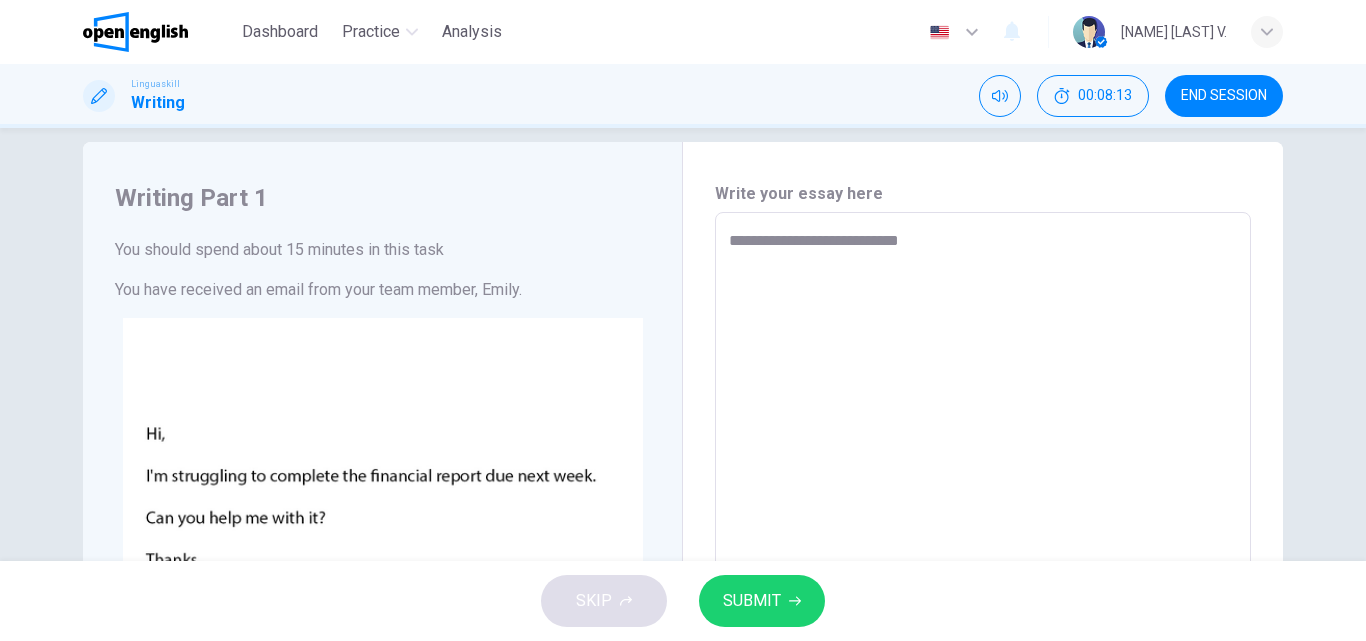 type on "*" 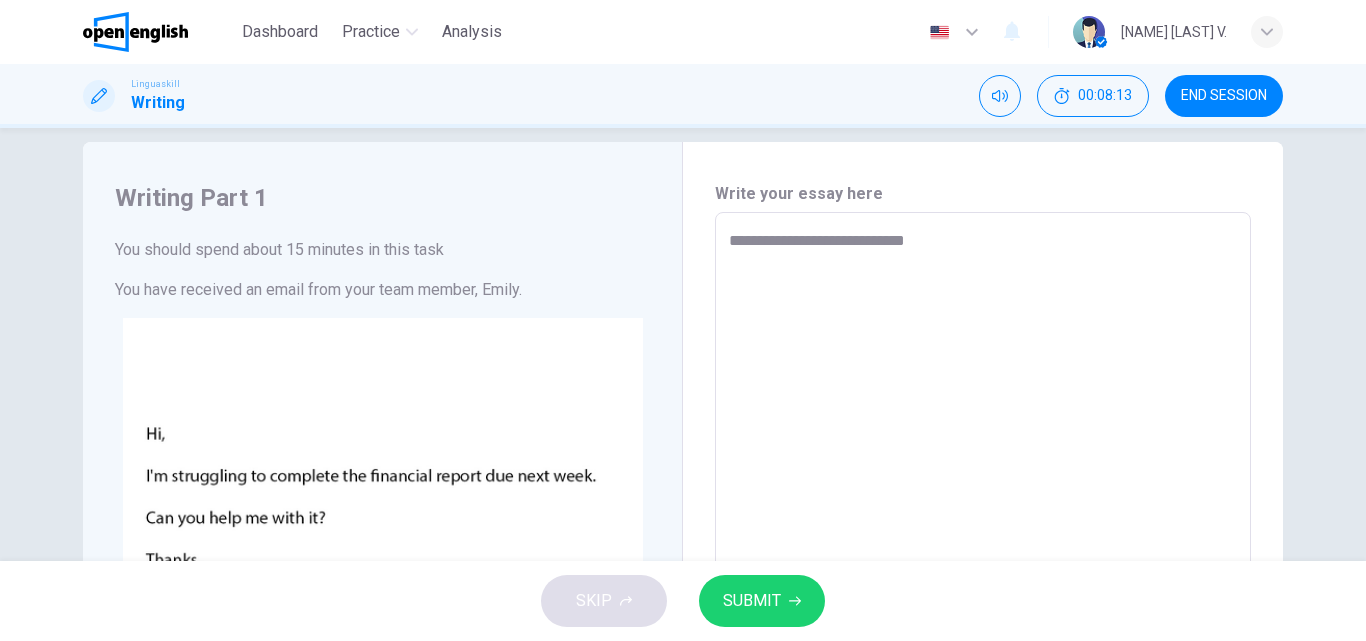 type on "*" 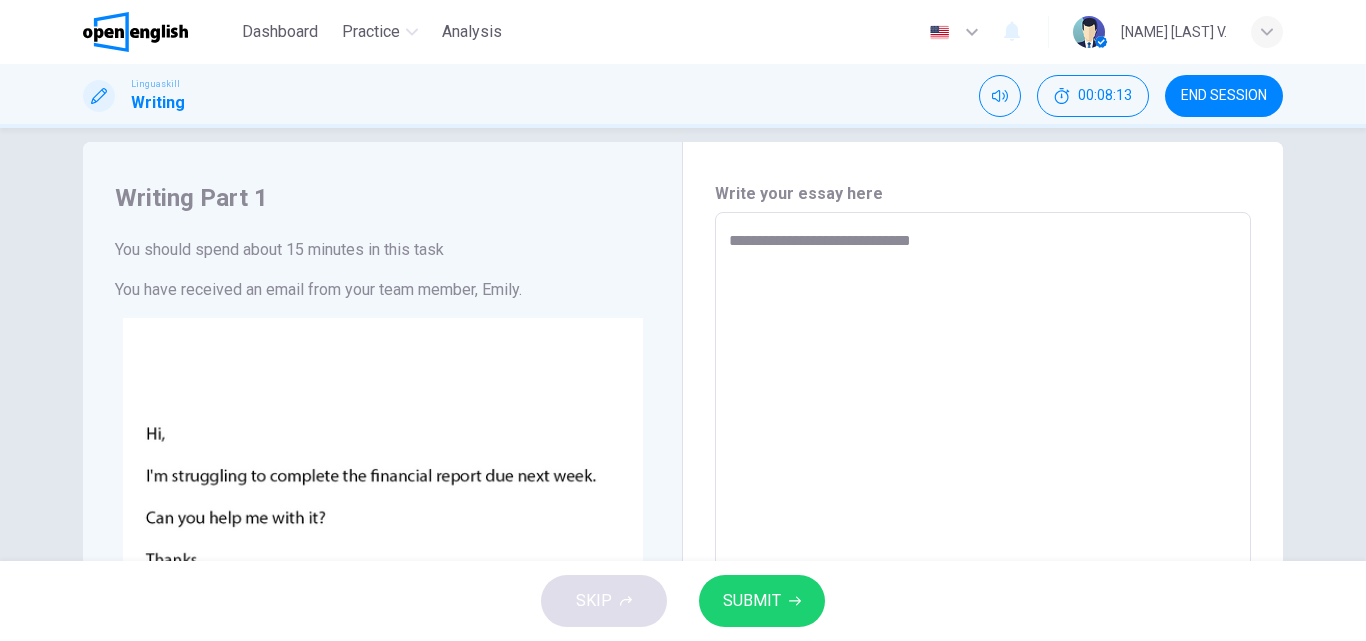 type on "*" 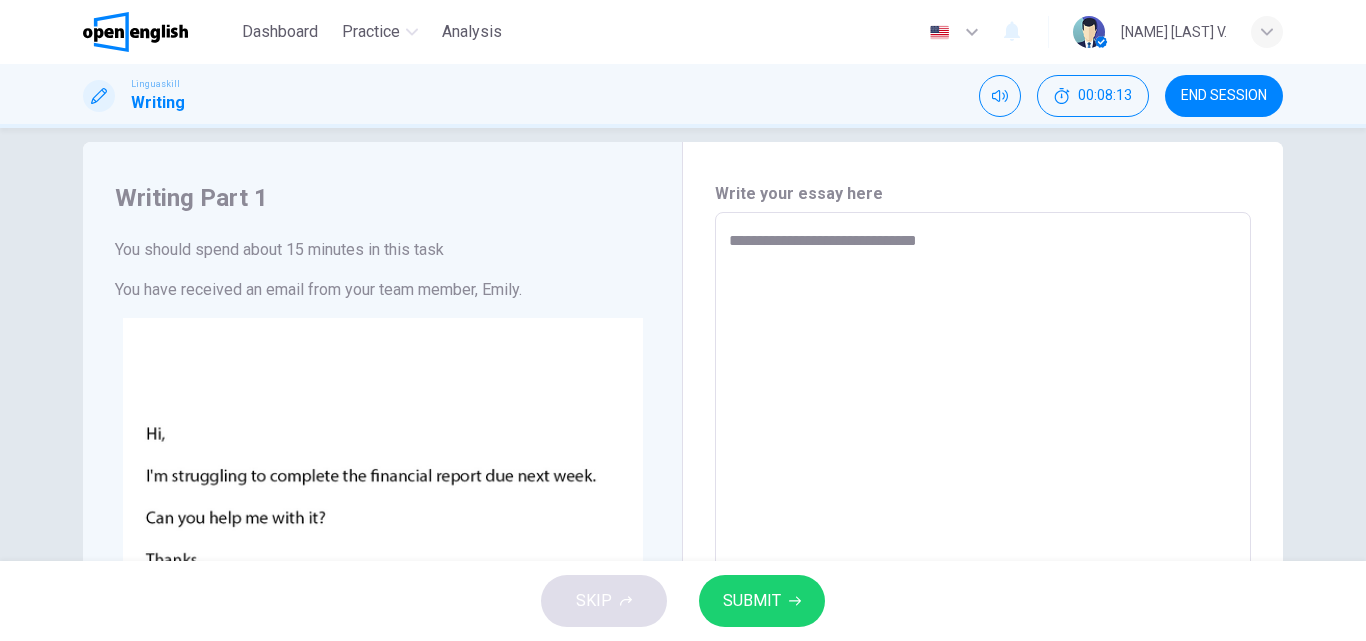 type on "*" 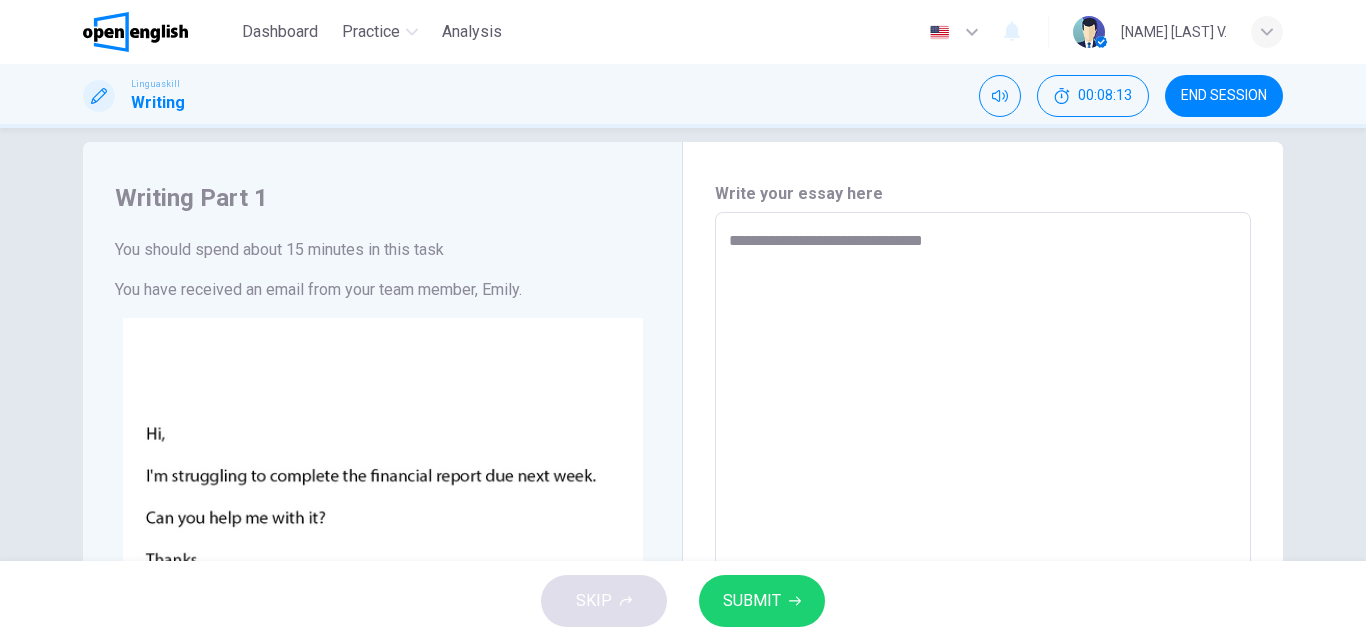 type on "*" 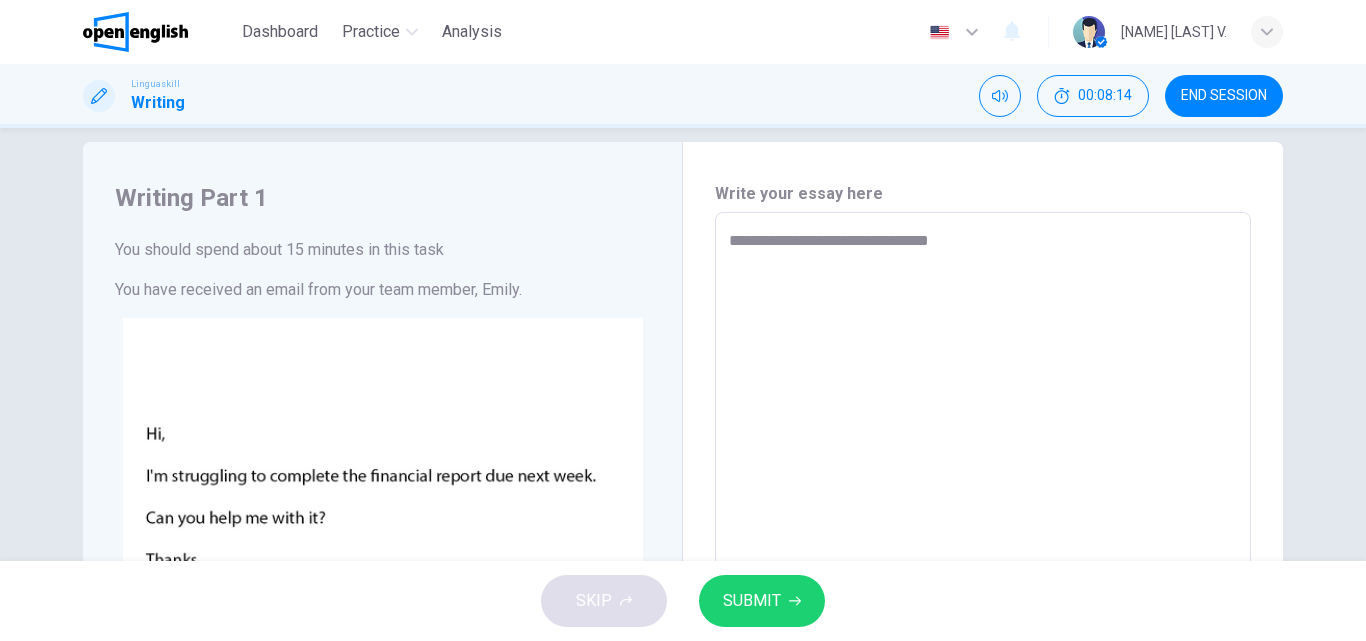 type on "*" 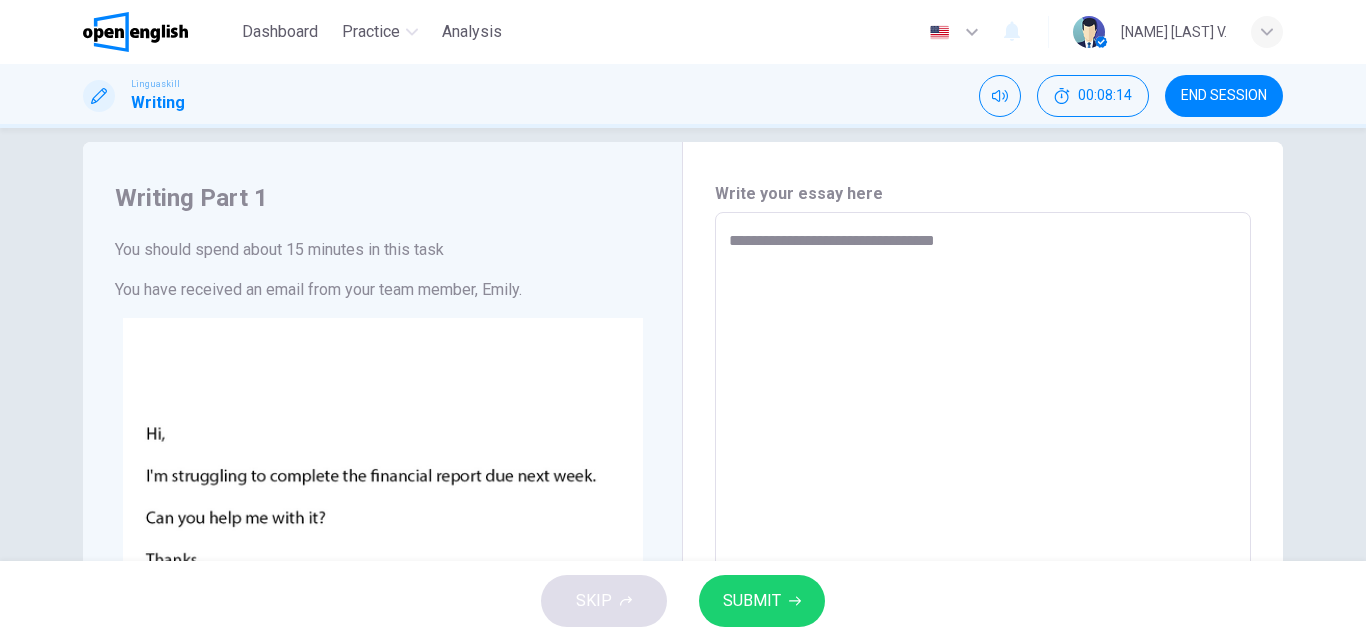 type on "*" 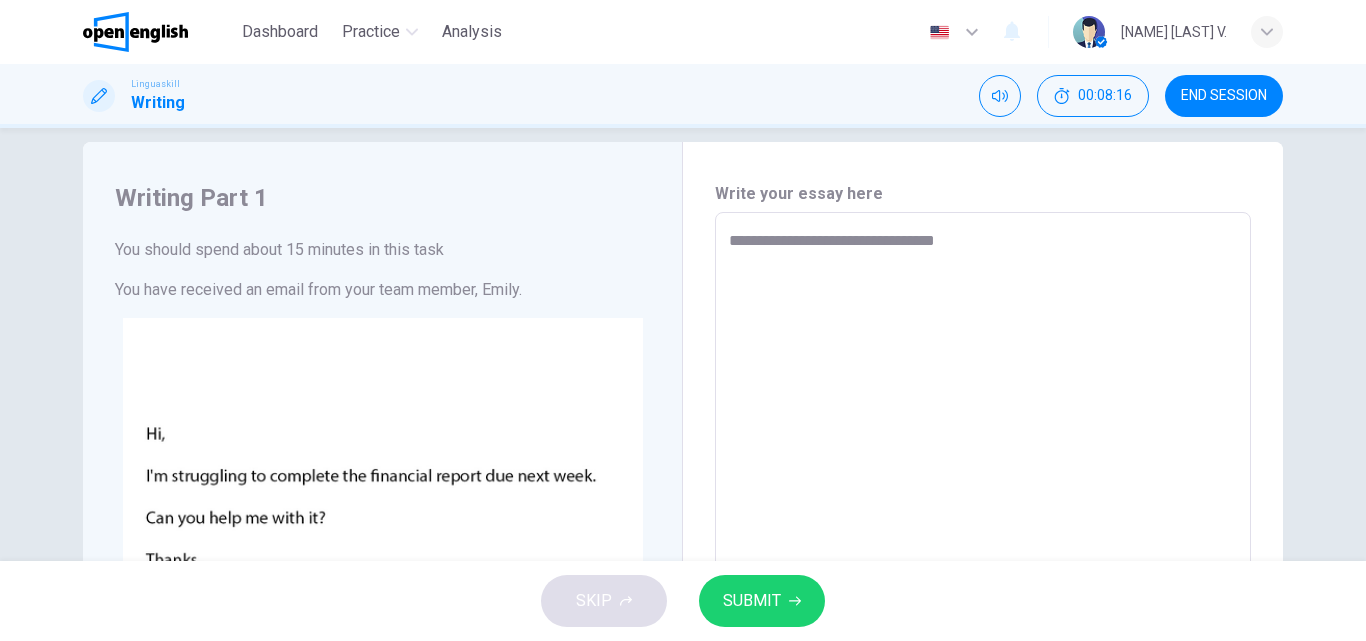 type on "**********" 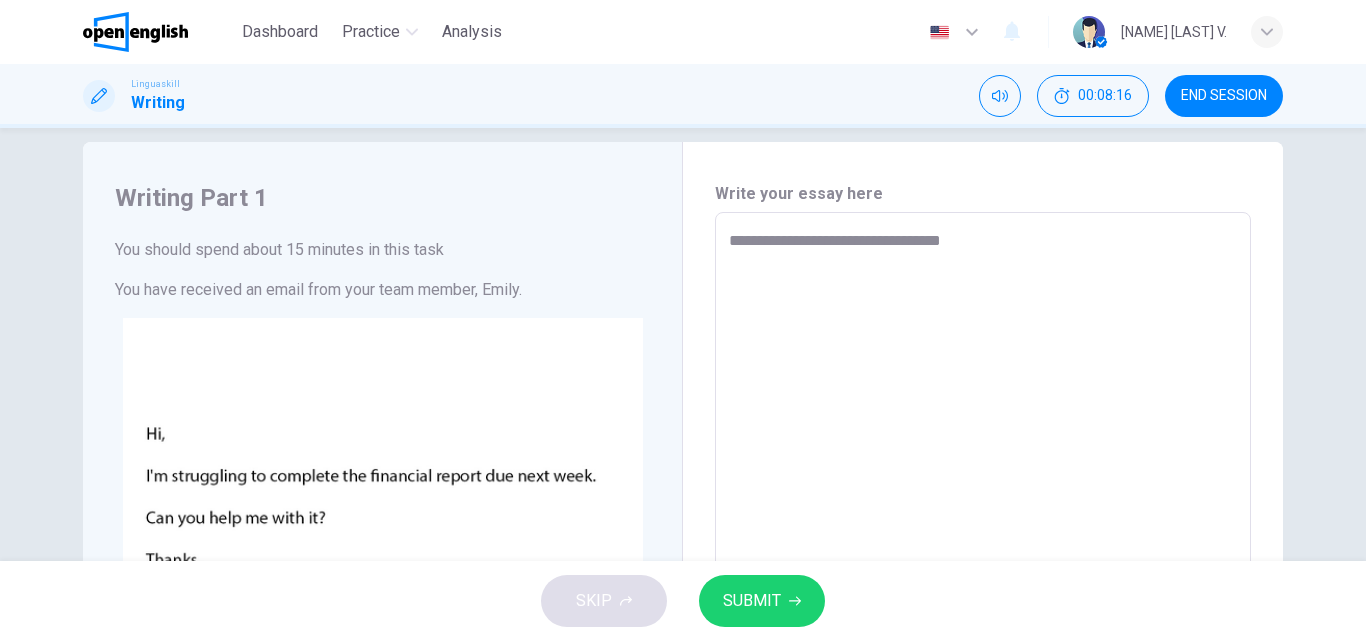 type on "*" 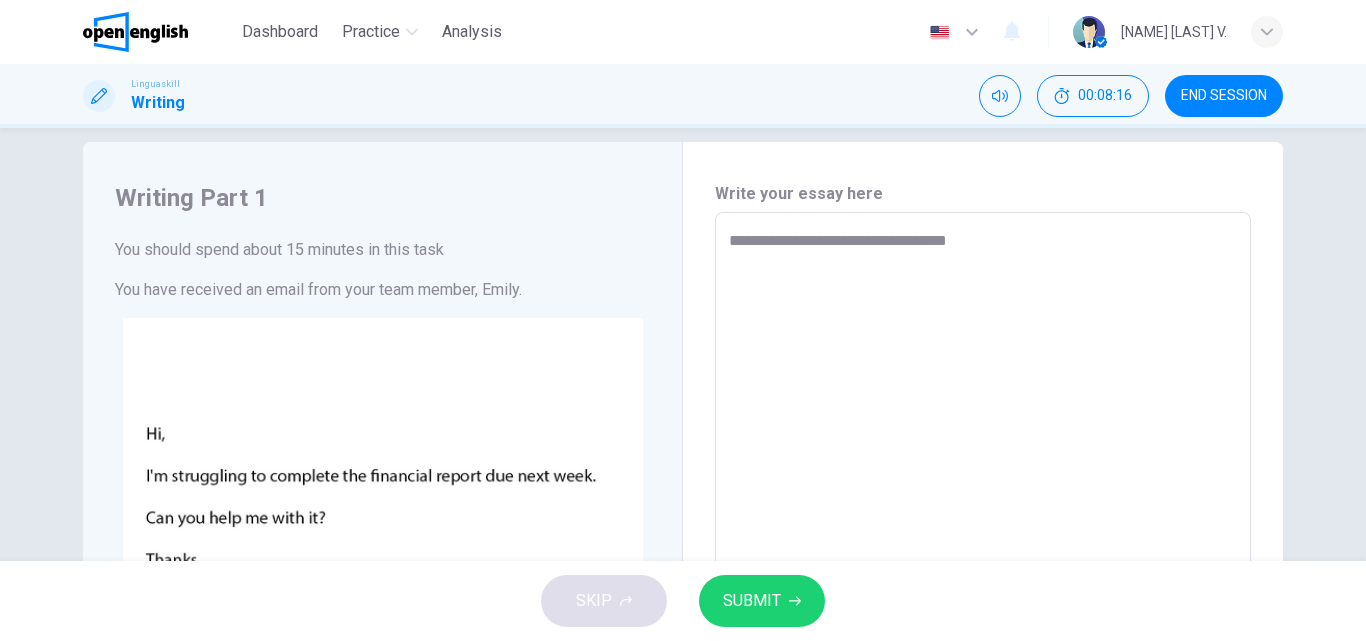 type on "*" 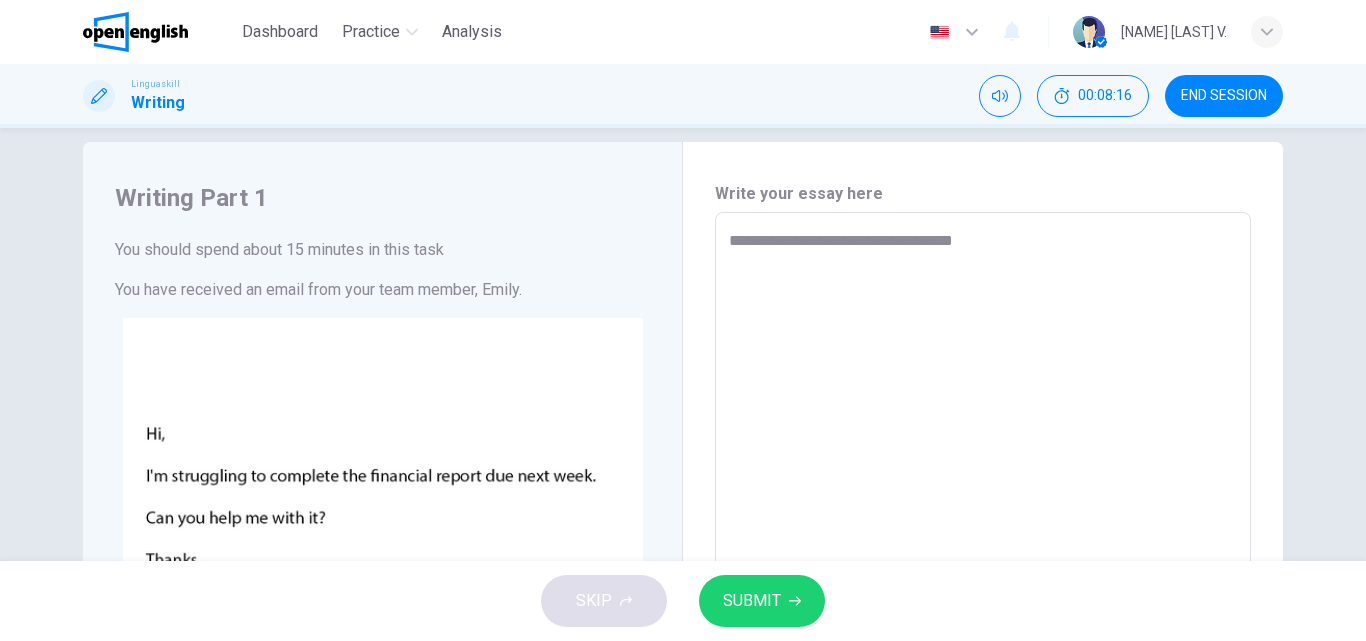 type on "**********" 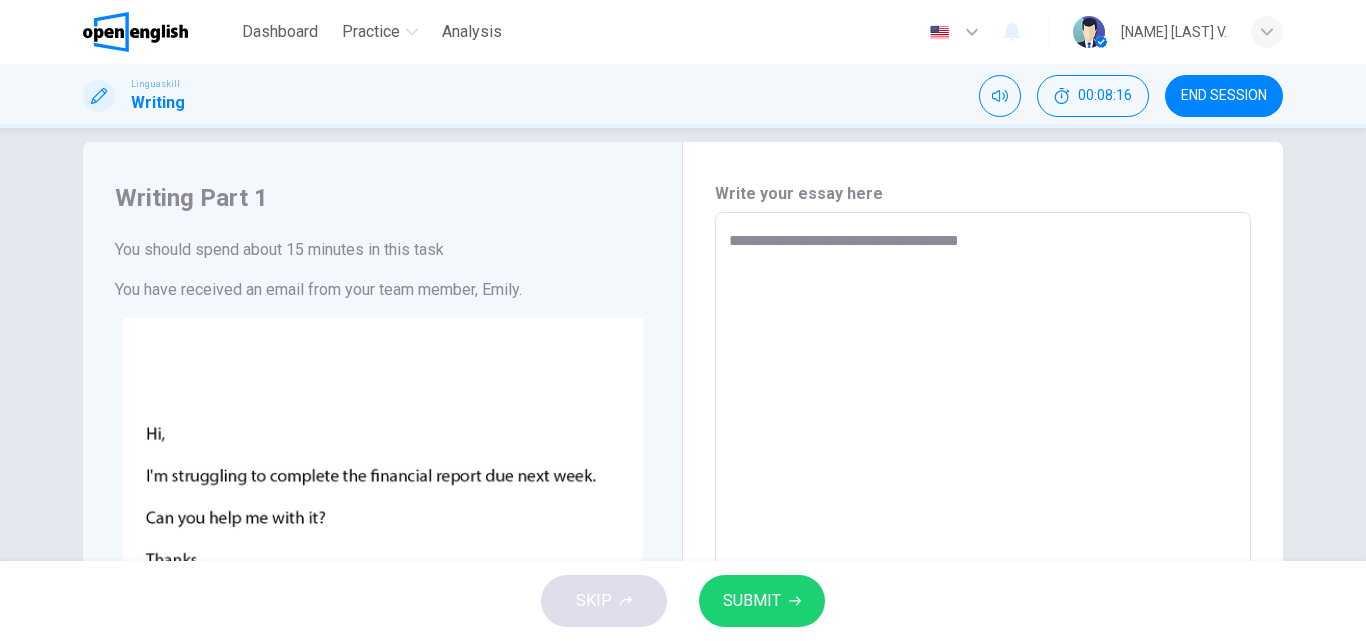 type on "*" 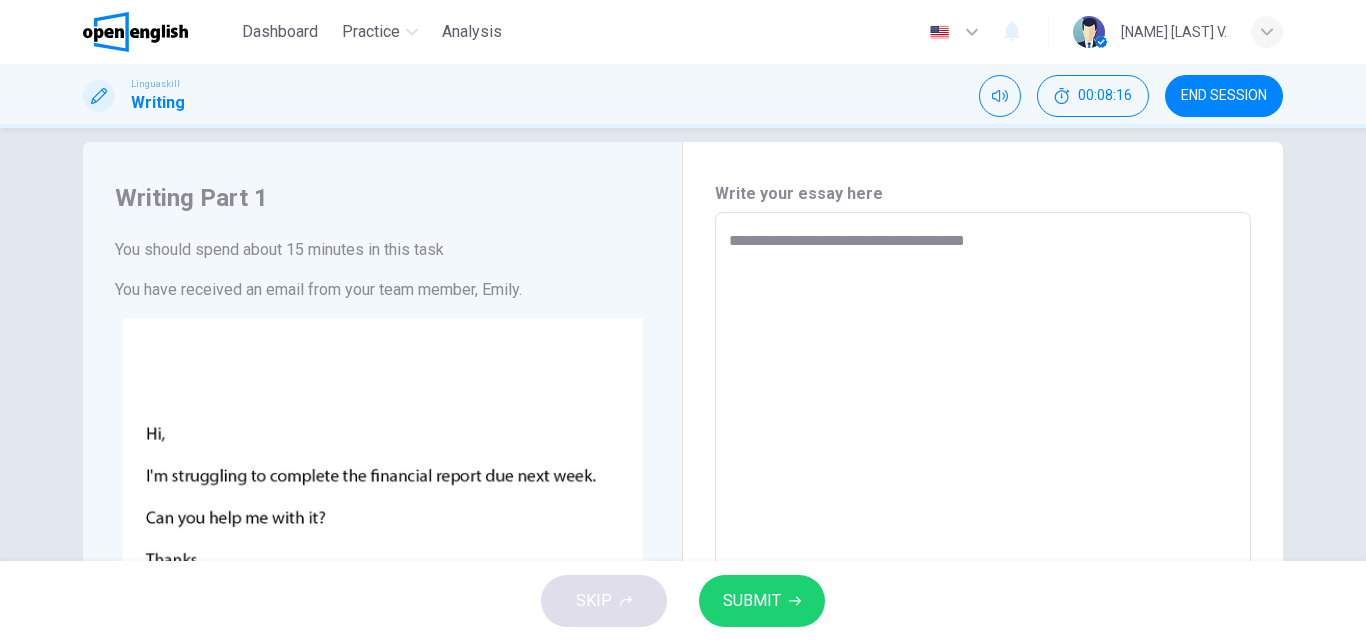type on "*" 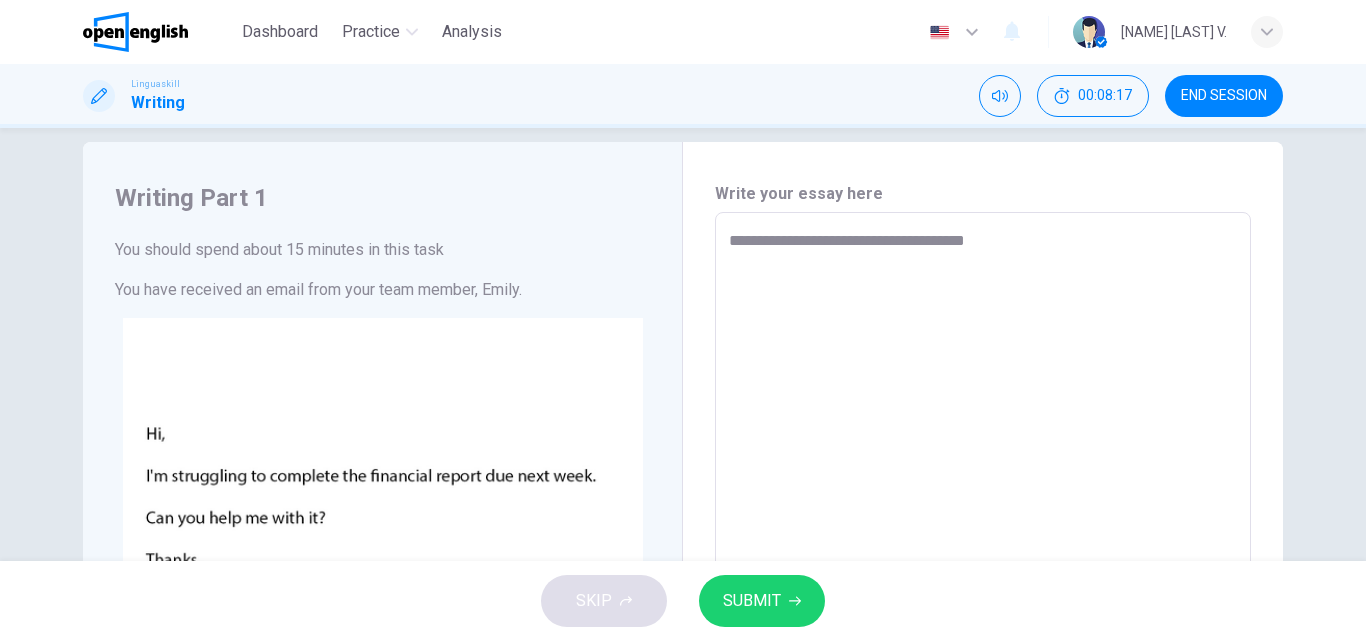 type on "**********" 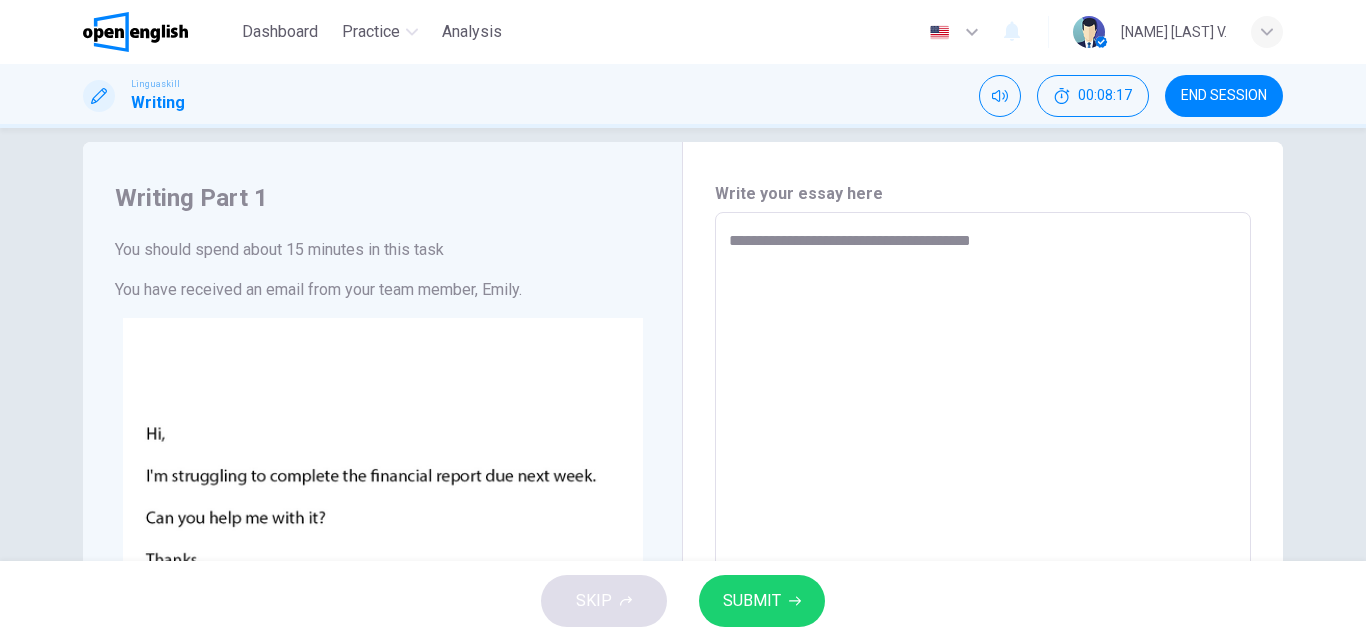 type on "*" 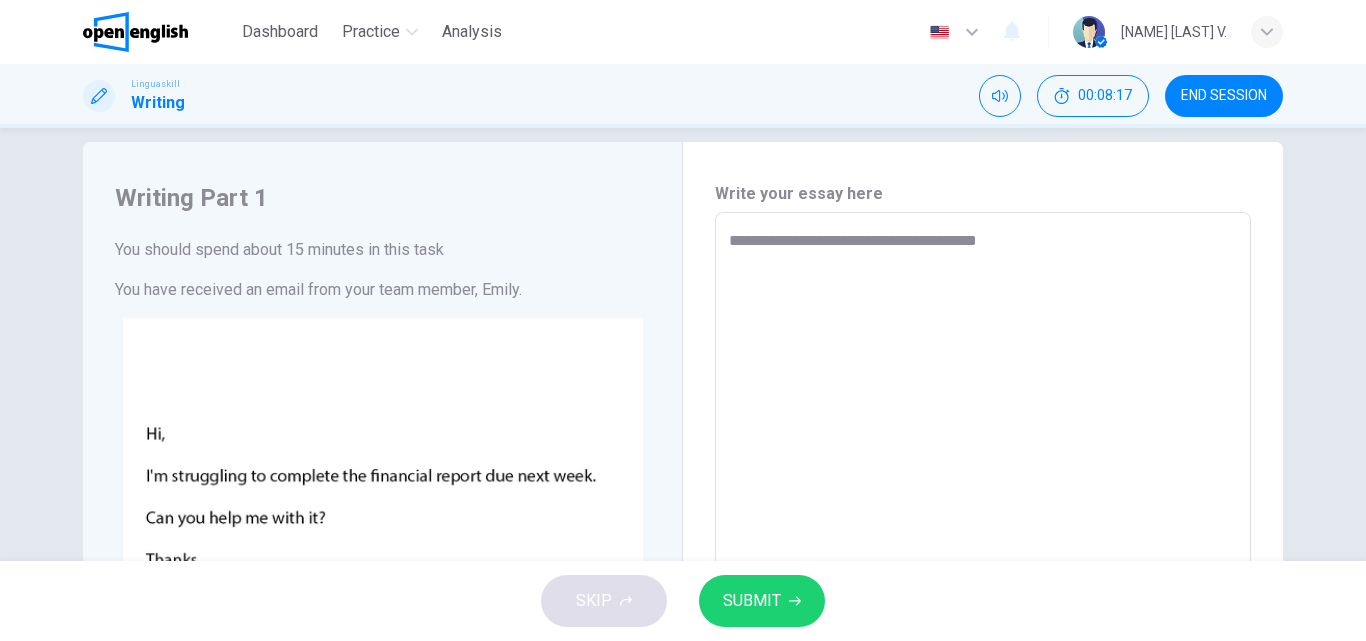 type on "**********" 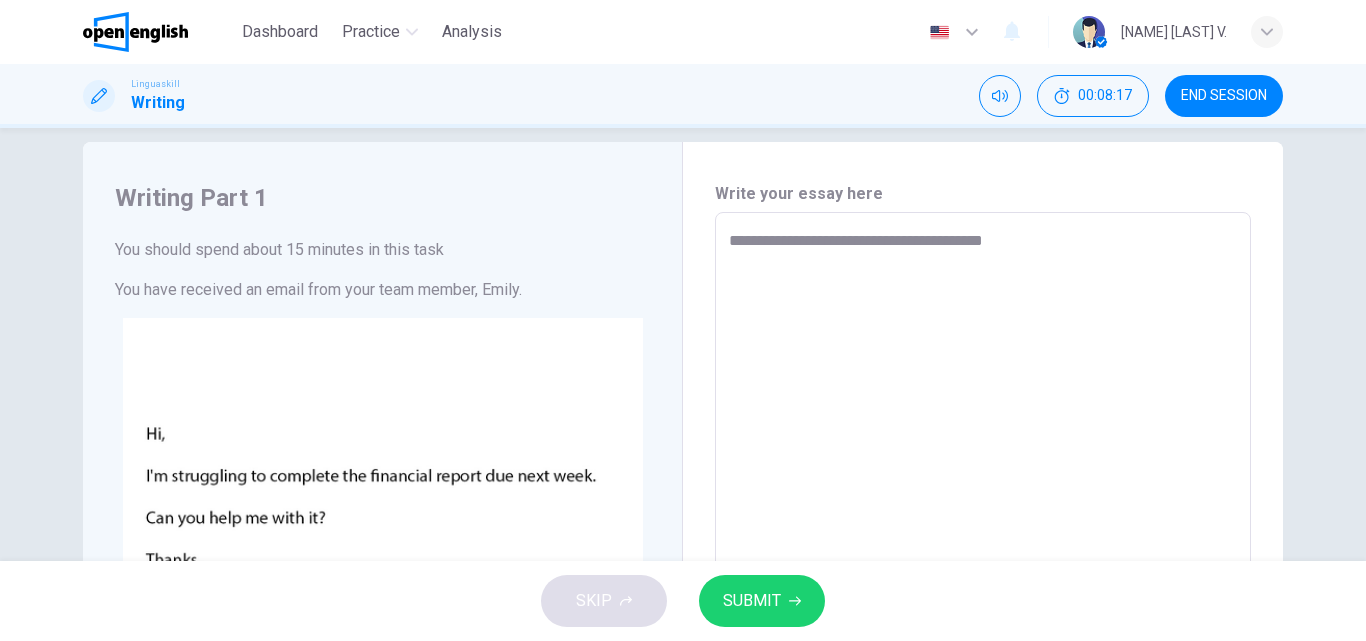 type on "*" 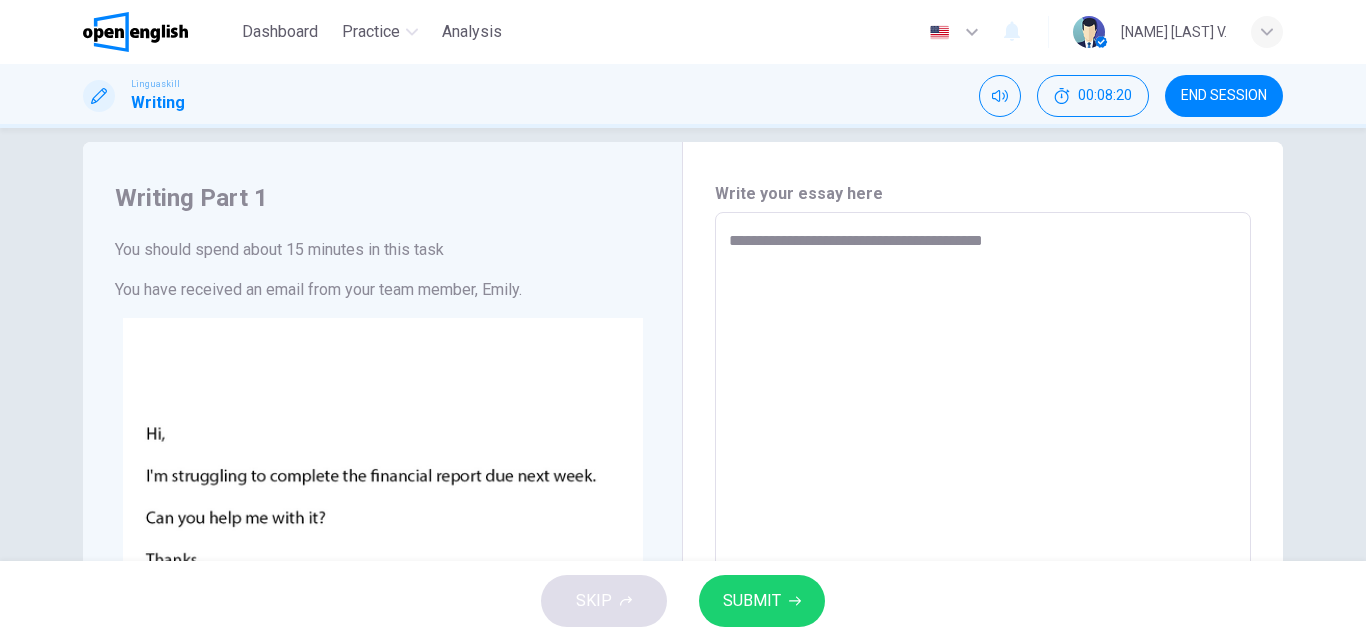 type on "**********" 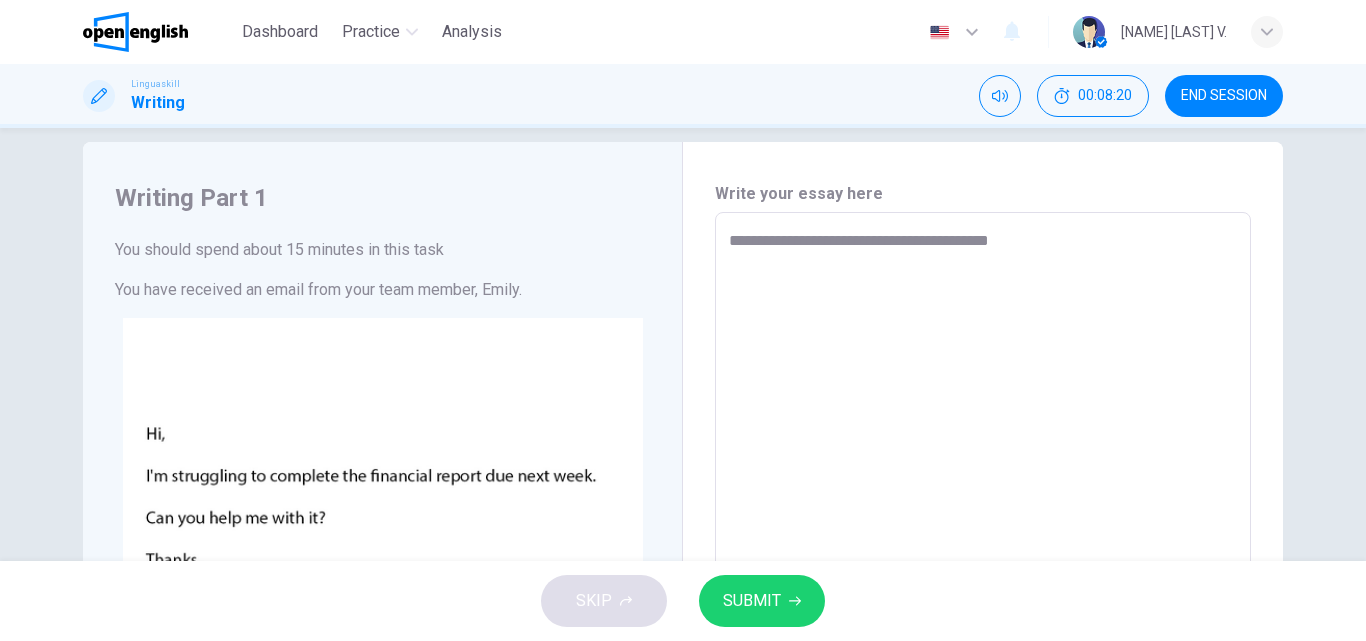 type on "*" 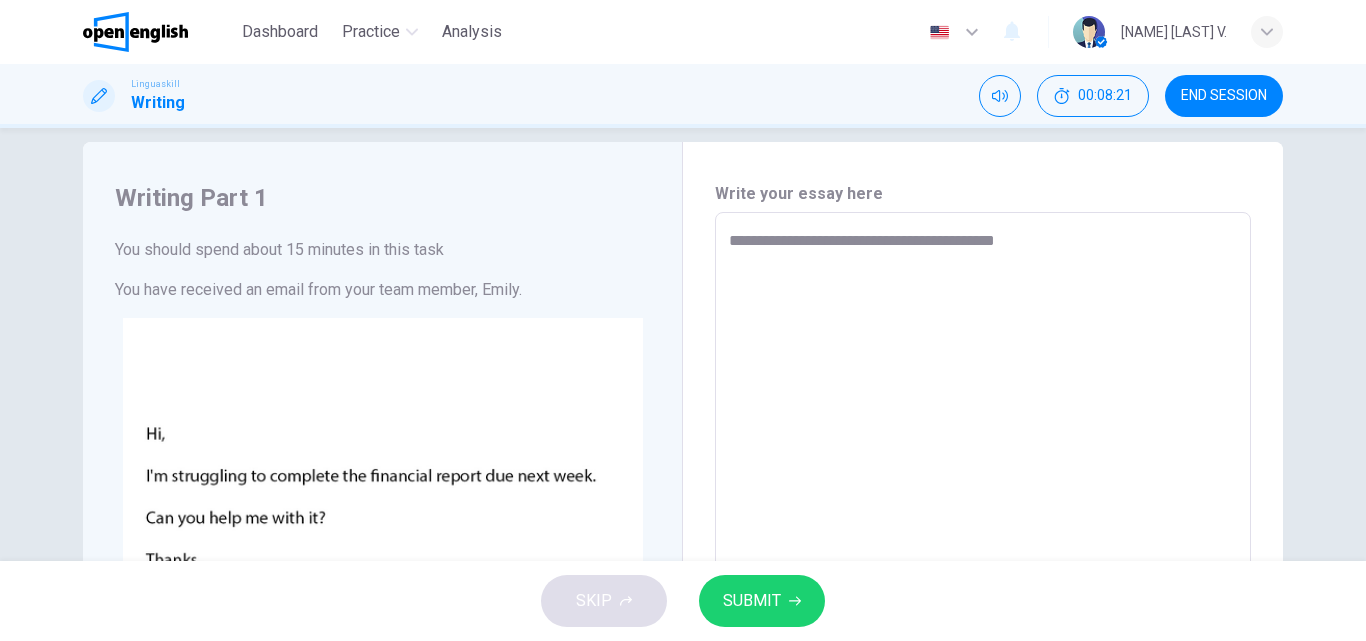 type on "**********" 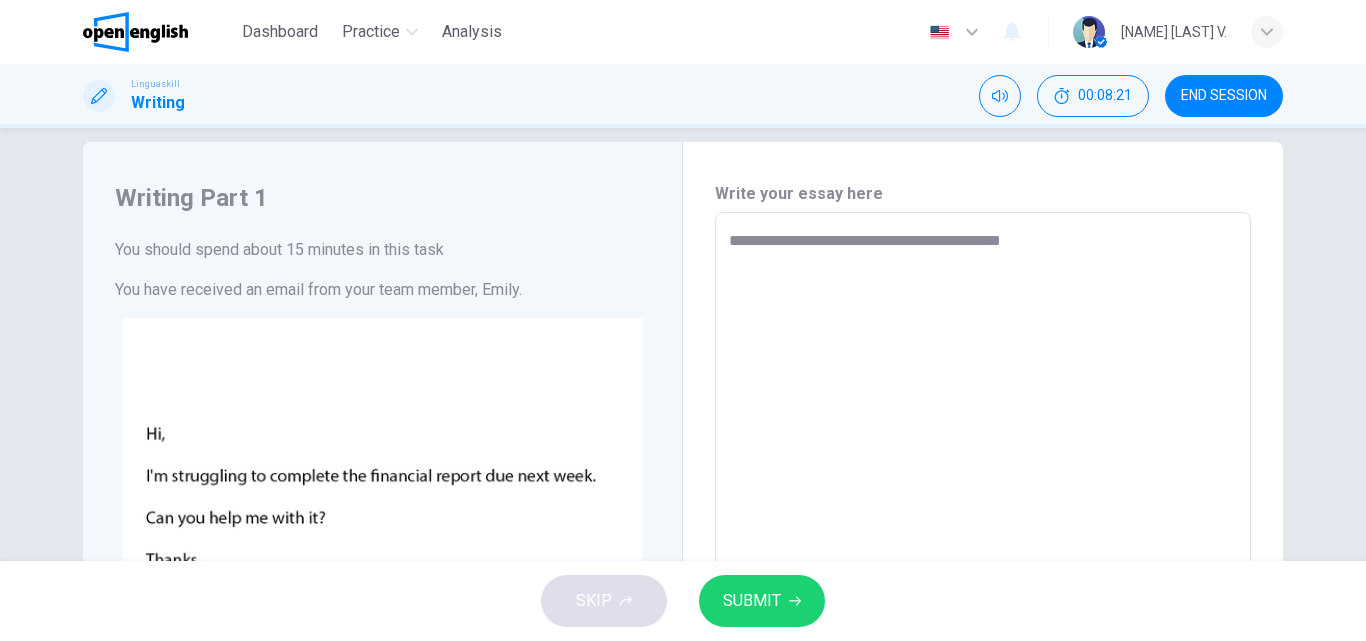 type on "*" 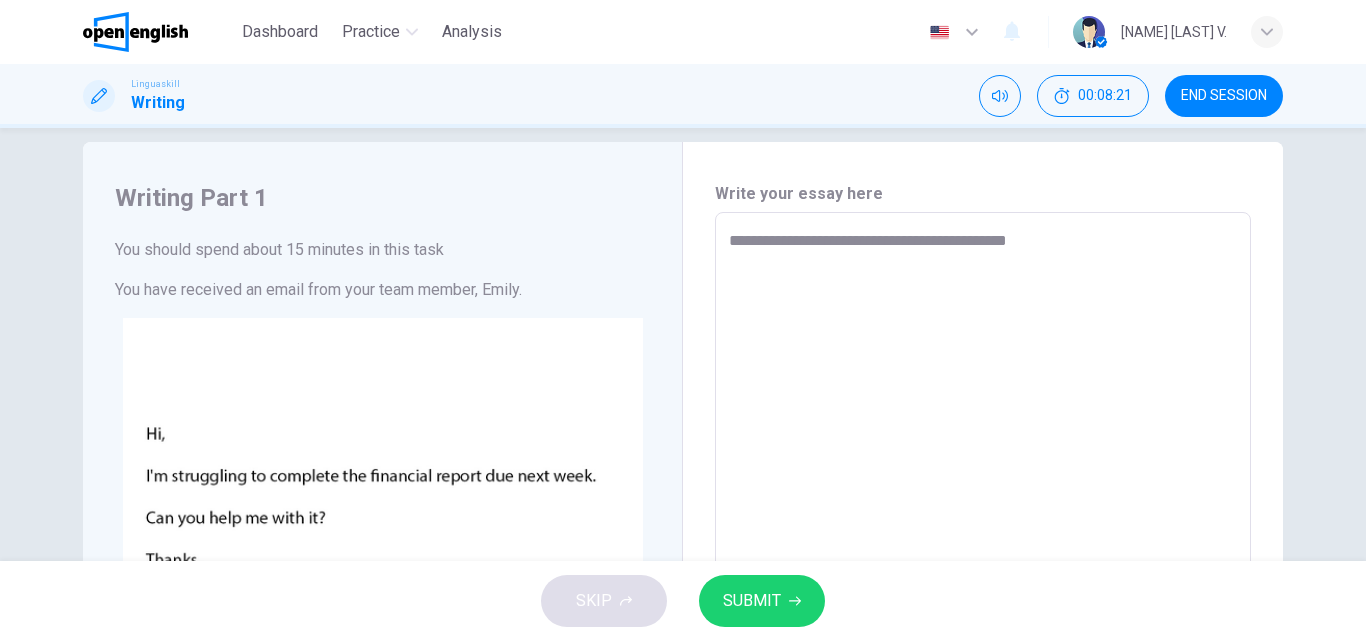 type on "*" 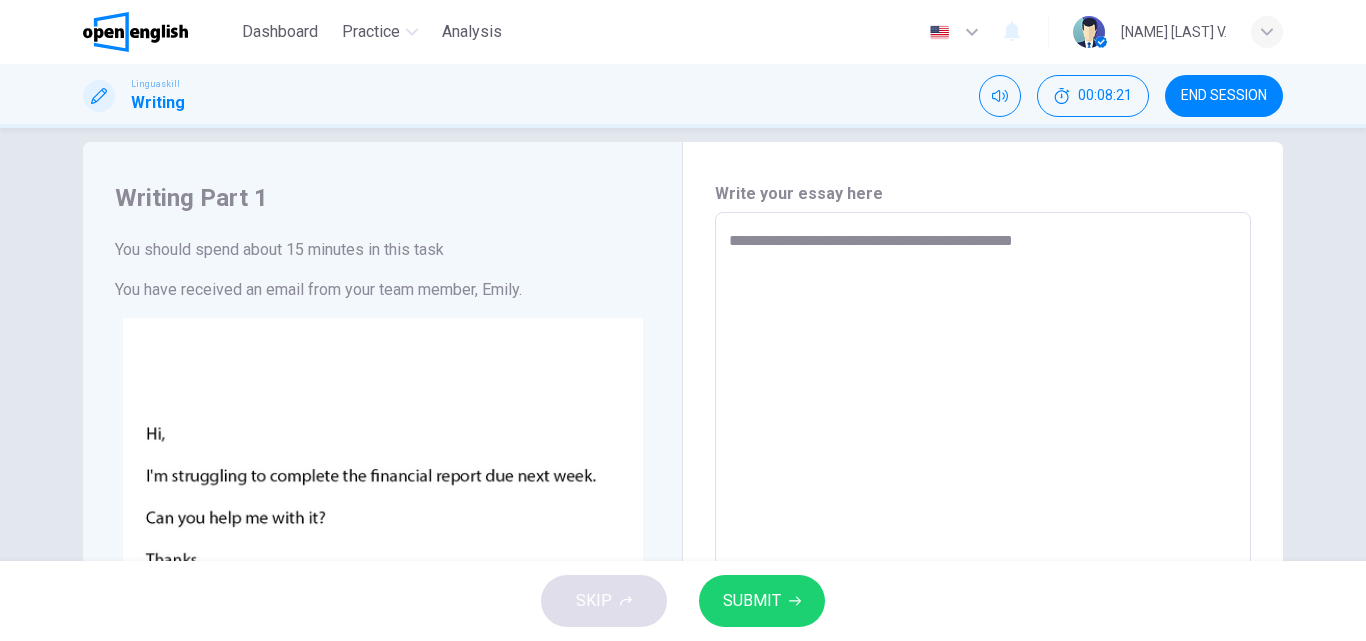 type on "*" 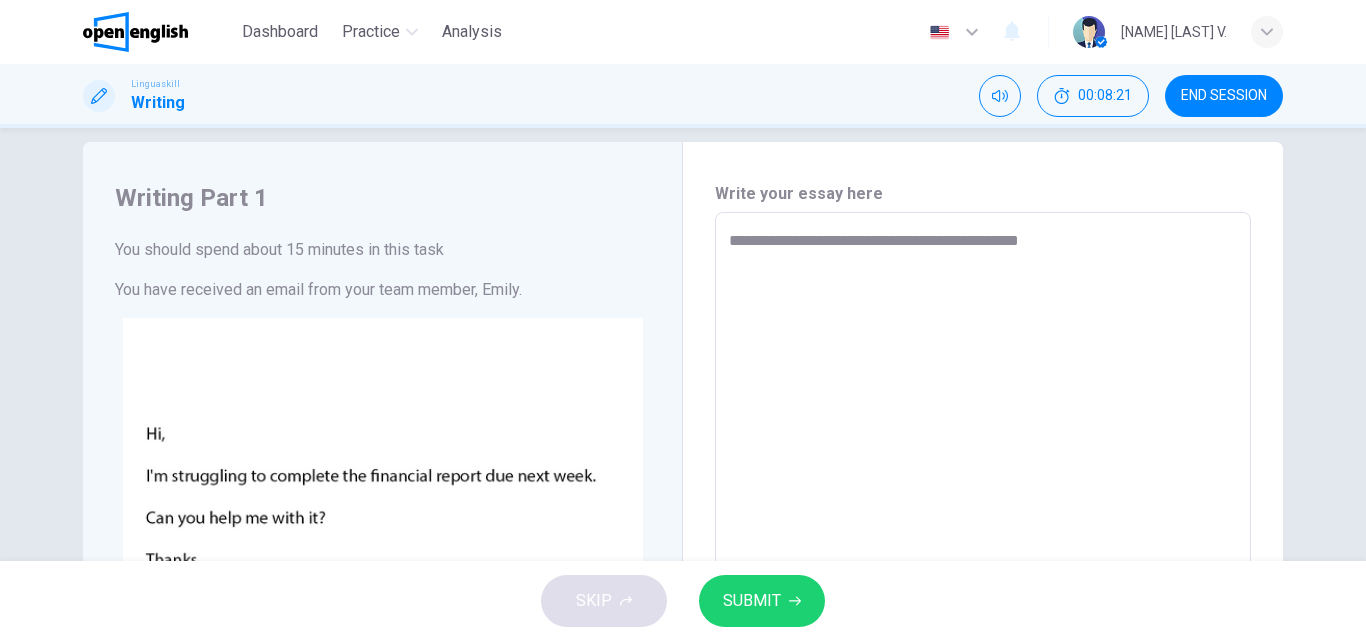 type on "**********" 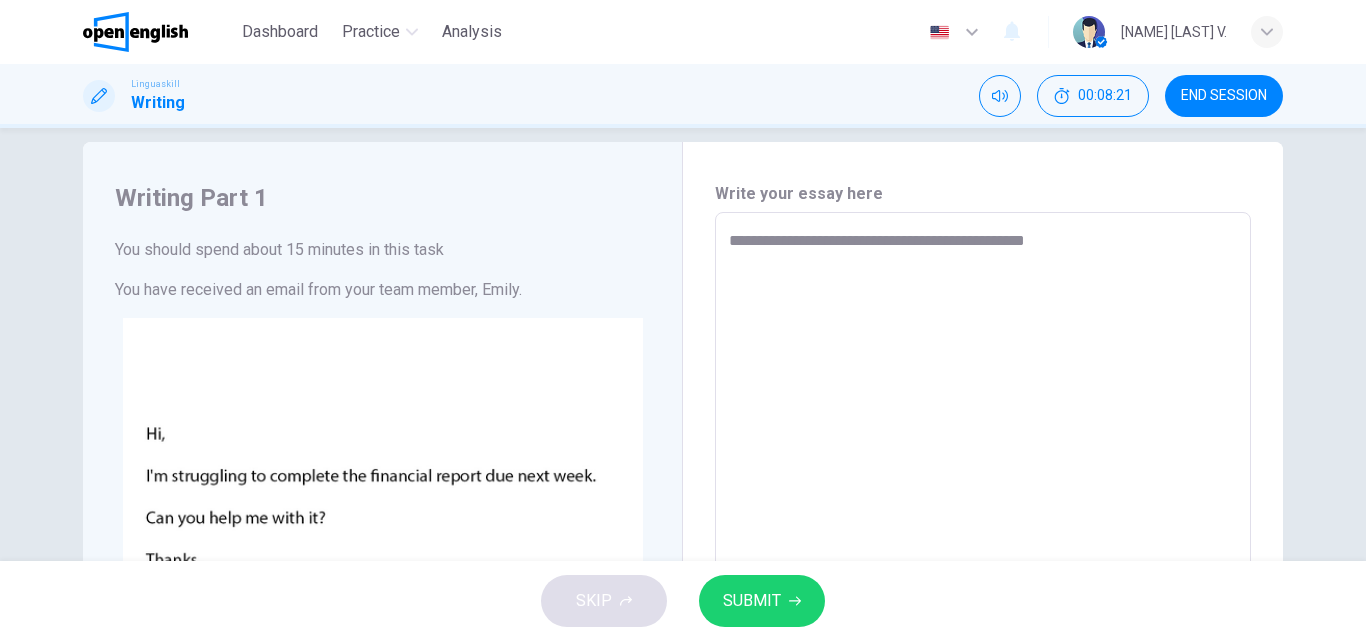 type on "*" 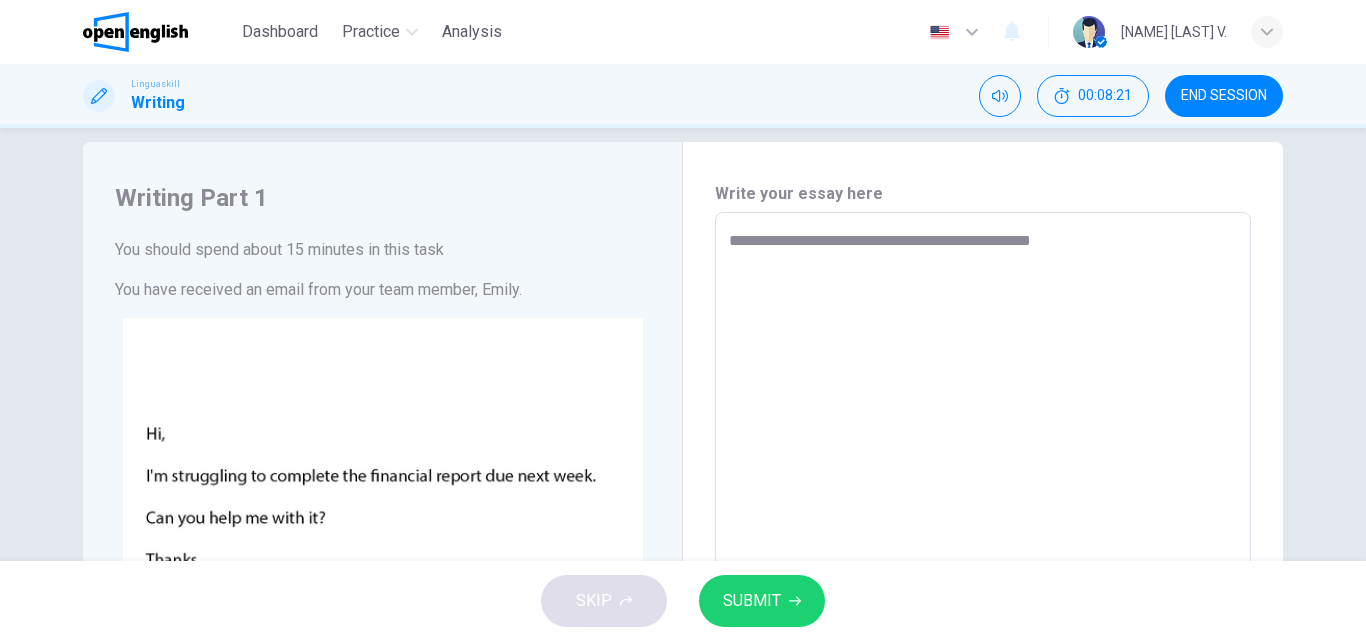 type on "*" 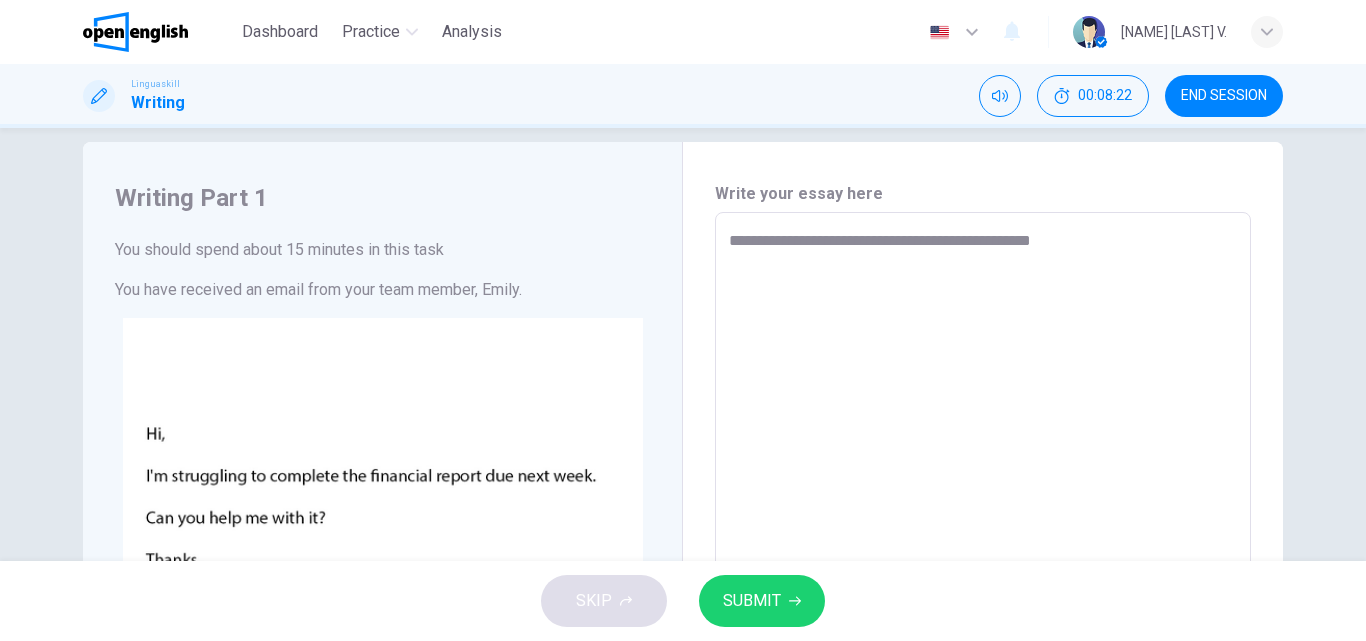type on "**********" 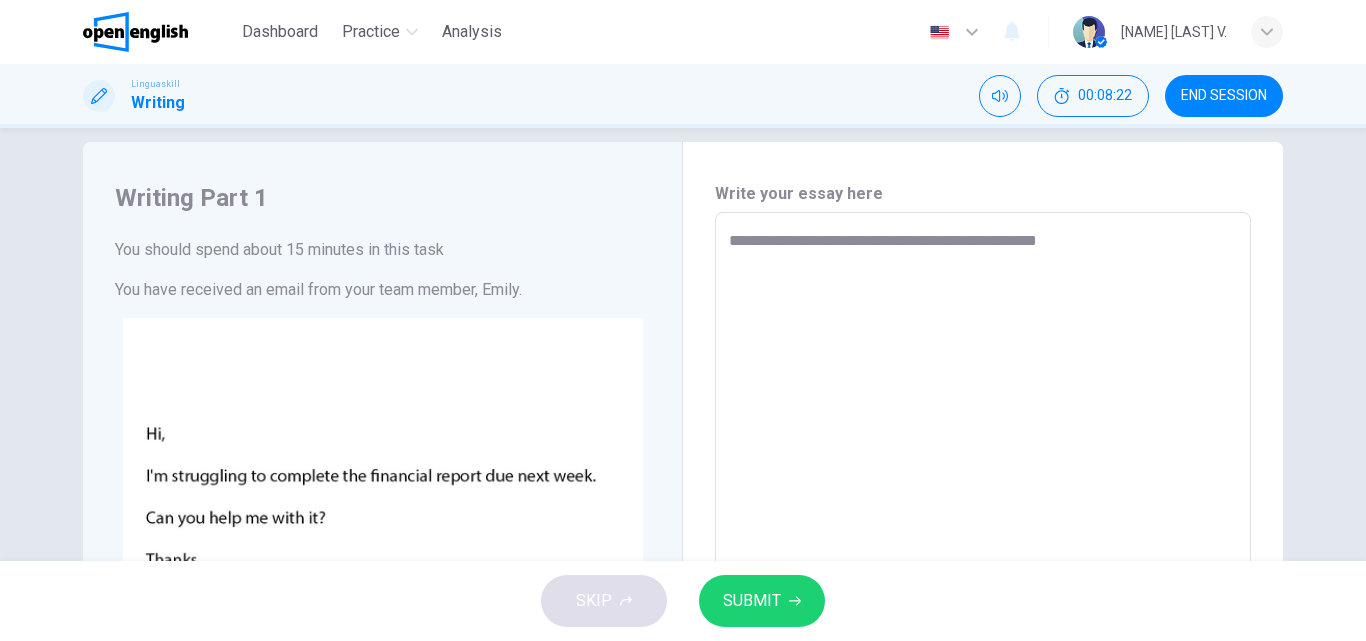 type on "*" 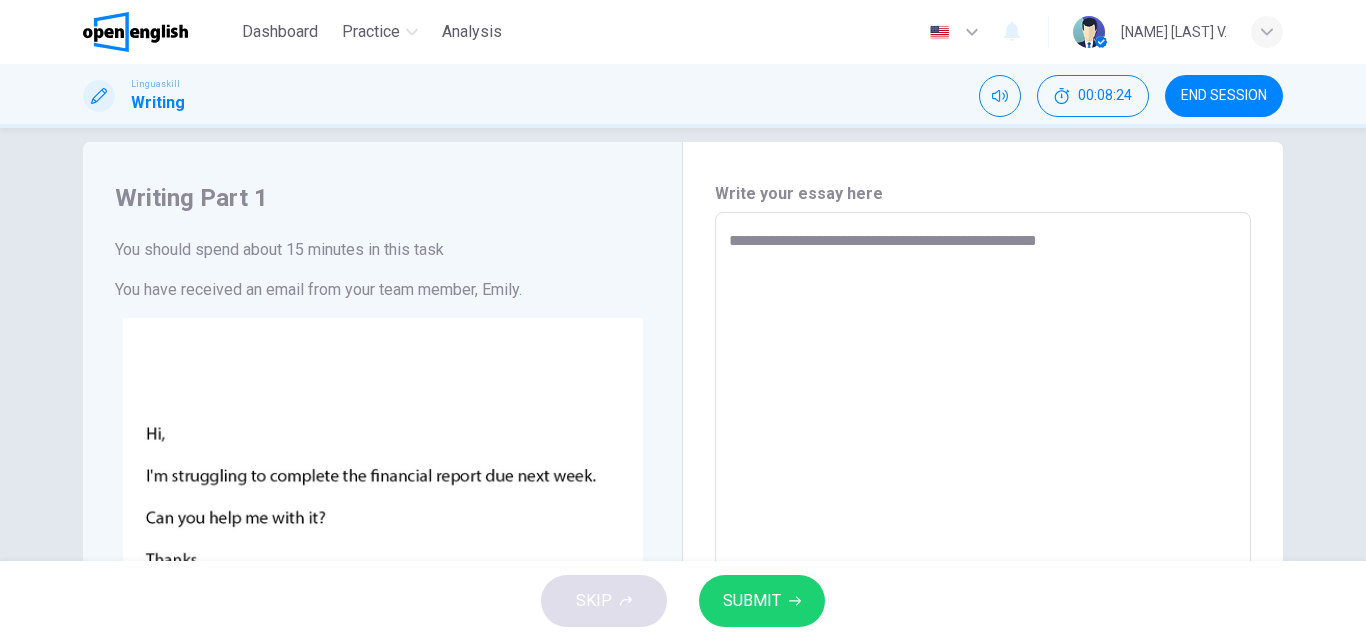 type on "**********" 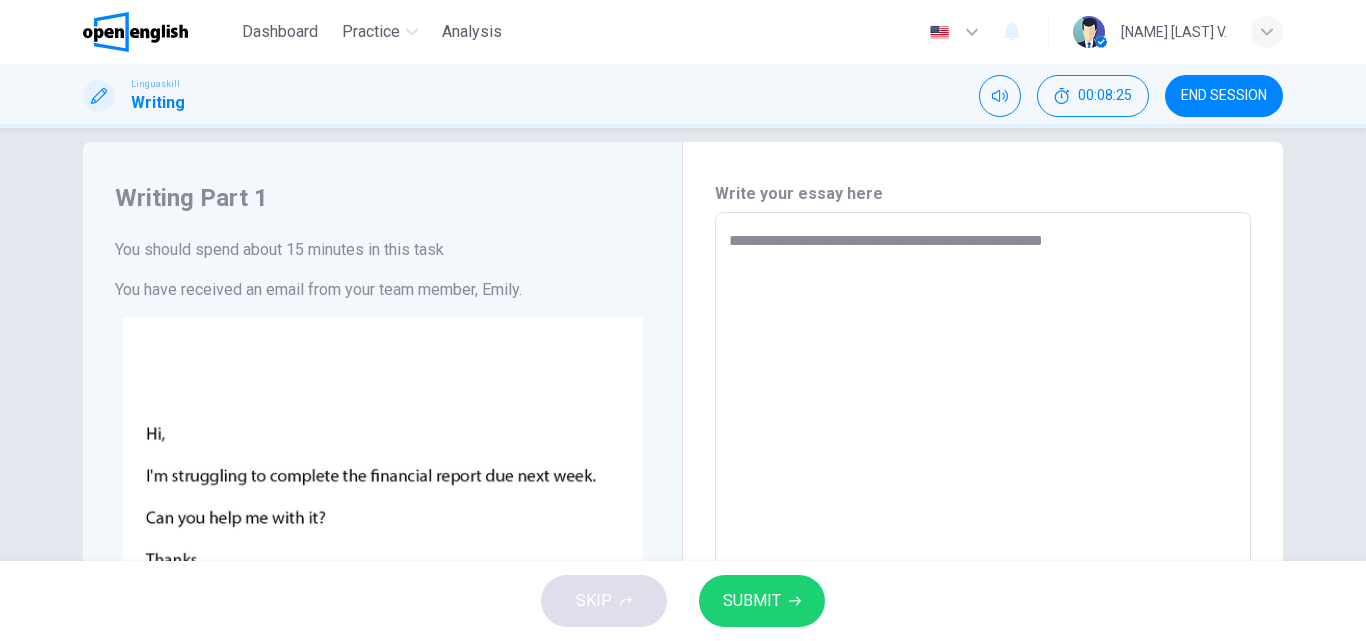 type on "**********" 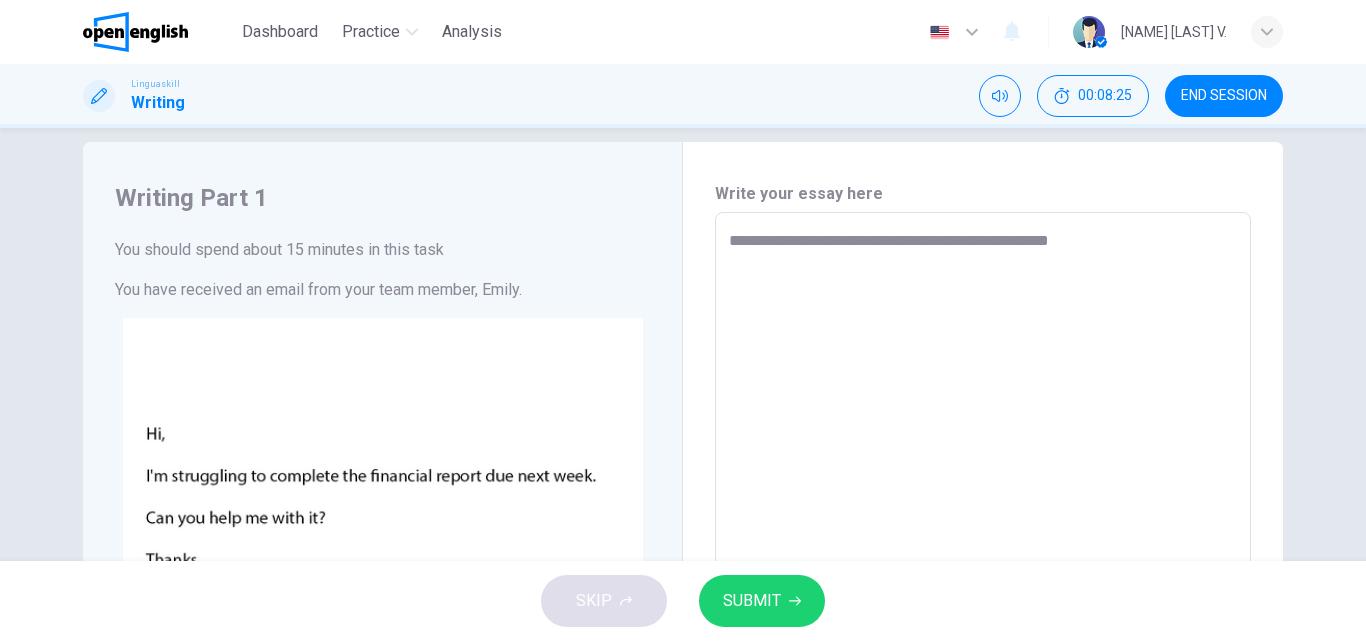 type on "*" 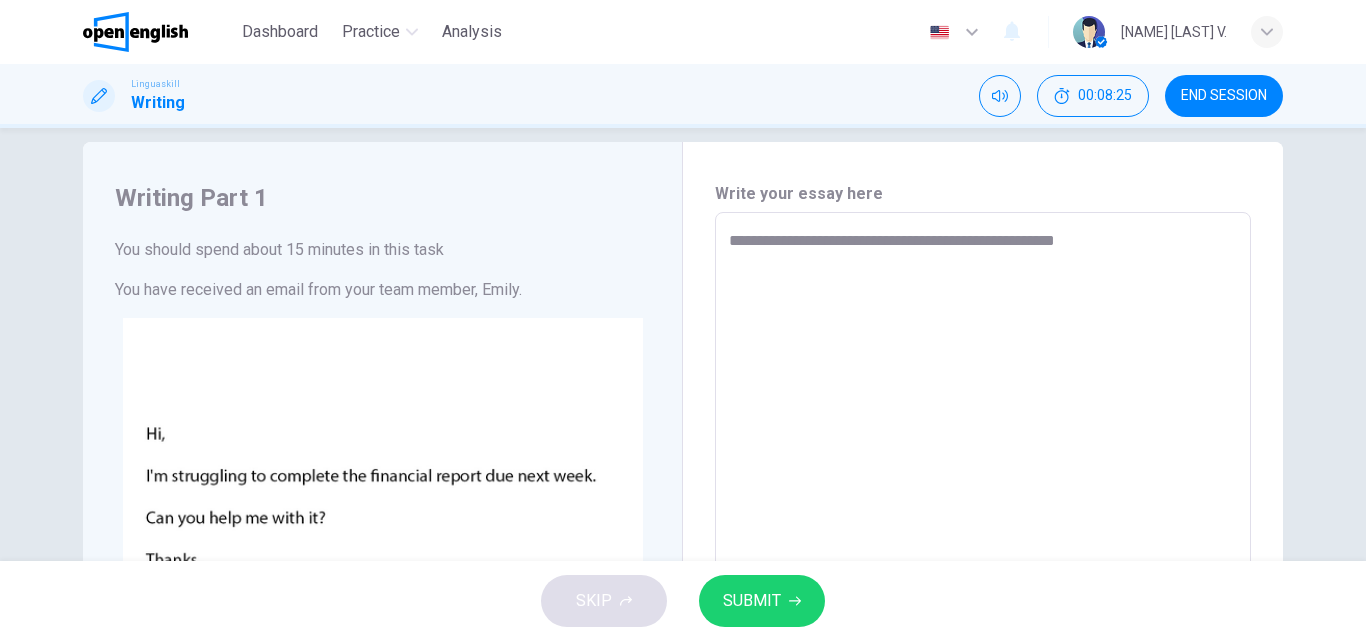 type on "*" 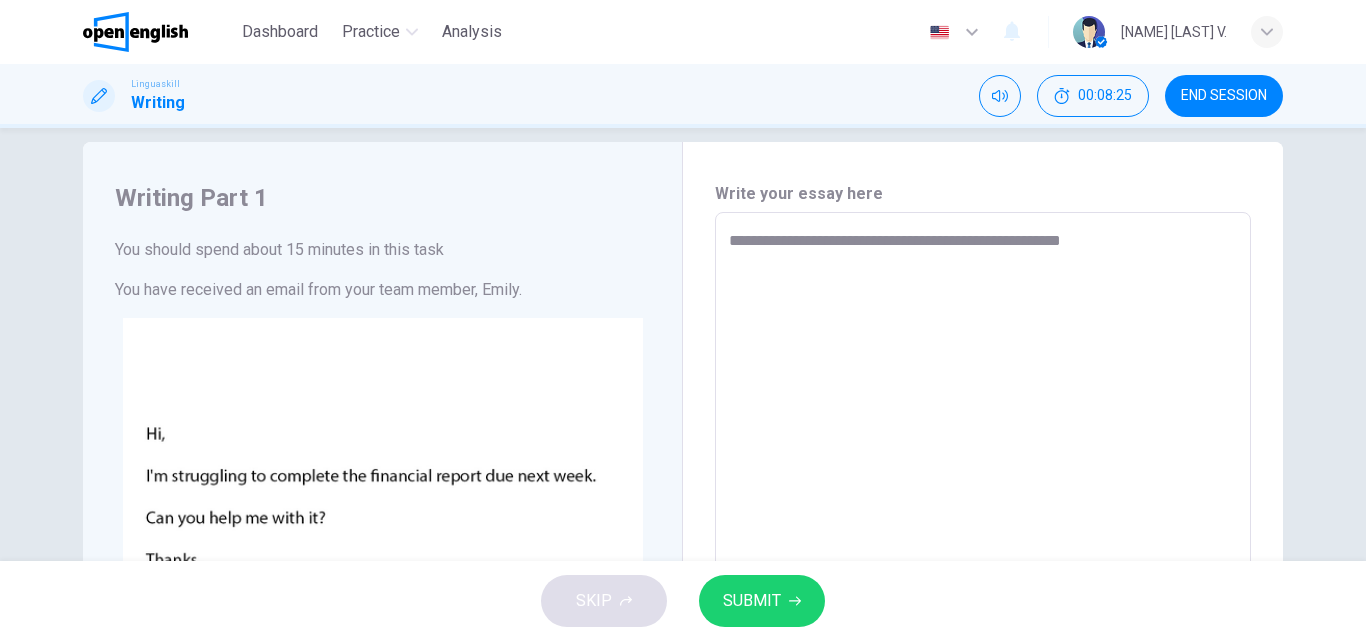 type on "**********" 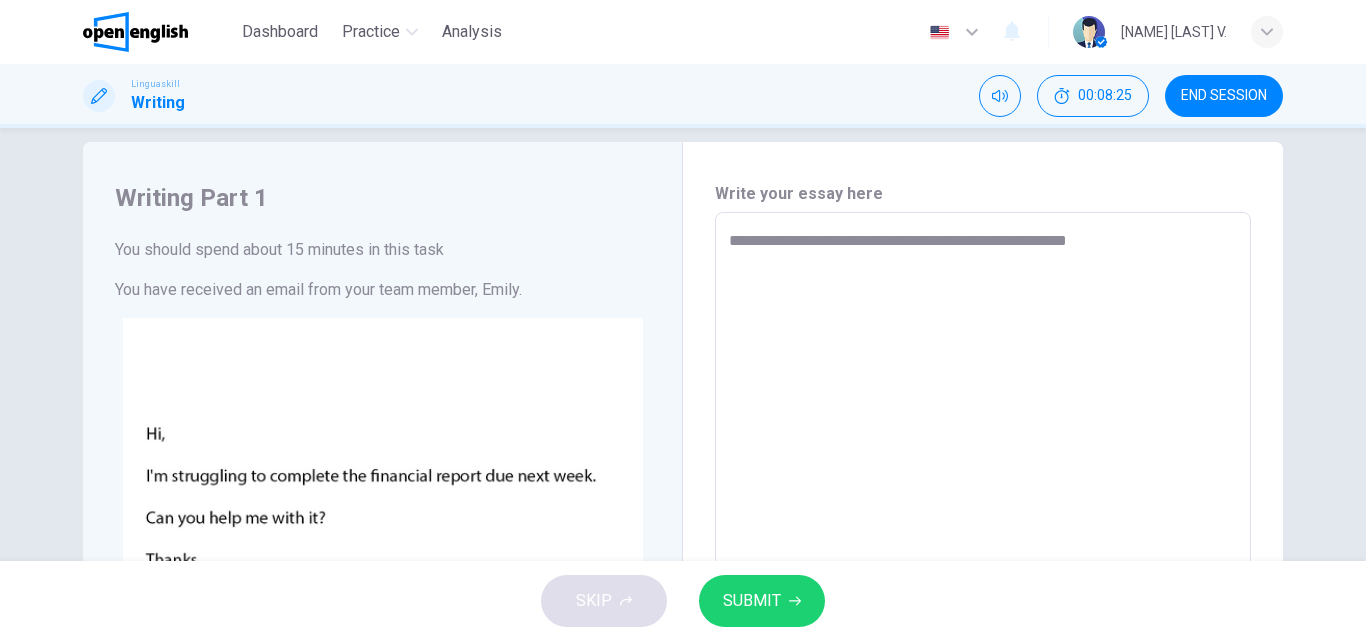 type on "*" 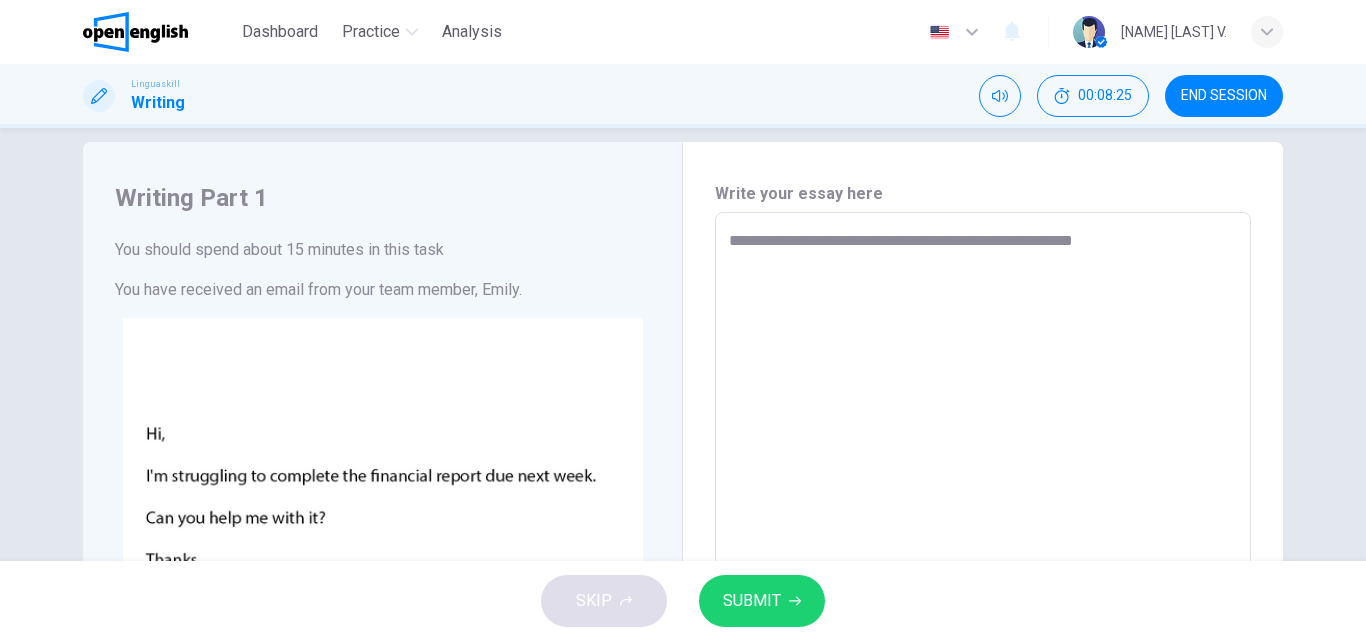 type on "**********" 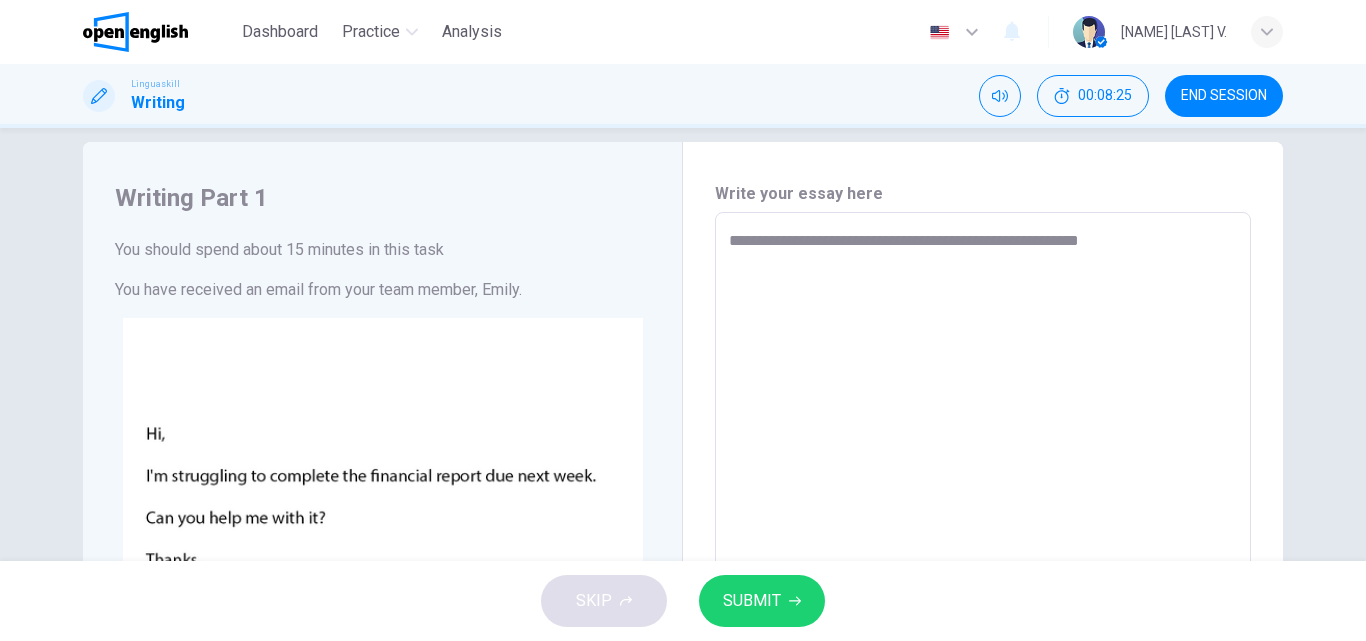 type on "*" 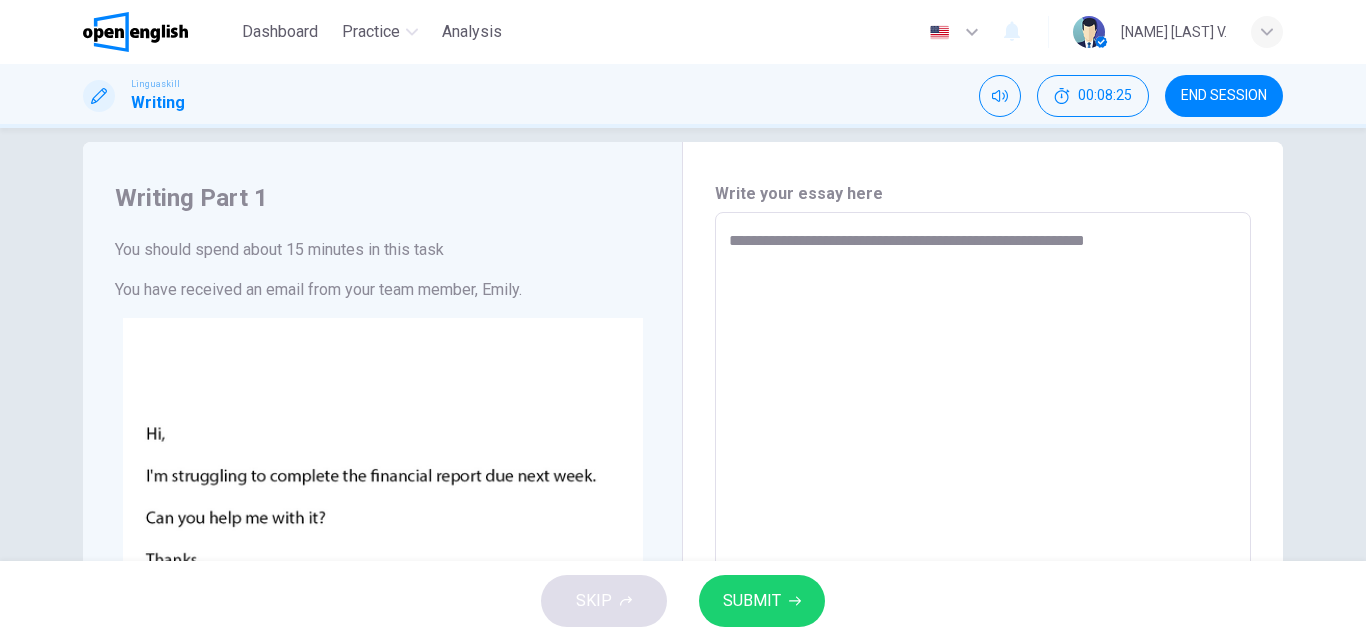 type on "*" 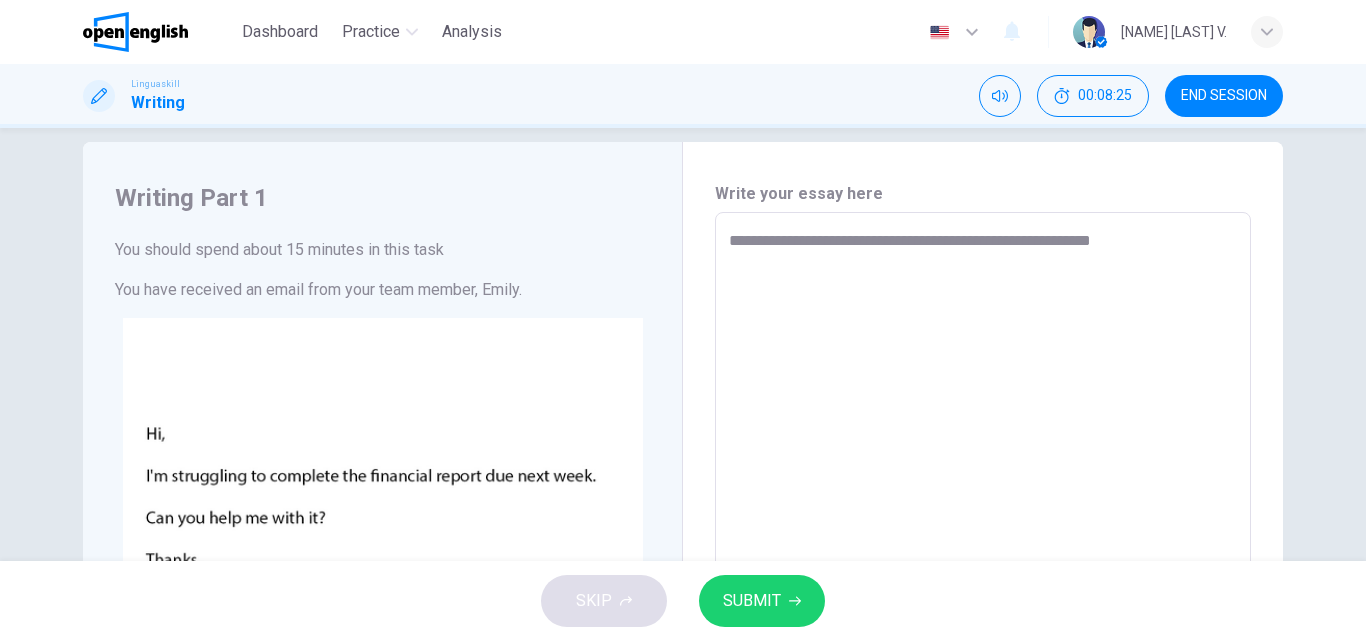 type on "**********" 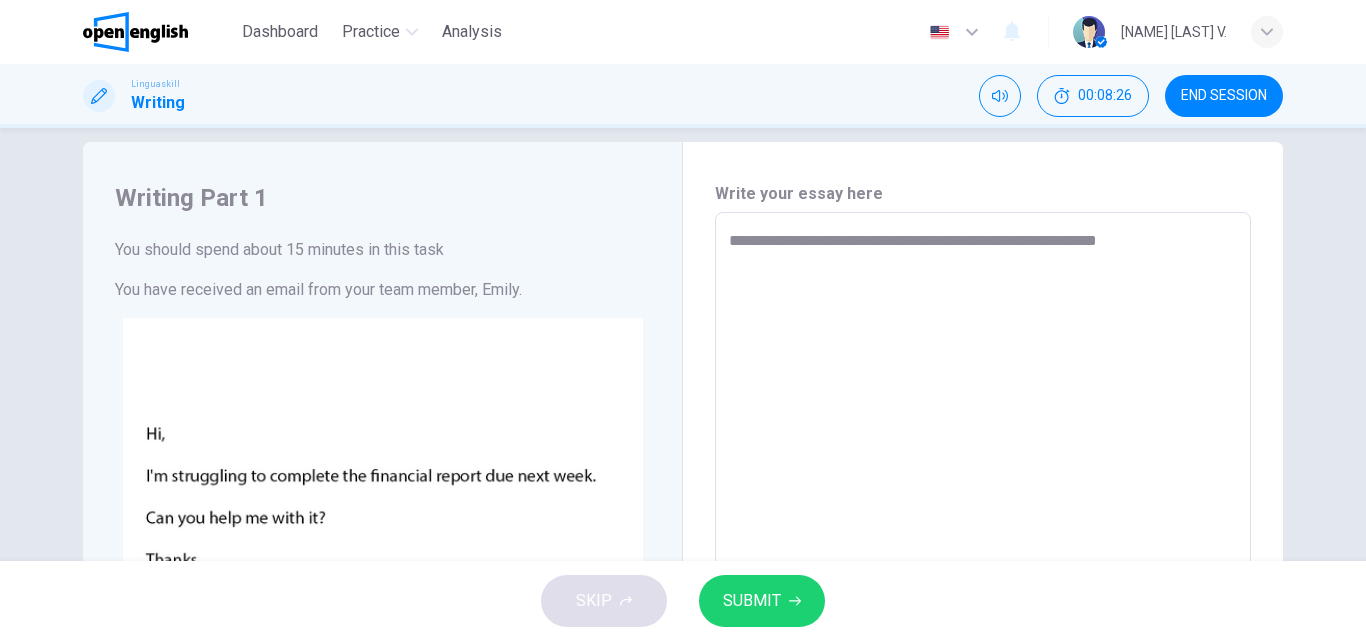 type on "*" 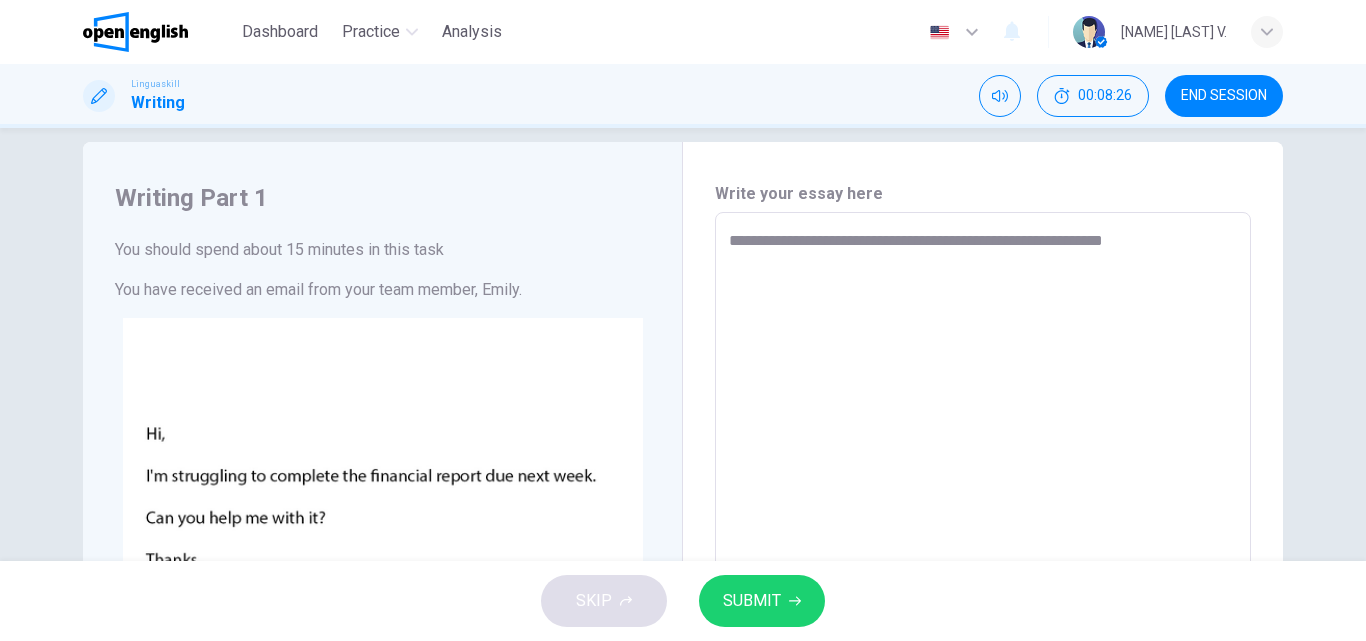 type on "*" 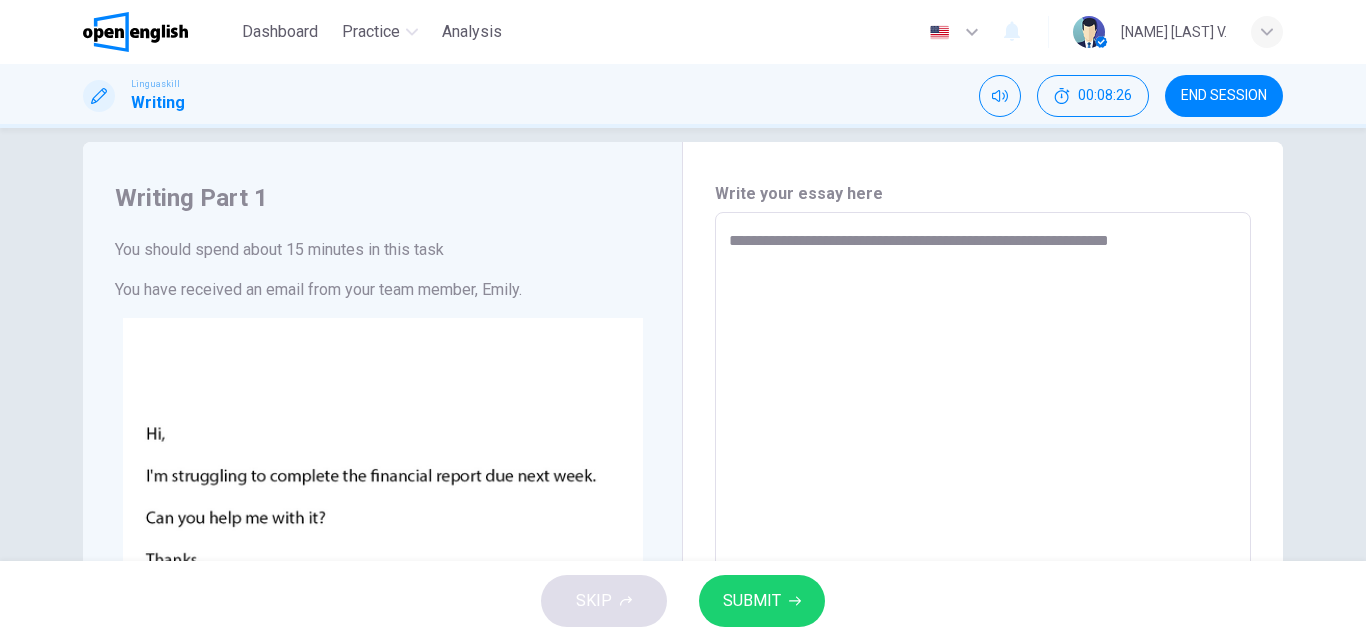 type on "*" 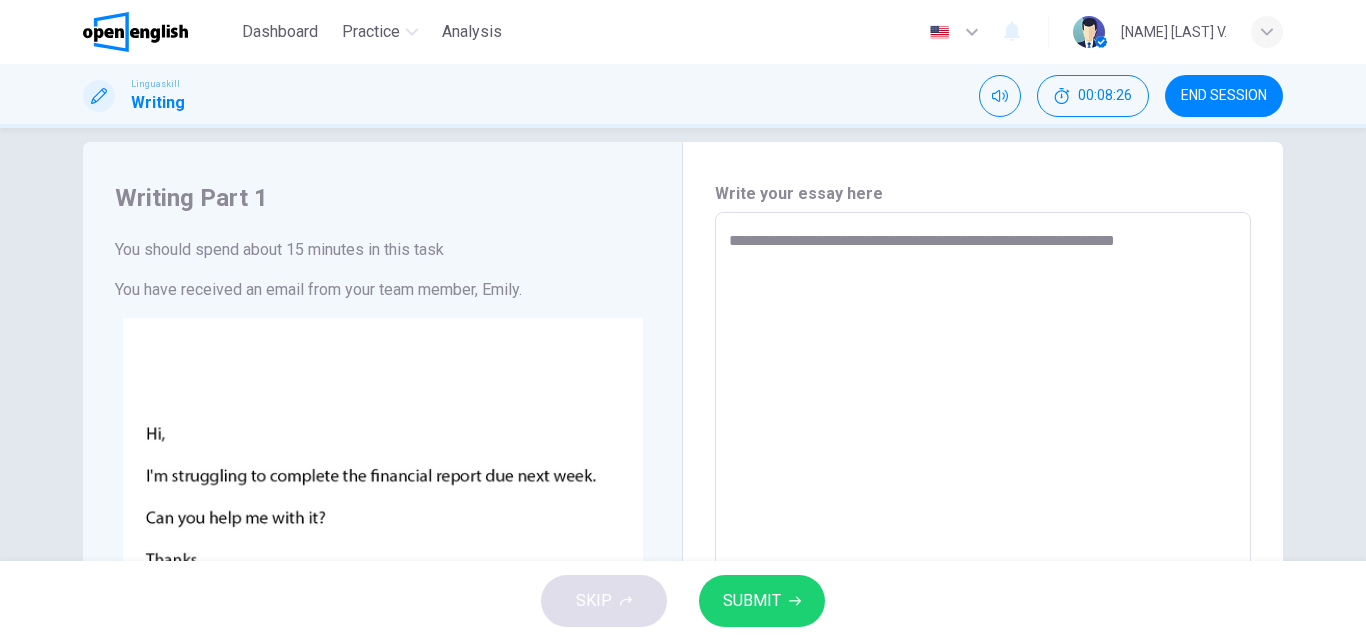 type on "*" 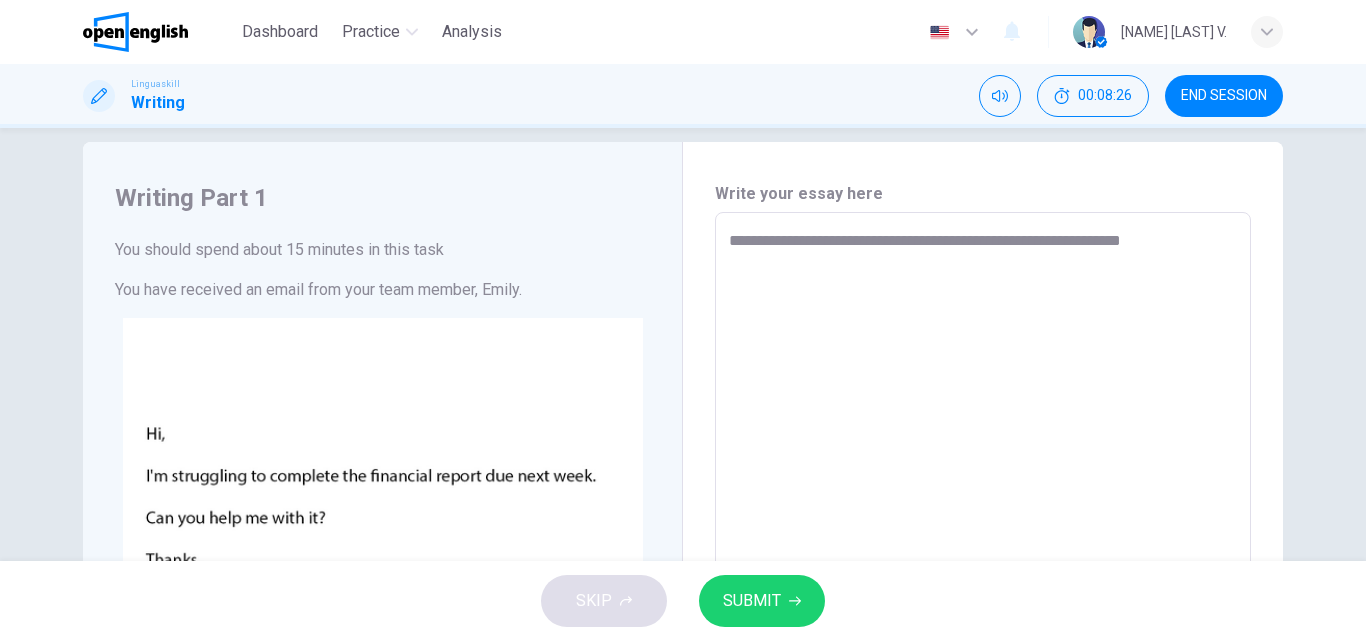 type on "*" 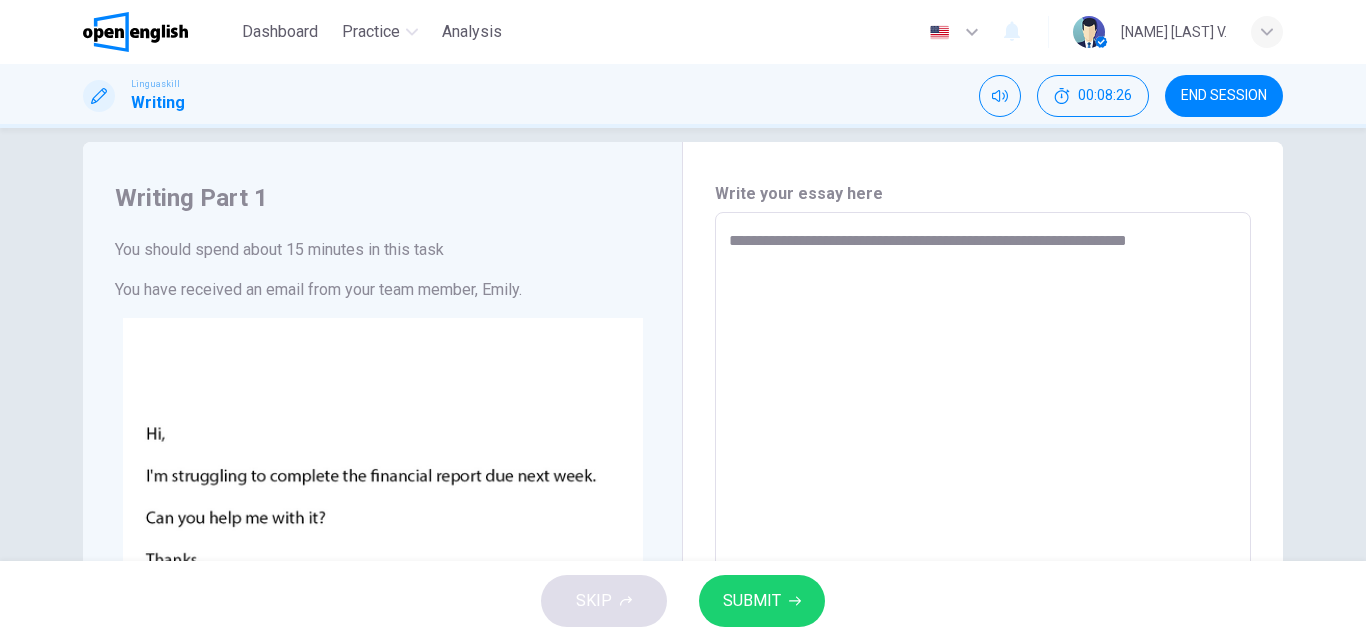 type on "*" 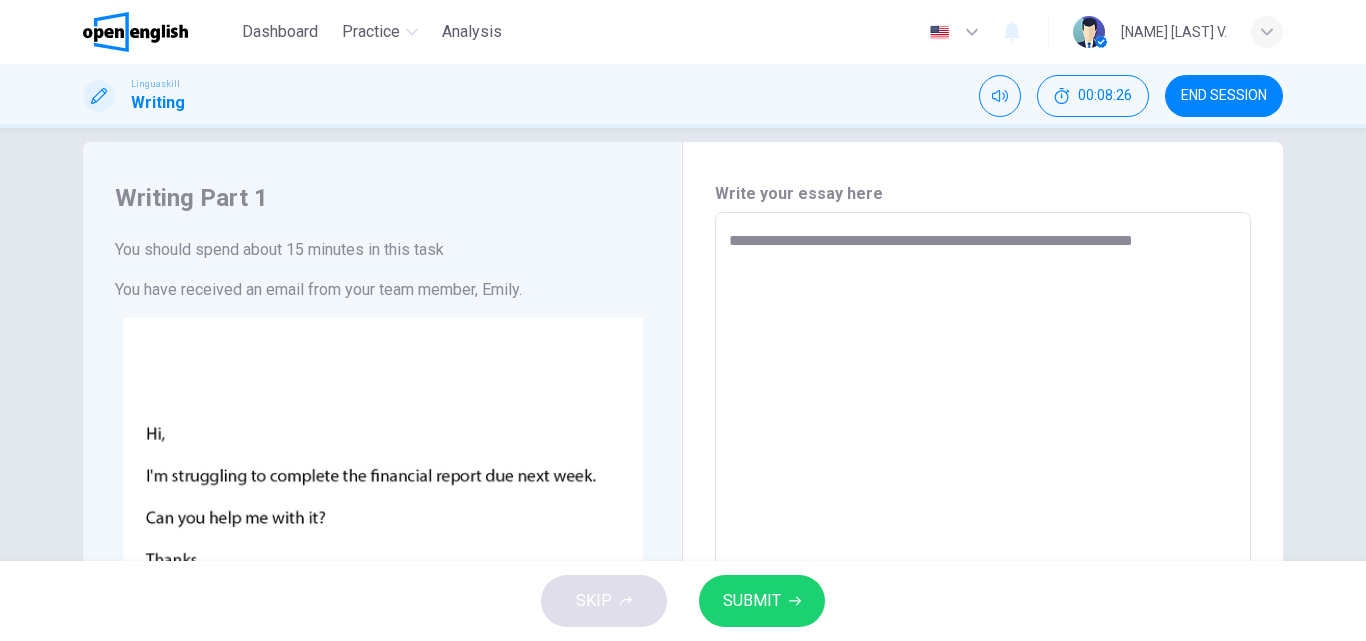 type on "*" 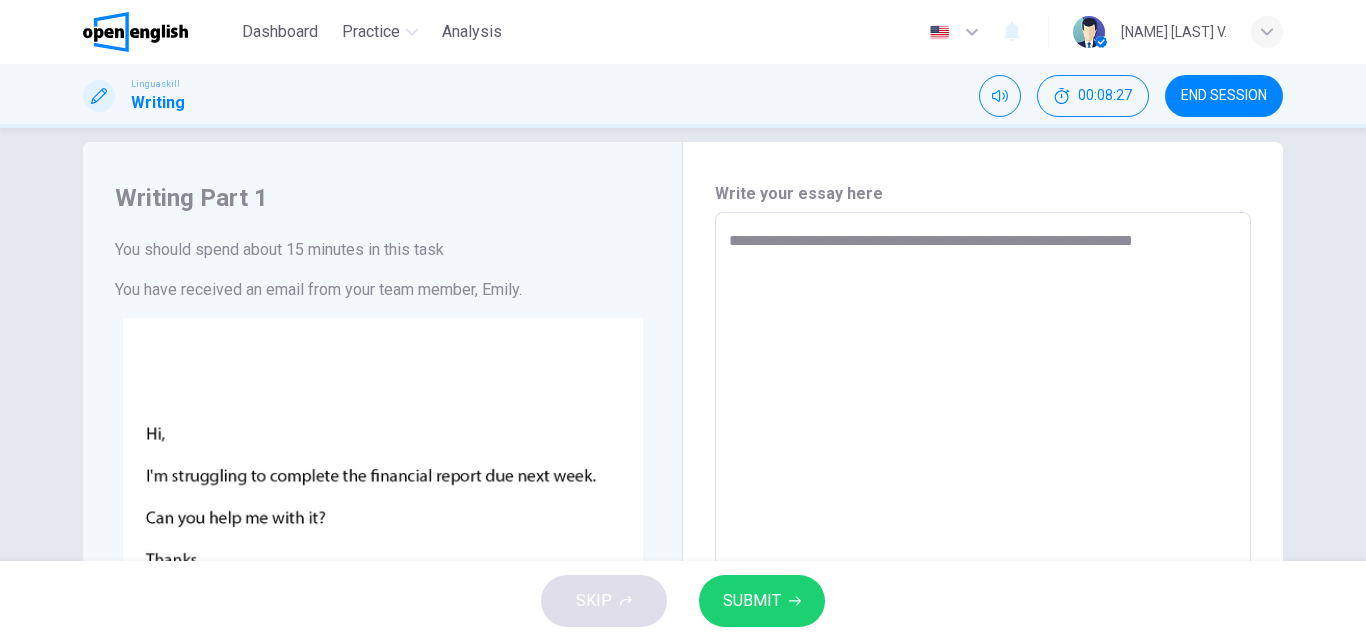 type on "**********" 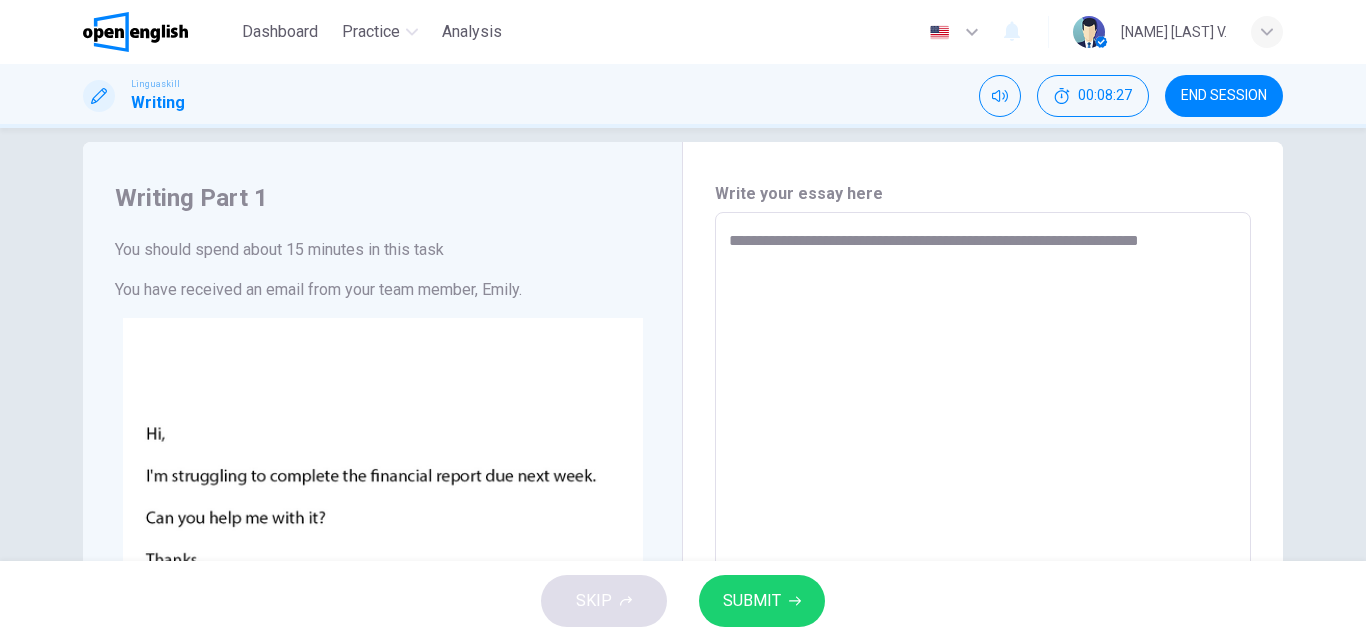 type on "*" 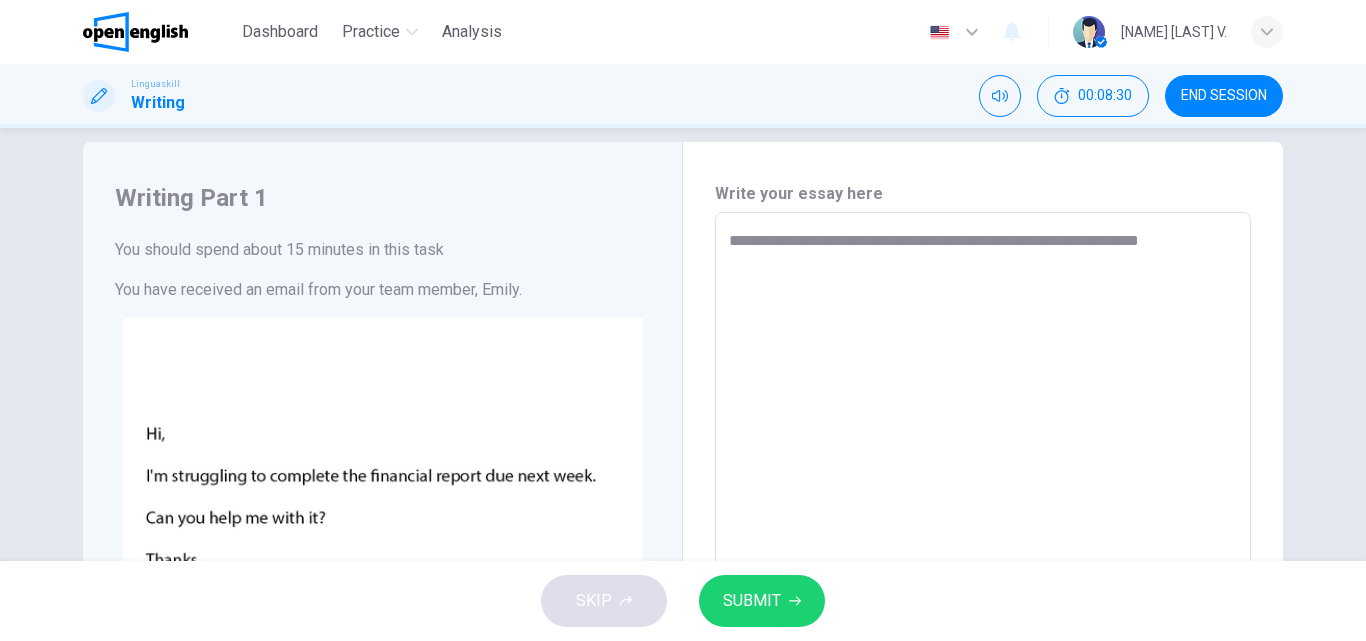 type on "**********" 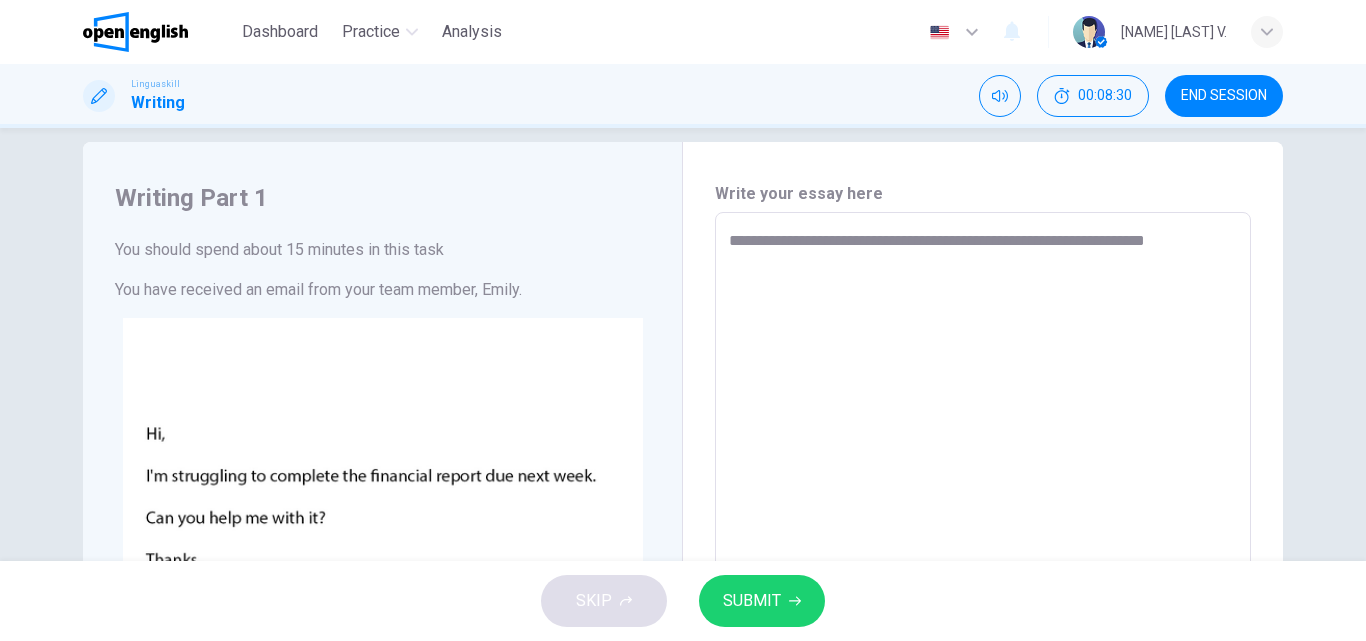type on "**********" 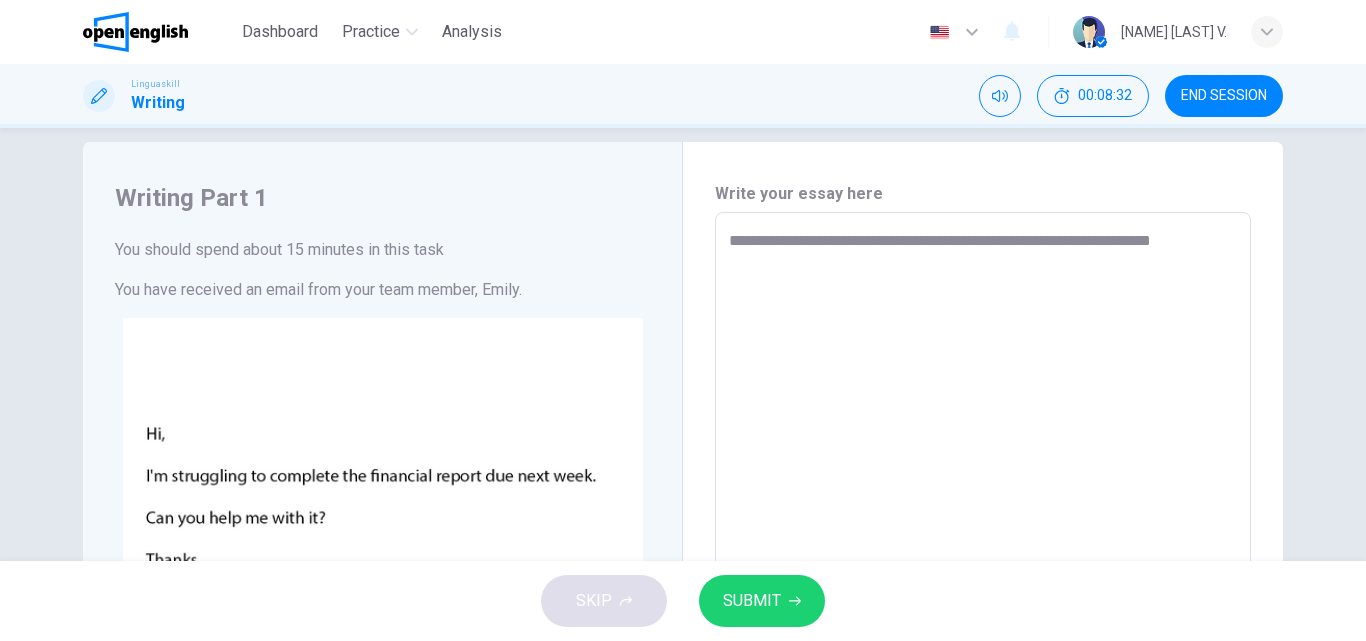 type on "**********" 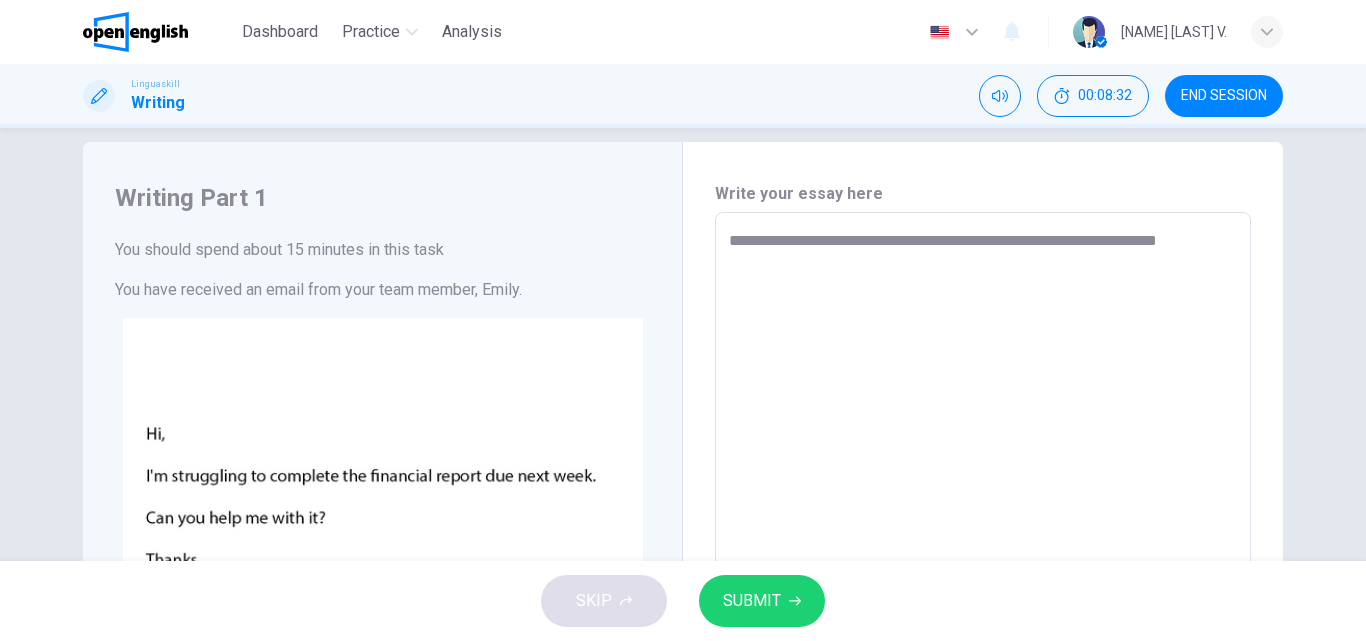 type on "*" 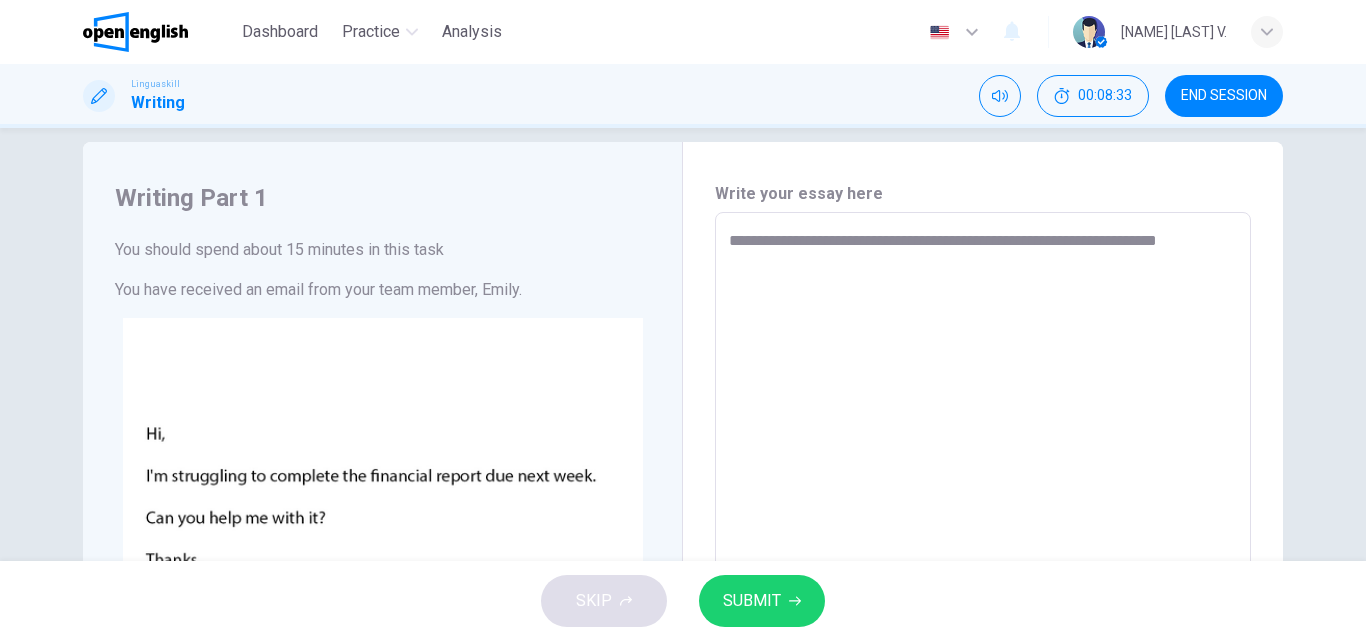 type on "**********" 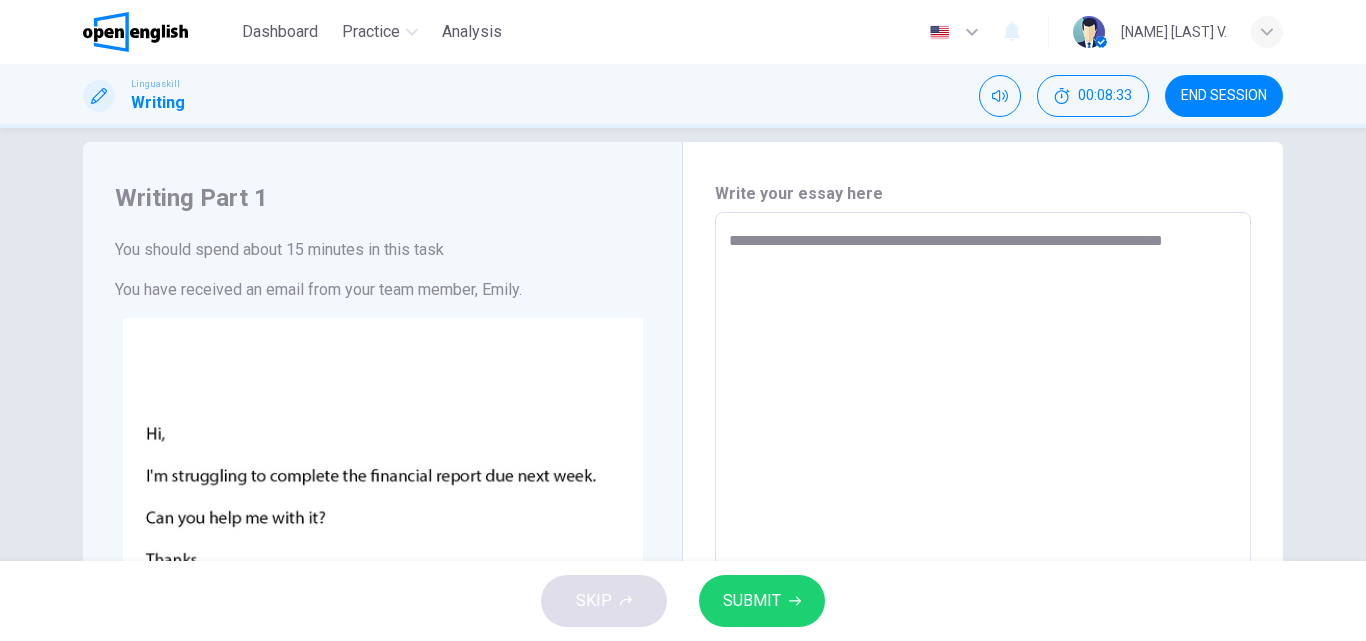 type on "*" 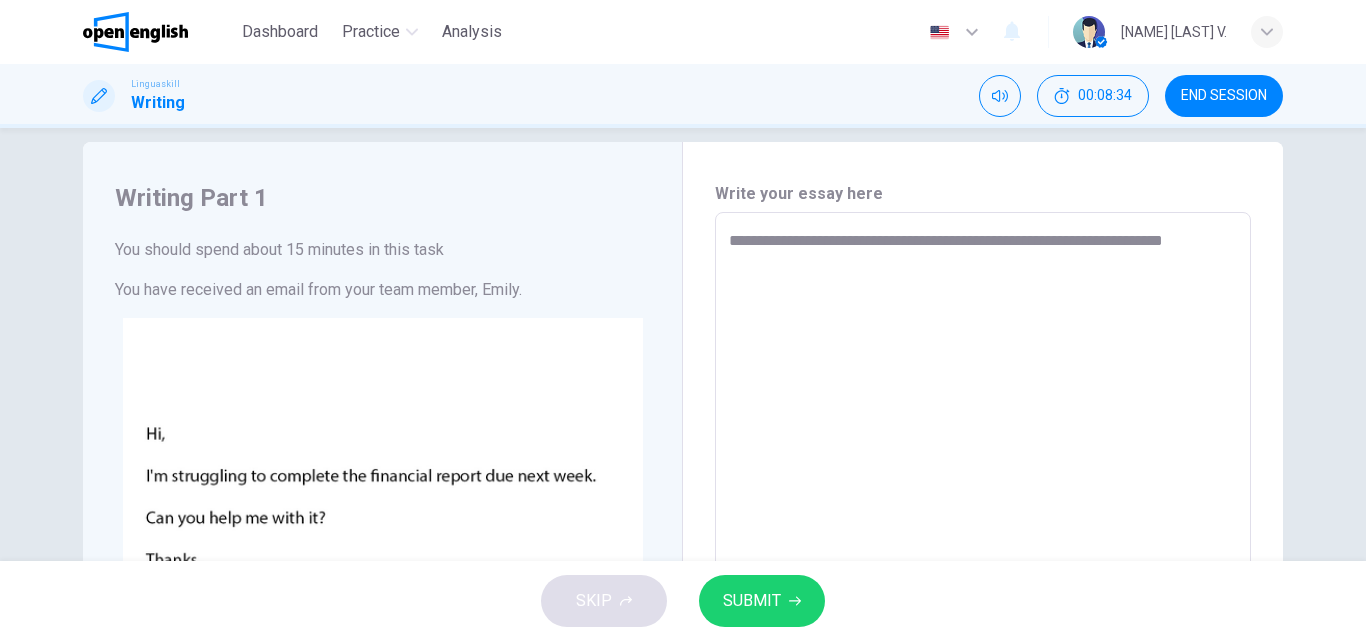 type on "**********" 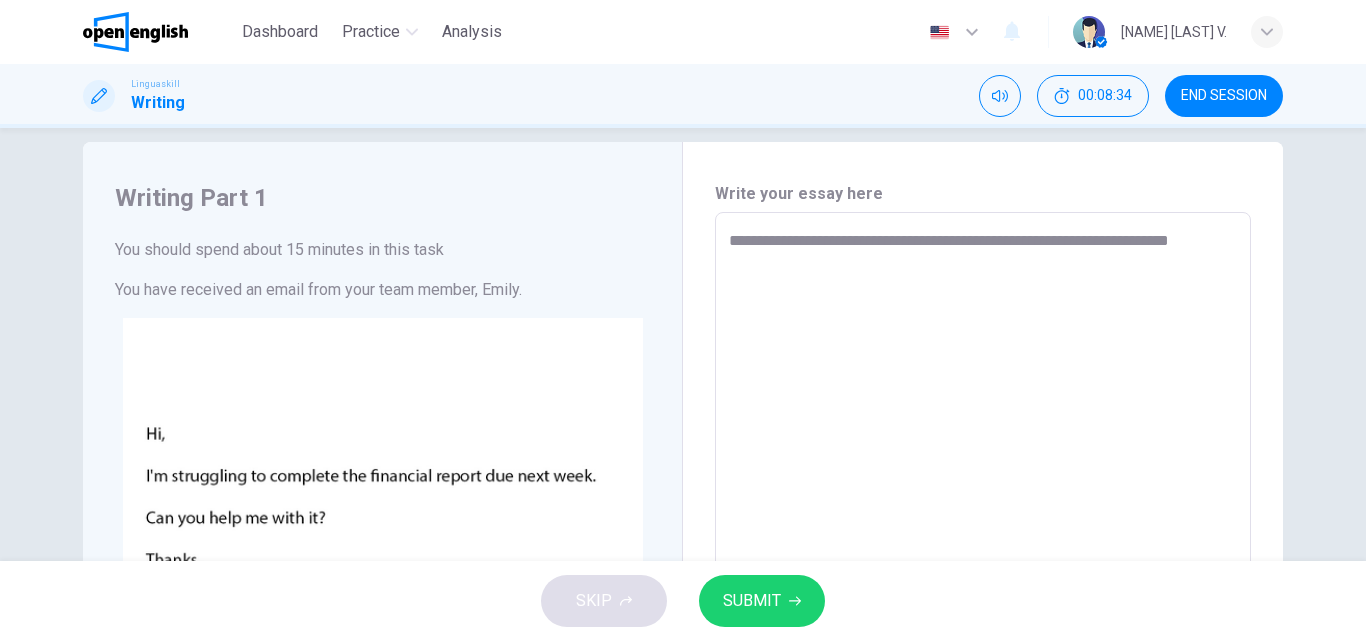 type on "*" 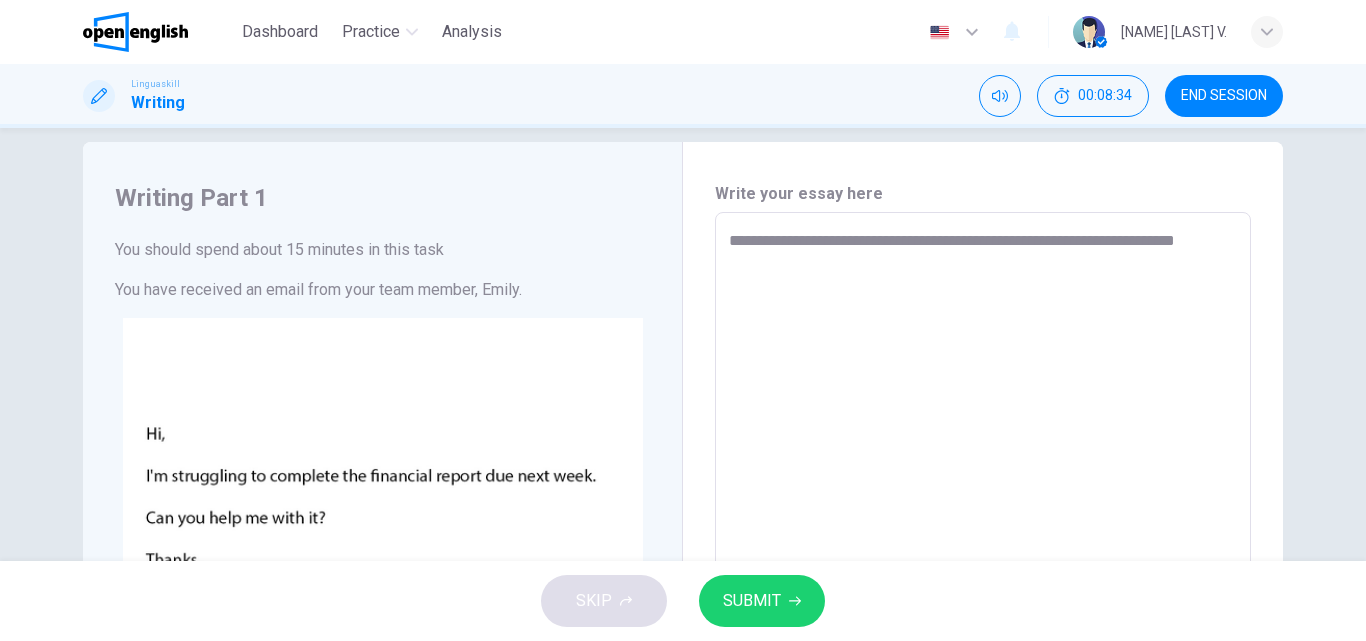 type on "*" 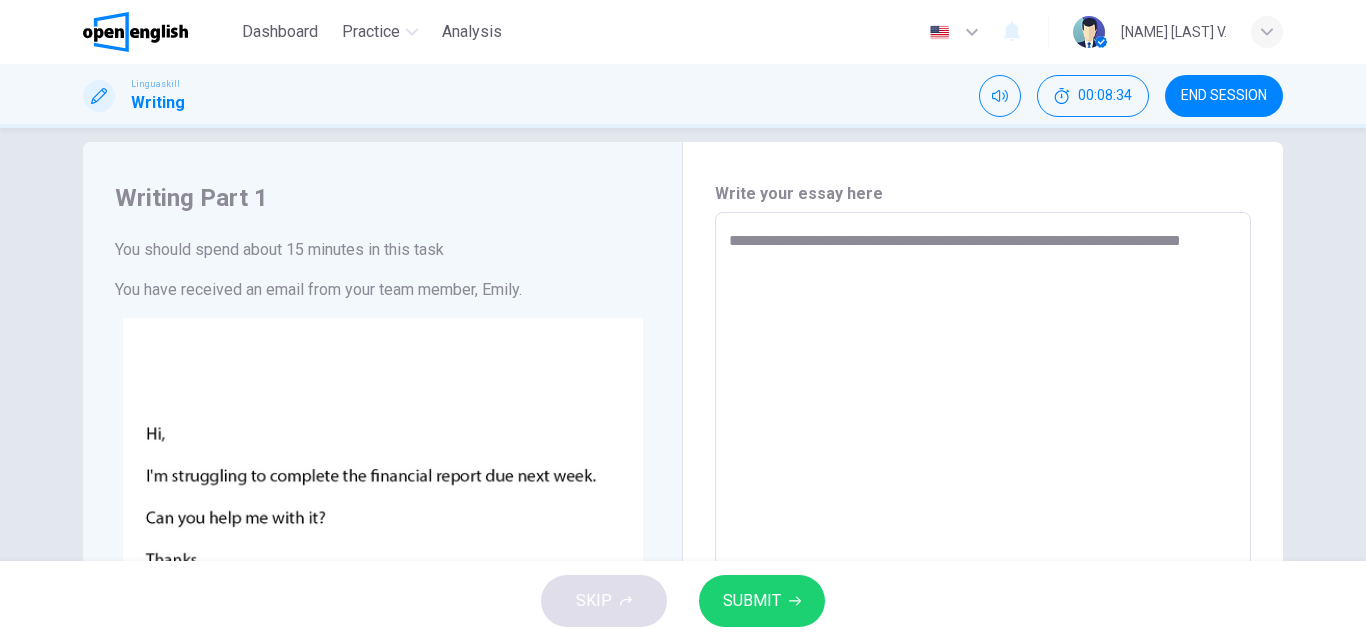 type on "*" 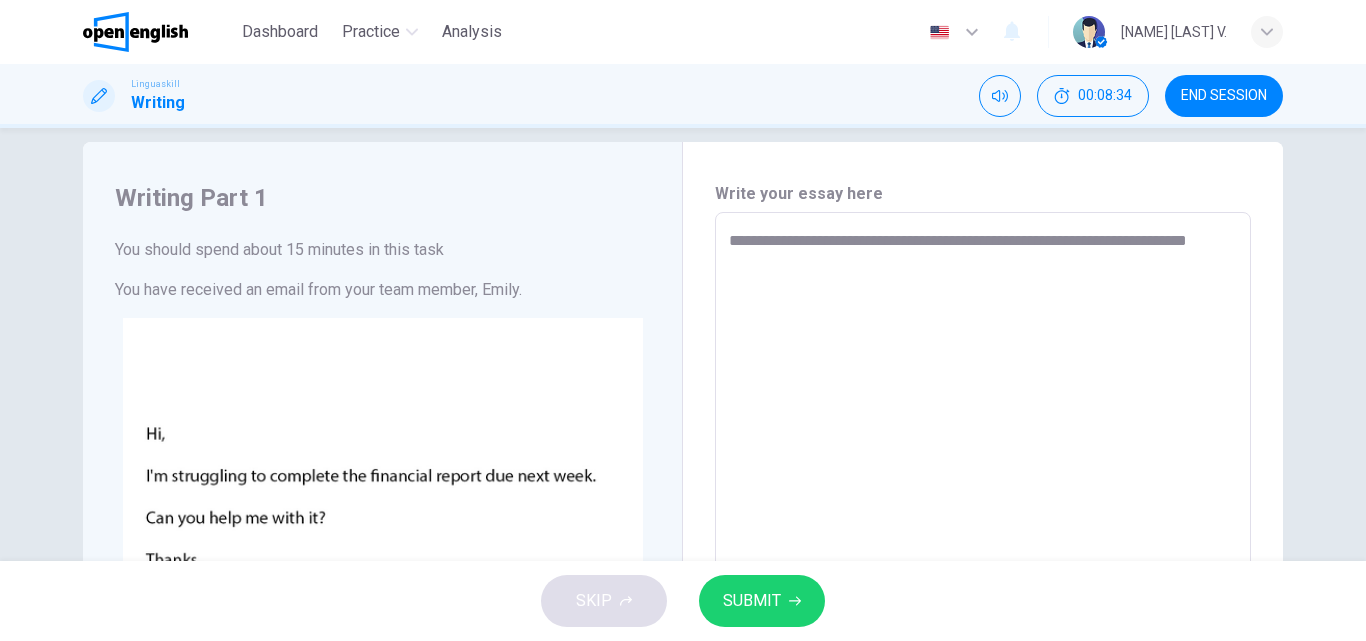 type on "*" 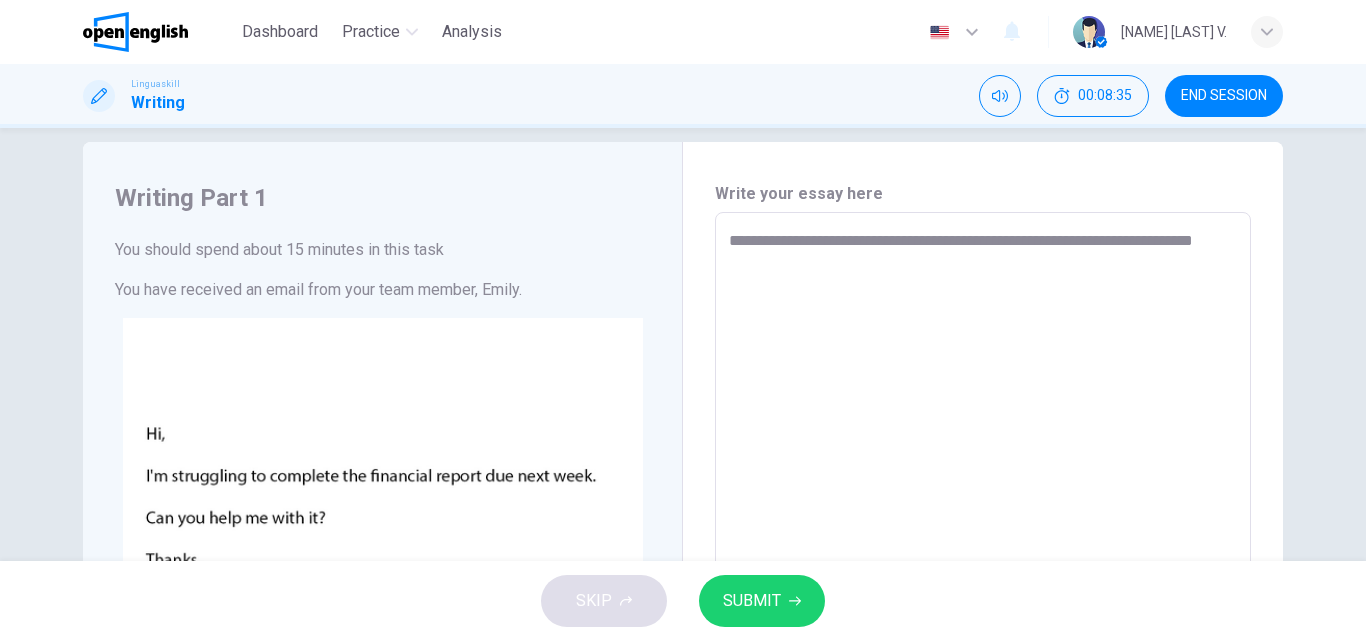 type on "*" 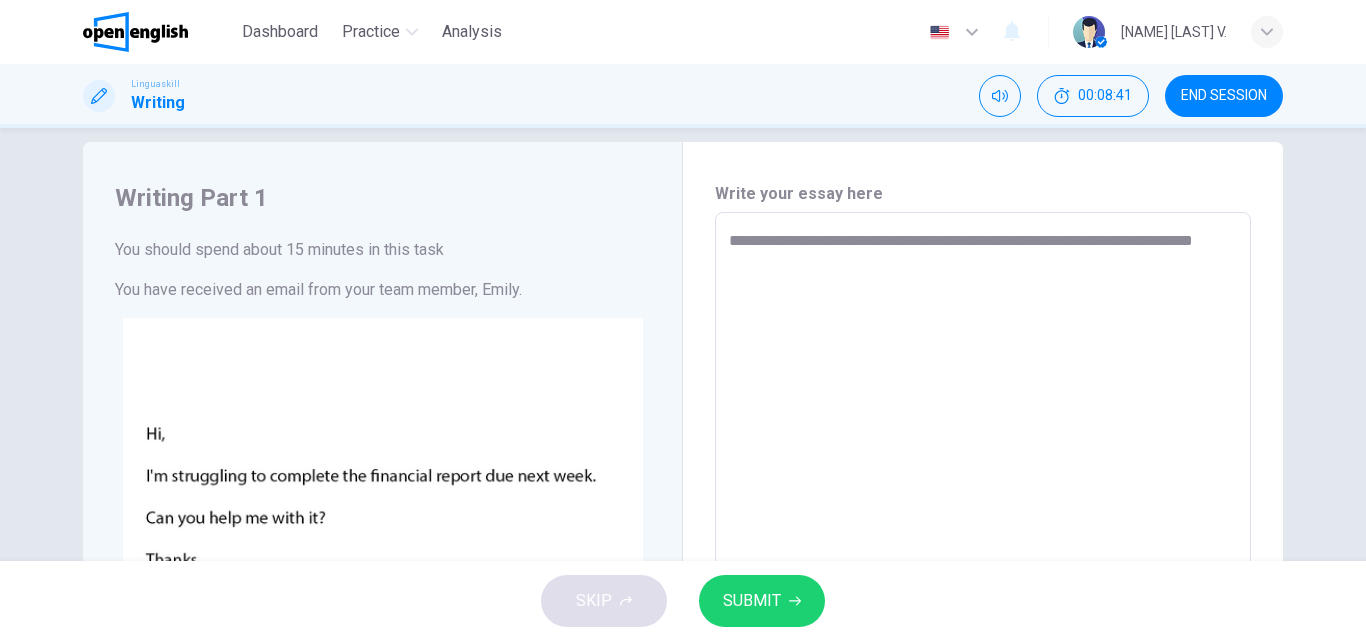 type on "**********" 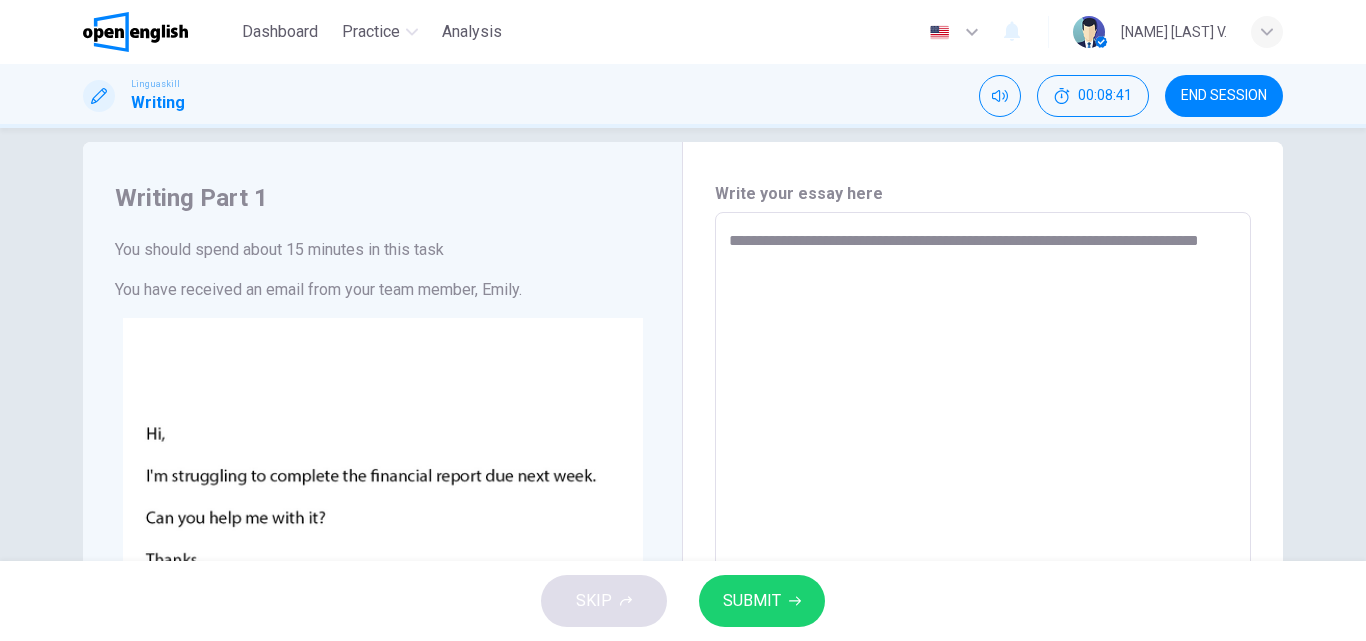 type on "*" 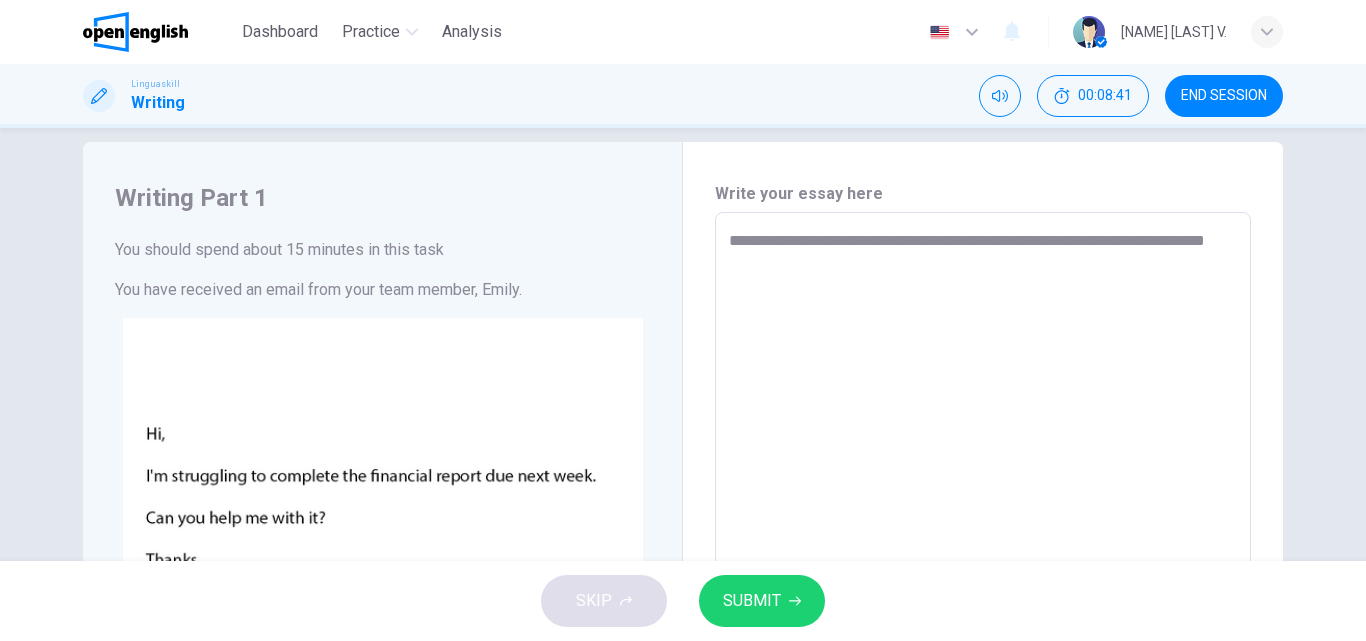 type on "*" 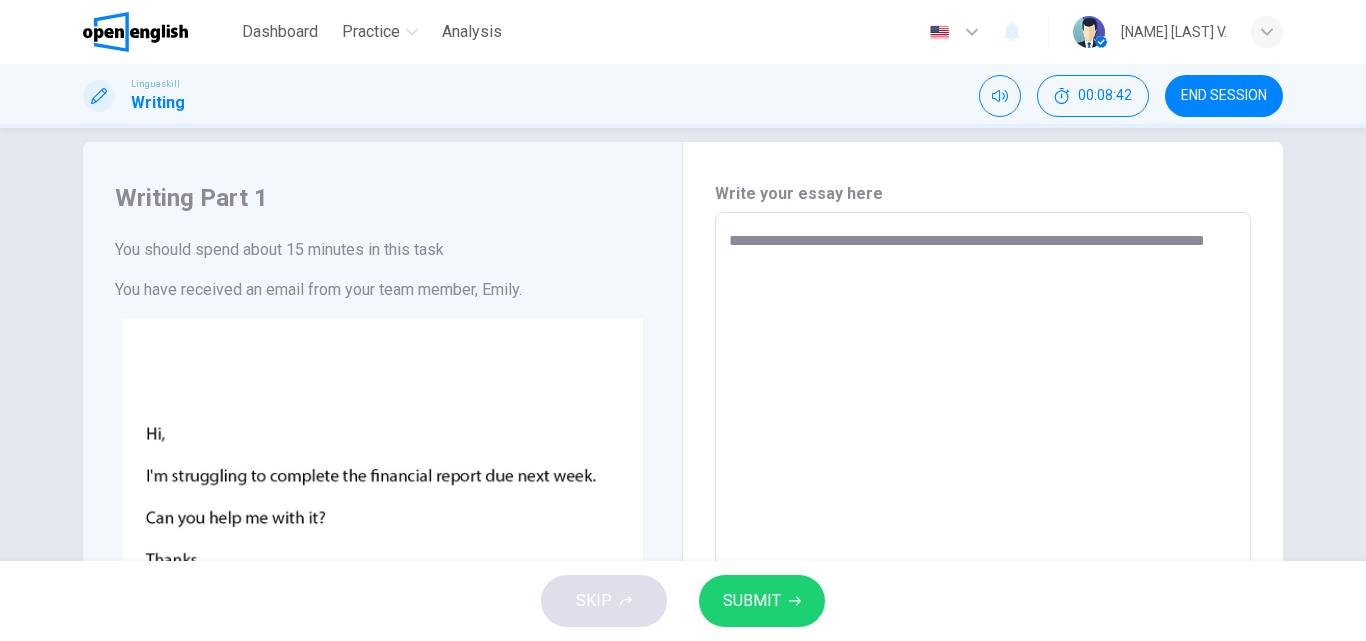 type on "**********" 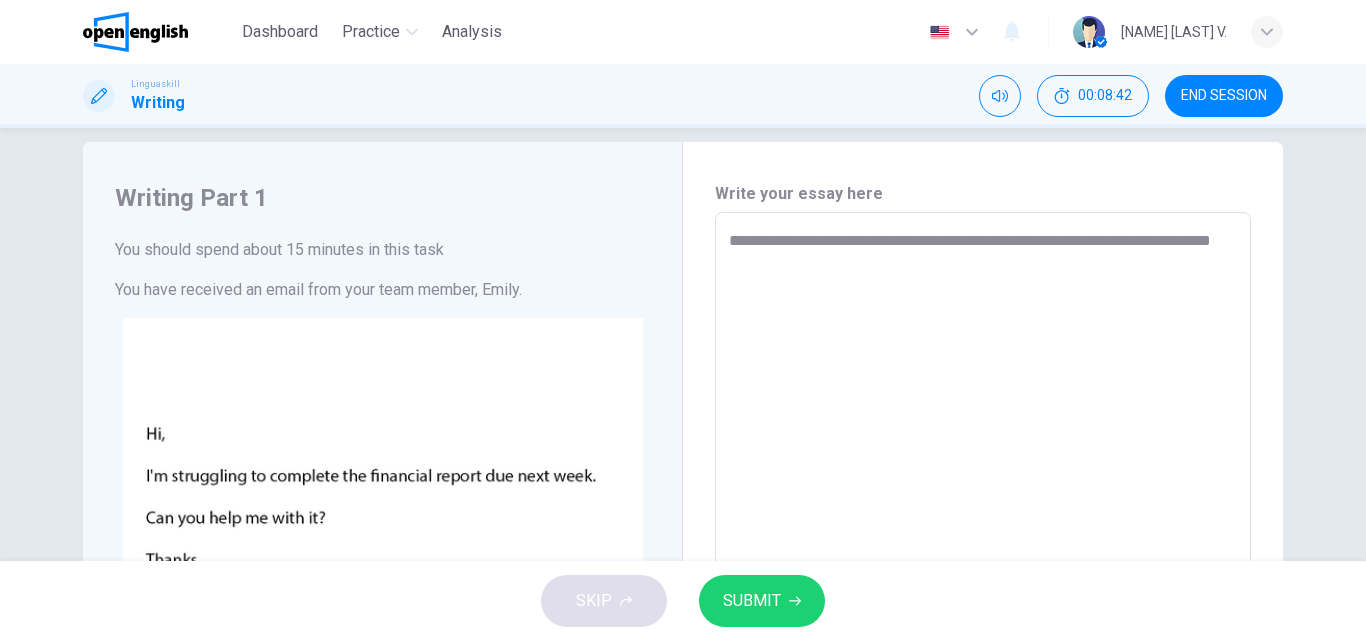 type on "*" 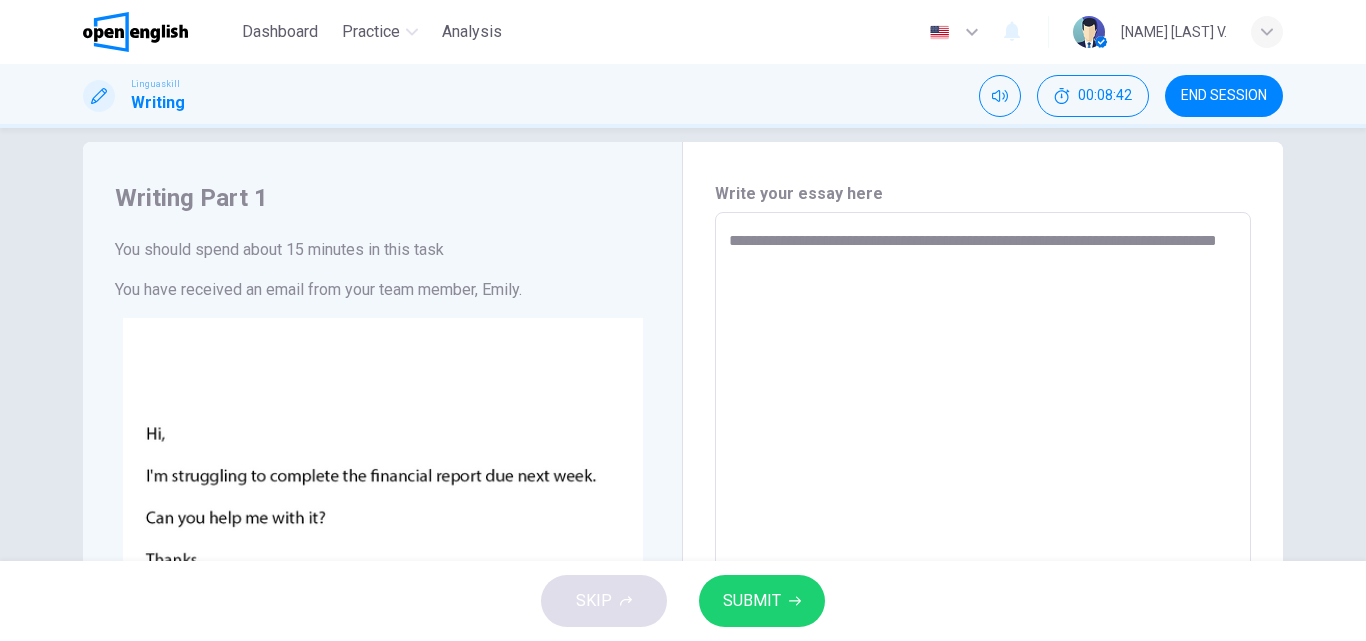 type on "*" 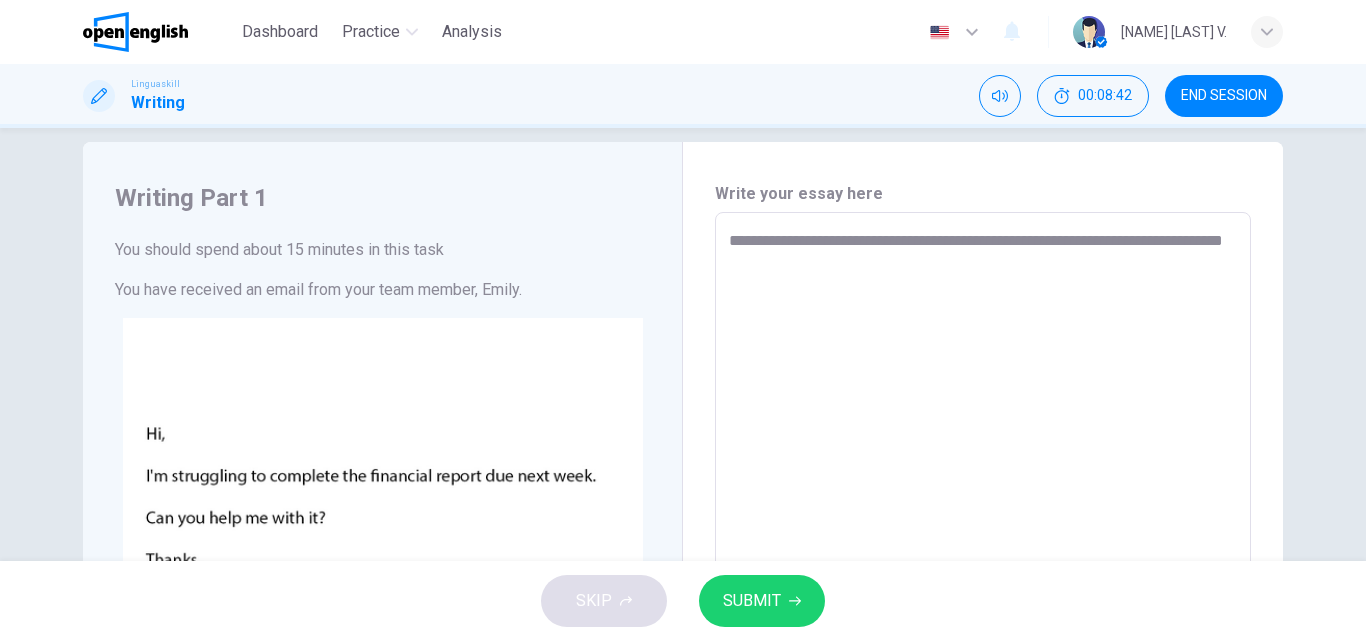 type on "*" 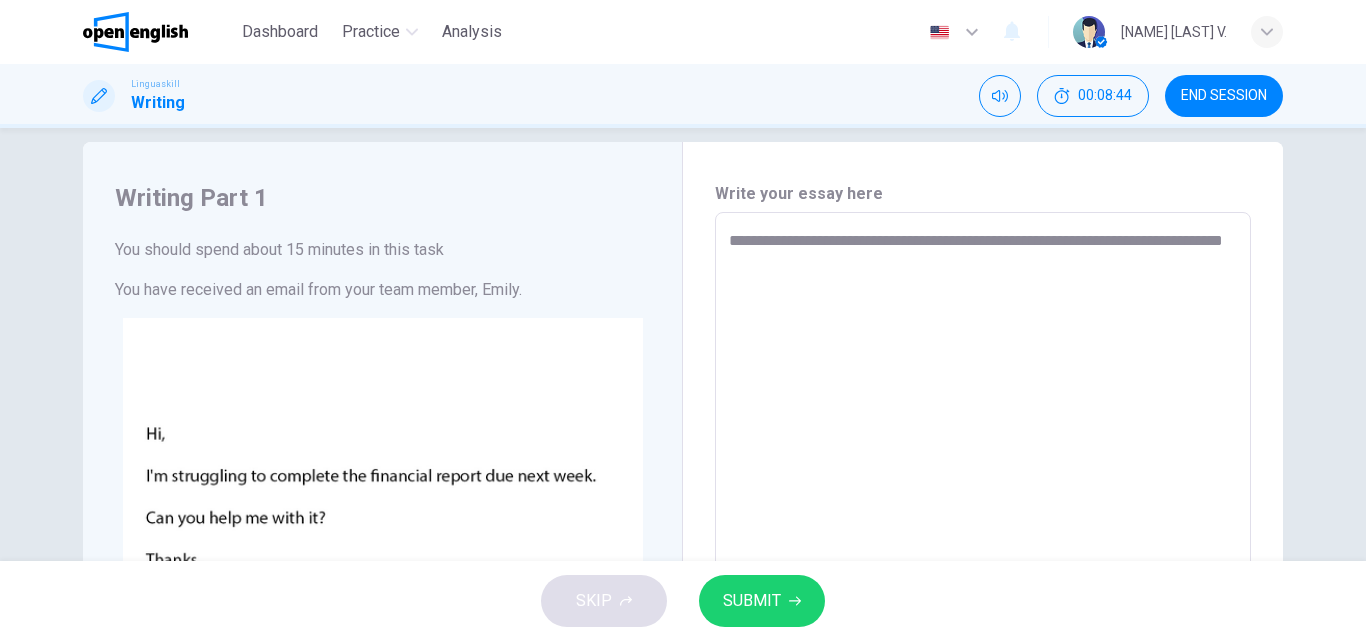 type on "**********" 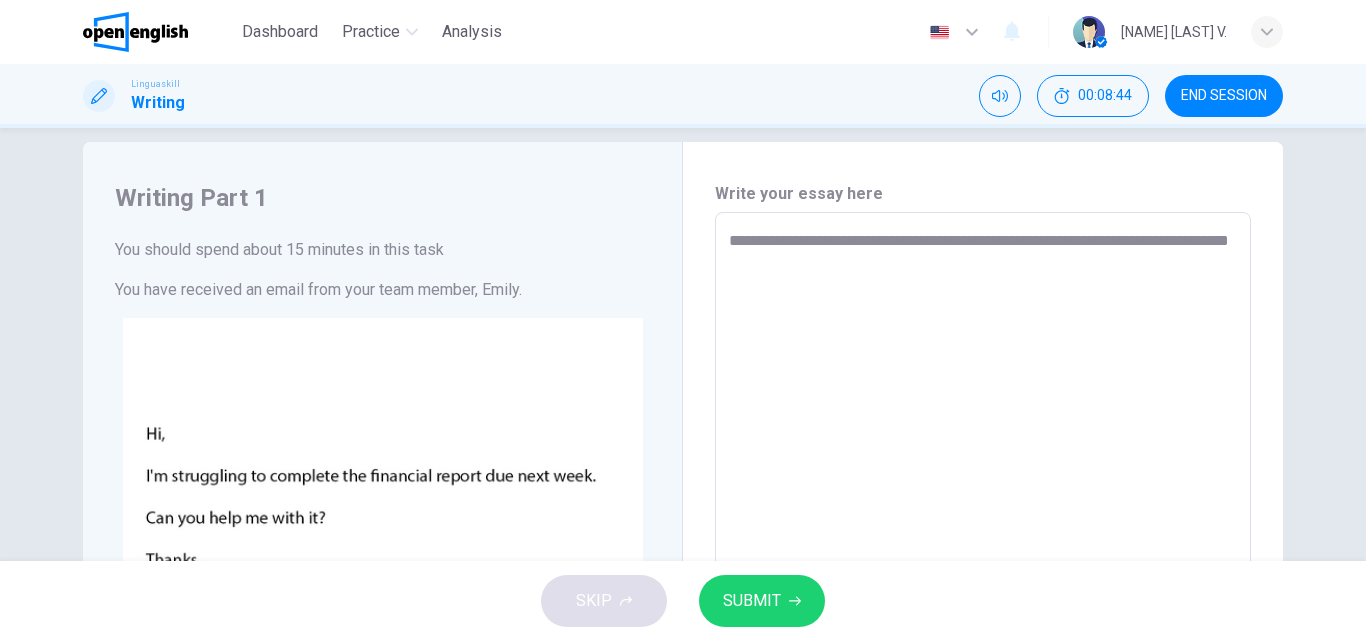 type on "*" 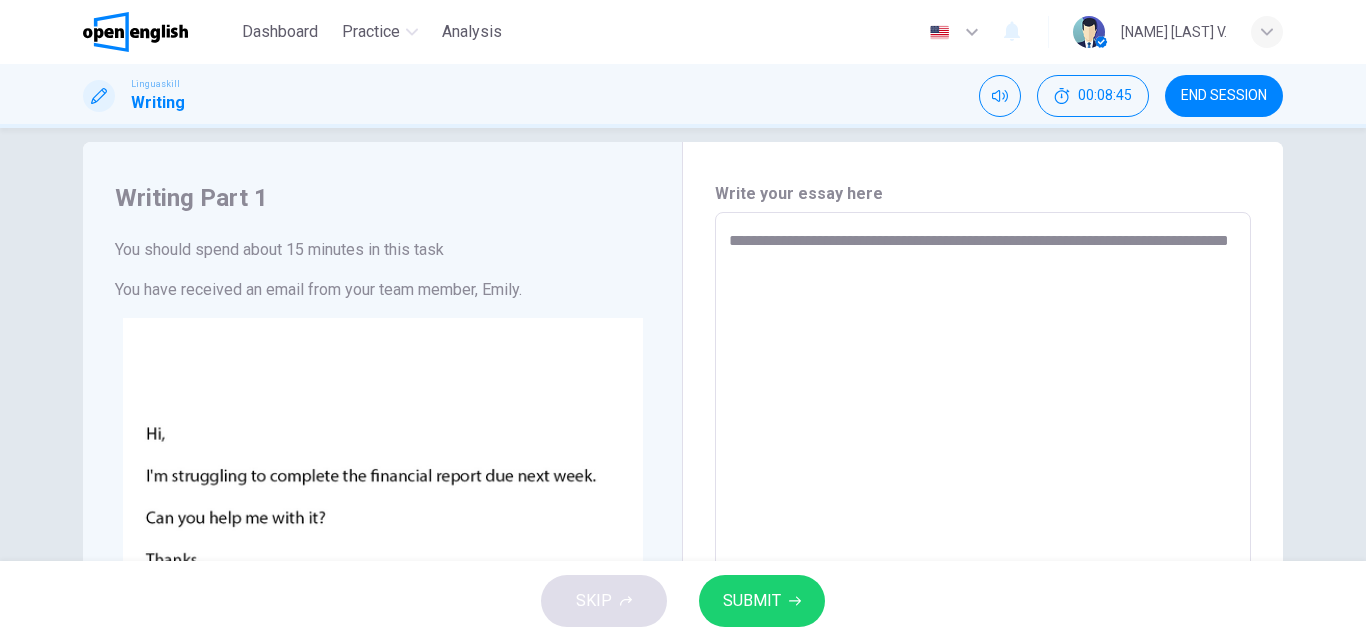 type on "**********" 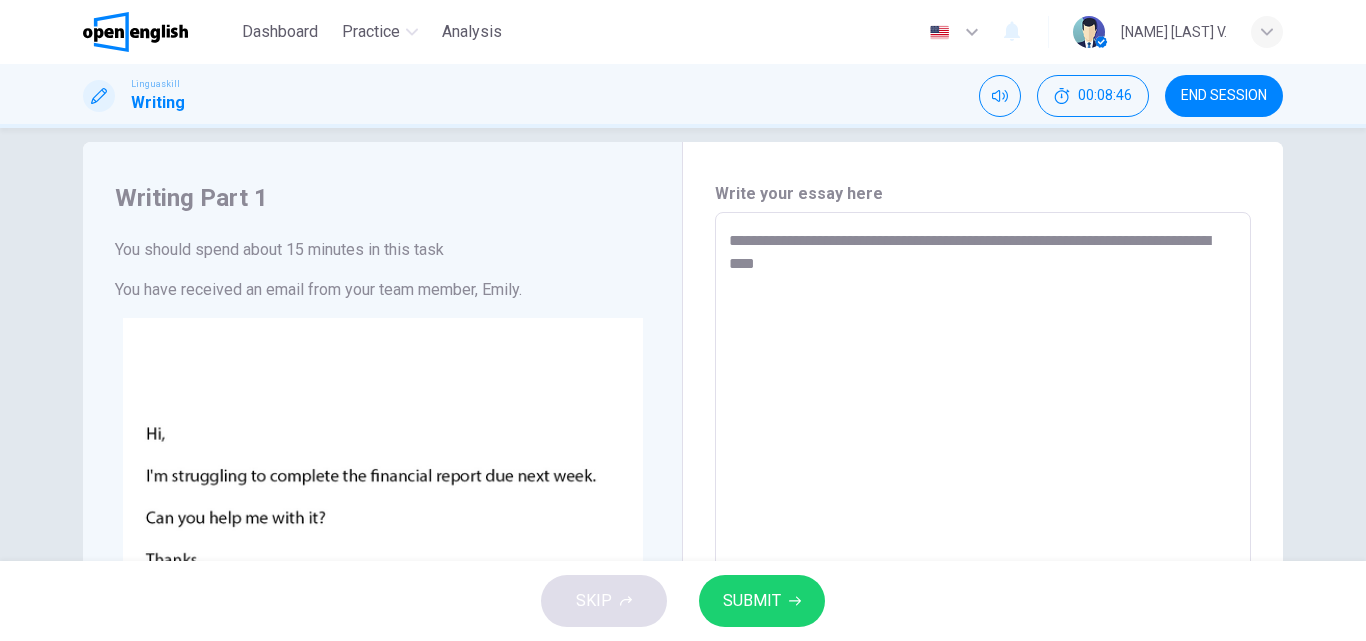 type on "**********" 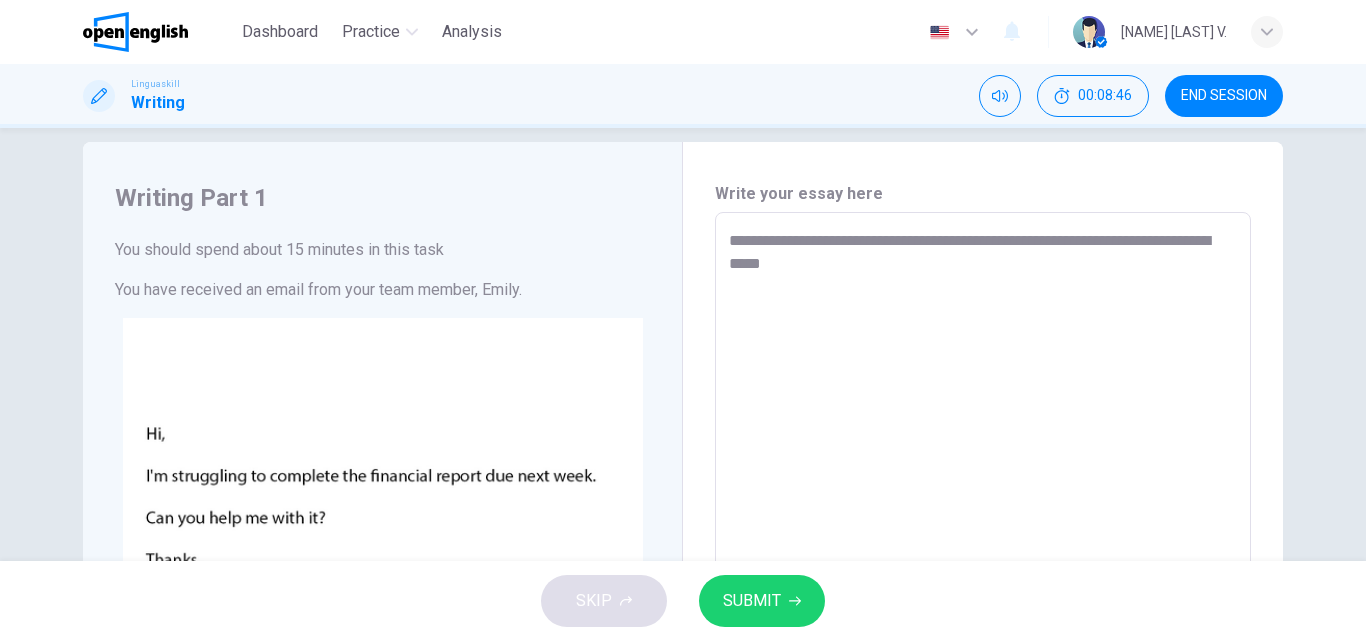 type on "*" 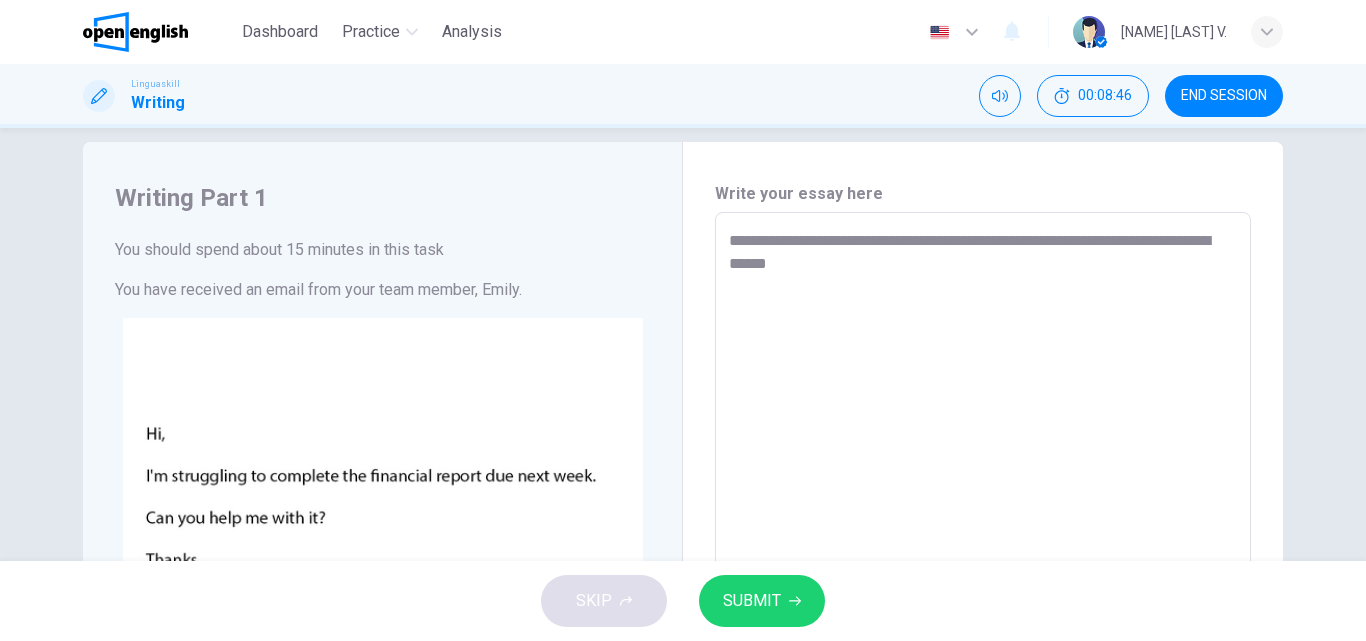 type on "*" 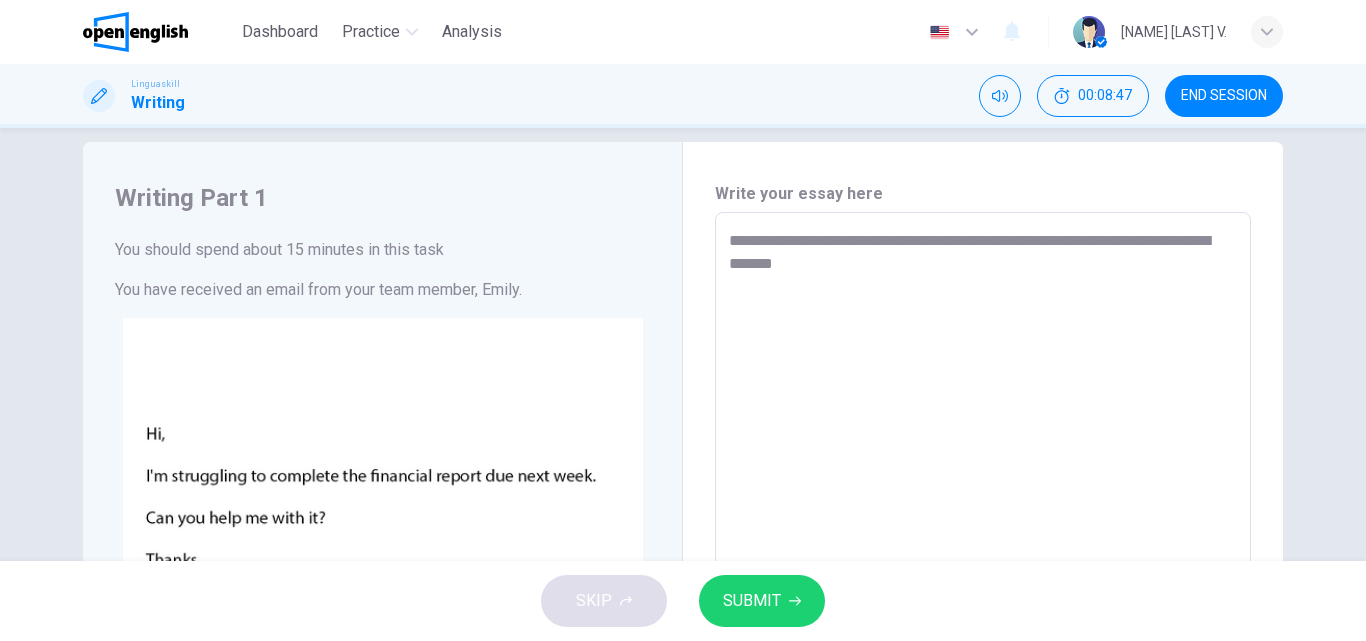 type on "**********" 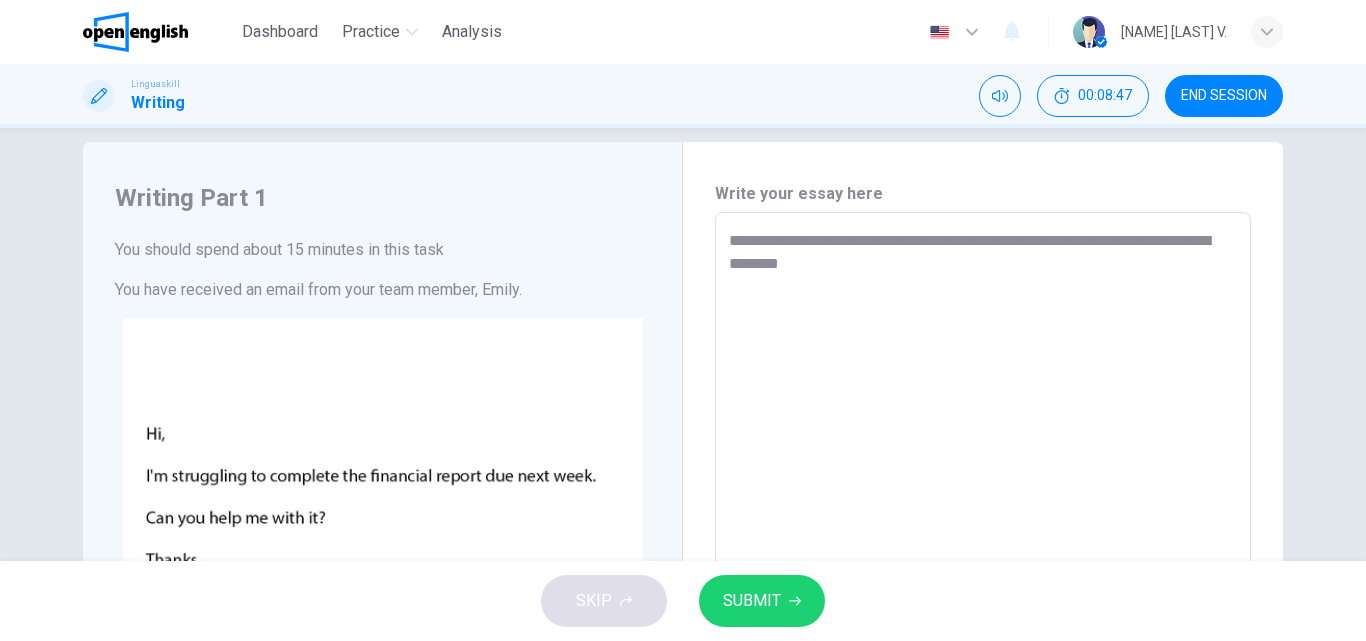 type on "*" 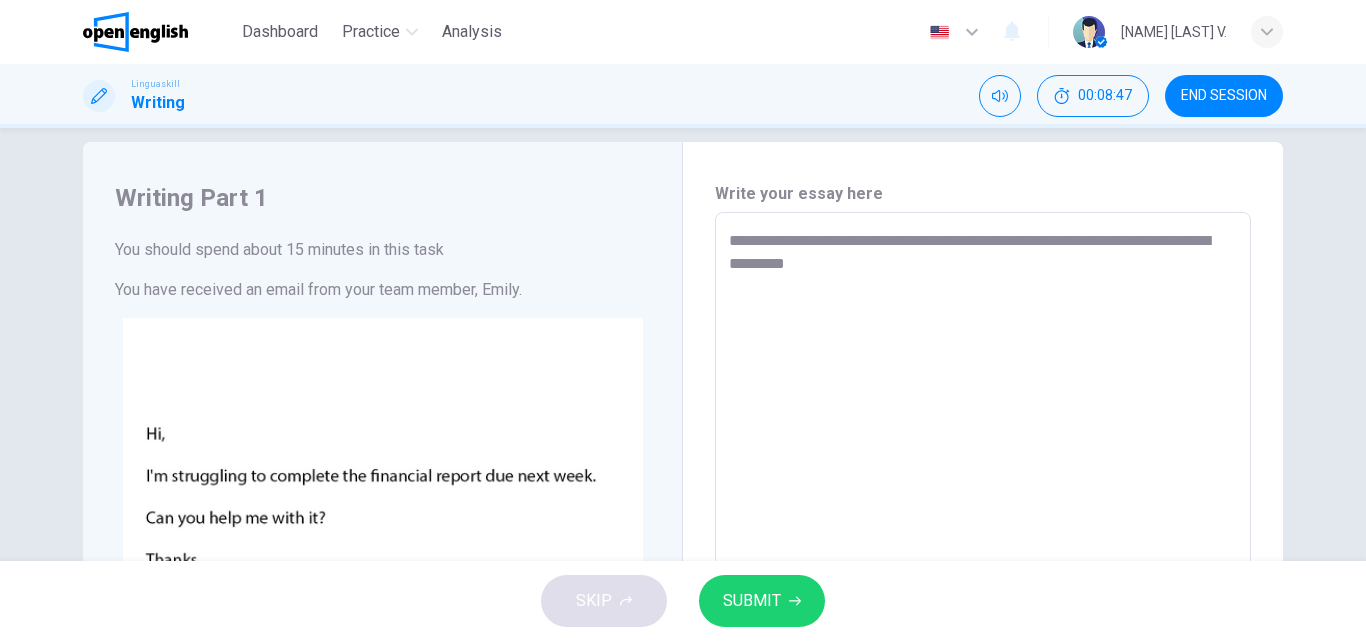 type on "*" 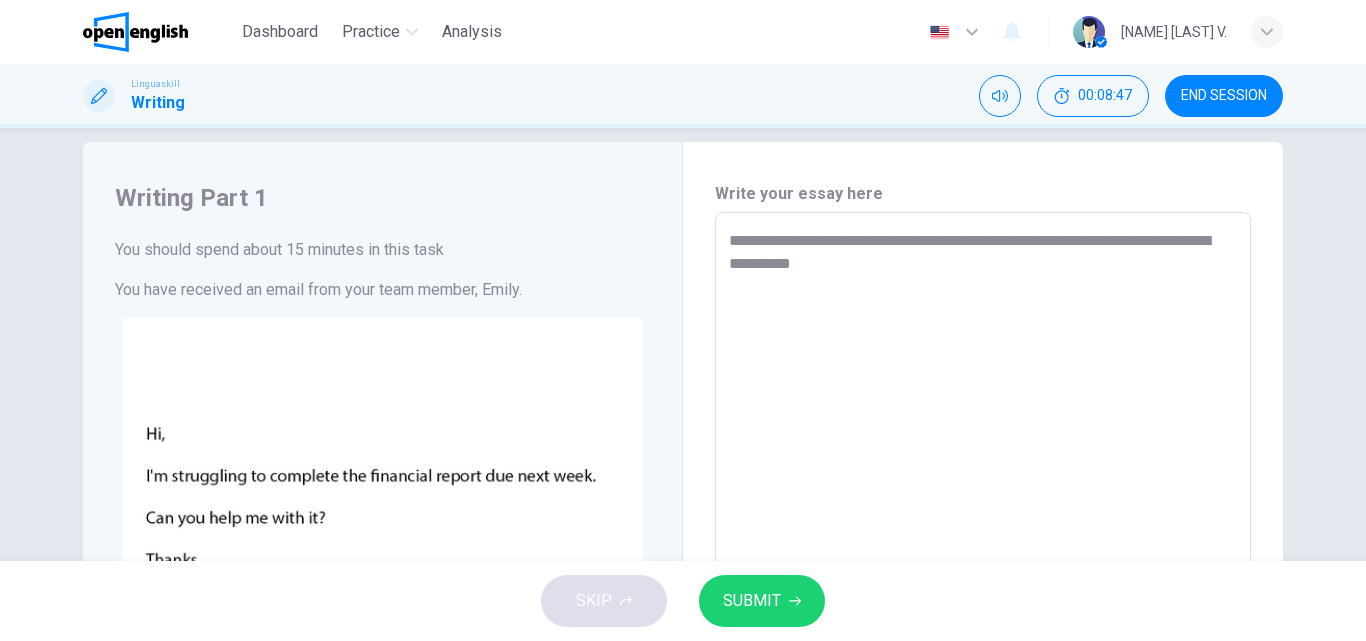 type on "*" 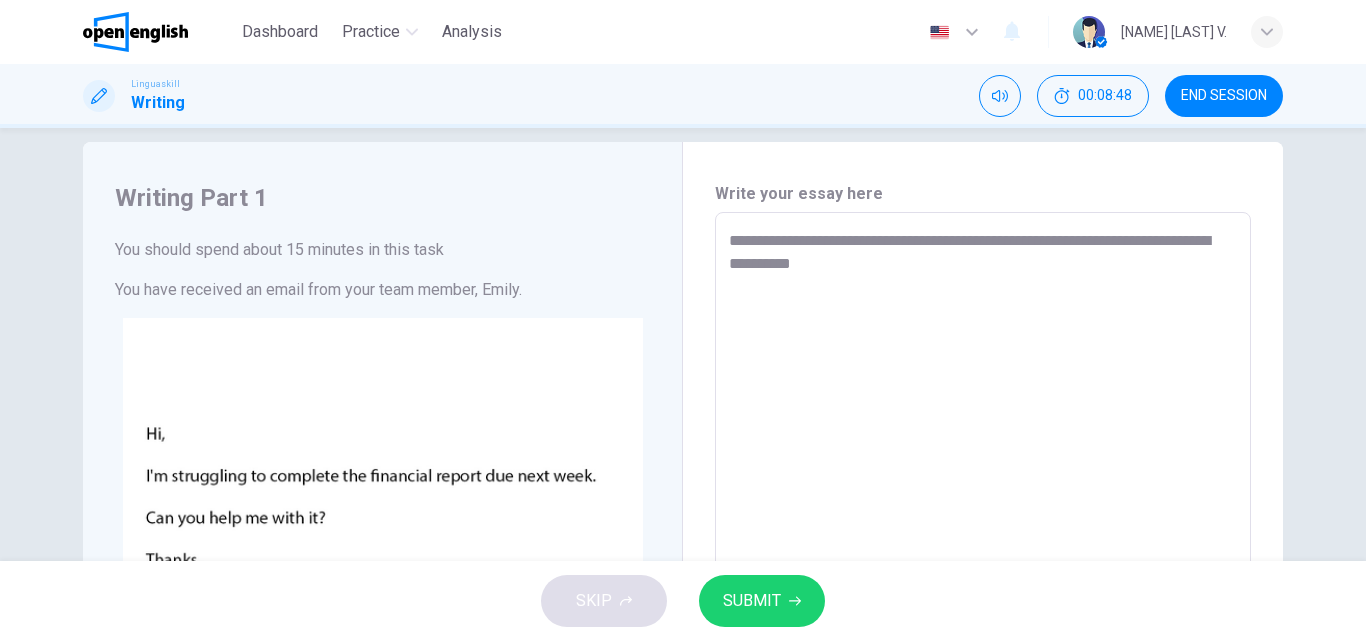 type on "**********" 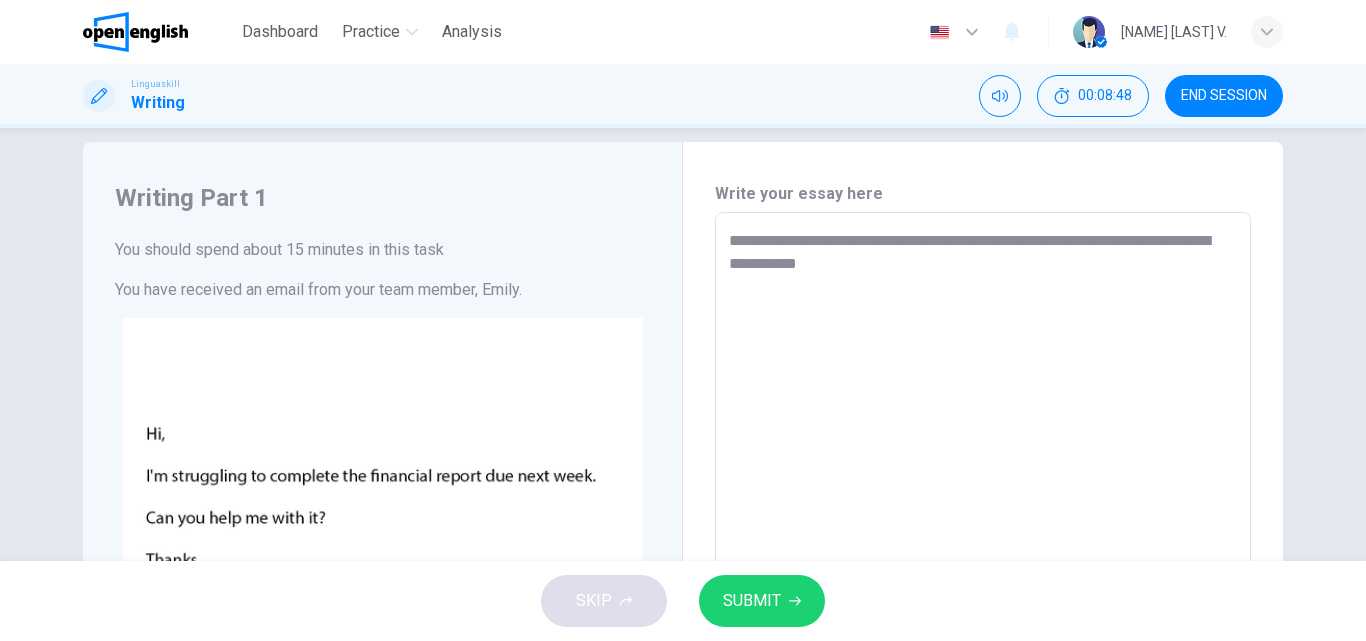 type on "*" 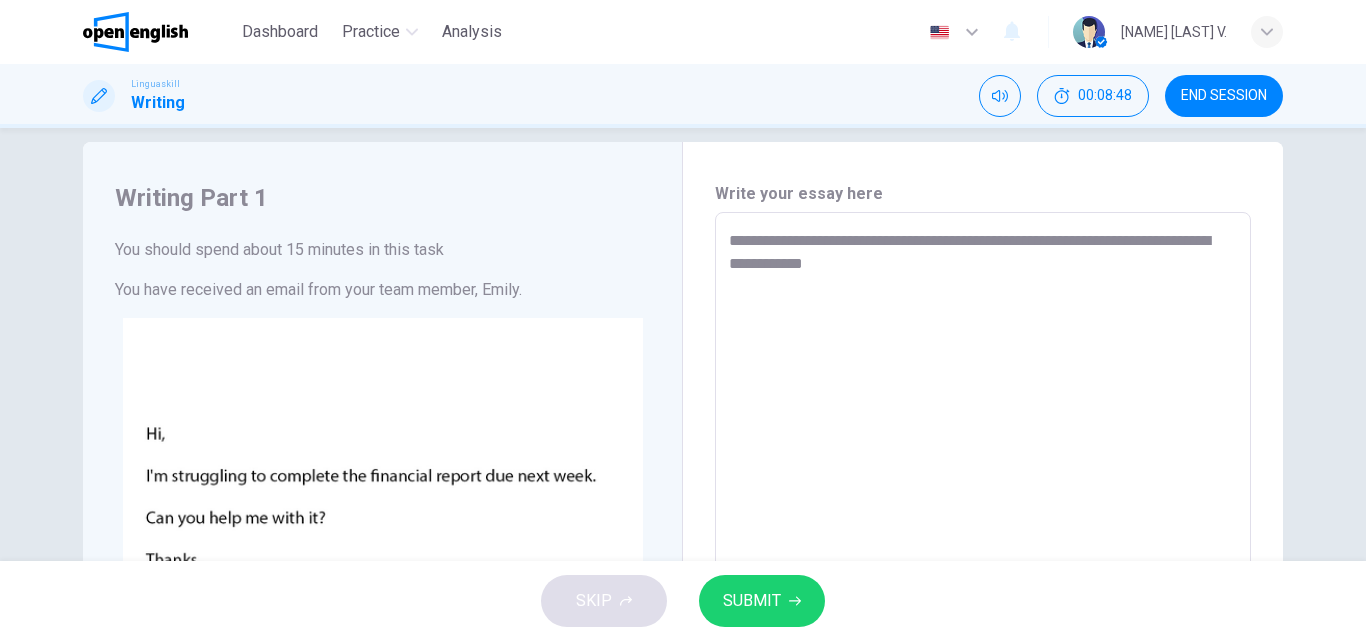 type on "*" 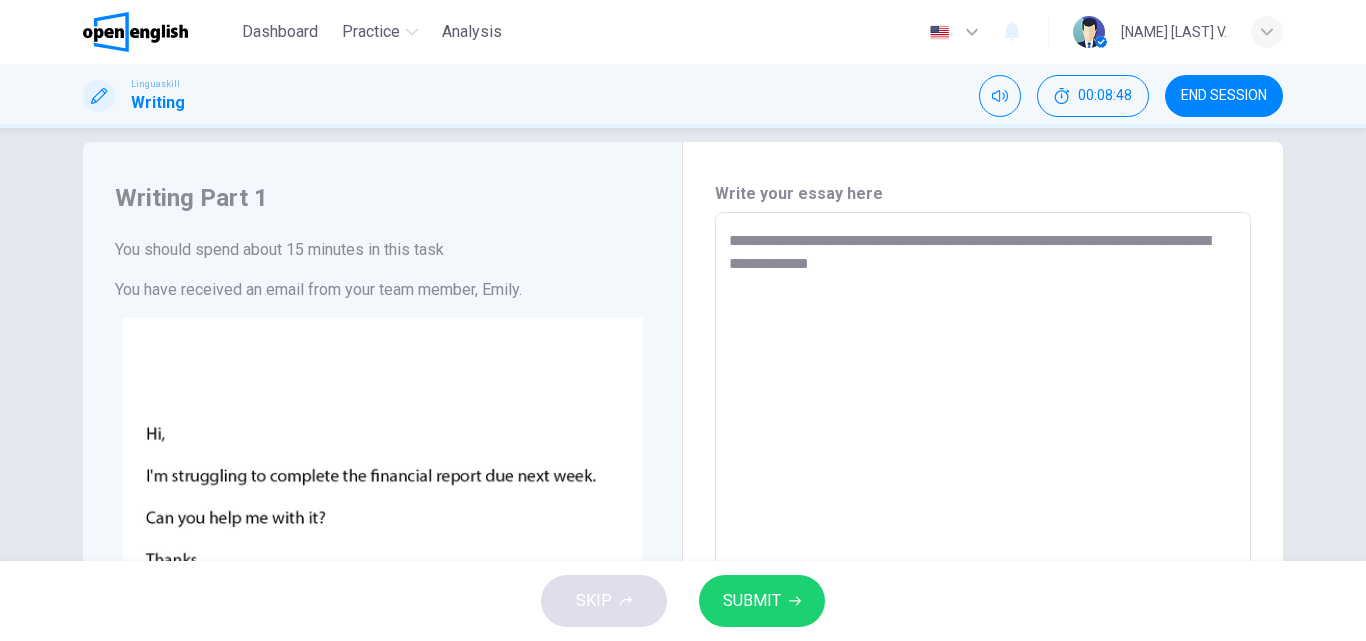 type on "*" 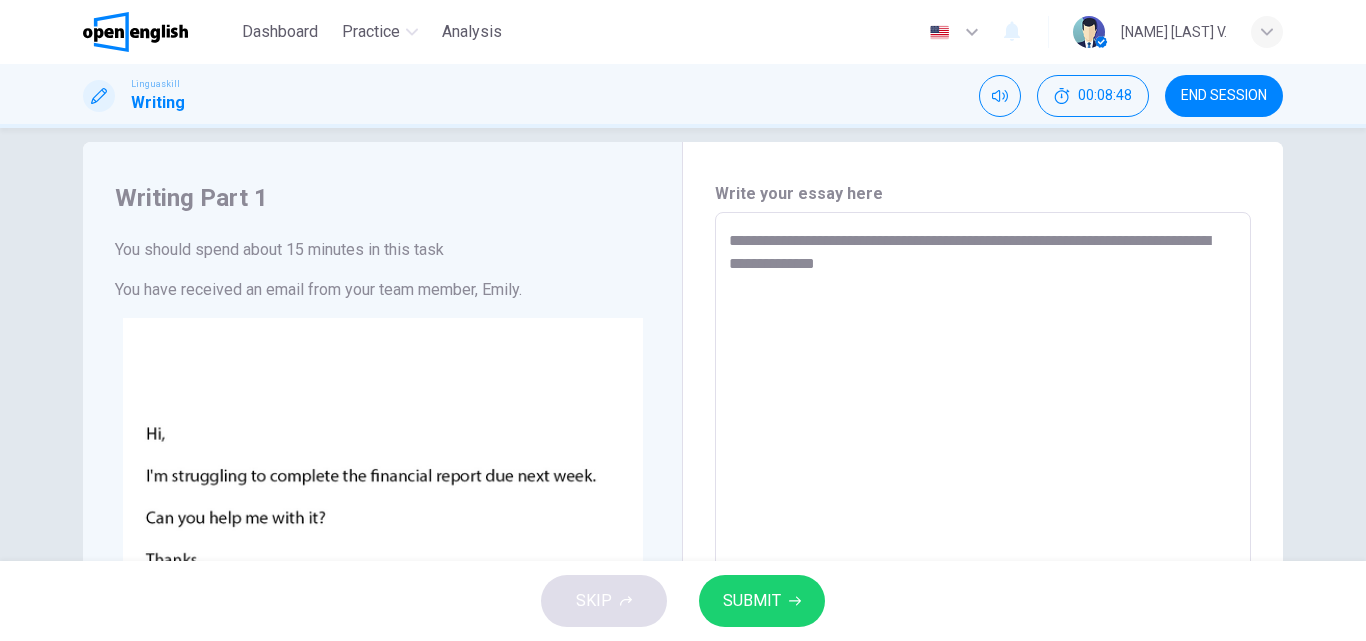 type on "*" 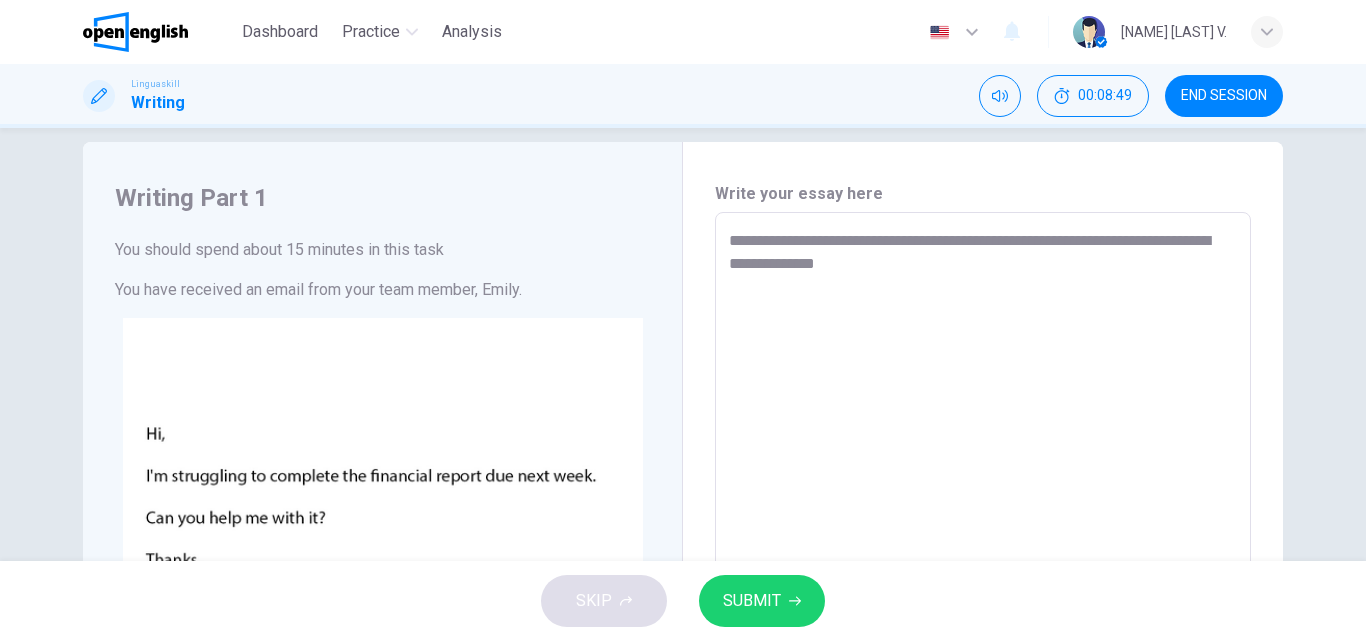 type on "**********" 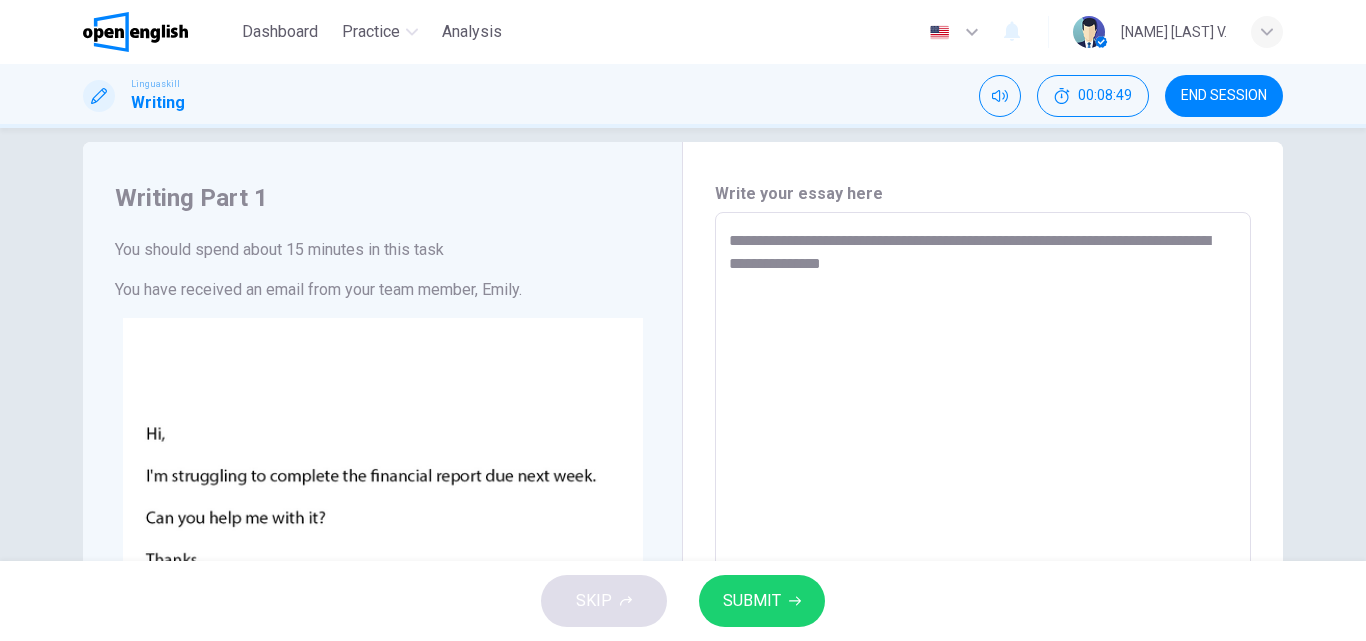 type on "*" 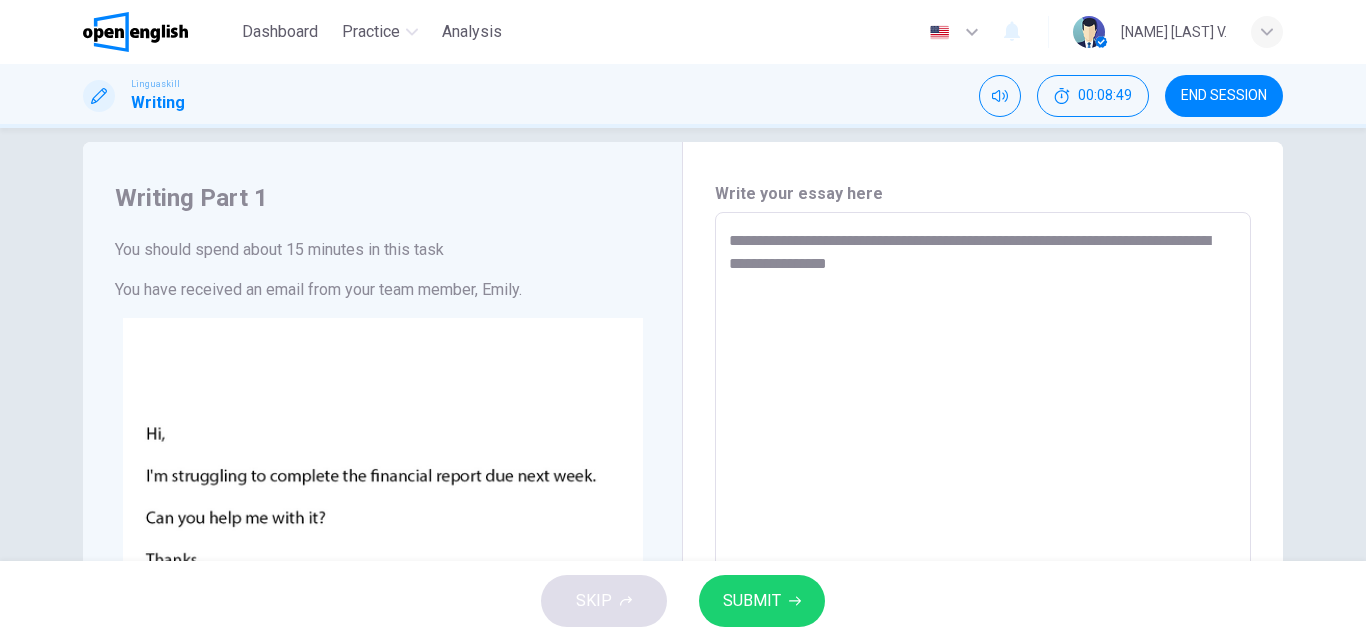 type on "*" 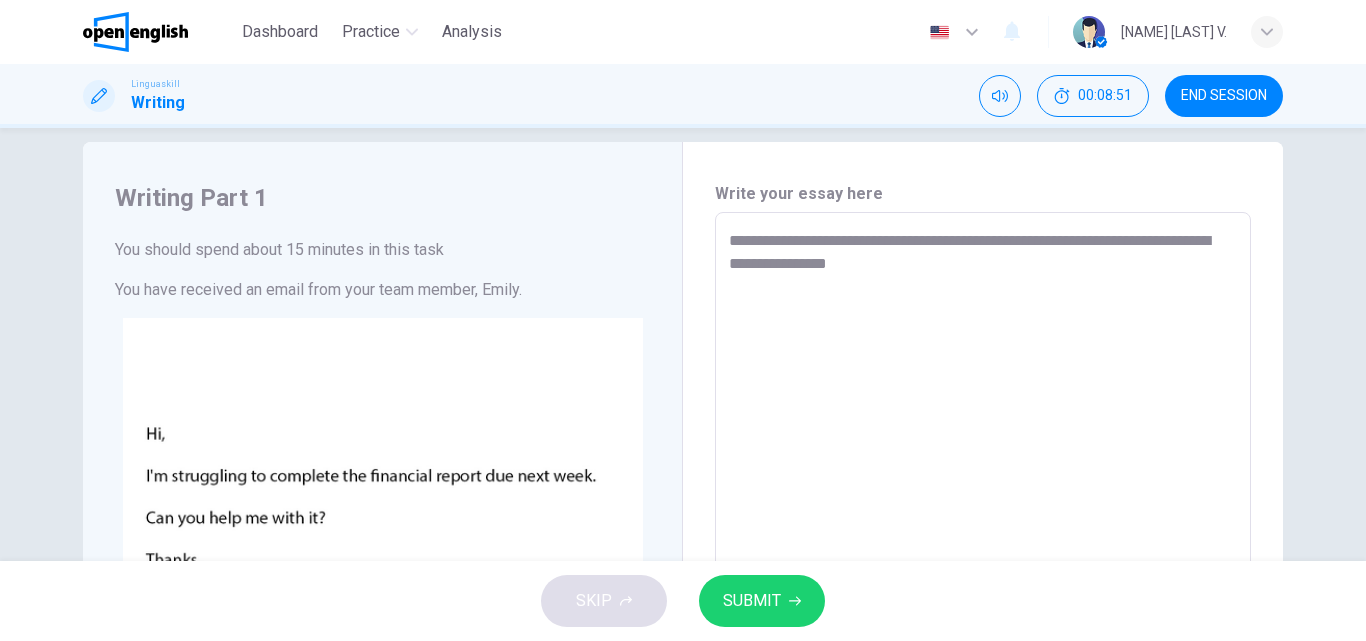 type on "**********" 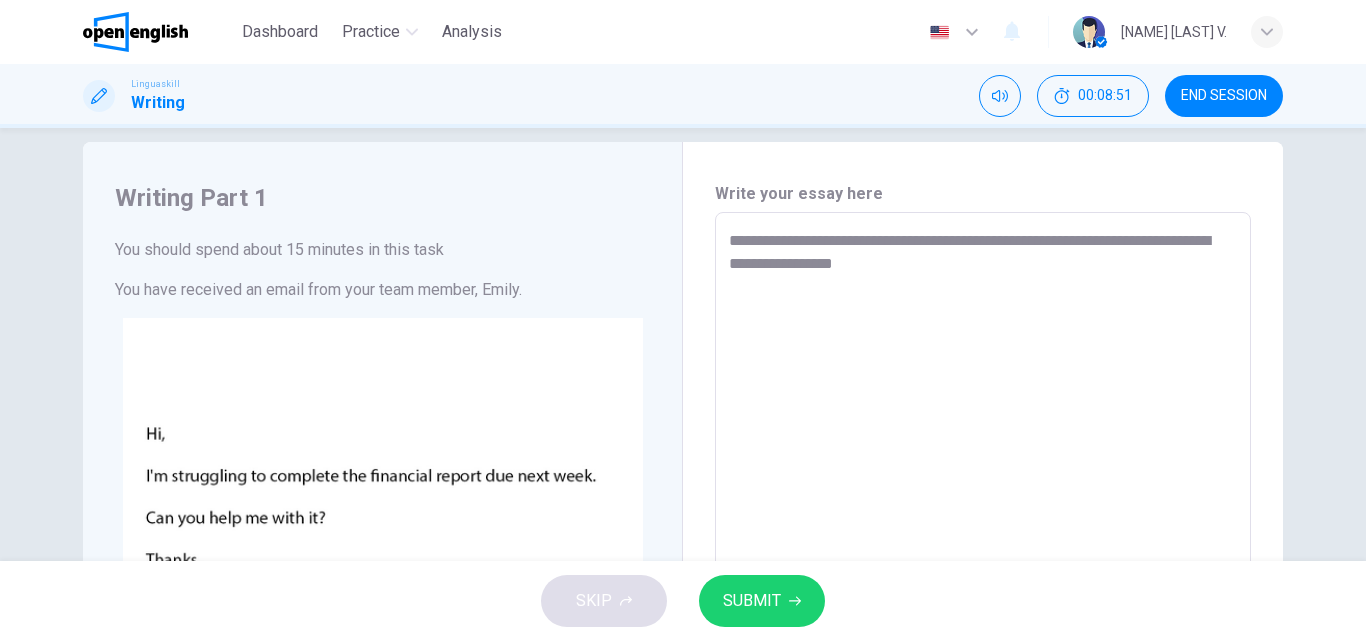 type on "*" 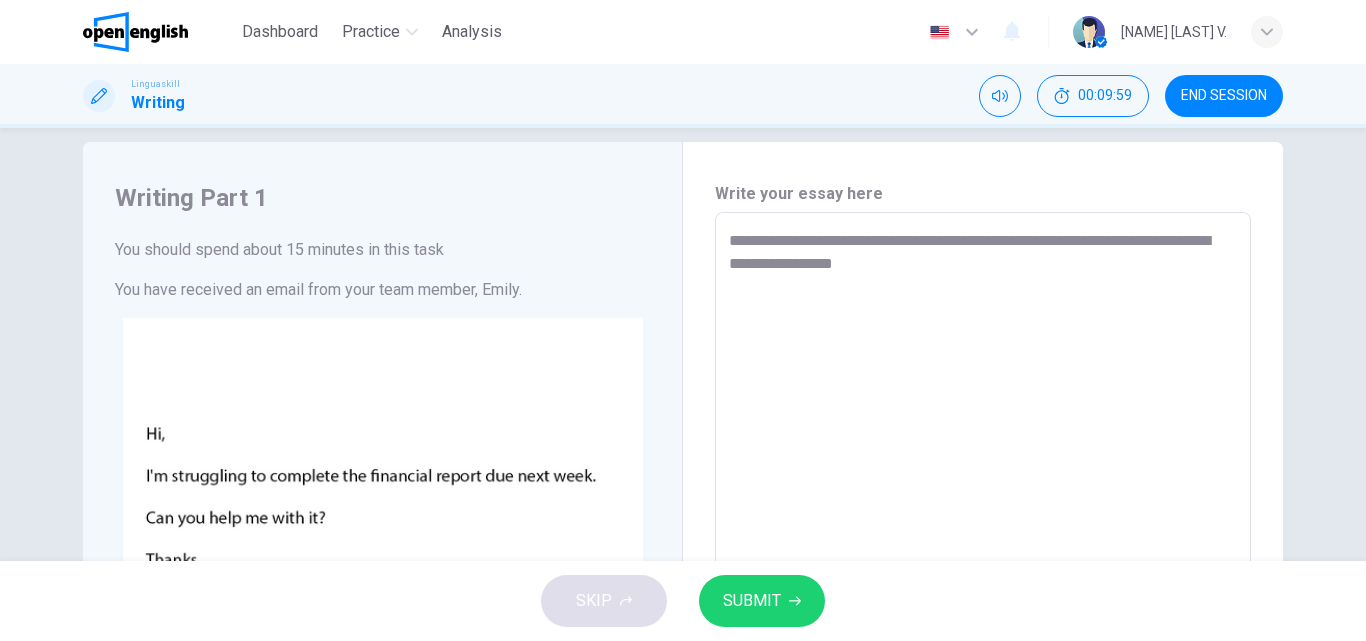 type on "**********" 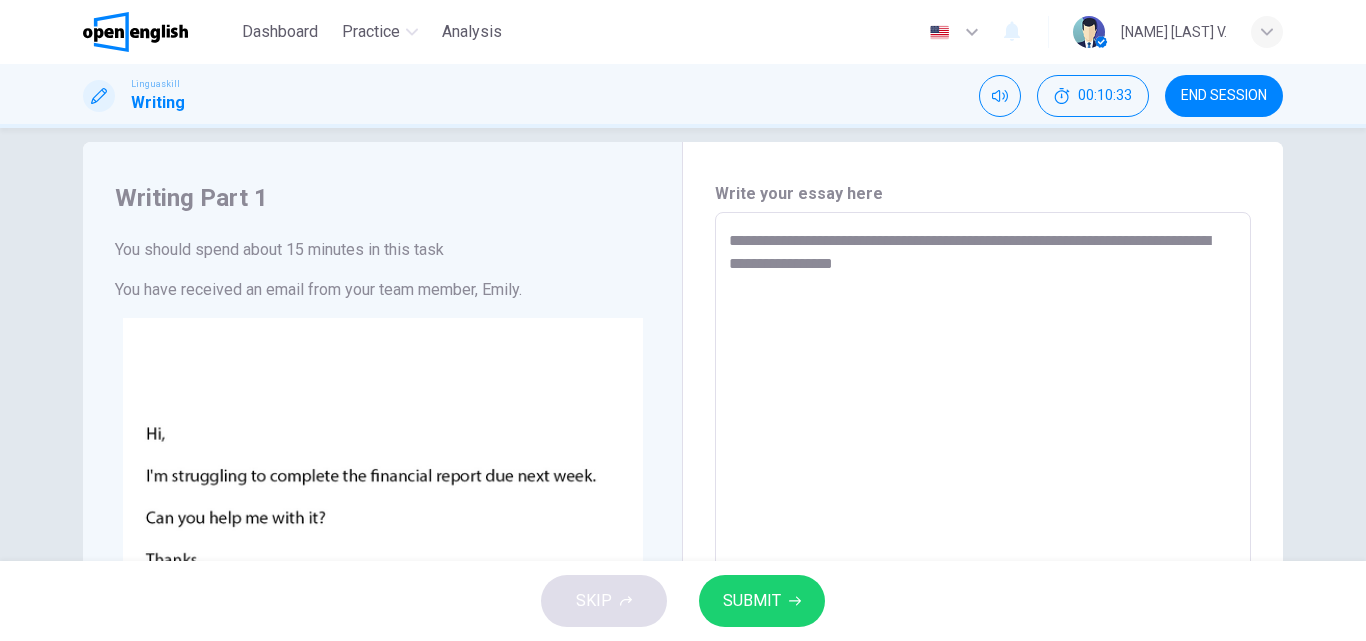 click on "**********" at bounding box center [683, 344] 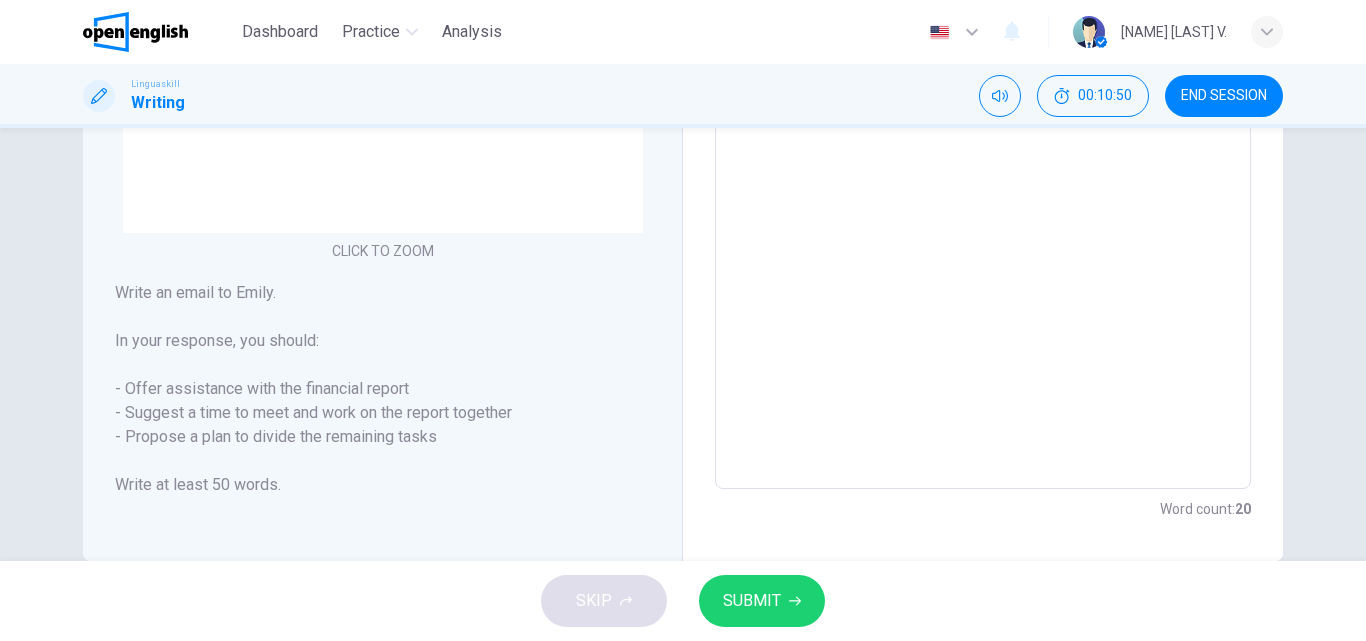 scroll, scrollTop: 535, scrollLeft: 0, axis: vertical 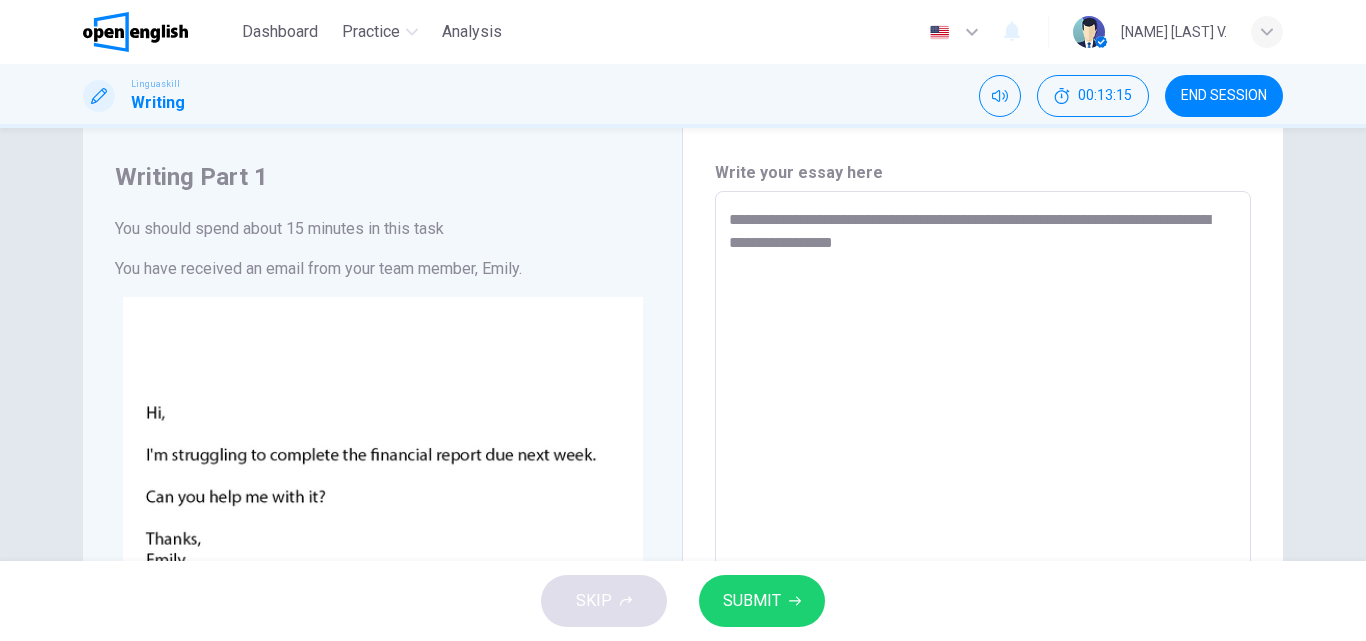 type on "*" 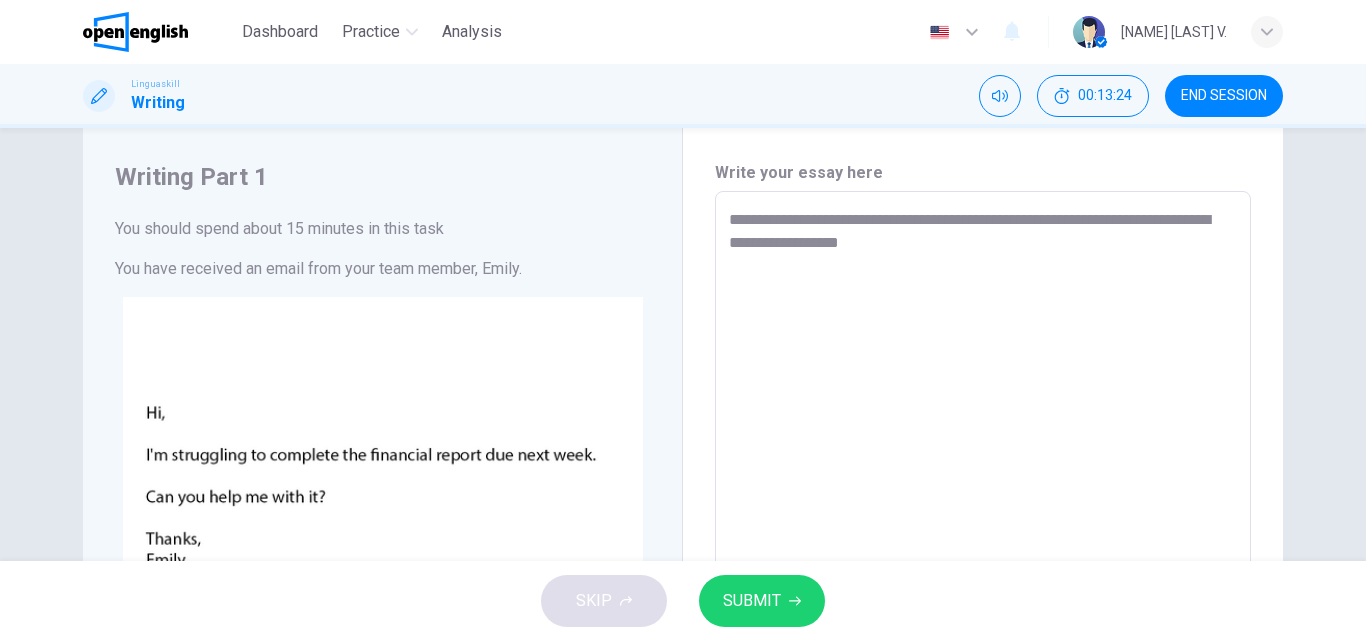 type 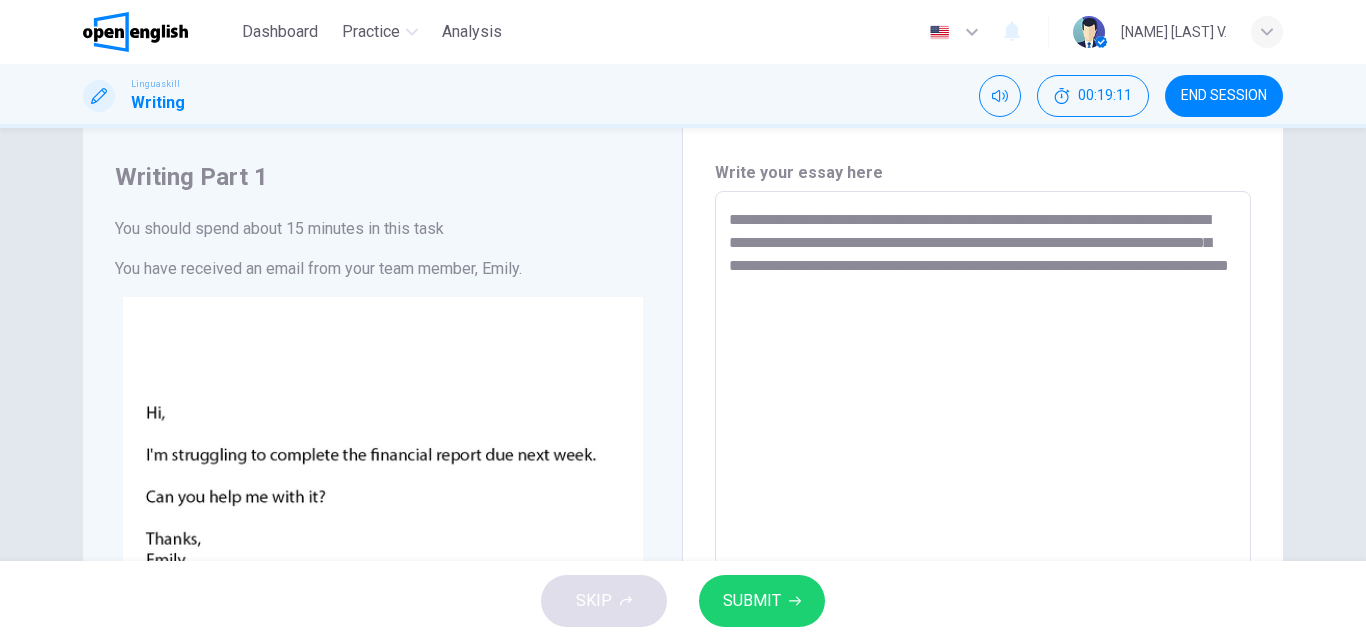 click on "**********" at bounding box center (683, 344) 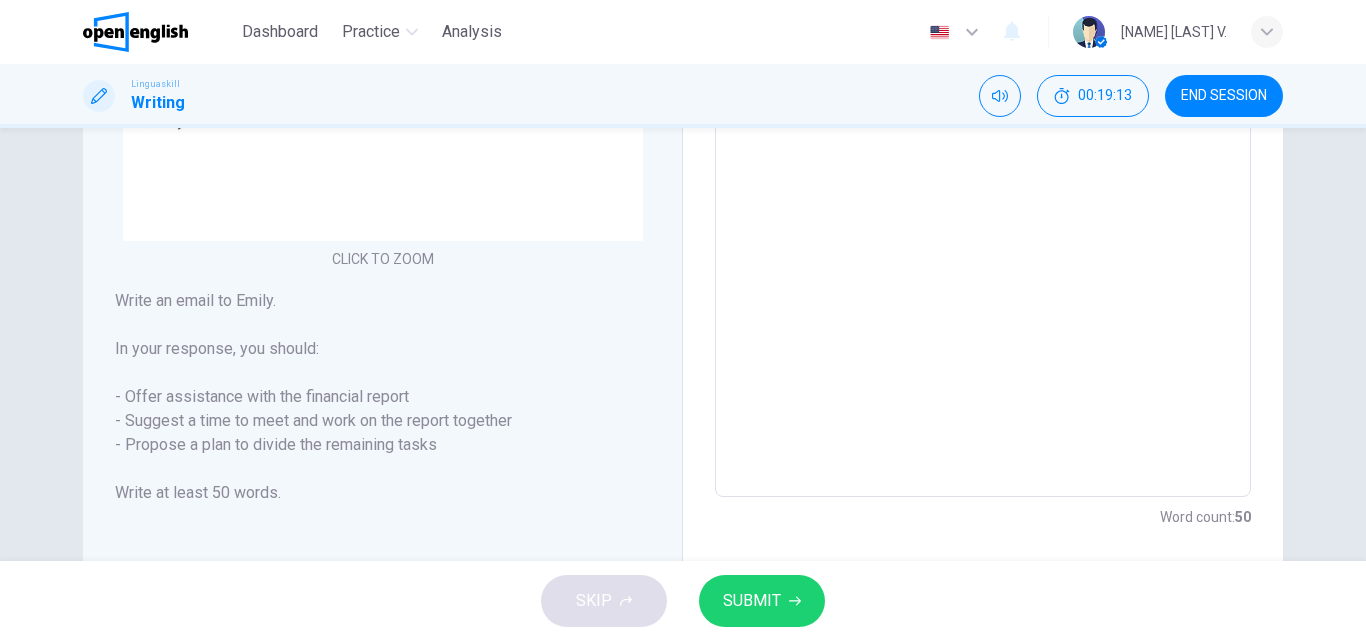 scroll, scrollTop: 527, scrollLeft: 0, axis: vertical 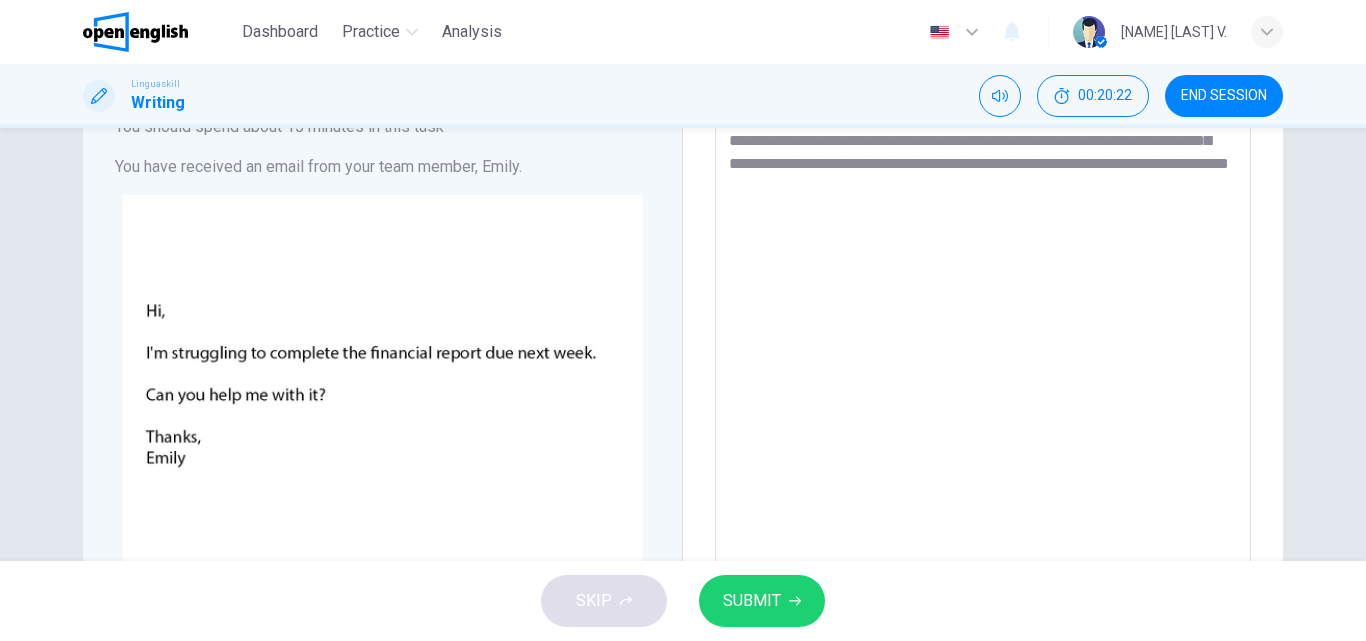 click on "**********" at bounding box center (983, 462) 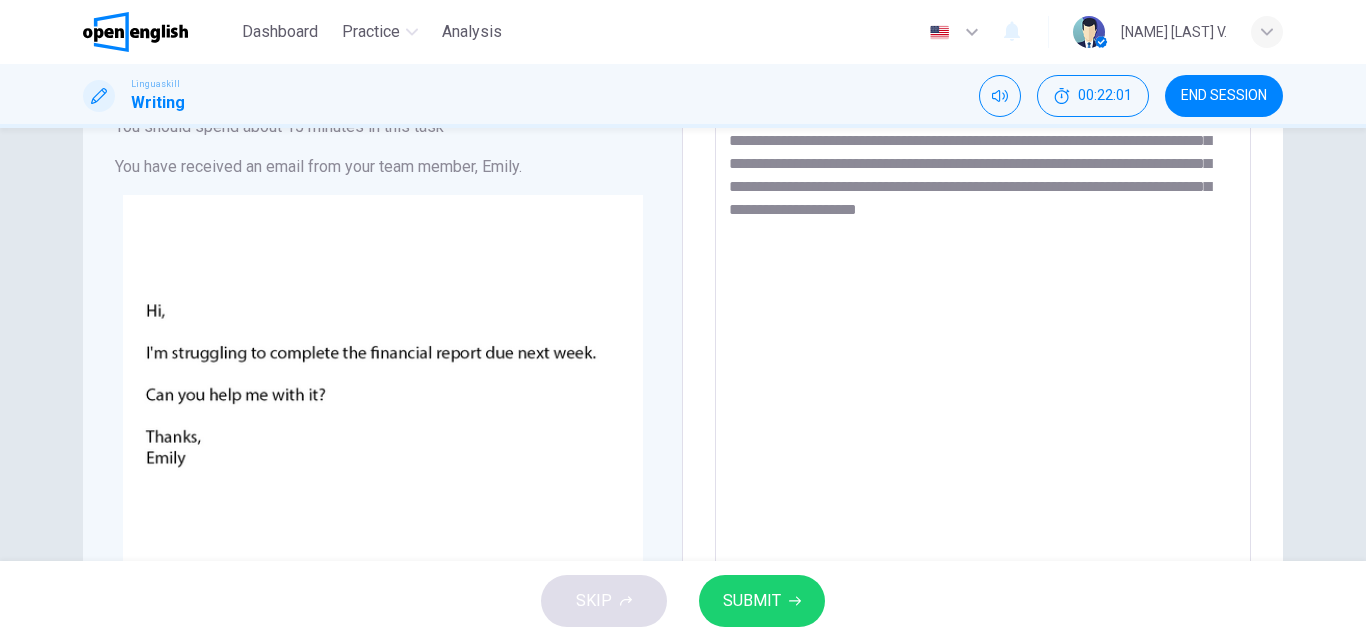 click on "**********" at bounding box center (983, 462) 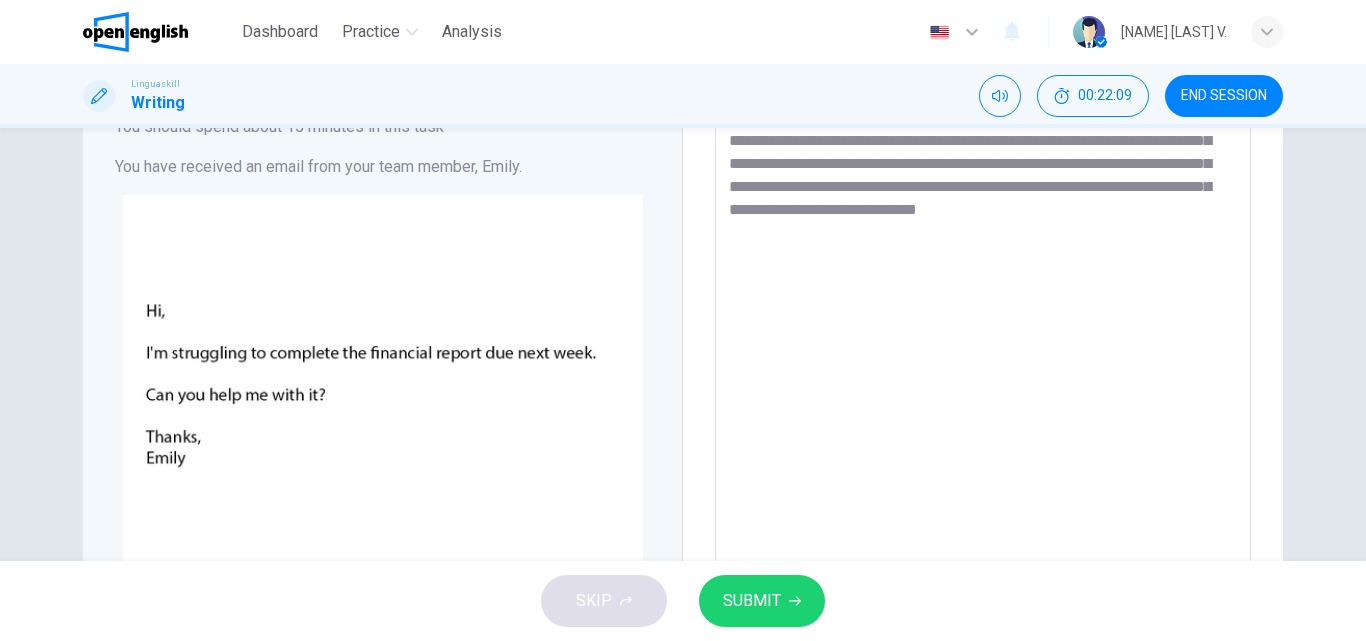 click on "**********" at bounding box center (983, 462) 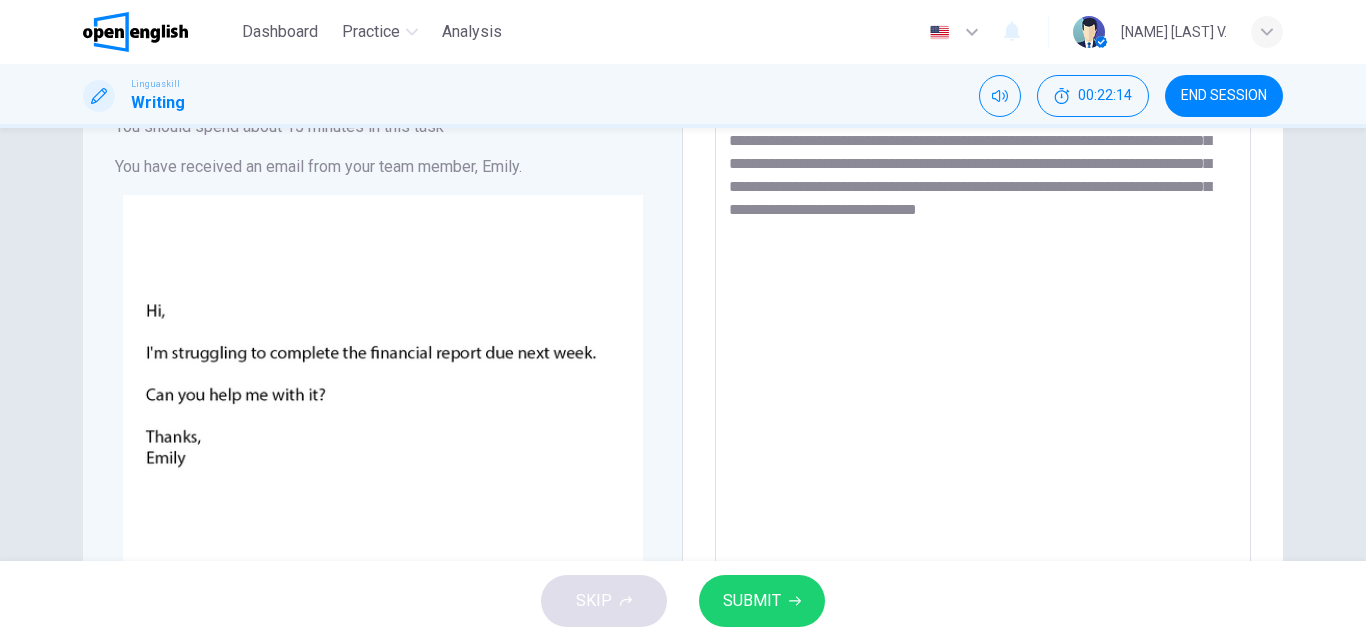 click on "**********" at bounding box center [983, 462] 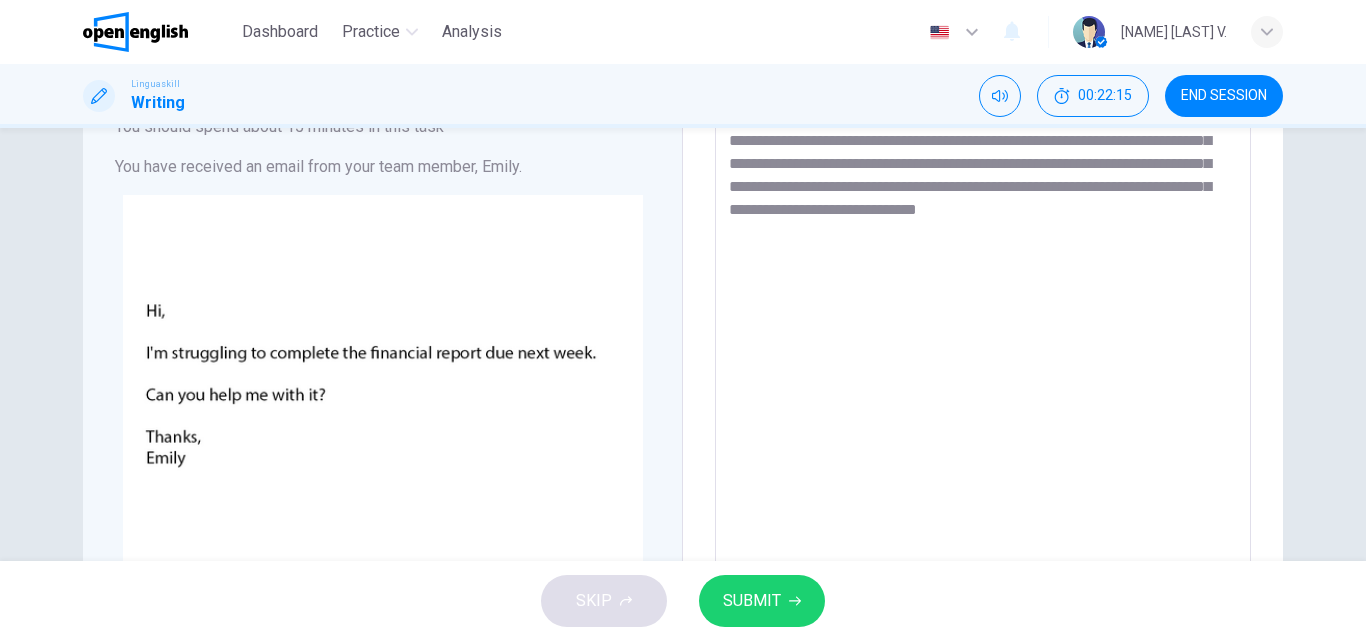 click on "**********" at bounding box center (983, 462) 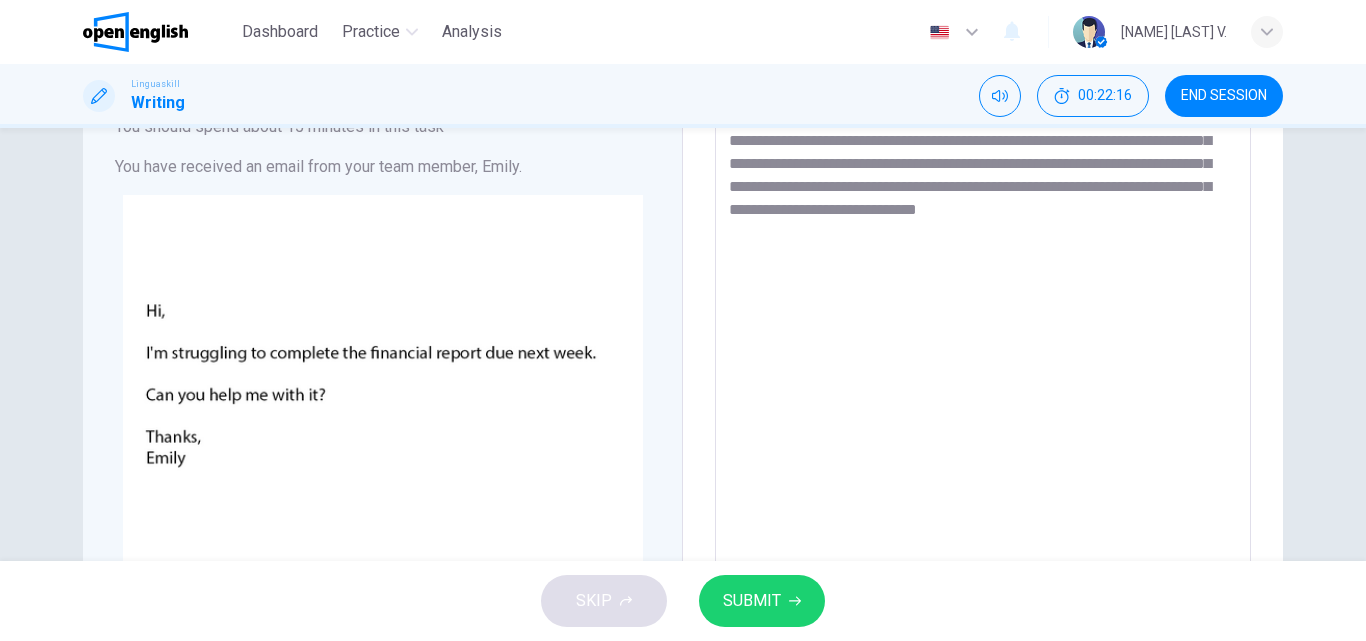 click on "**********" at bounding box center [983, 462] 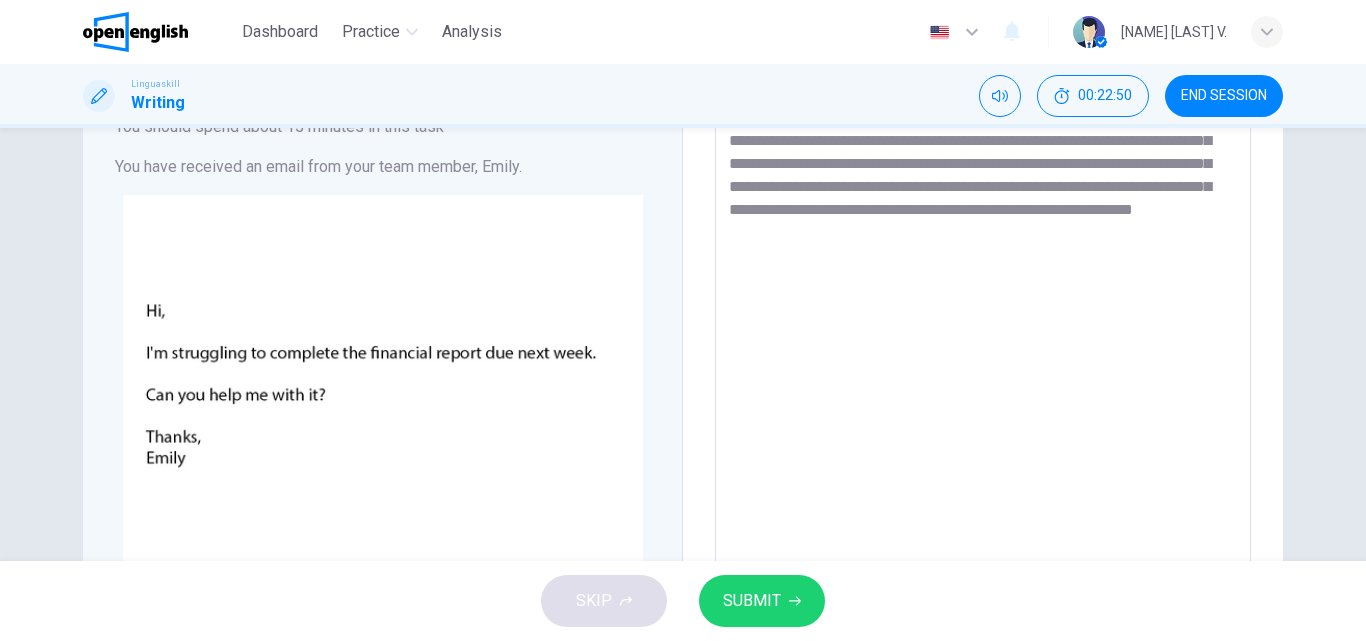 click on "**********" at bounding box center [983, 462] 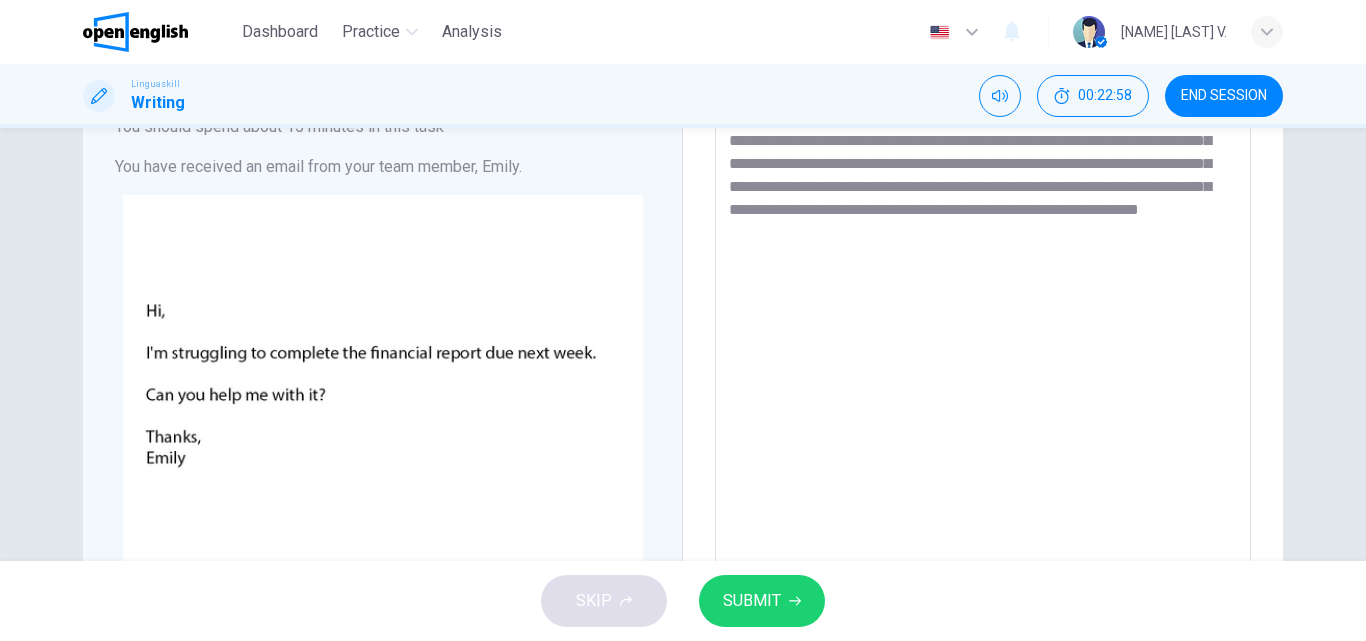 click on "**********" at bounding box center (983, 462) 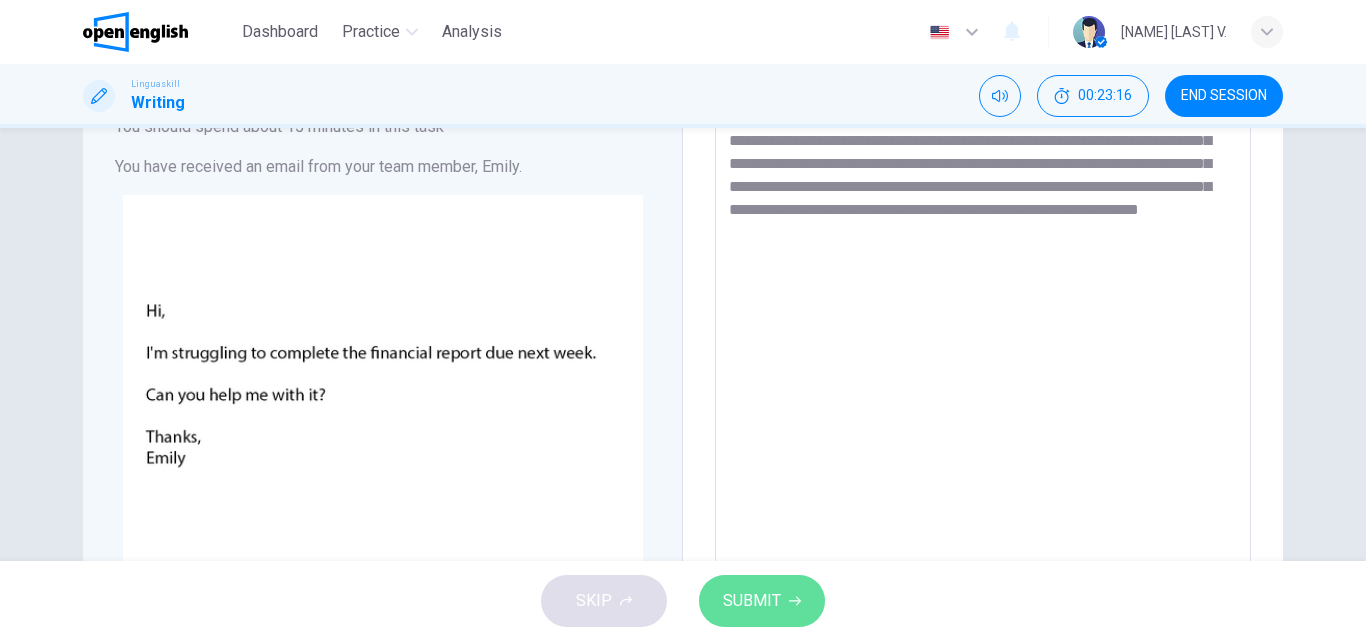 click on "SUBMIT" at bounding box center [752, 601] 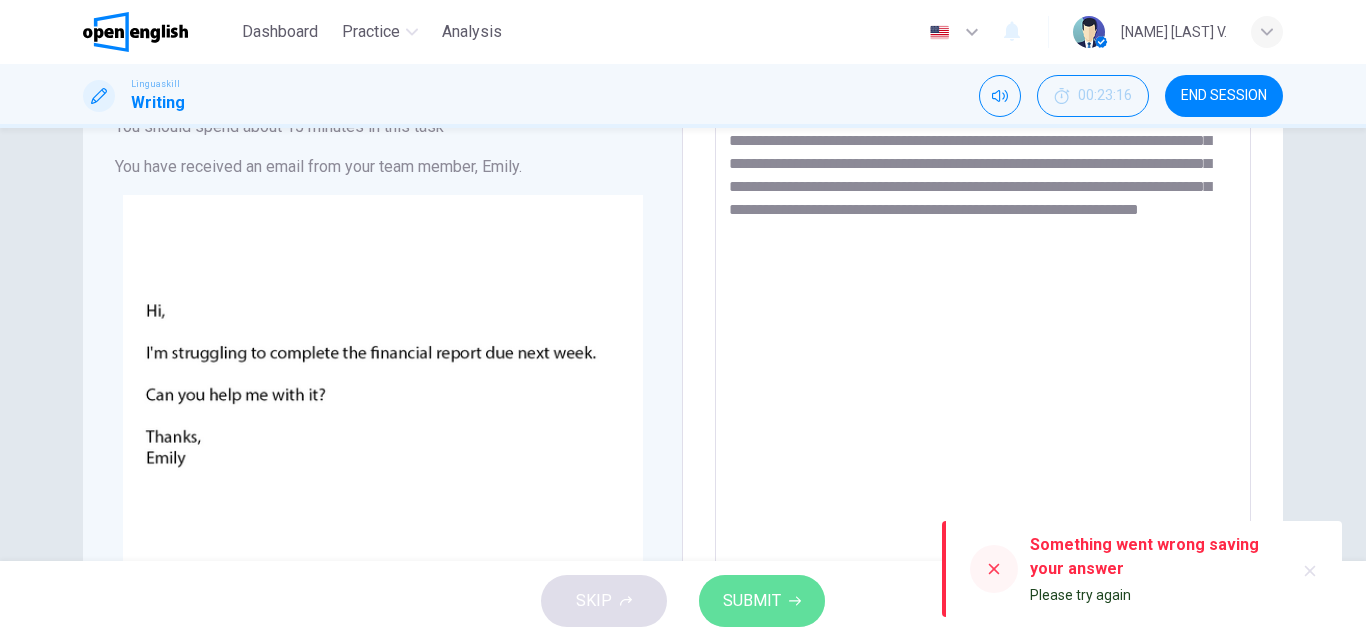 click on "SUBMIT" at bounding box center [752, 601] 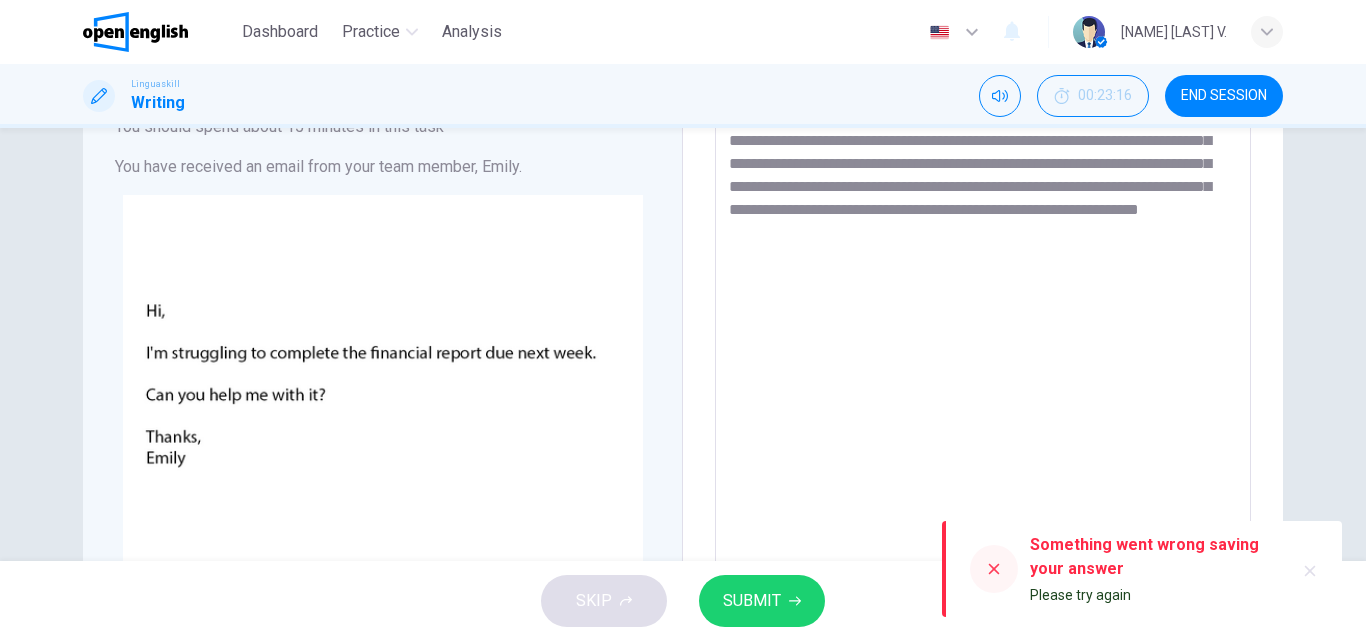 click on "**********" at bounding box center [983, 462] 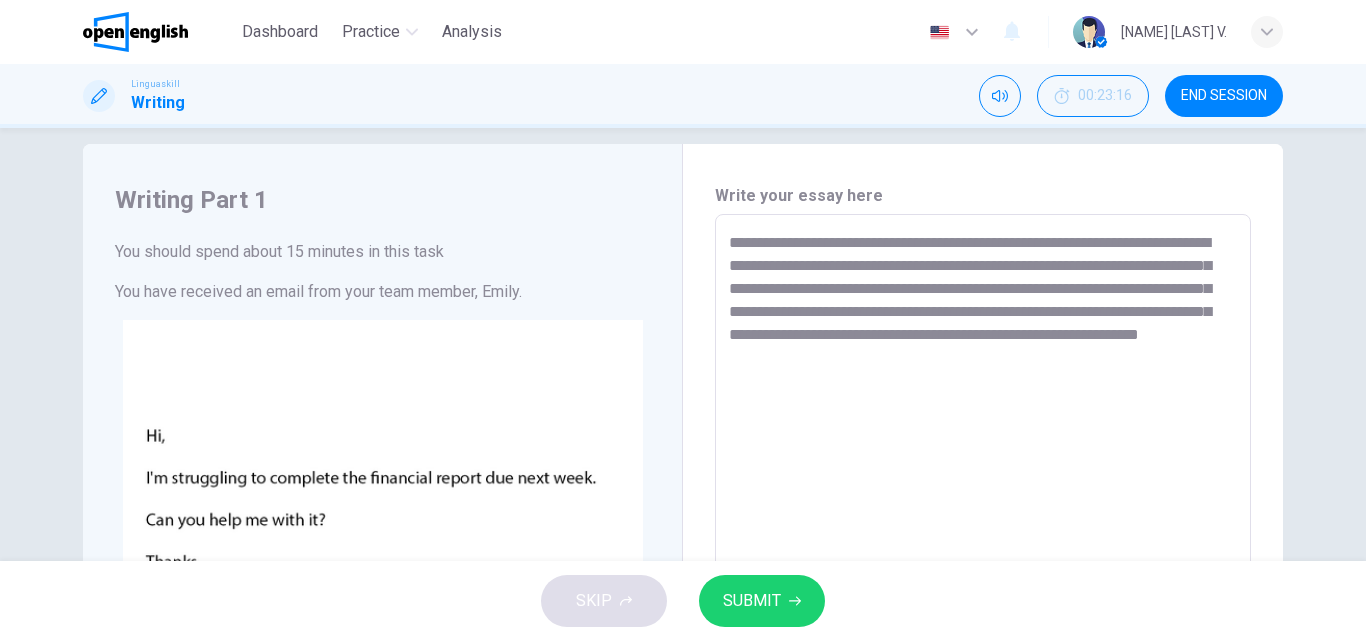 scroll, scrollTop: 0, scrollLeft: 0, axis: both 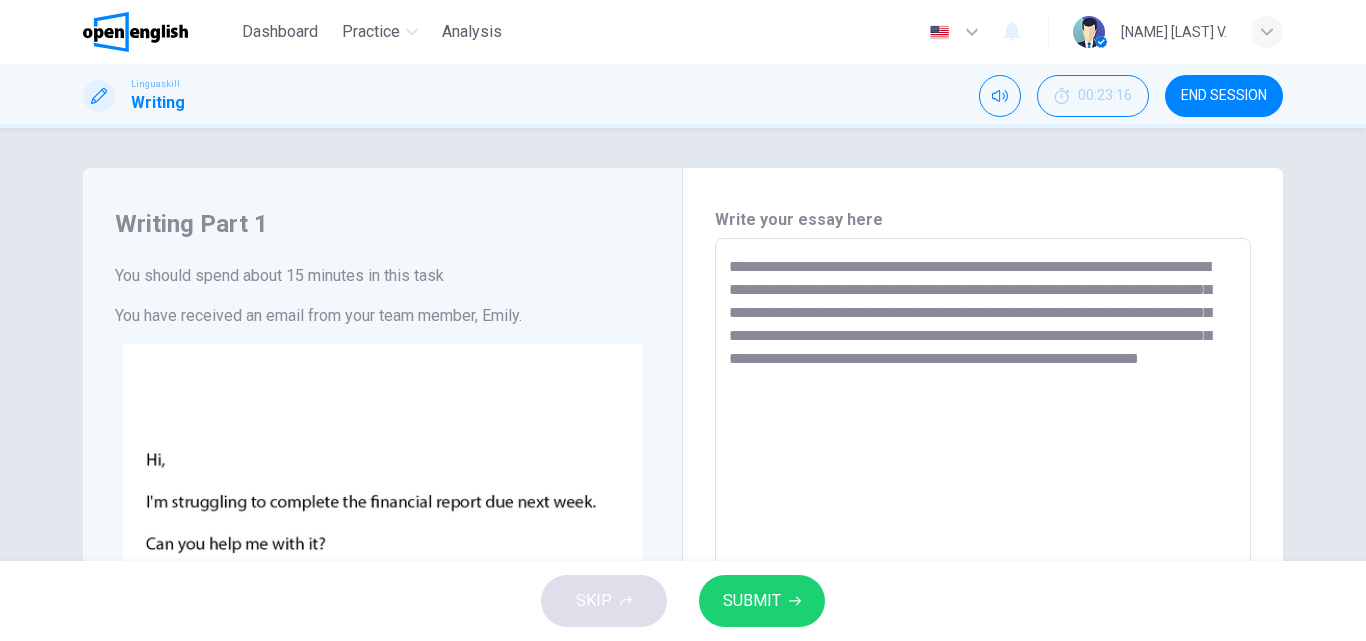drag, startPoint x: 725, startPoint y: 265, endPoint x: 999, endPoint y: 385, distance: 299.1254 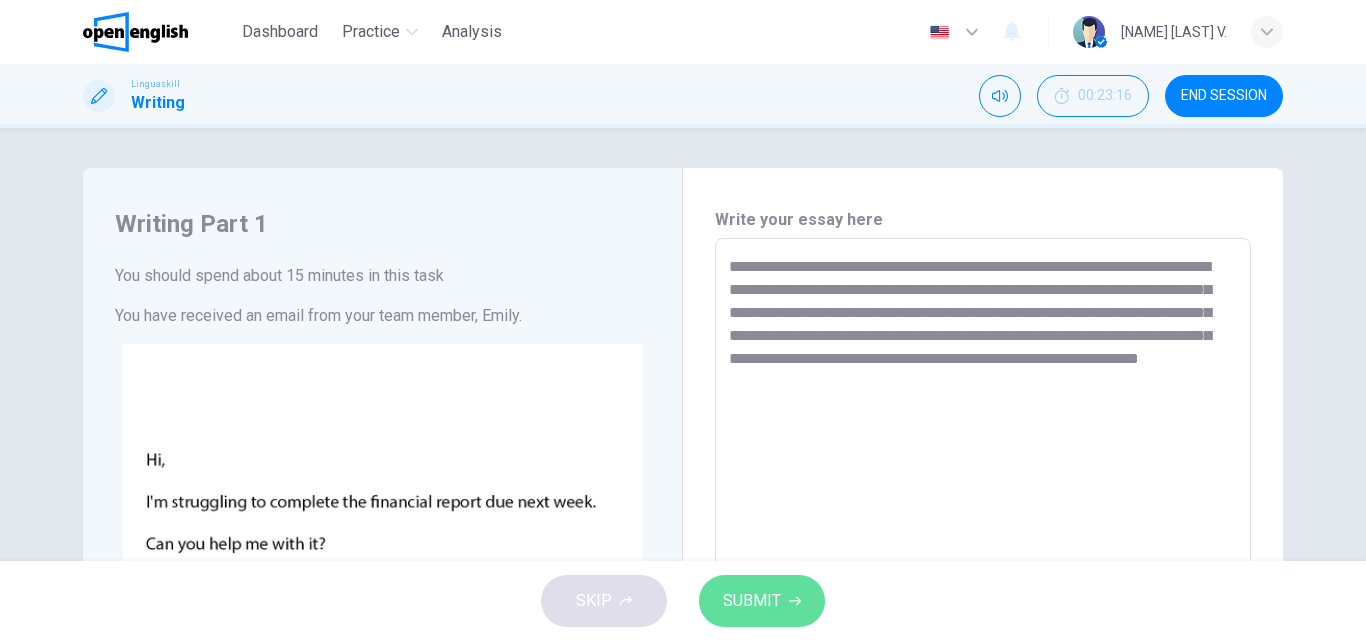 click on "SUBMIT" at bounding box center (752, 601) 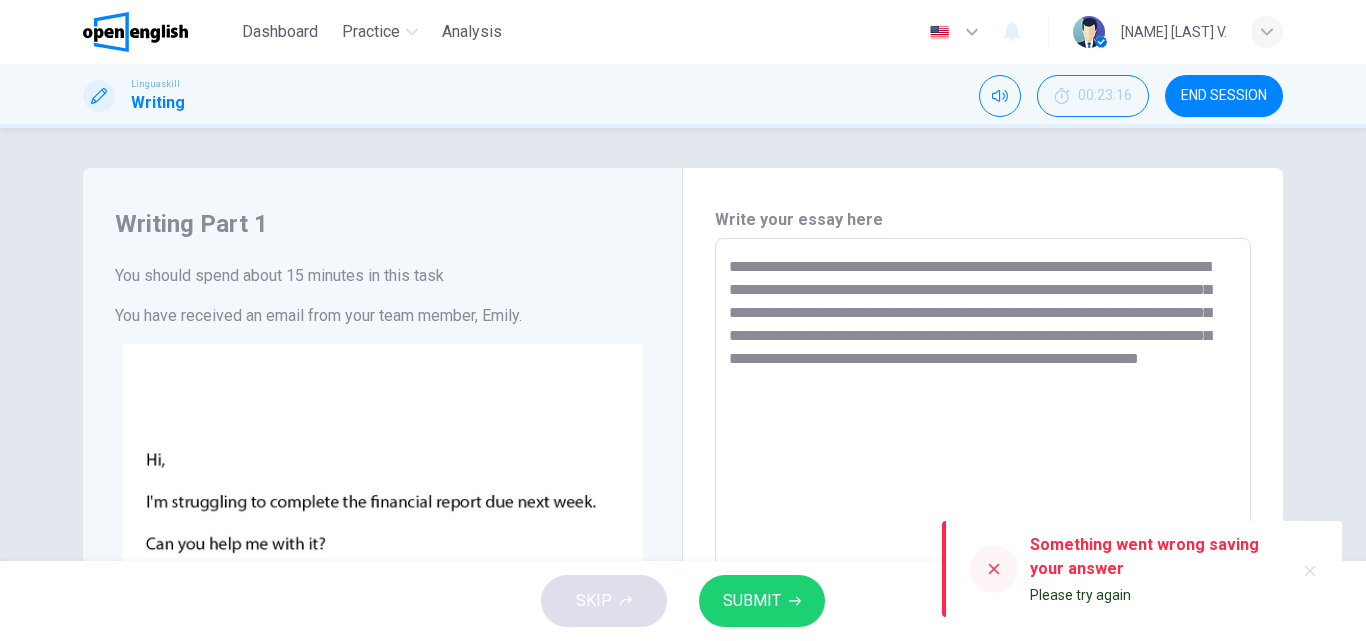 click 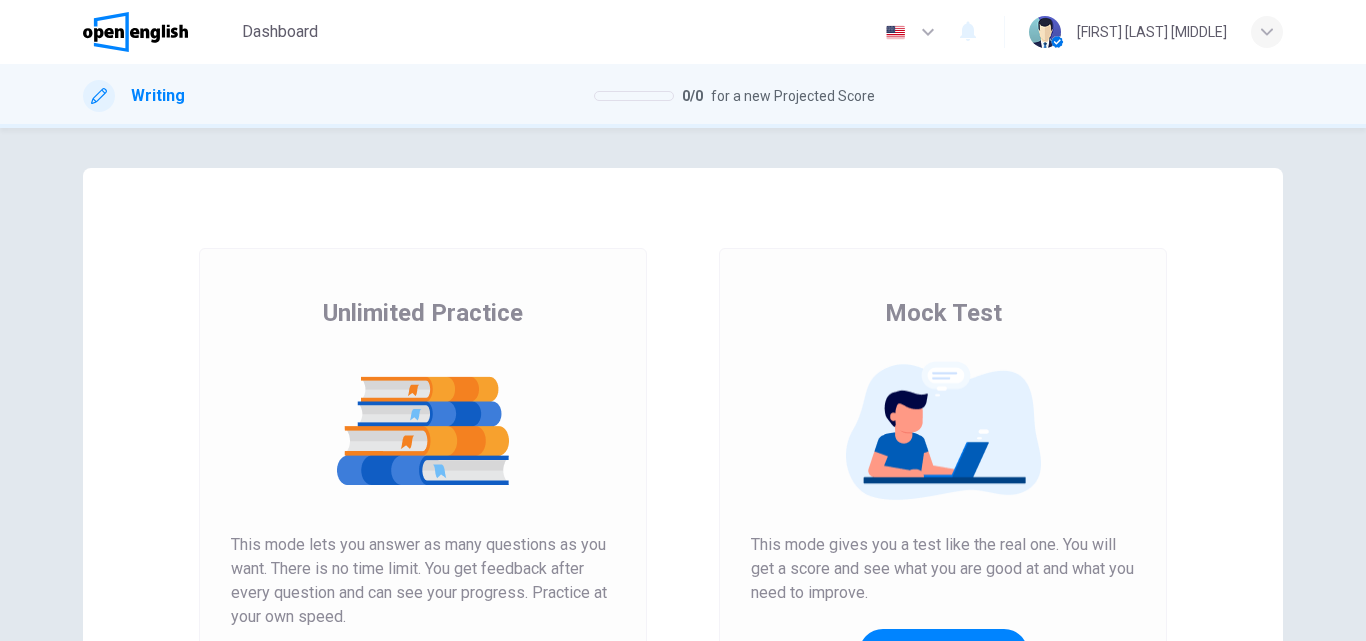 scroll, scrollTop: 0, scrollLeft: 0, axis: both 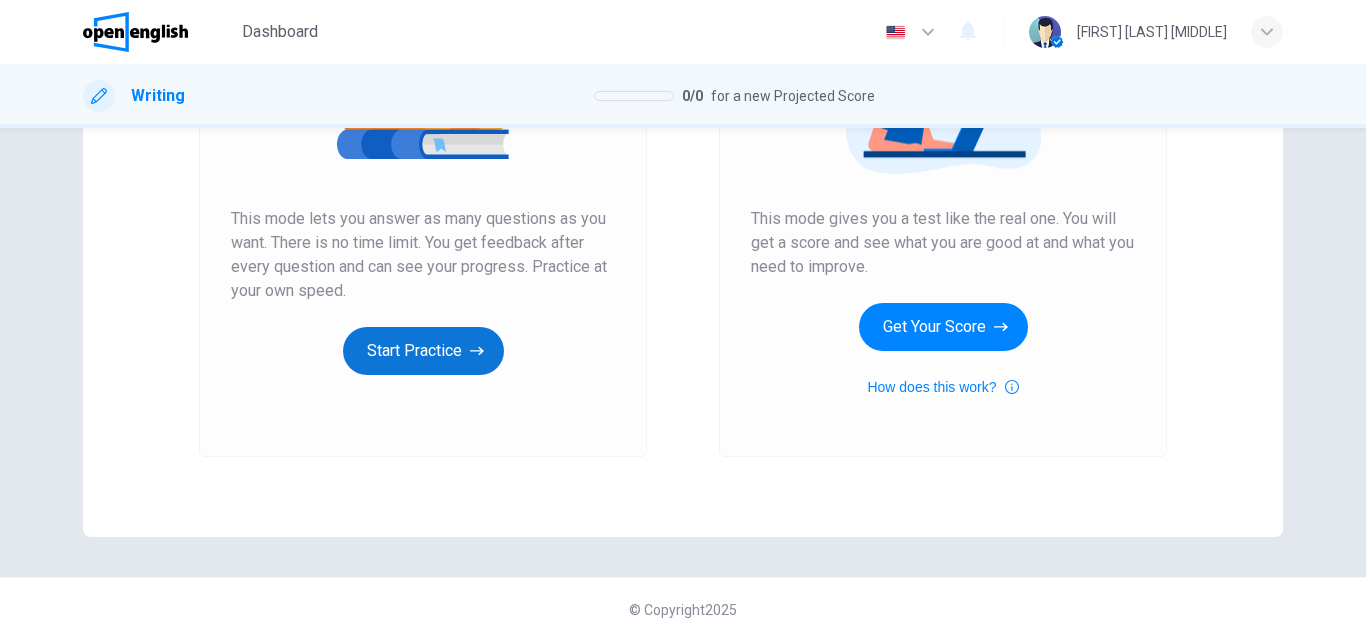 click on "Start Practice" at bounding box center [423, 351] 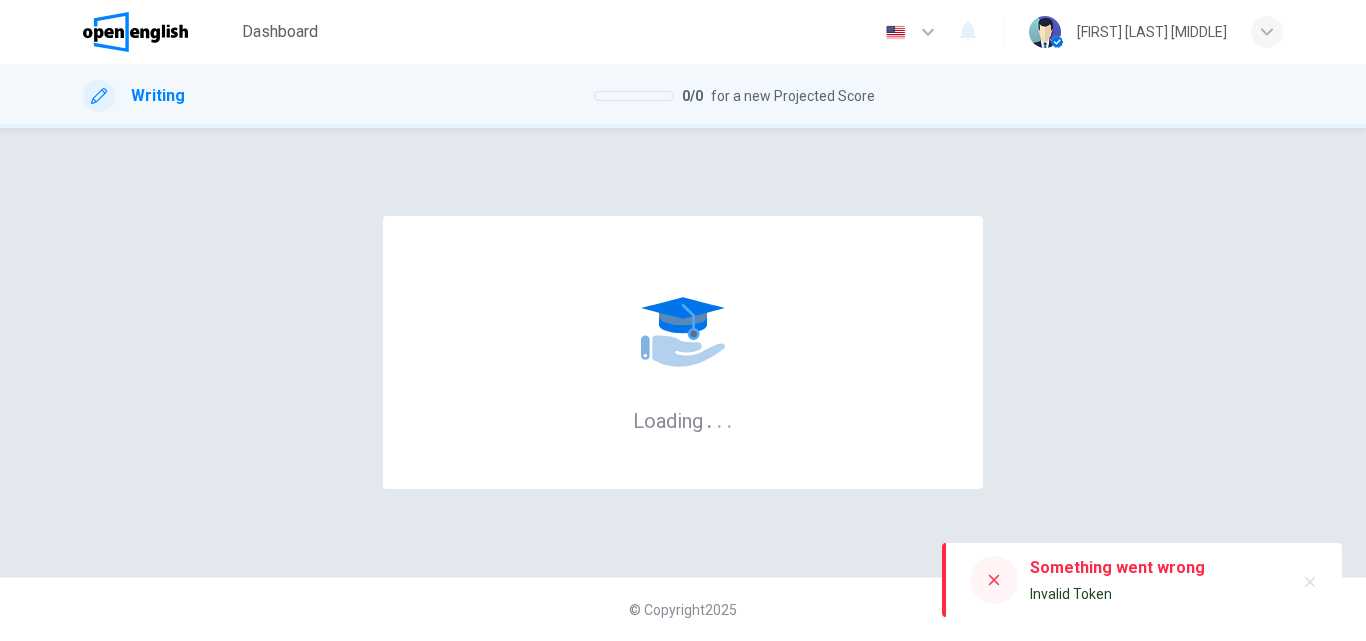 scroll, scrollTop: 0, scrollLeft: 0, axis: both 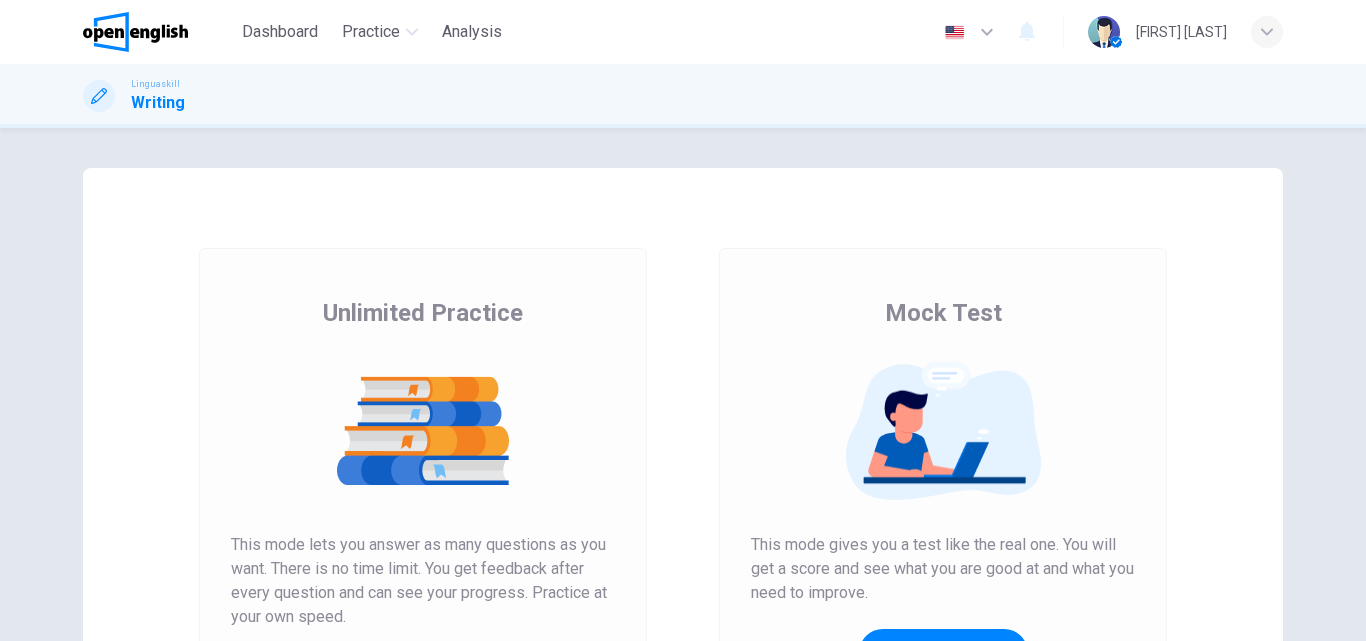 click on "Unlimited Practice Mock Test Unlimited Practice This mode lets you answer as many questions as you want. There is no time limit. You get feedback after every question and can see your progress. Practice at your own speed. Start Practice Mock Test This mode gives you a test like the real one. You will get a score and see what you are good at and what you need to improve. Get Your Score How does this work?" at bounding box center (683, 515) 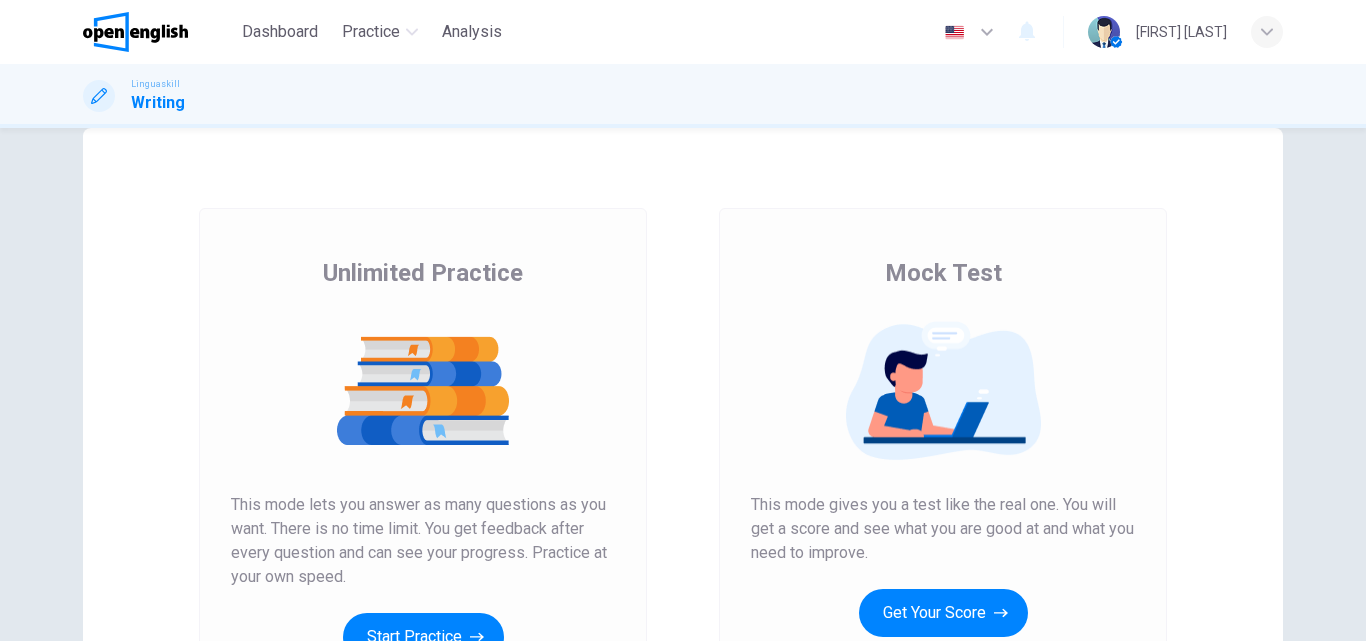 scroll, scrollTop: 280, scrollLeft: 0, axis: vertical 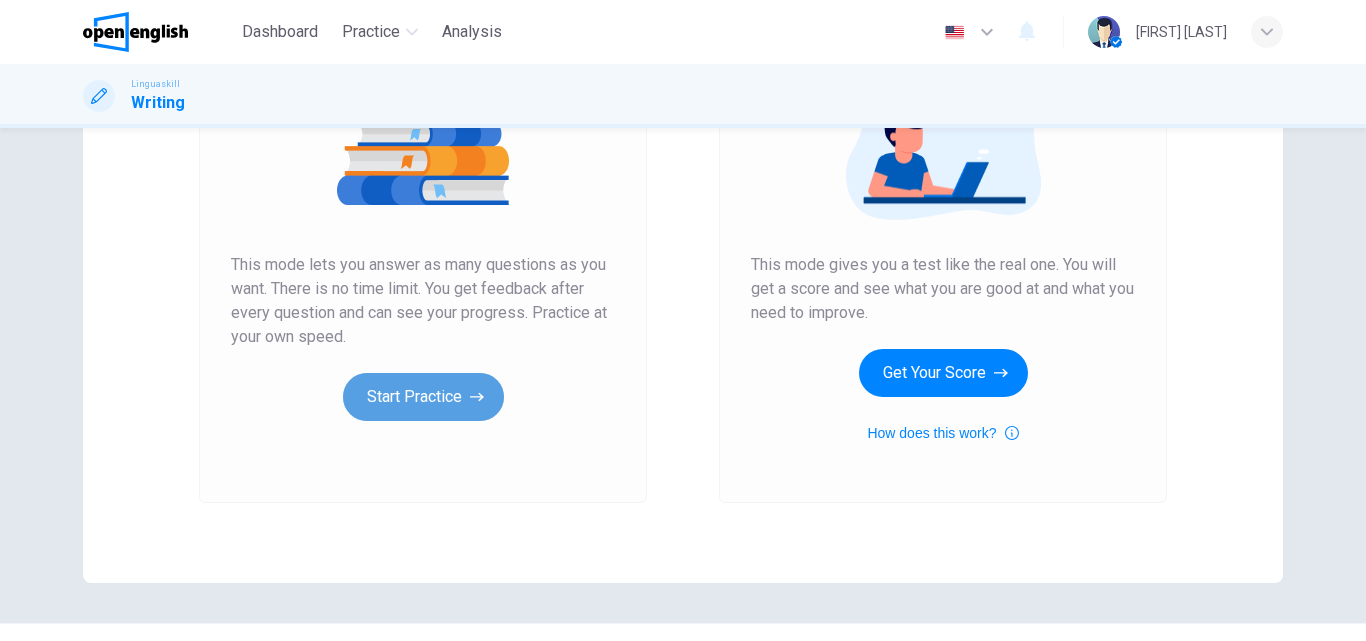 click on "Start Practice" at bounding box center [423, 397] 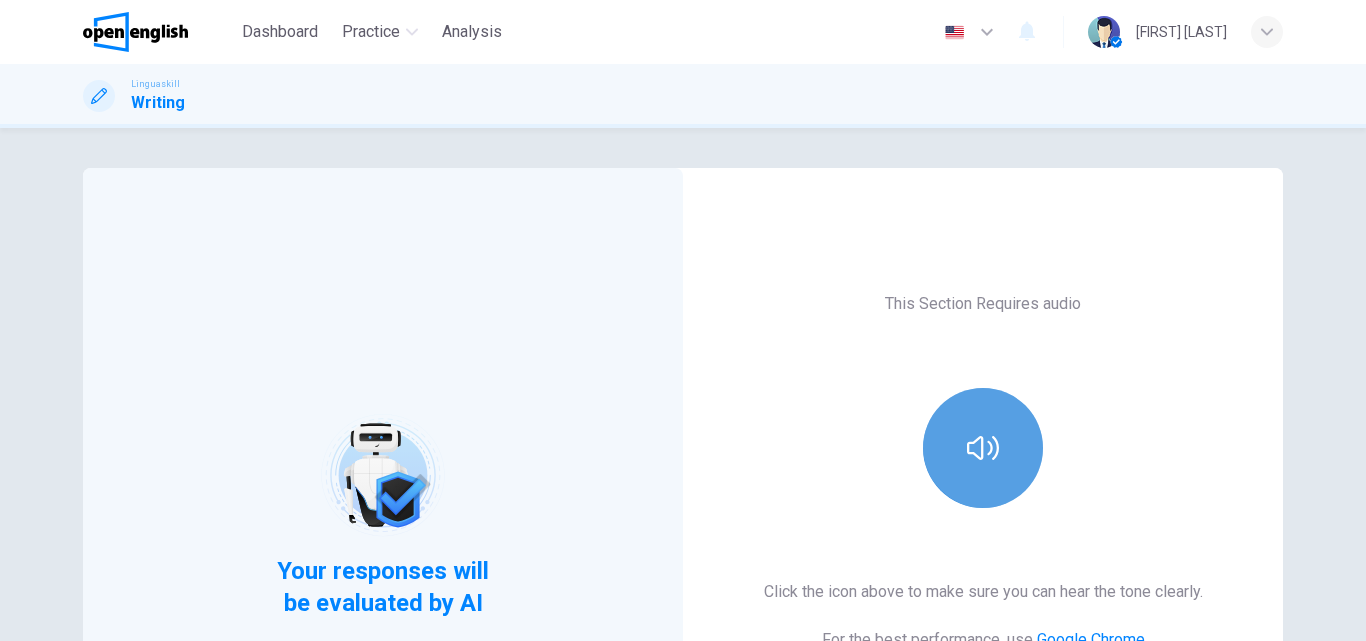 click at bounding box center (983, 448) 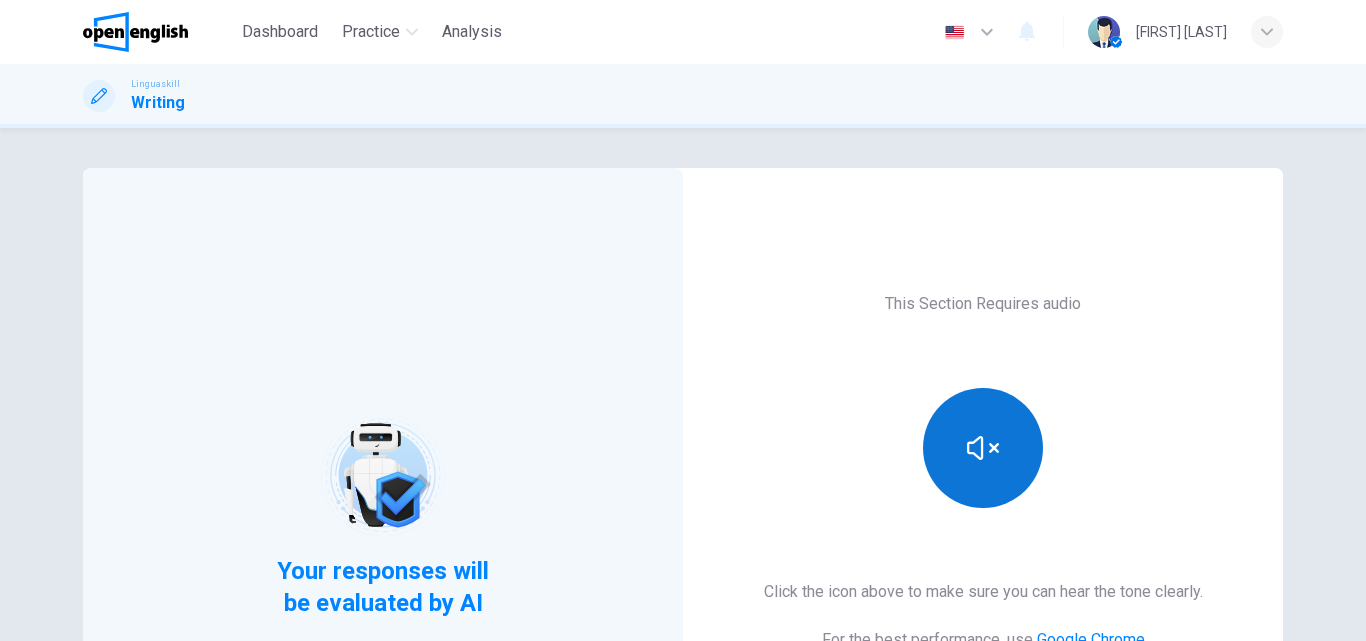 type 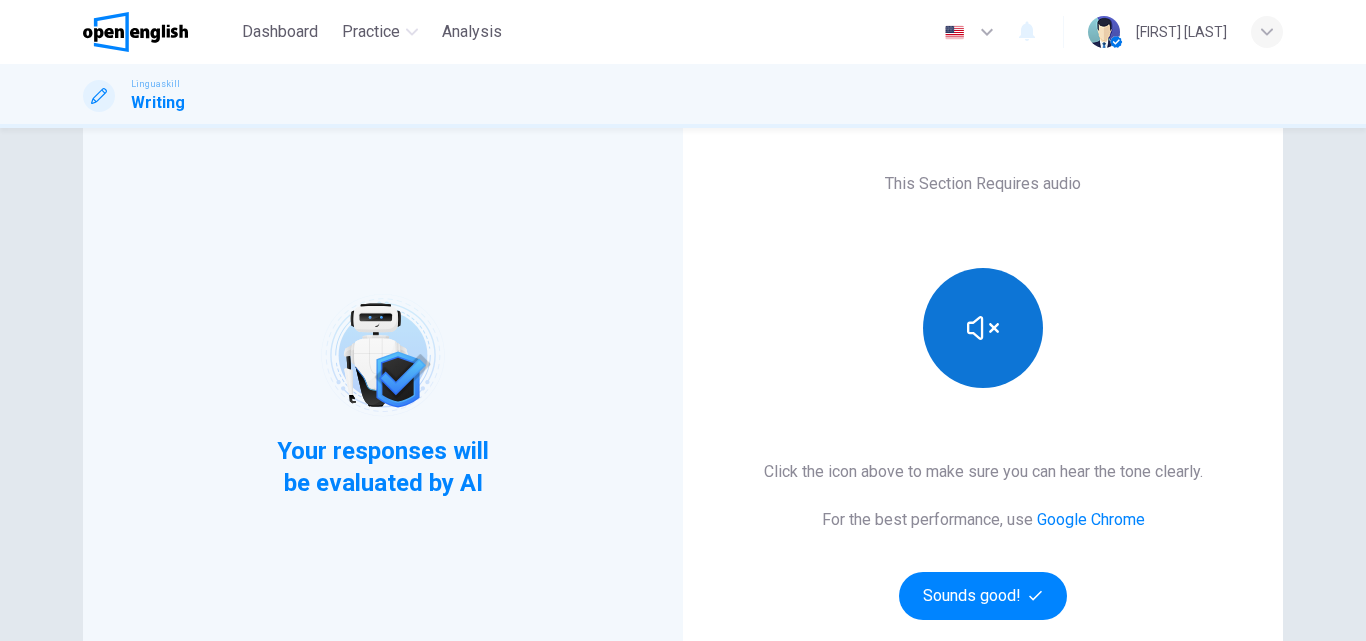 scroll, scrollTop: 240, scrollLeft: 0, axis: vertical 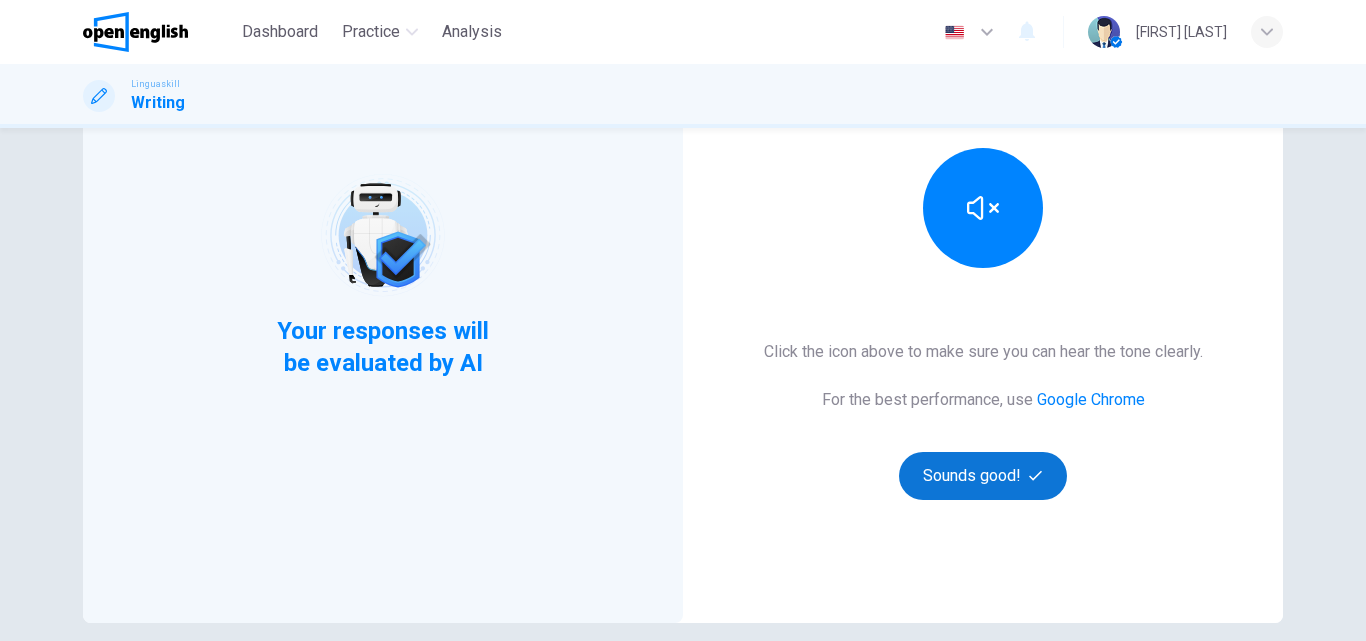 click on "Sounds good!" at bounding box center (983, 476) 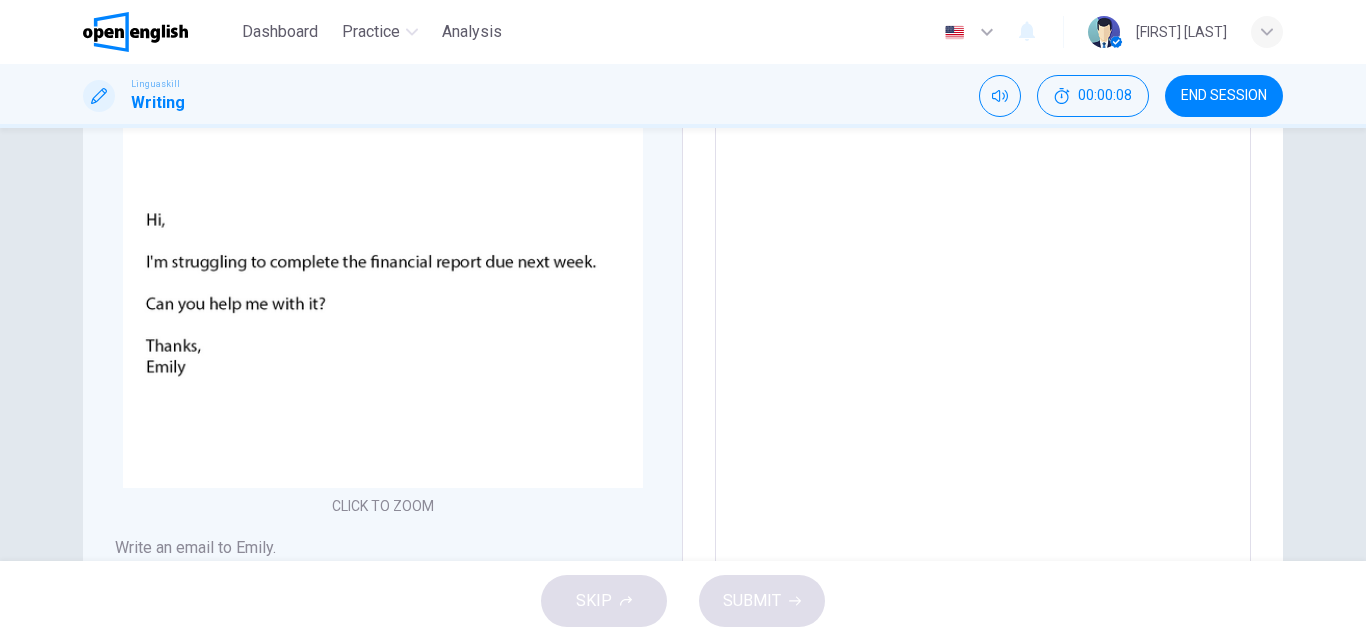 click at bounding box center (983, 371) 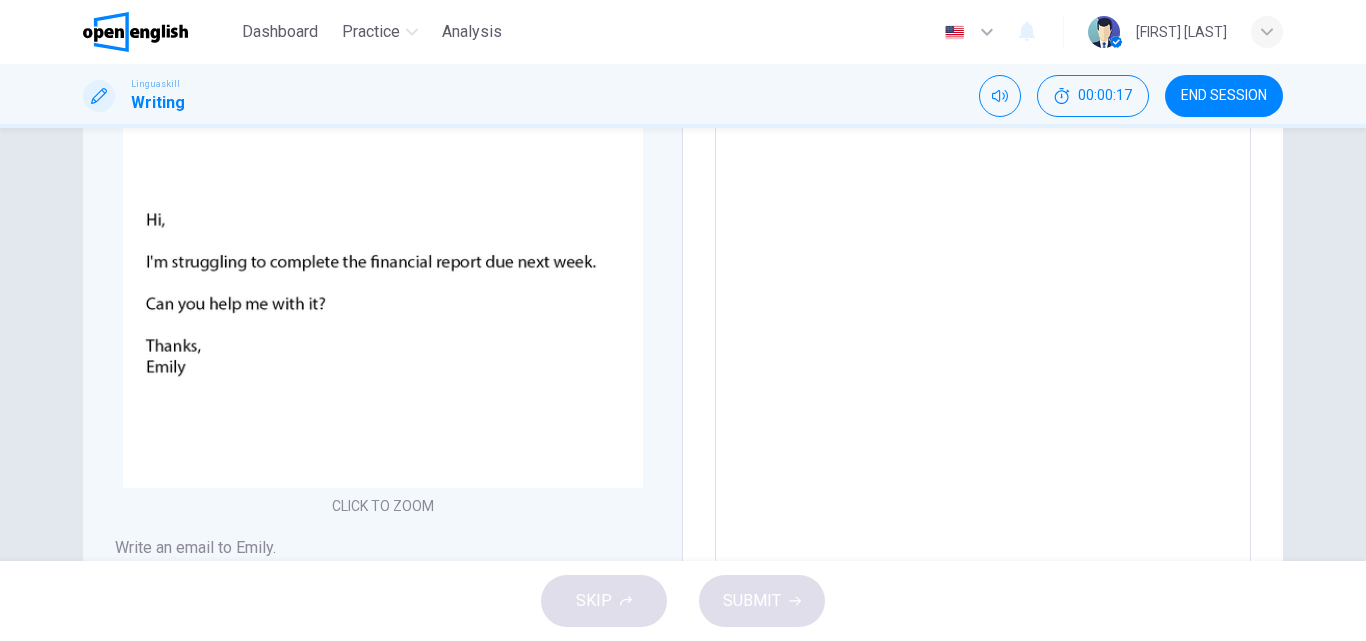 click at bounding box center (983, 371) 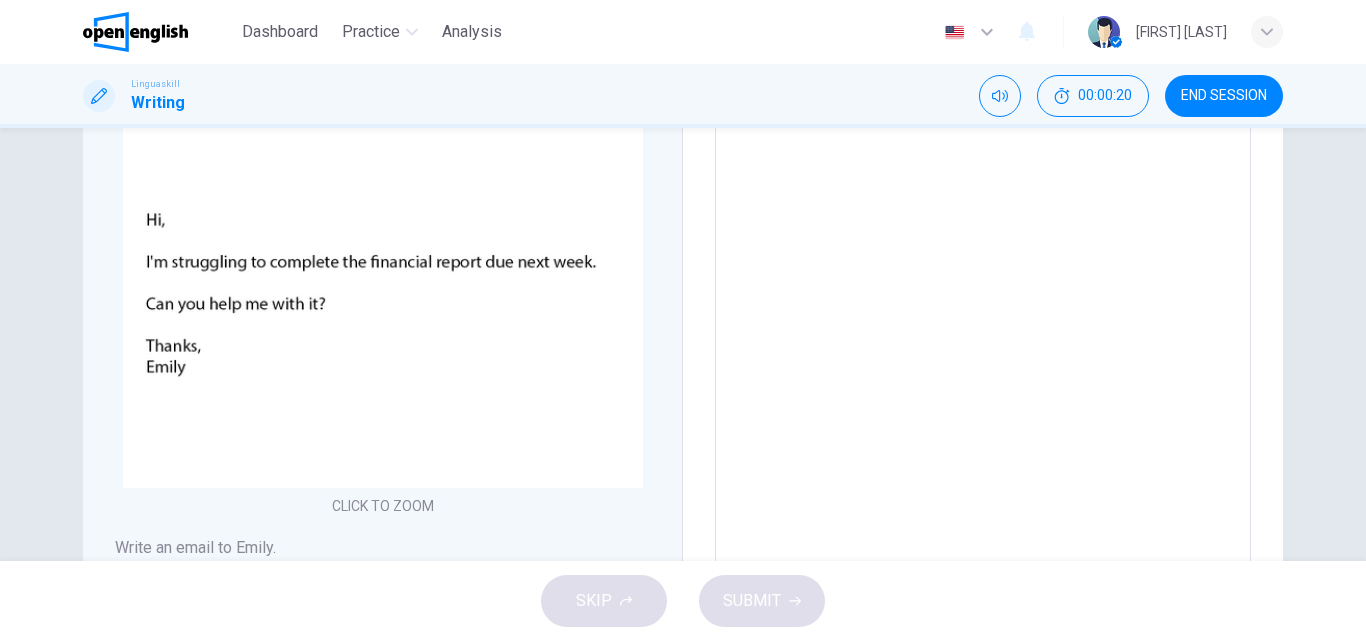 scroll, scrollTop: 0, scrollLeft: 0, axis: both 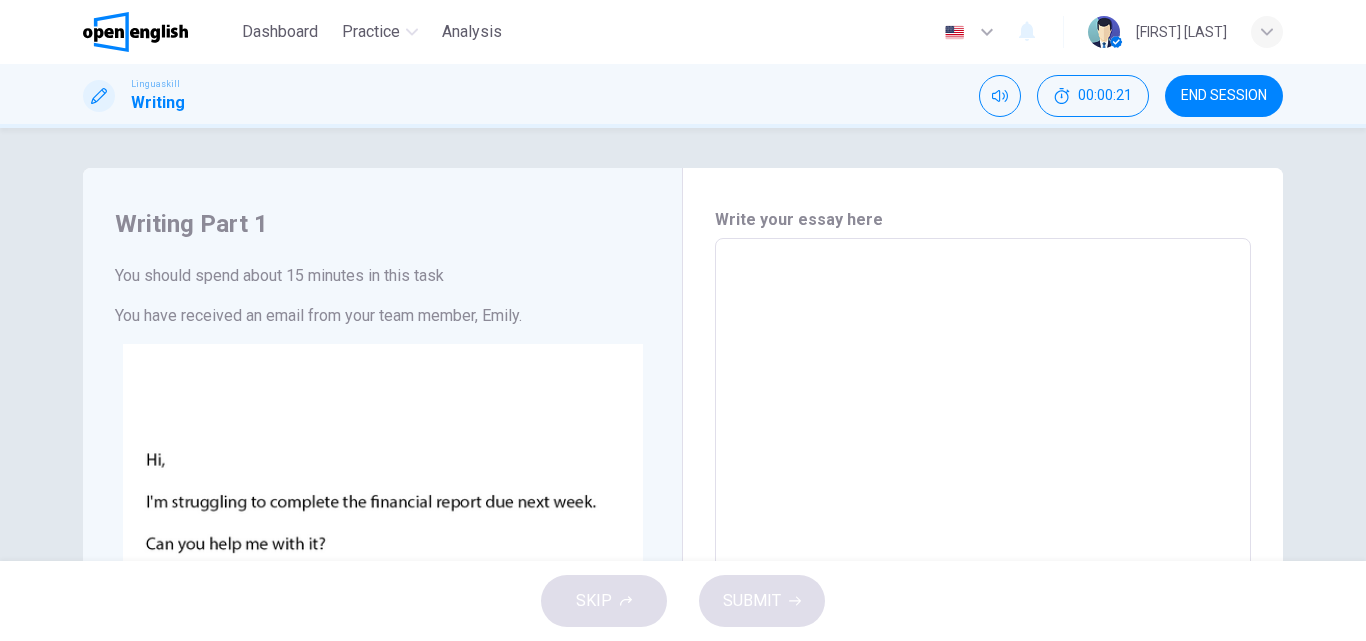 click at bounding box center (983, 611) 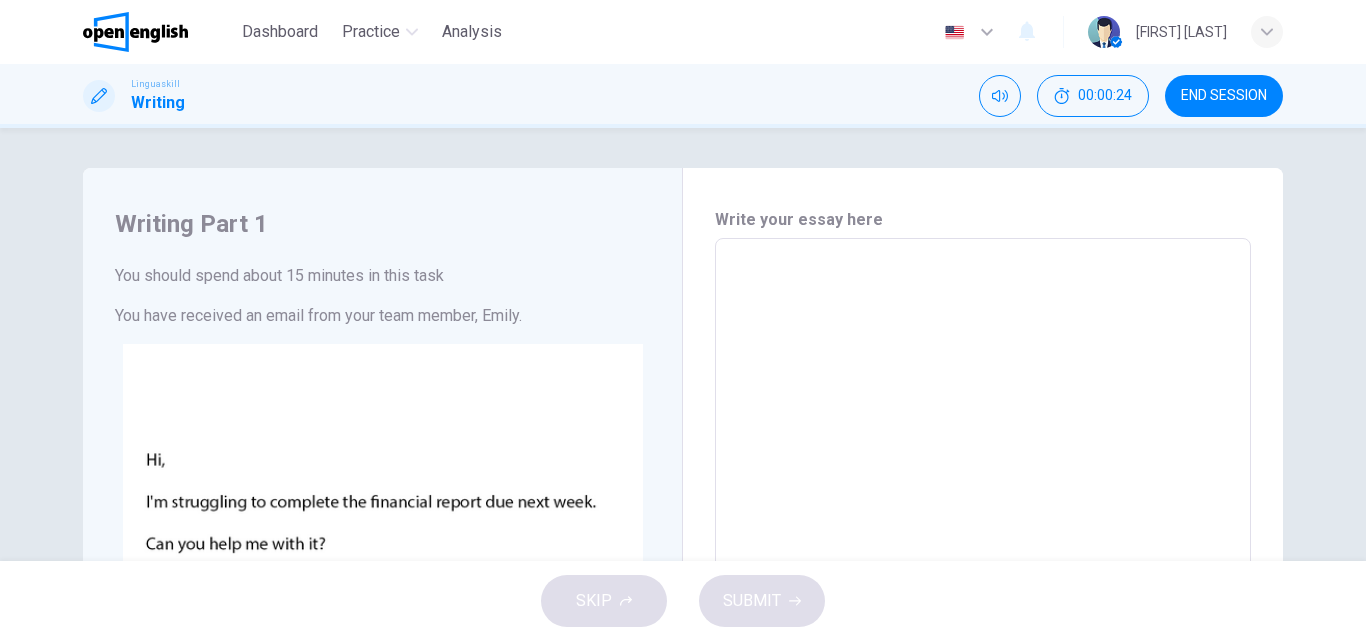paste on "*" 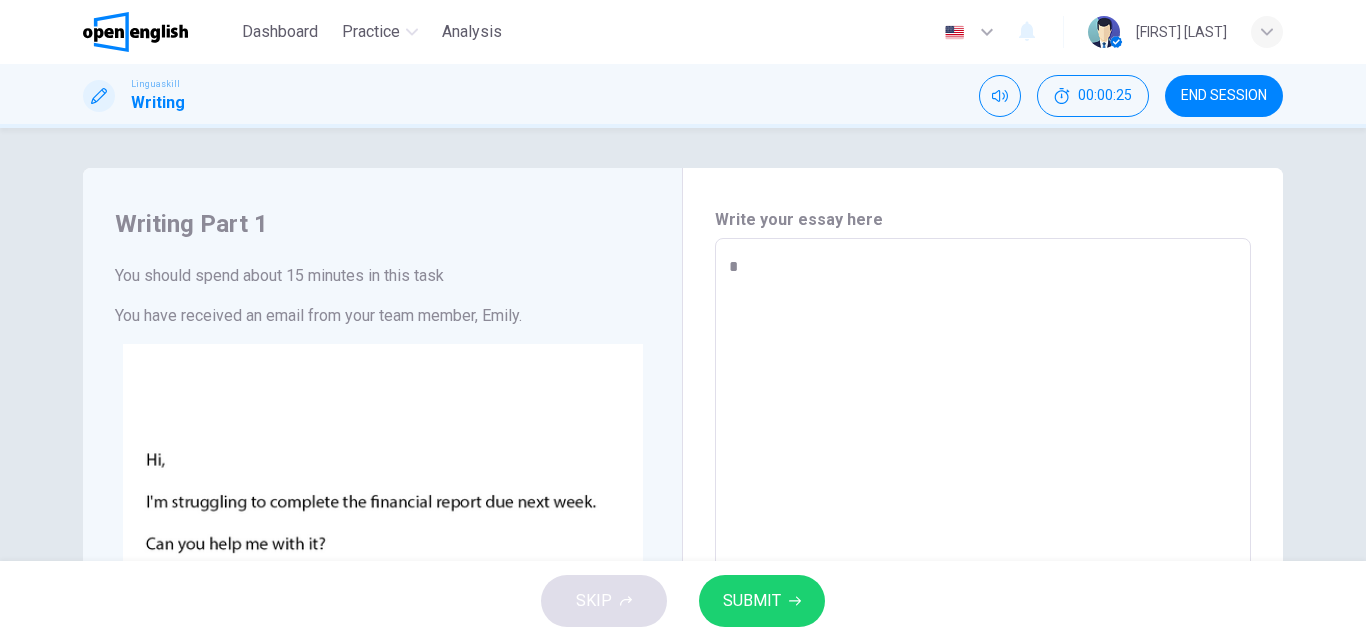 paste 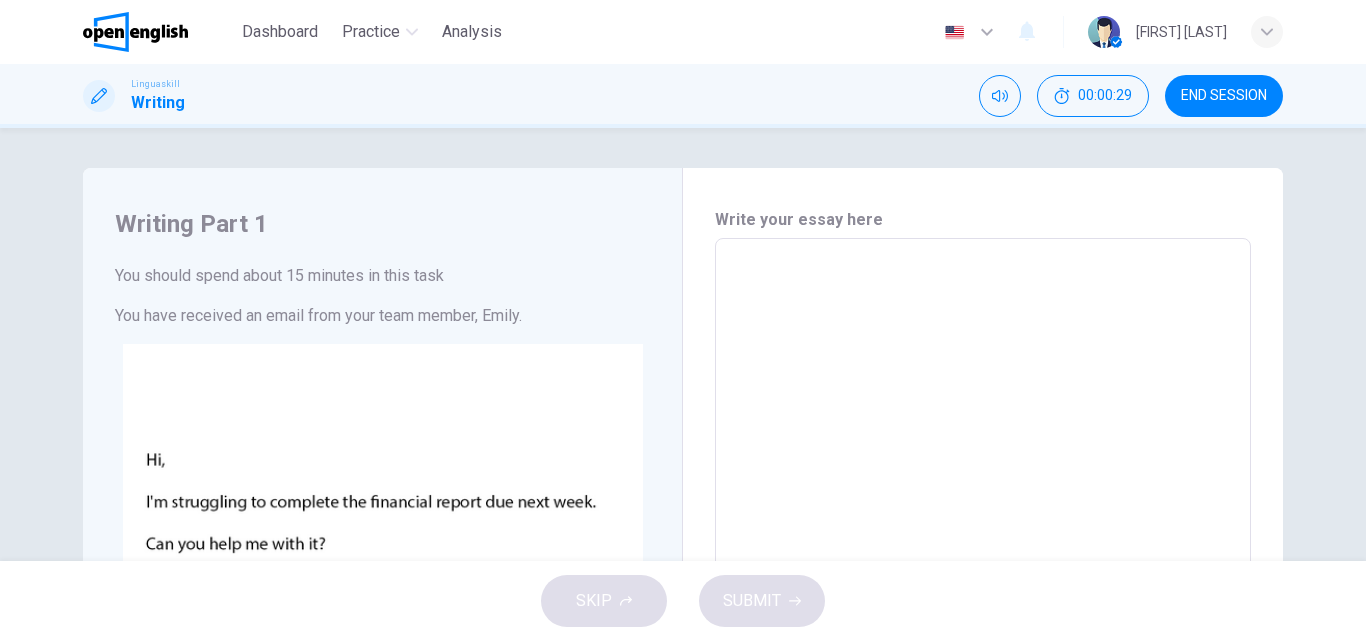 click on "Writing Part 1 You should spend about 15 minutes in this task You have received an email from your team member, [NAME]. CLICK TO ZOOM Click to Zoom Write an email to [NAME]. In your response, you should: - Offer assistance with the financial report - Suggest a time to meet and work on the report together - Propose a plan to divide the remaining tasks Write at least 50 words. Write your essay here * ​ Word count :  0" at bounding box center [683, 344] 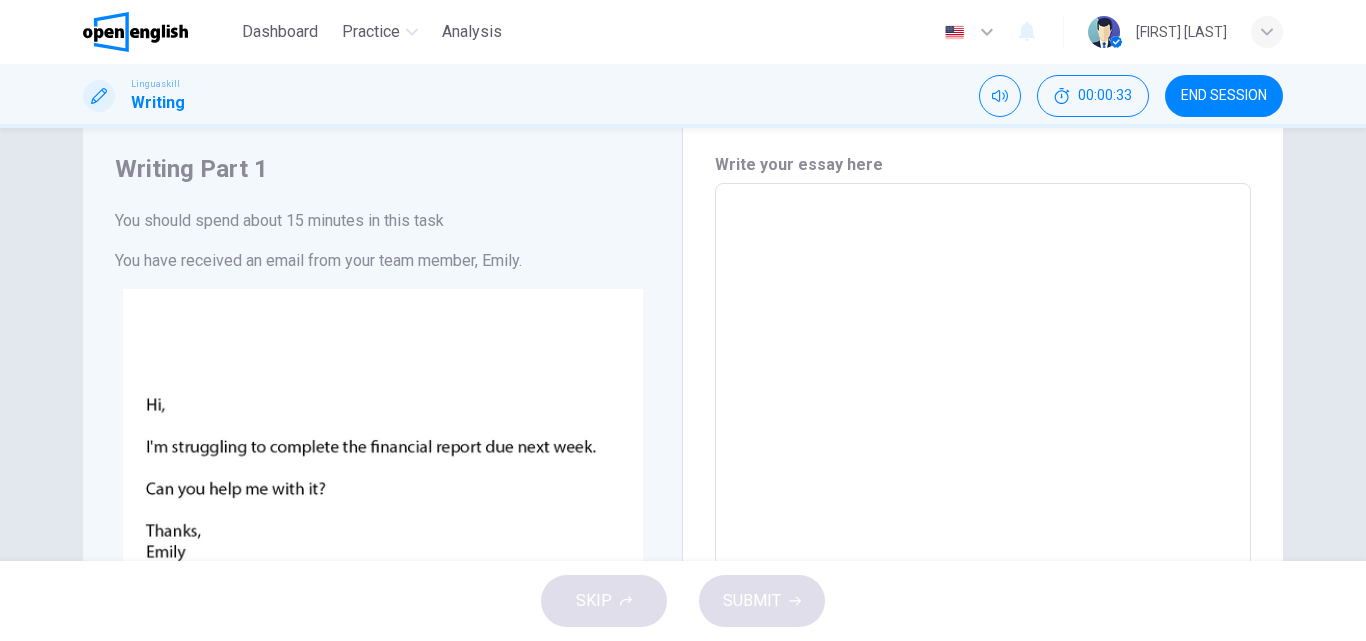scroll, scrollTop: 0, scrollLeft: 0, axis: both 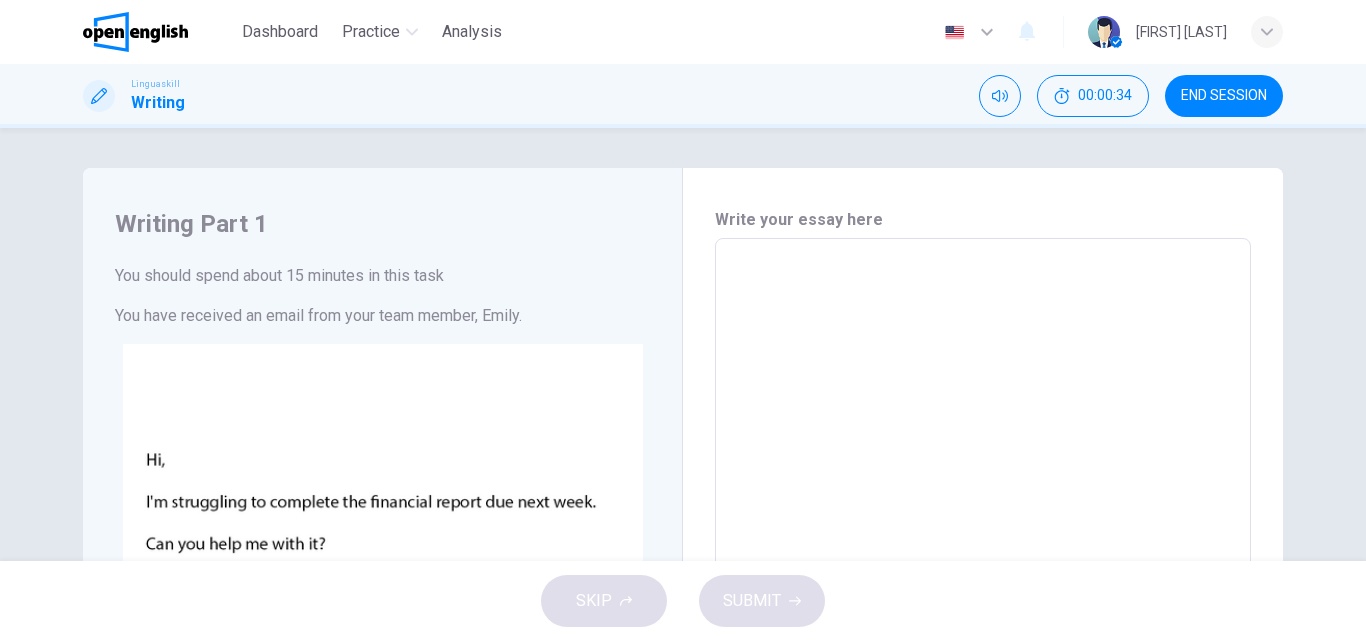 click on "* ​" at bounding box center (983, 611) 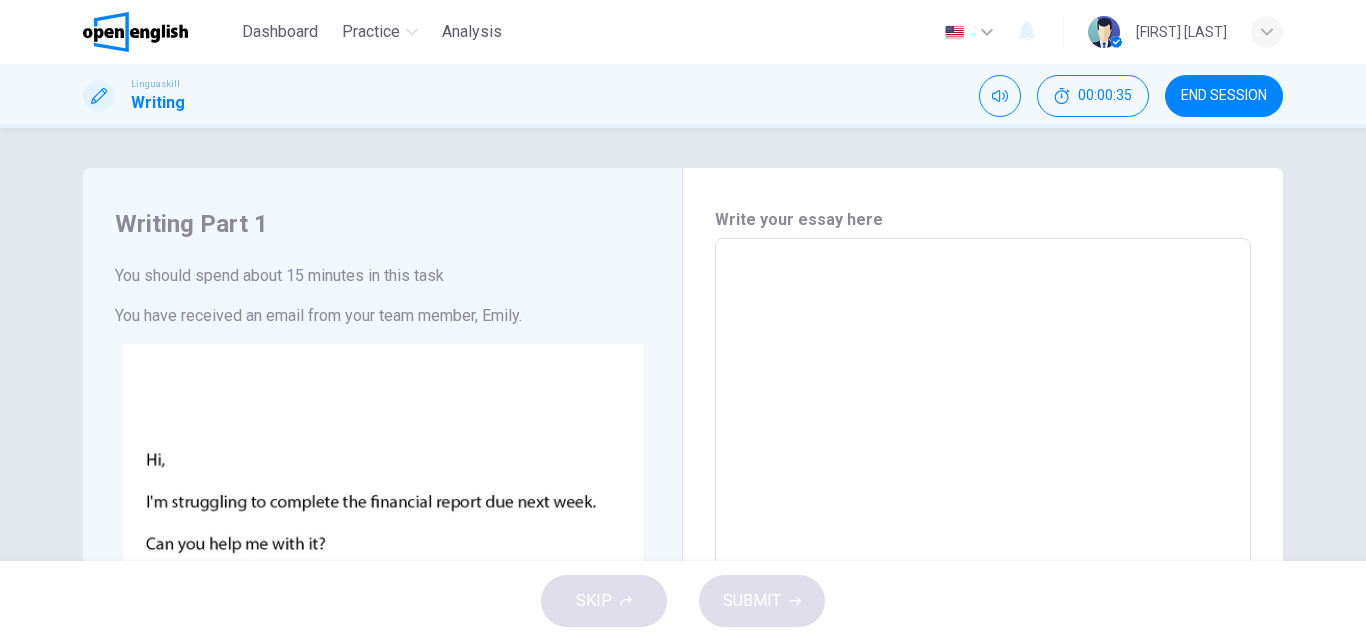 type on "*" 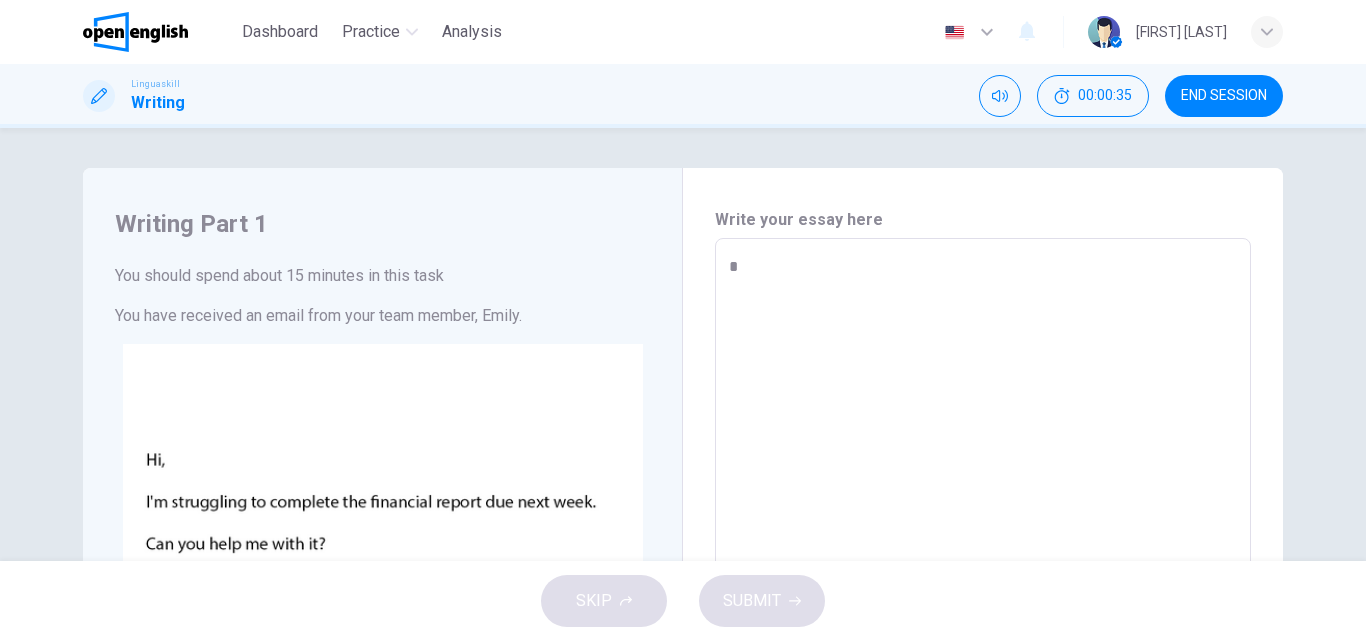type on "*" 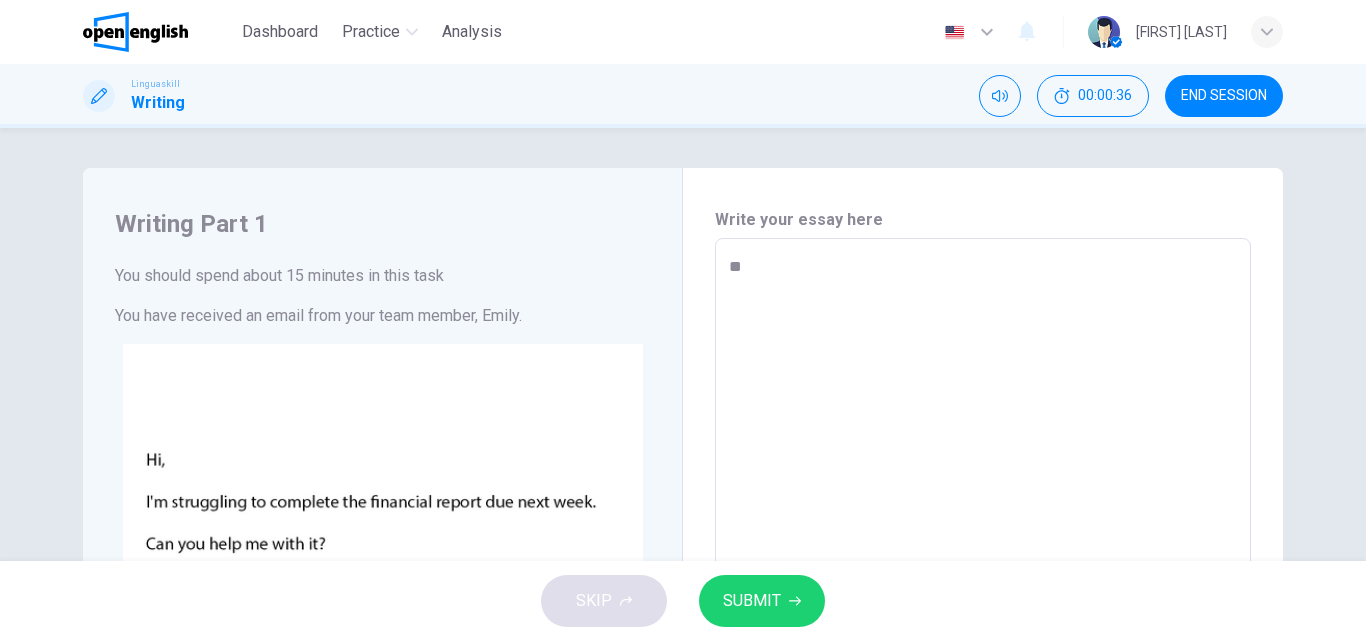 type on "*" 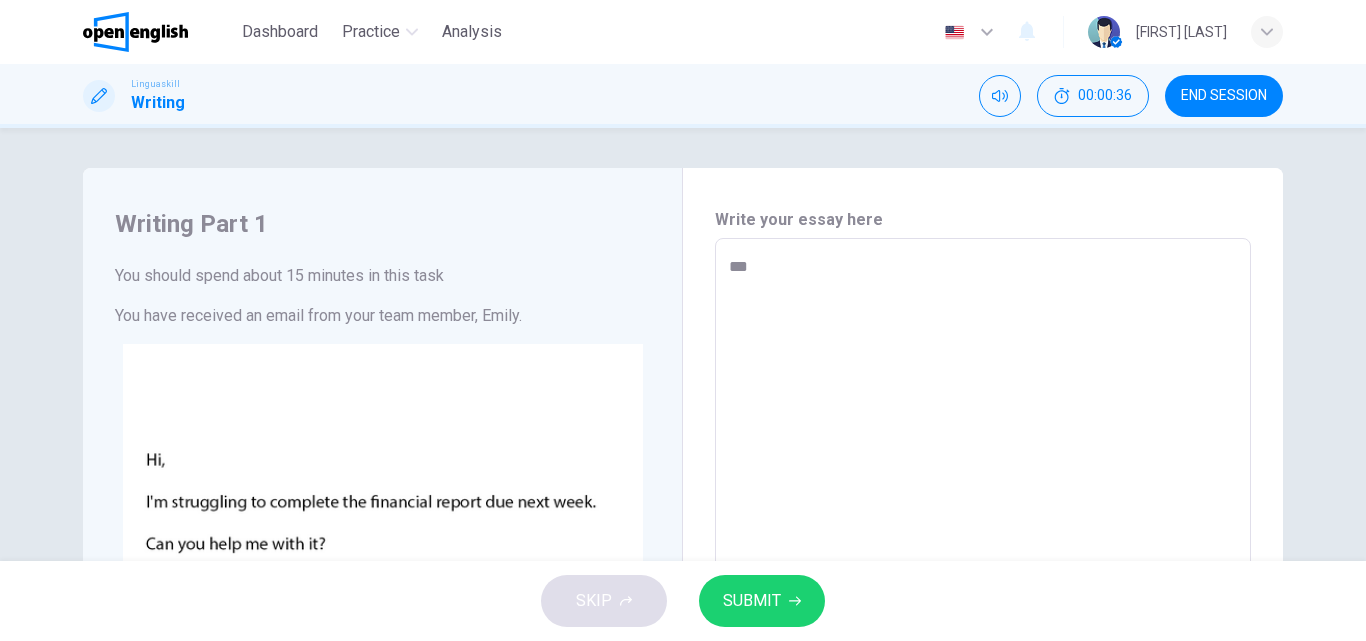 type on "*" 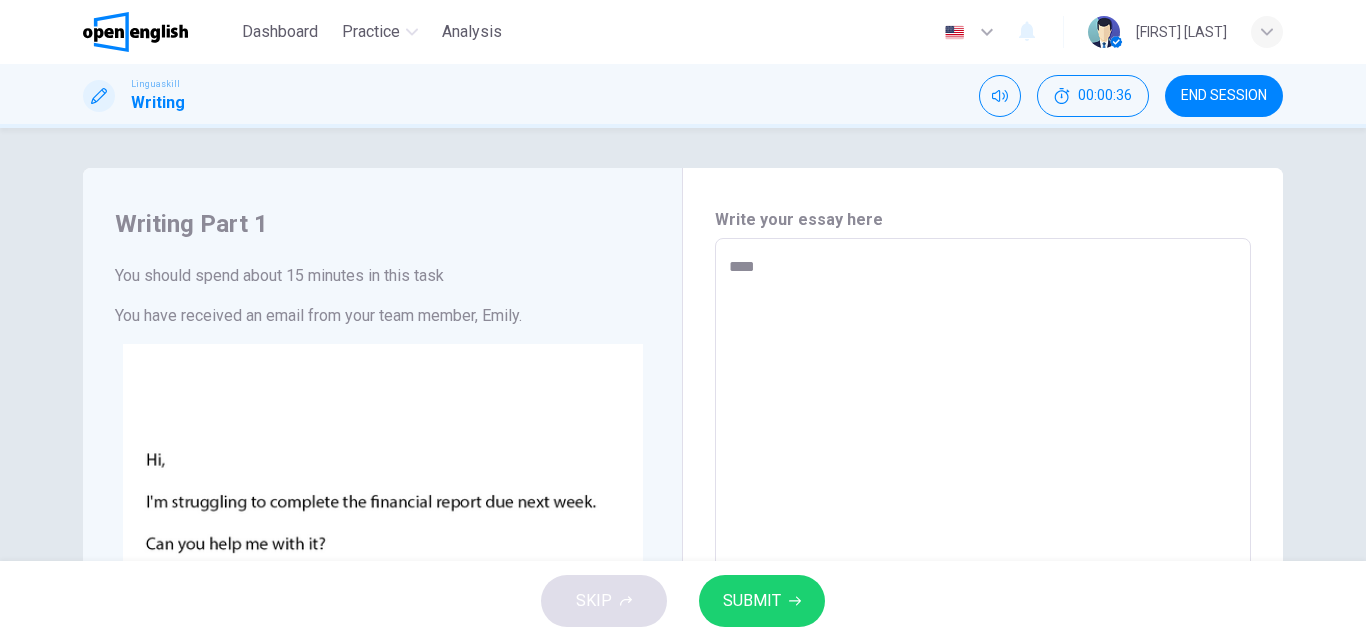type on "*" 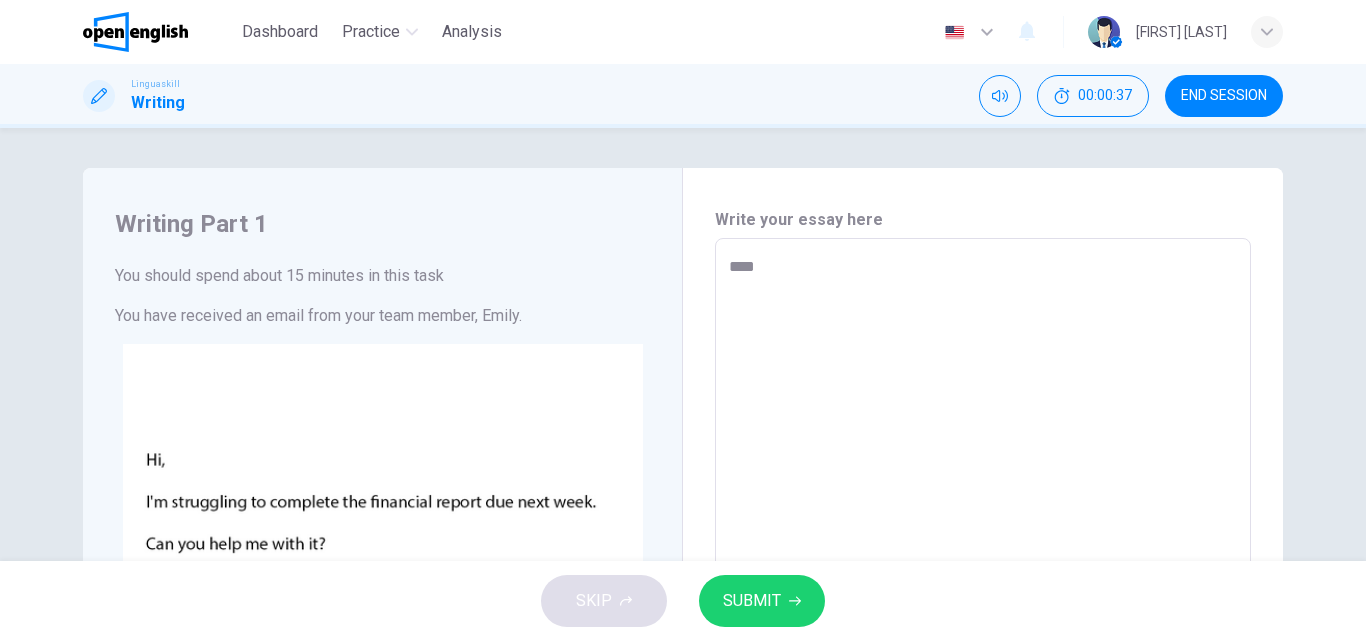type on "*****" 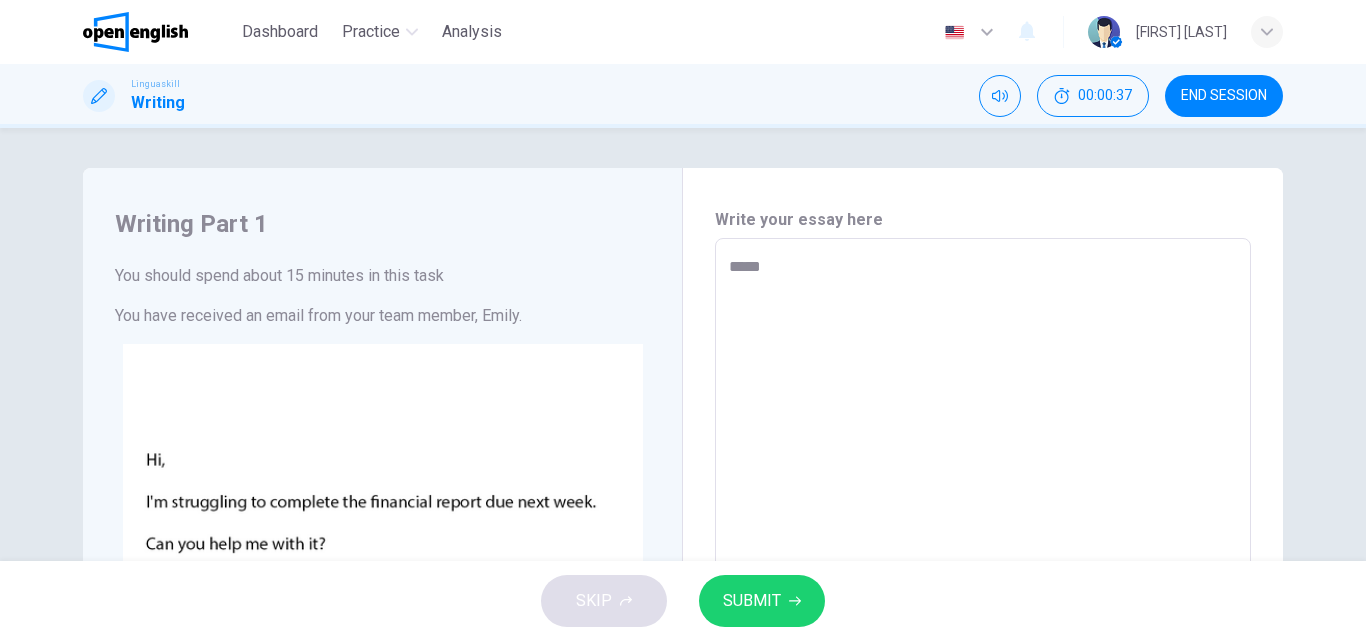 type on "*" 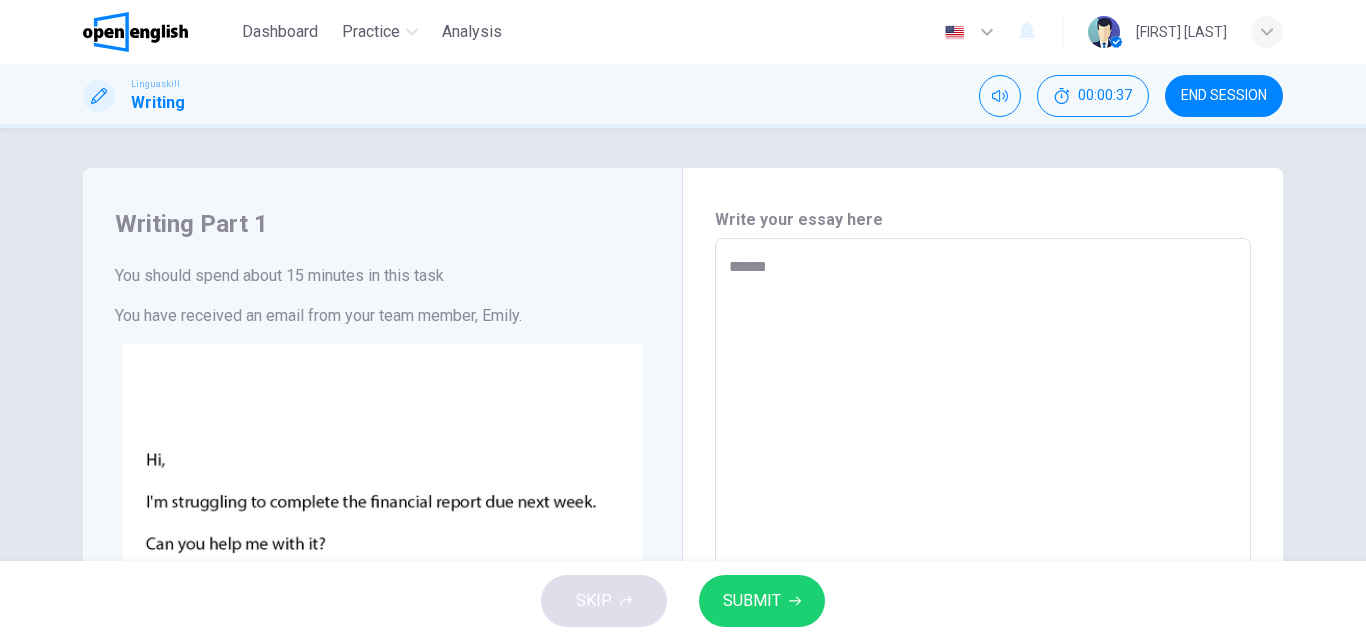type on "*" 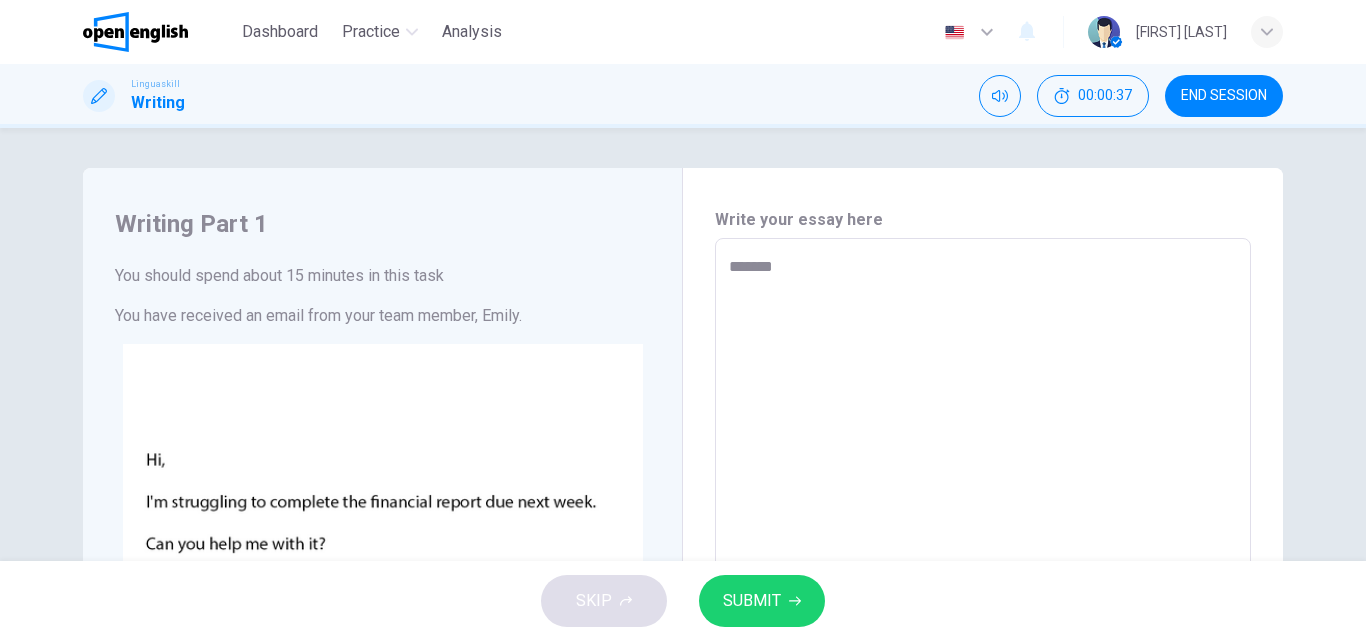 type on "********" 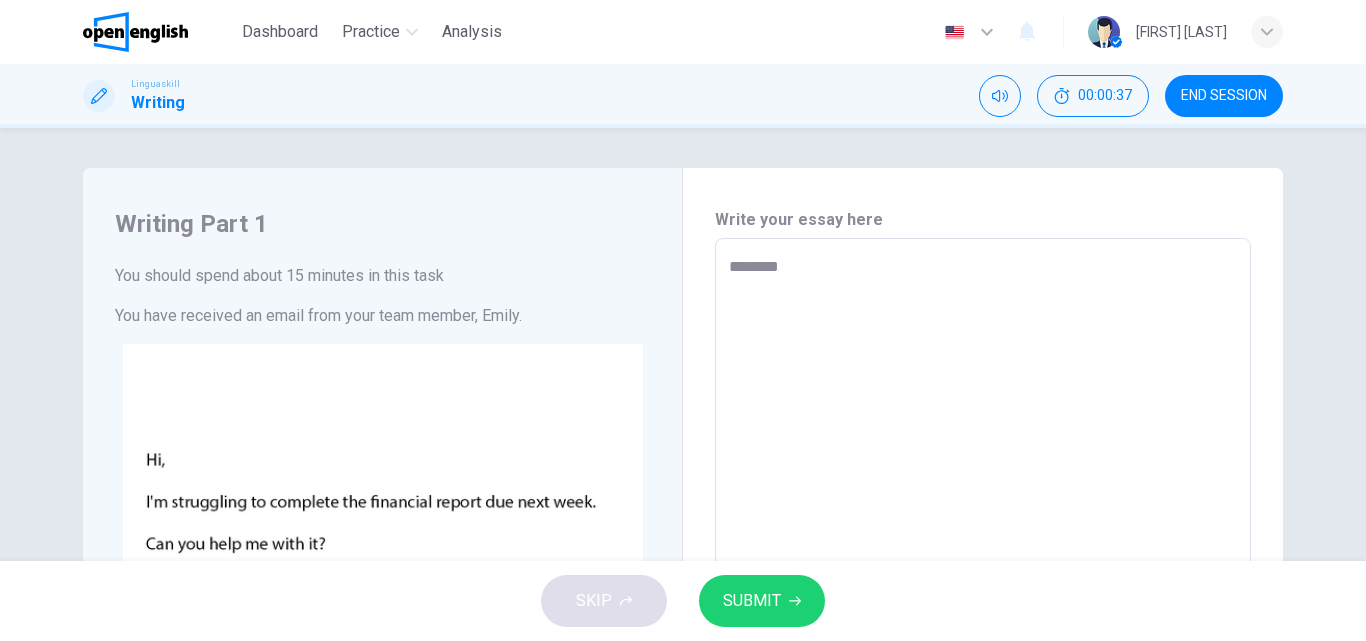 type on "*" 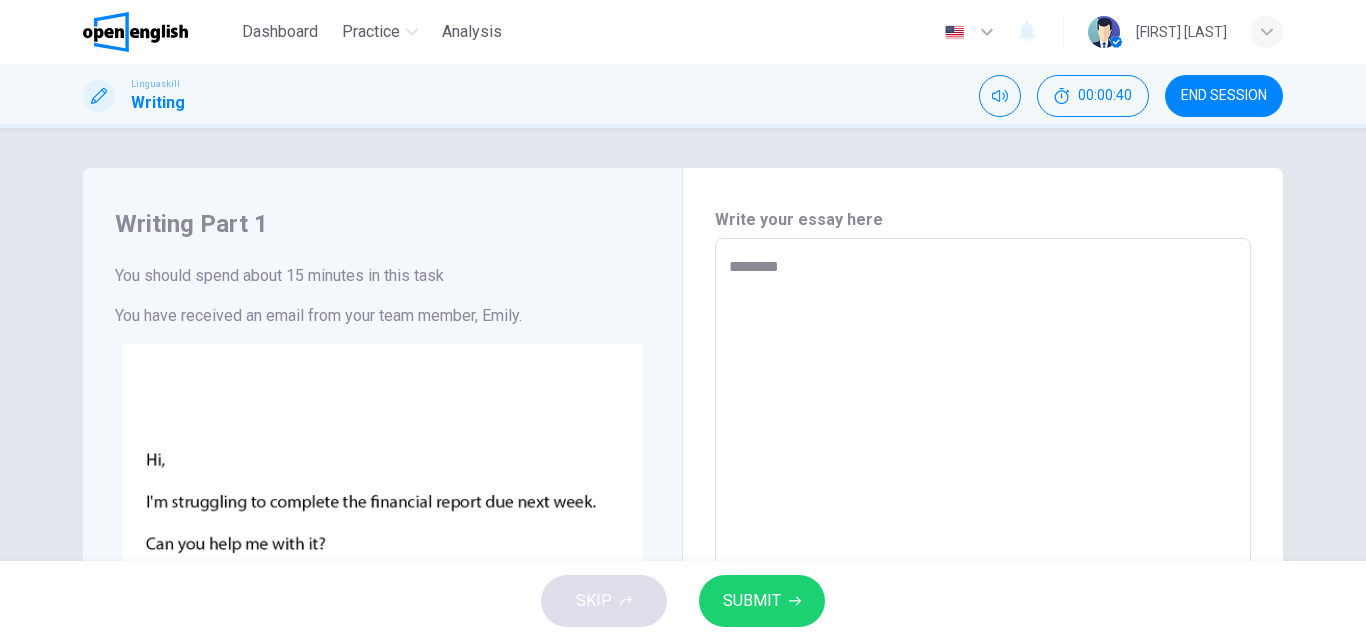 type on "*********" 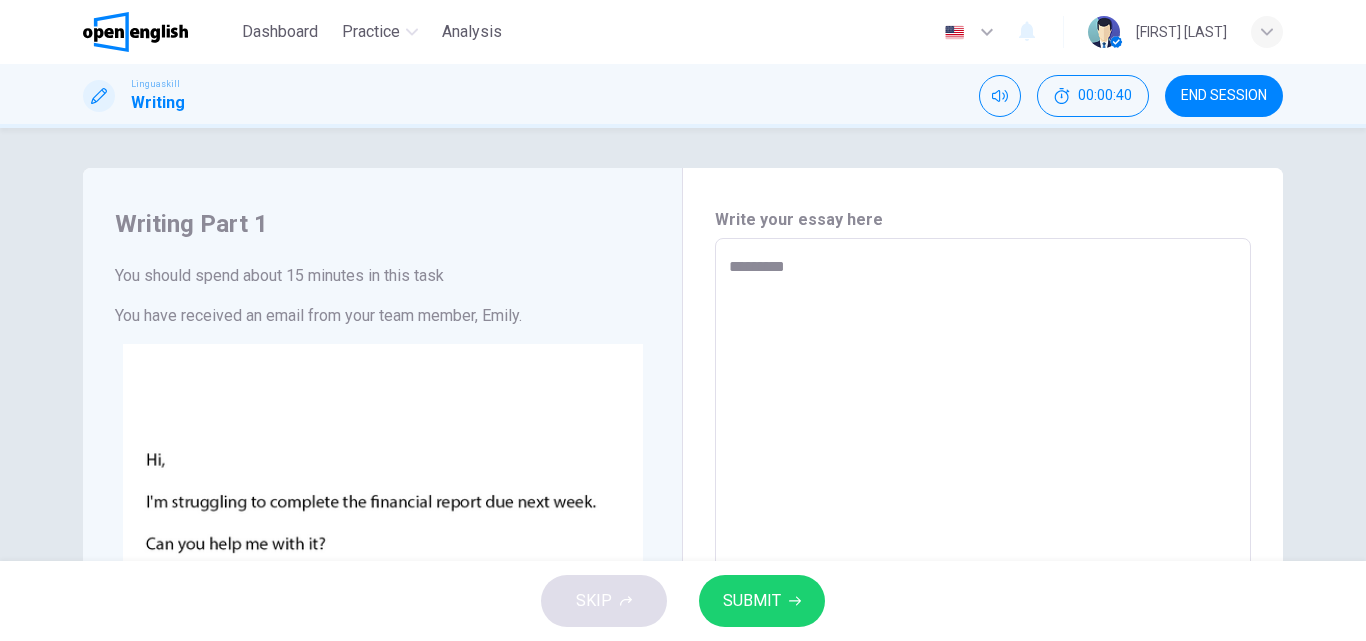 type on "*" 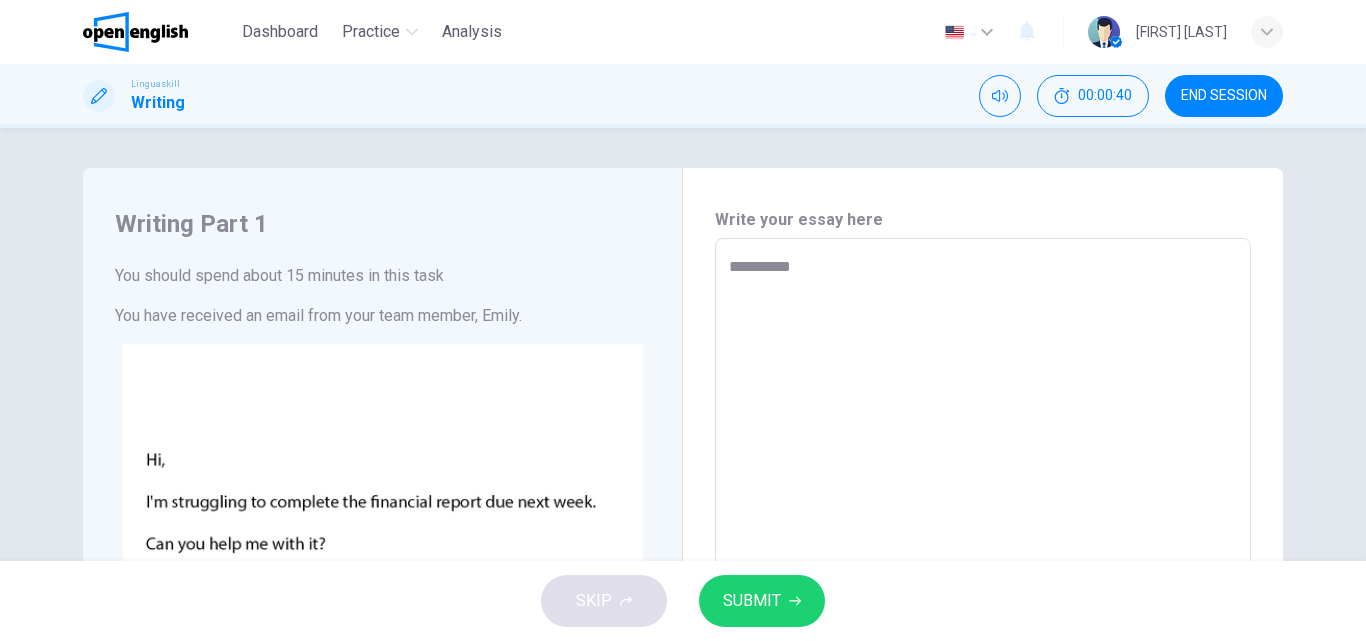 type on "*" 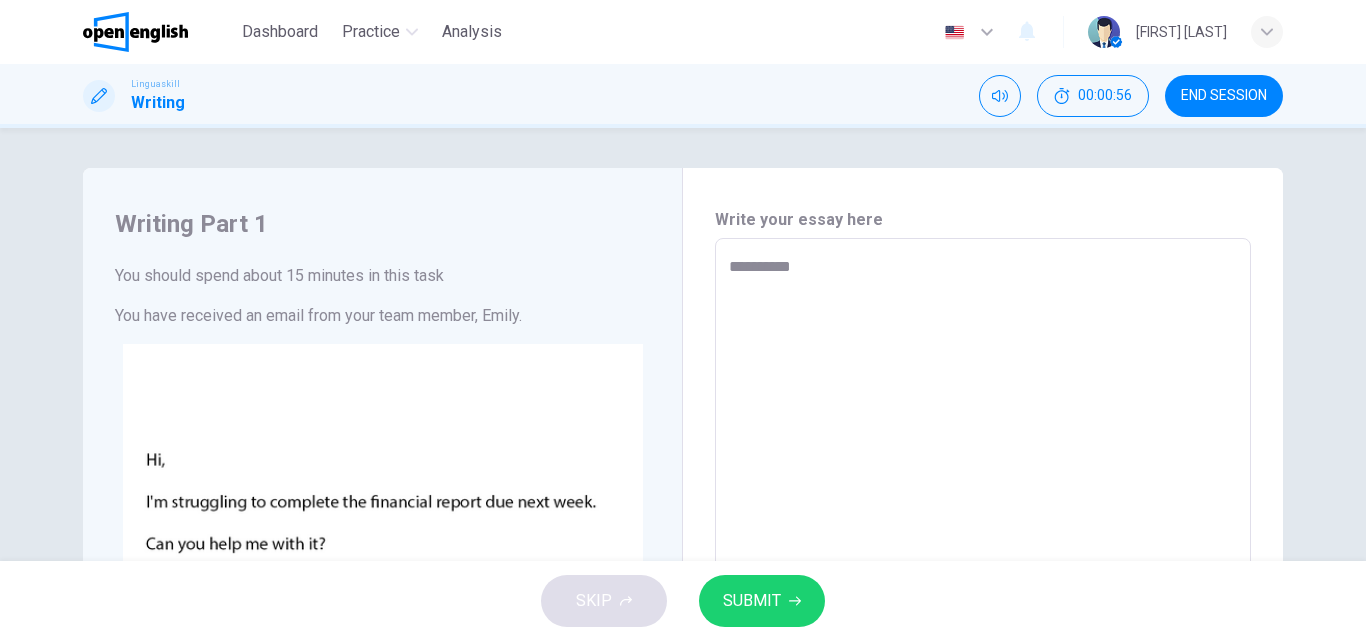 type on "**********" 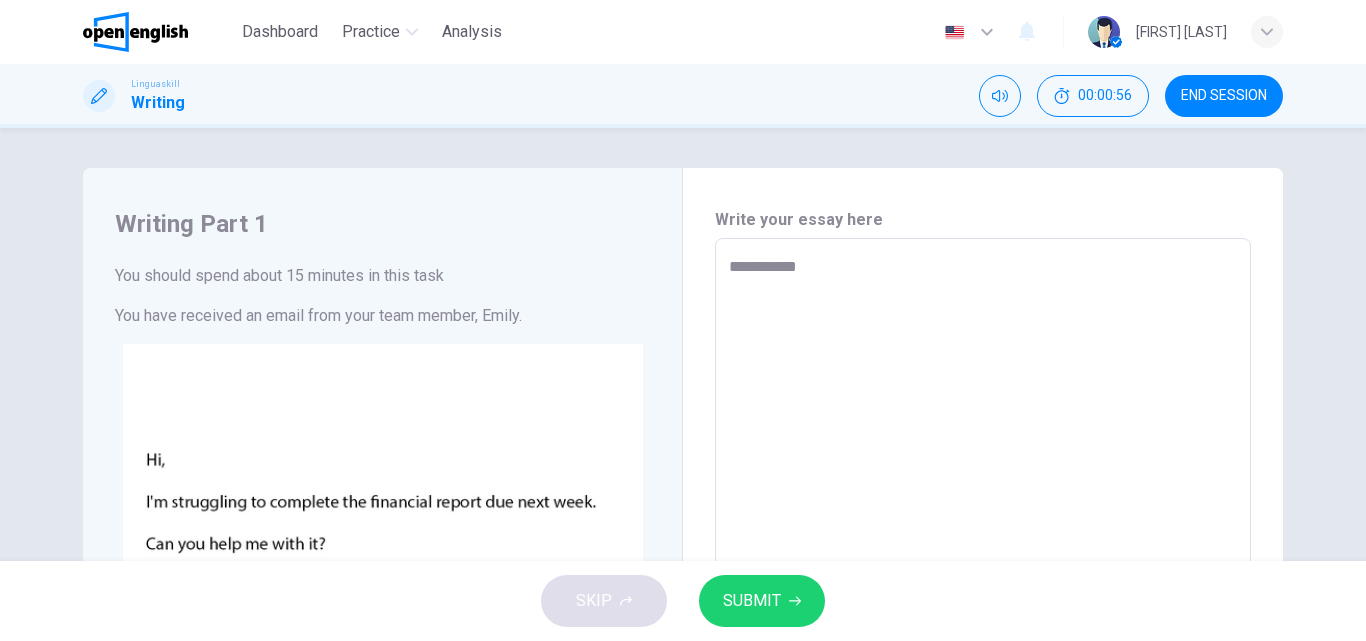 type on "*" 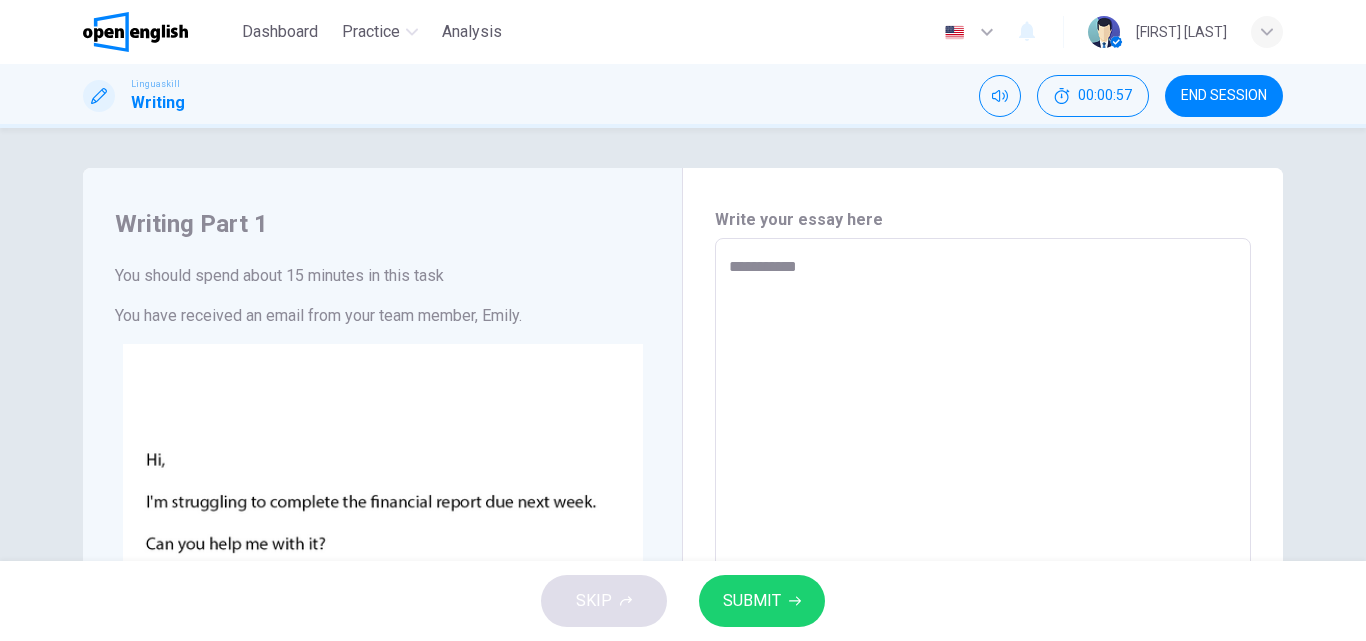 type on "**********" 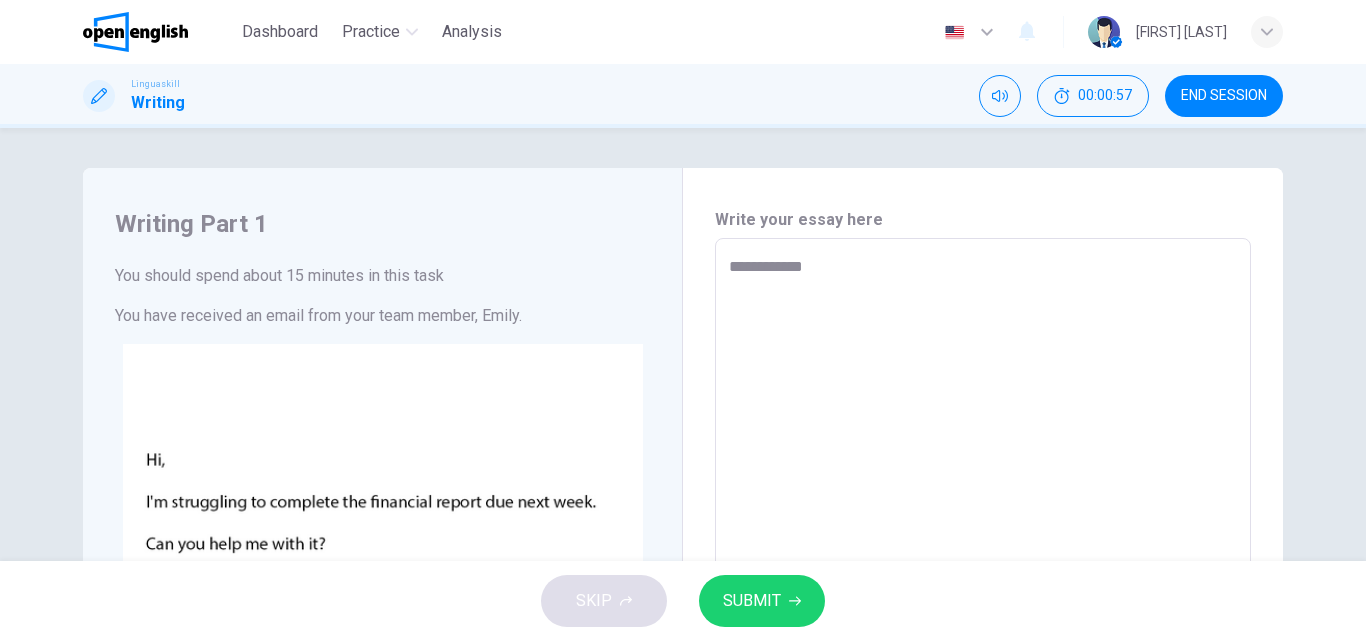 type on "*" 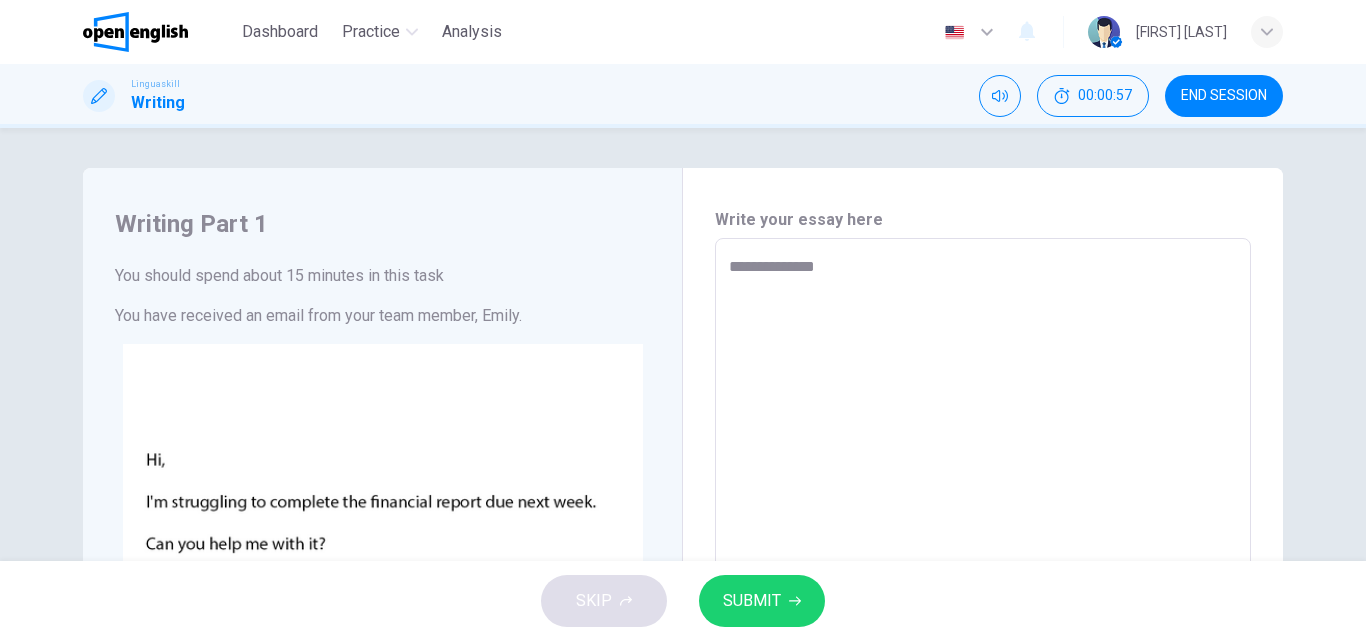 type on "**********" 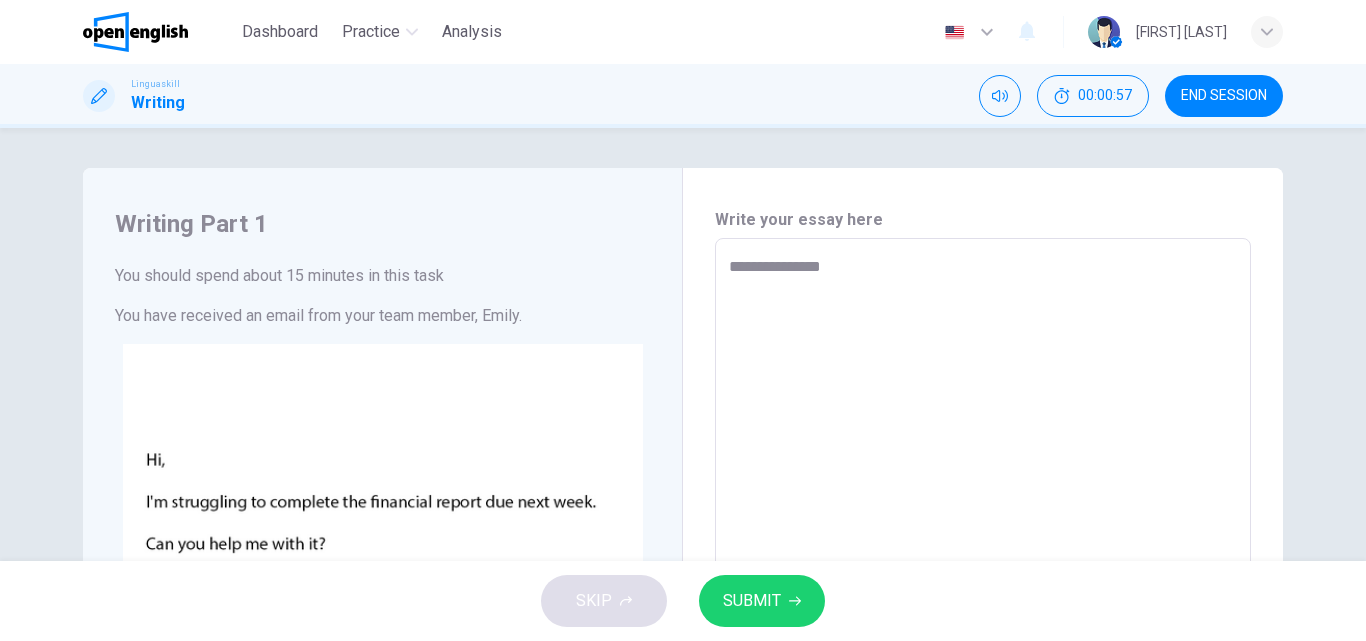 type on "*" 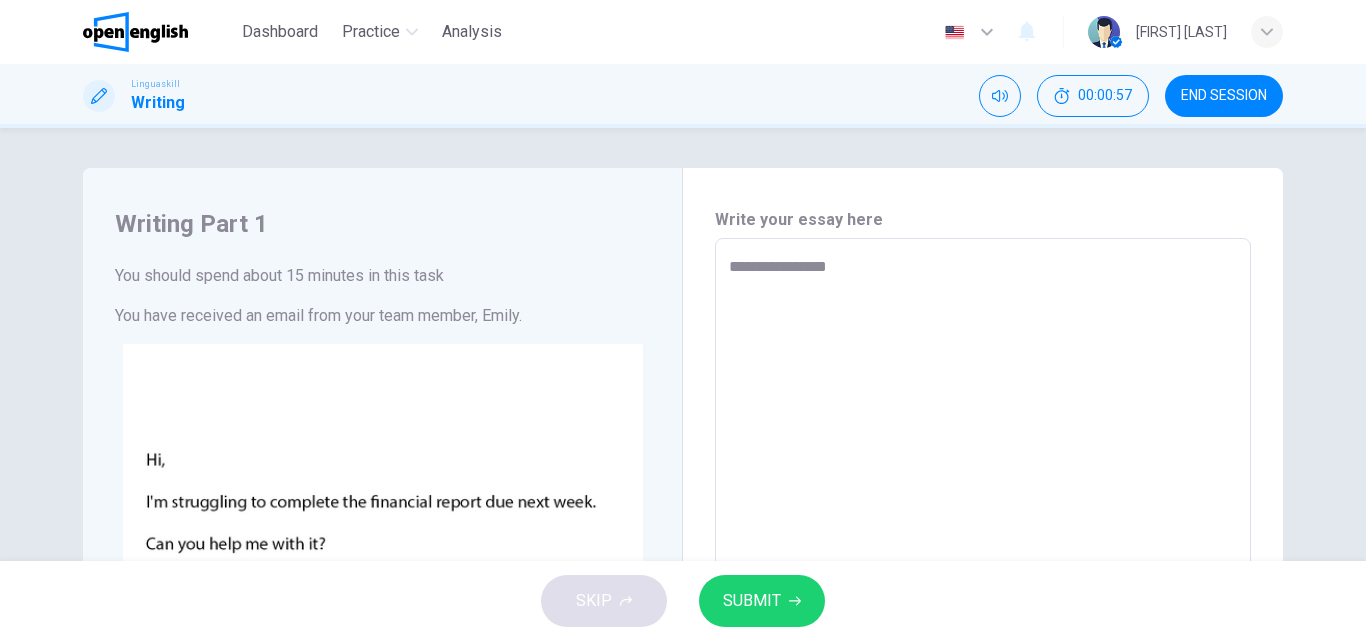 type on "*" 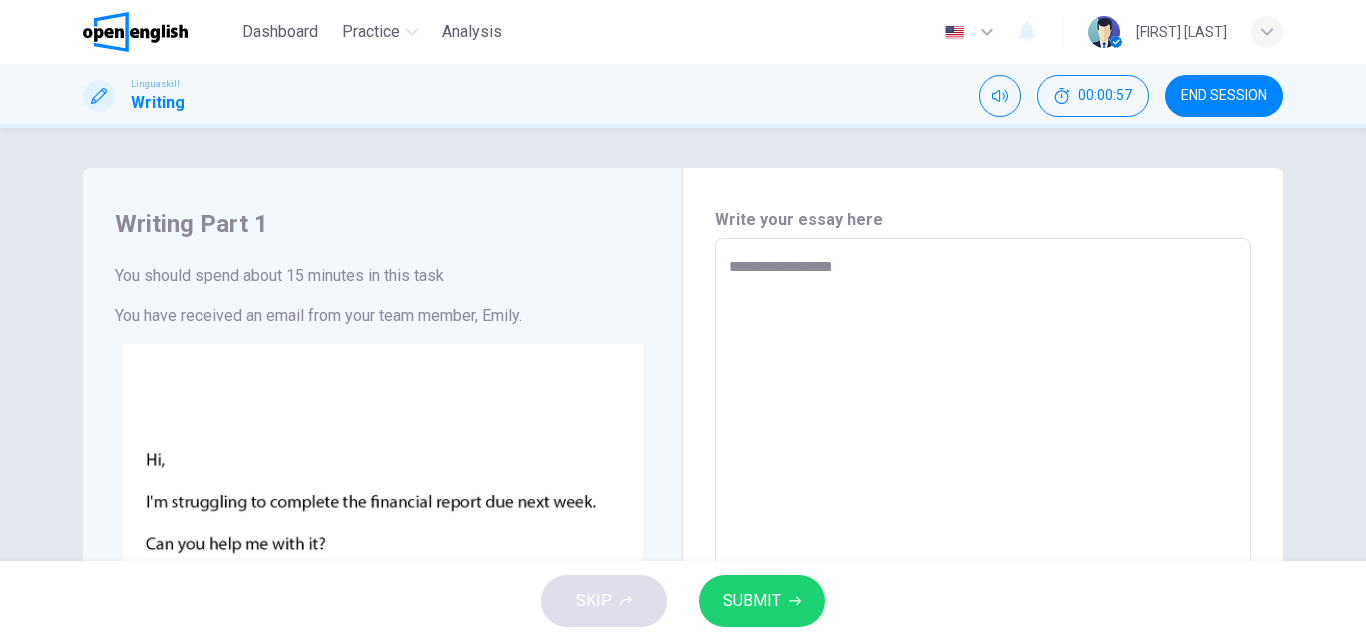 type on "*" 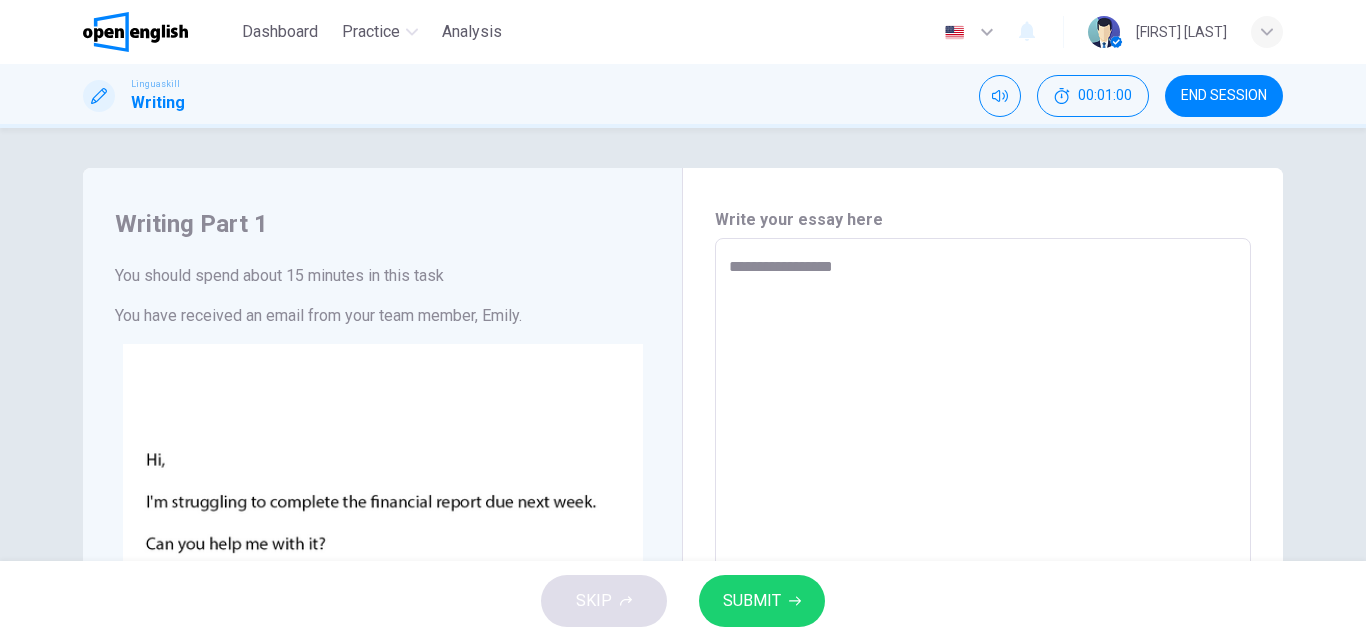 type on "**********" 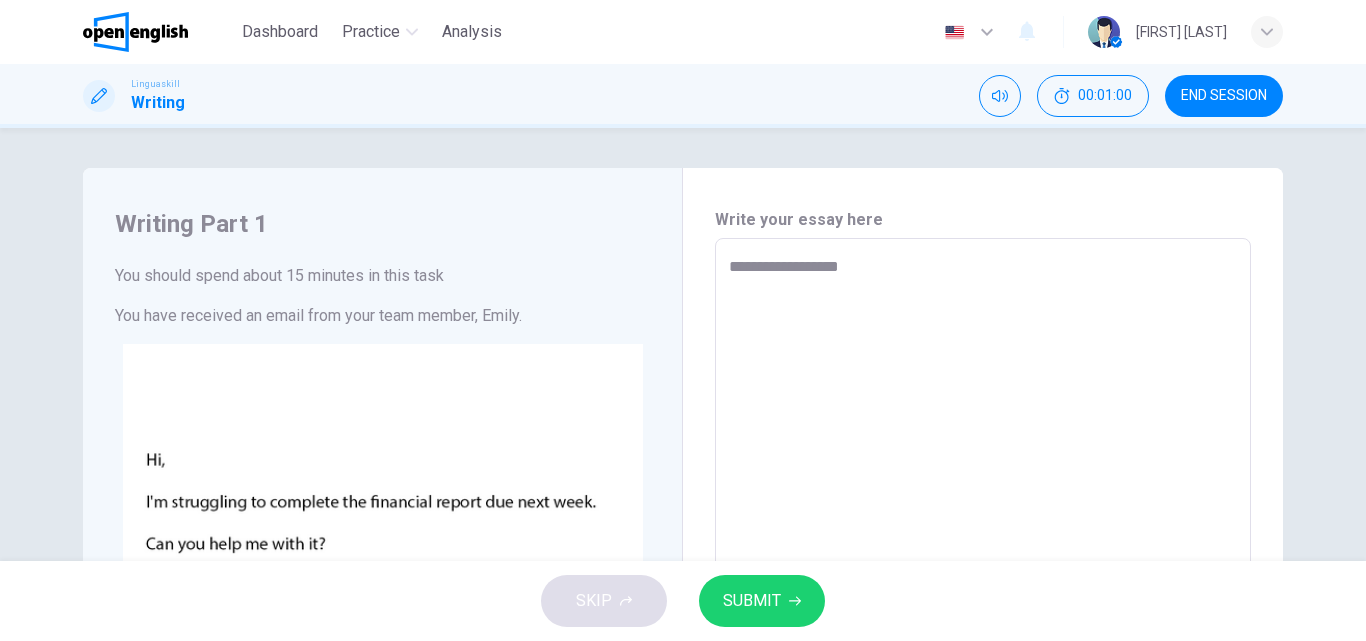 type on "*" 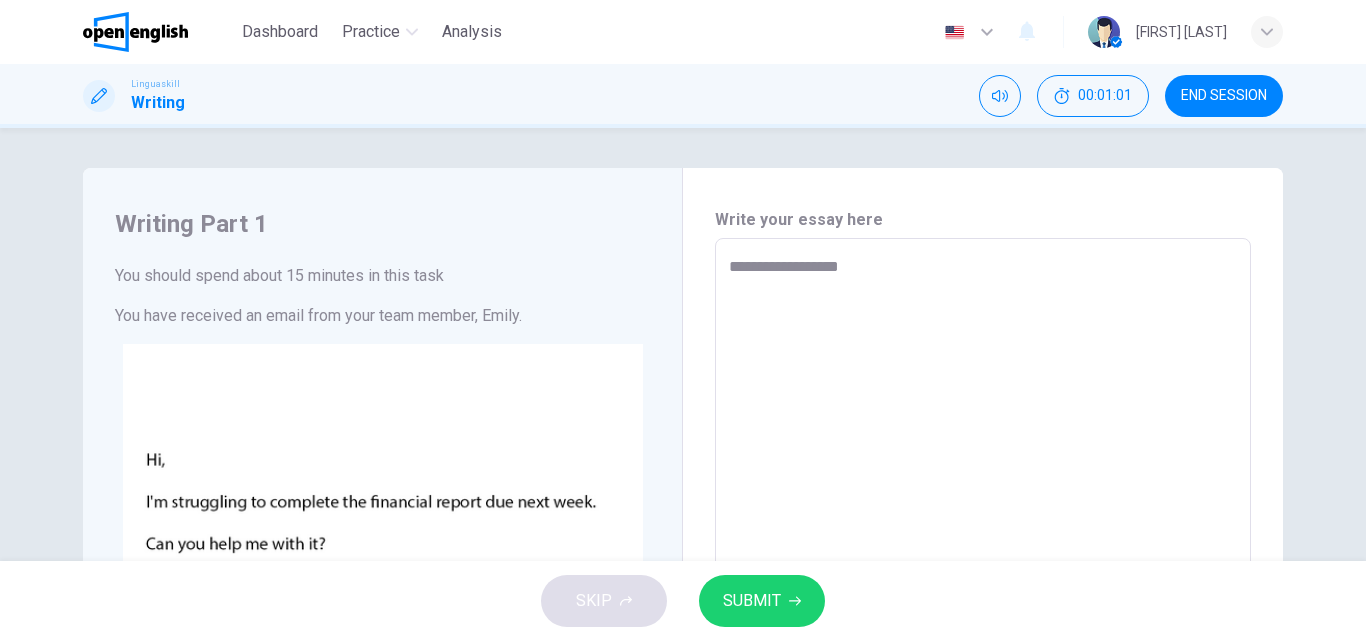 type on "**********" 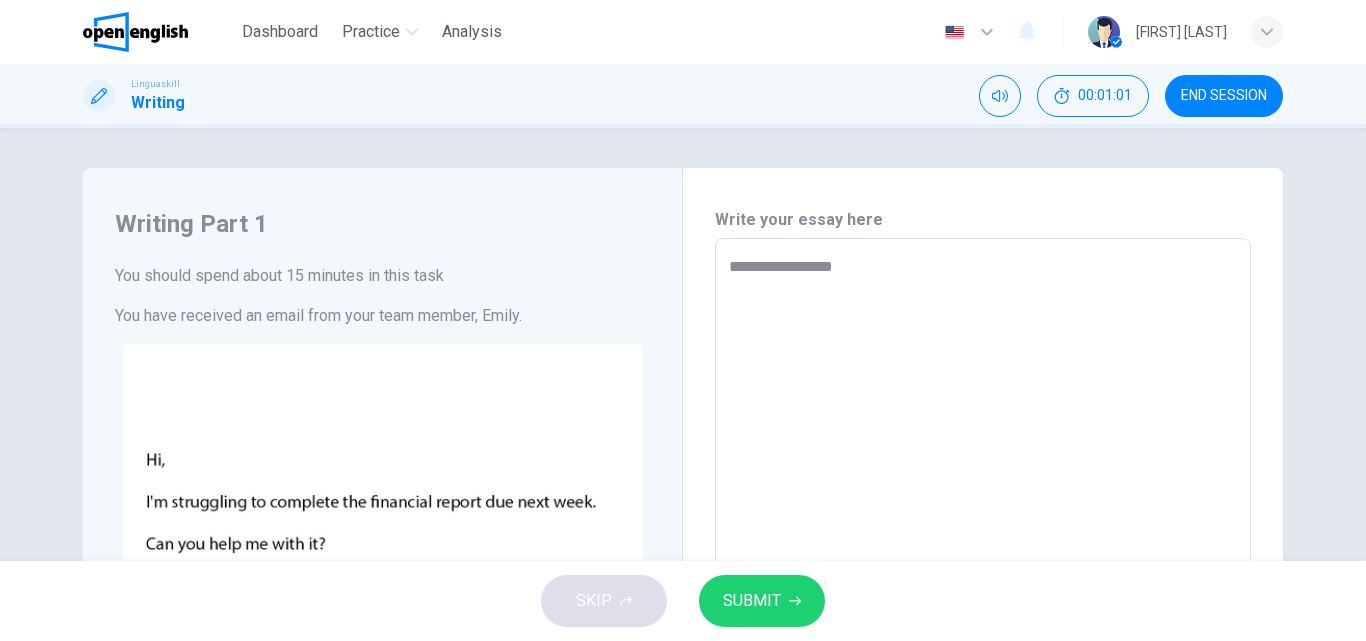type on "**********" 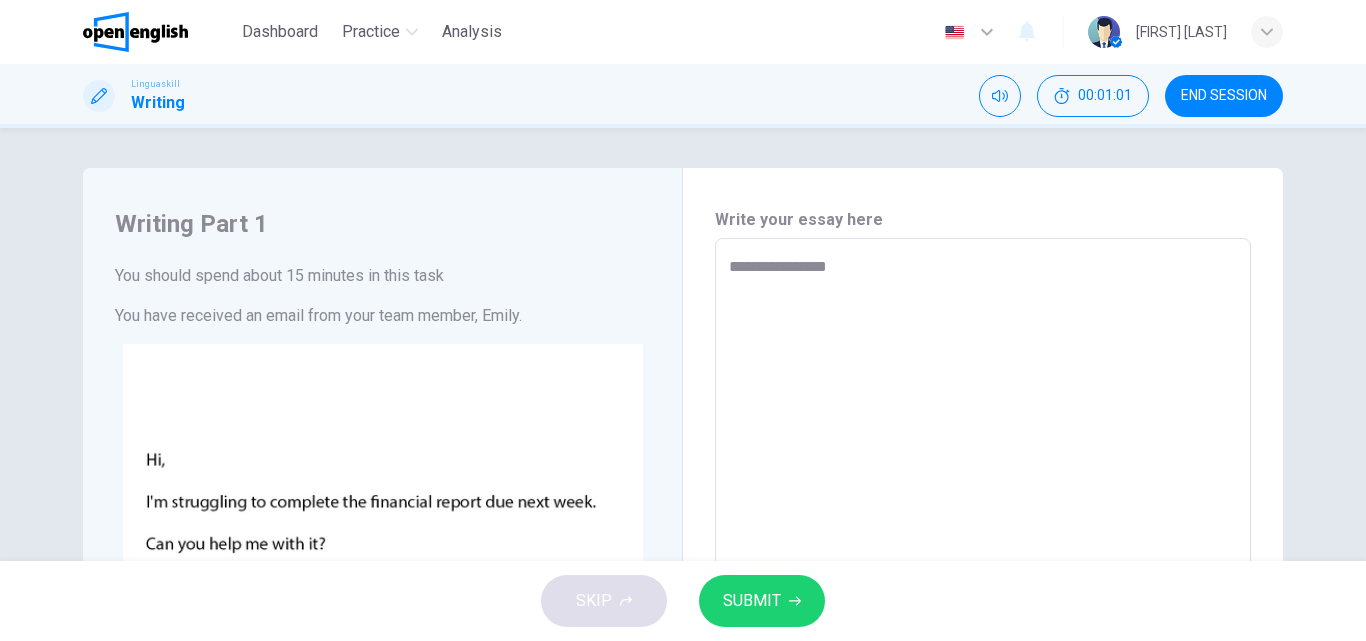 type on "*" 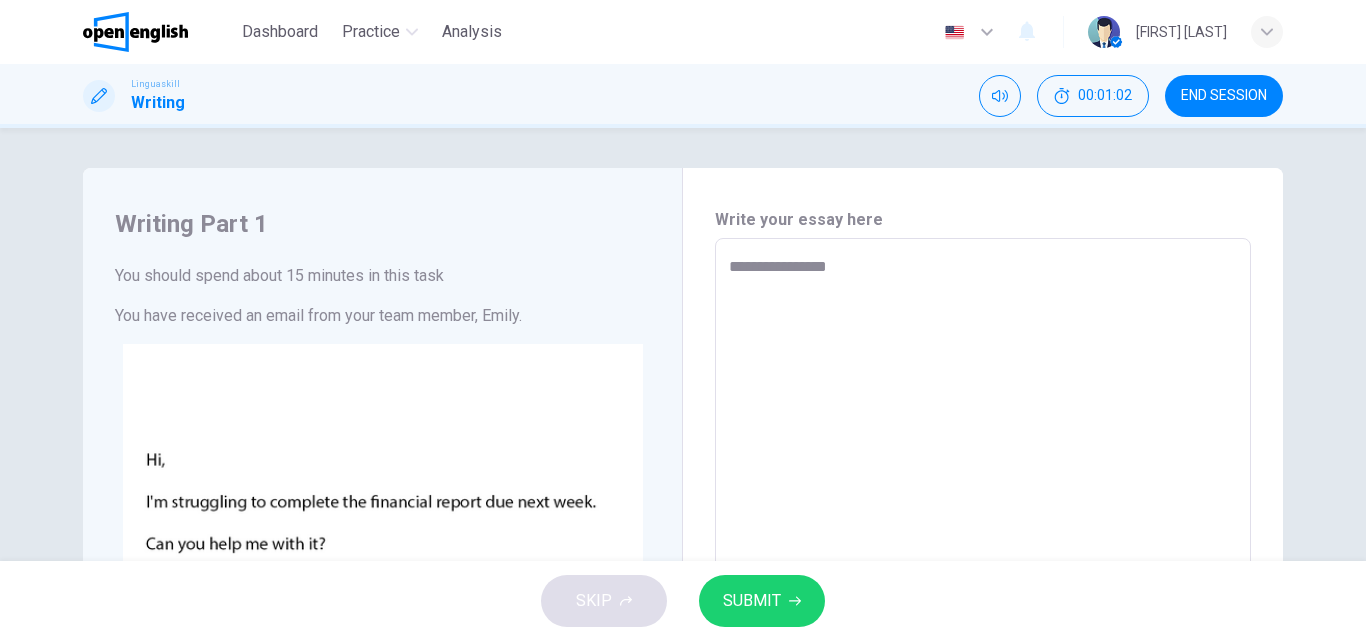 type on "**********" 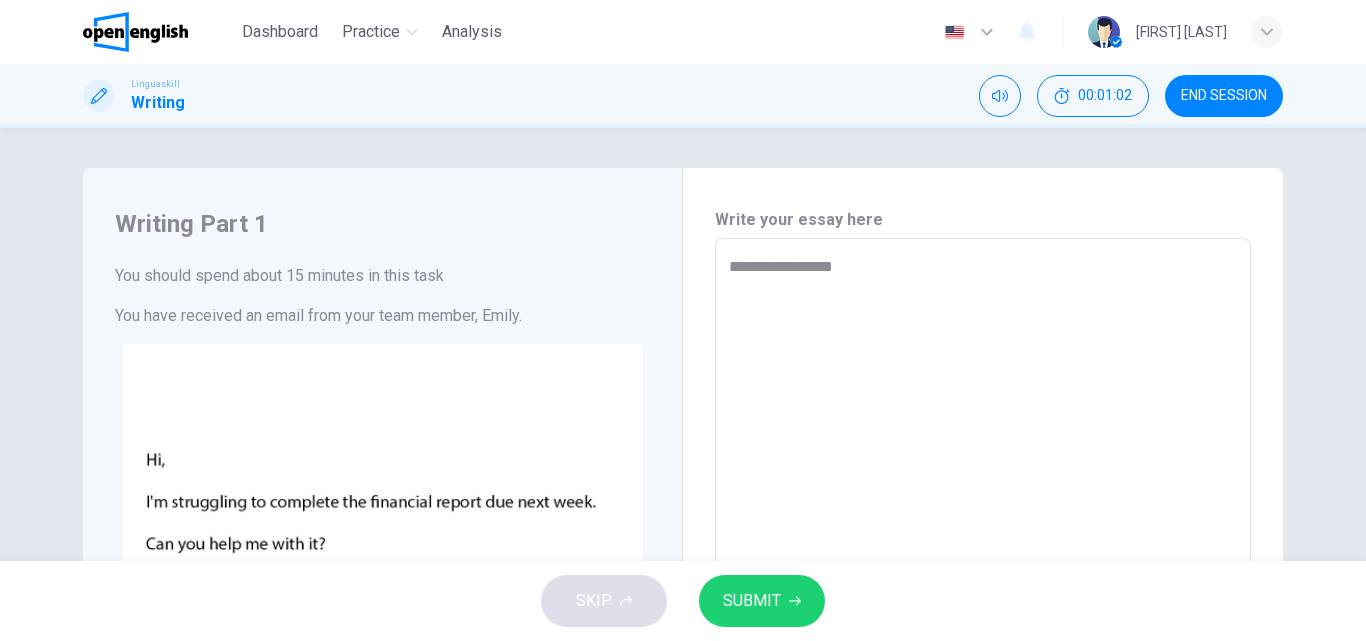 type on "*" 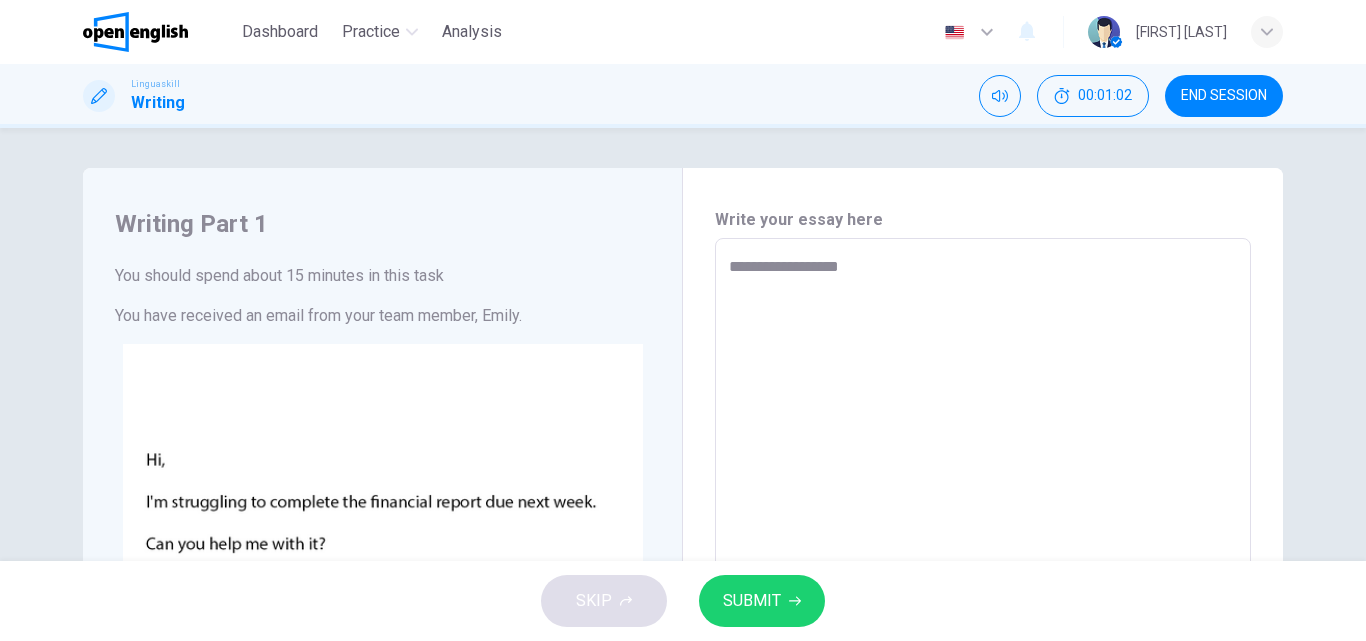 type on "*" 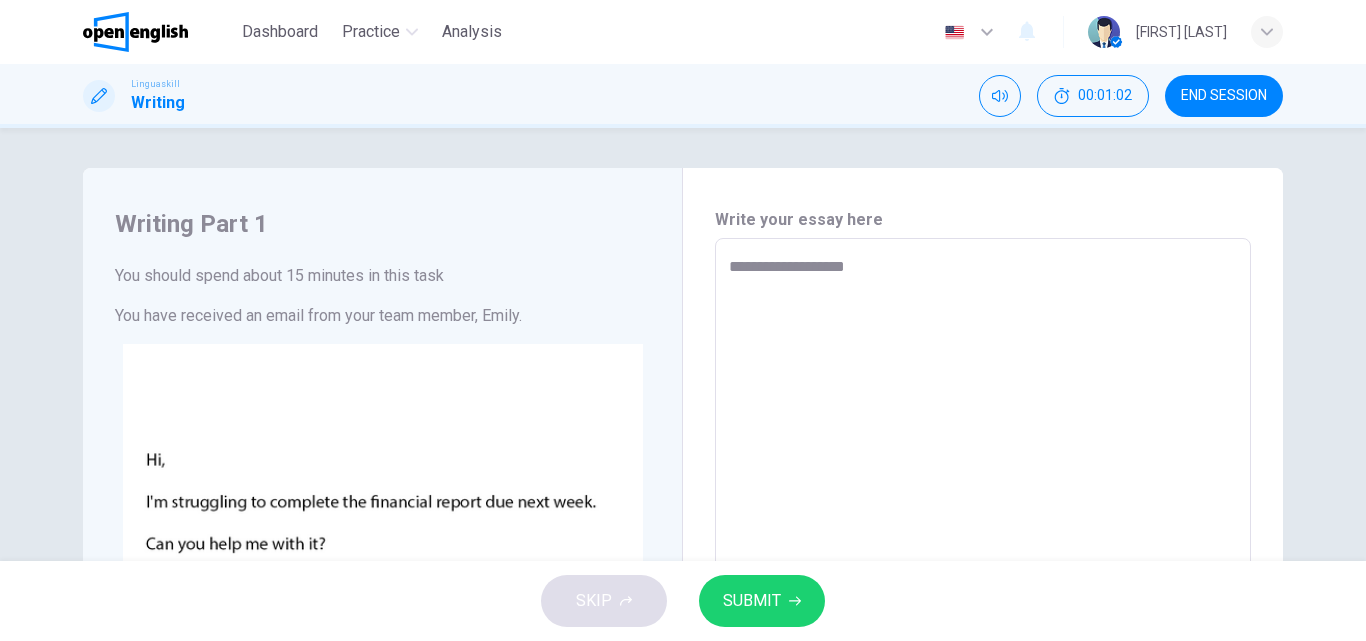 type on "*" 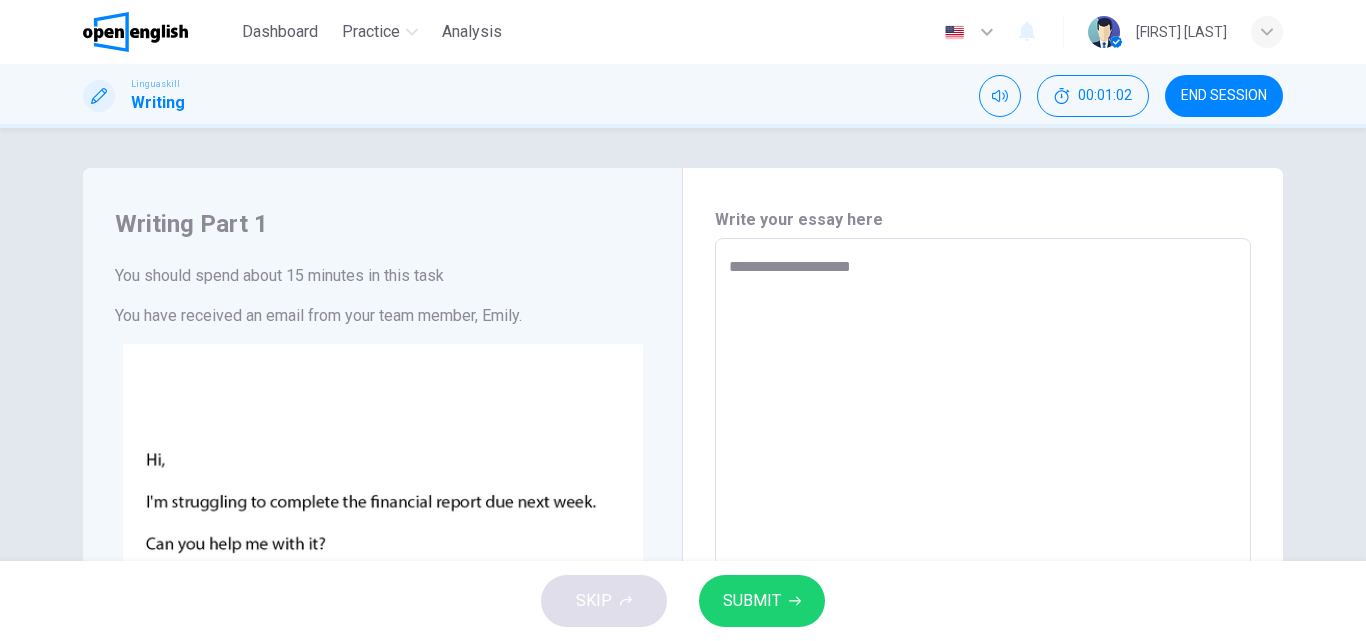 type on "*" 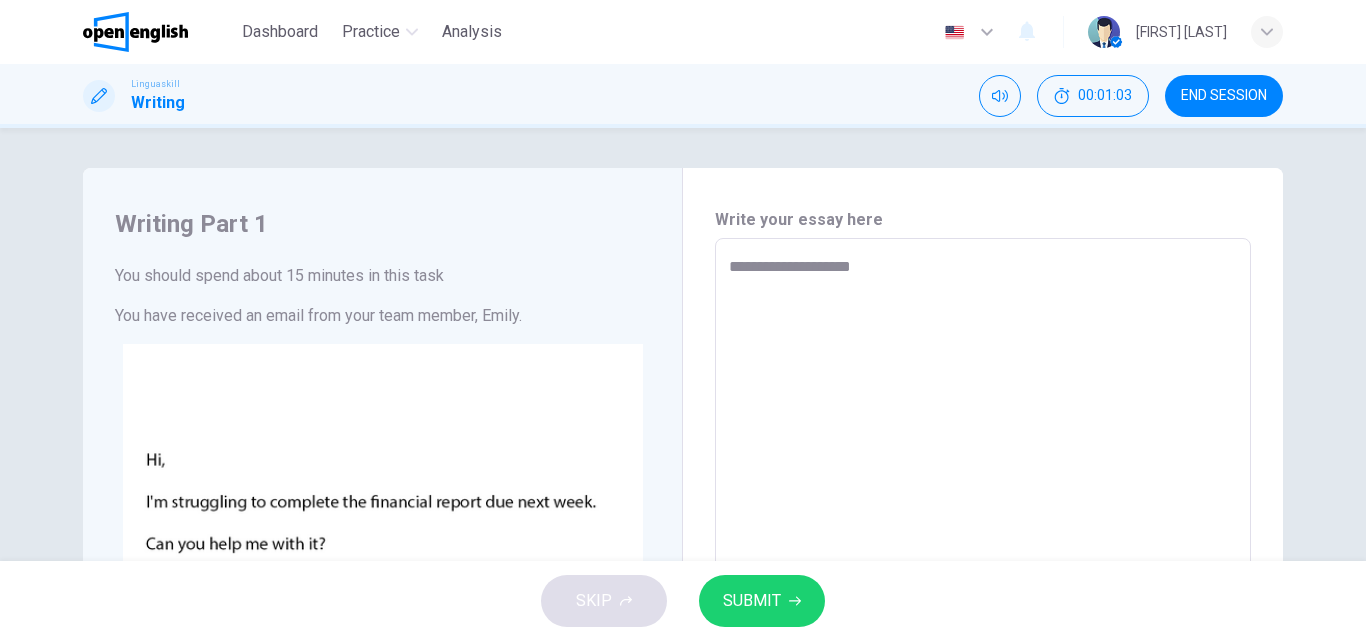 type on "**********" 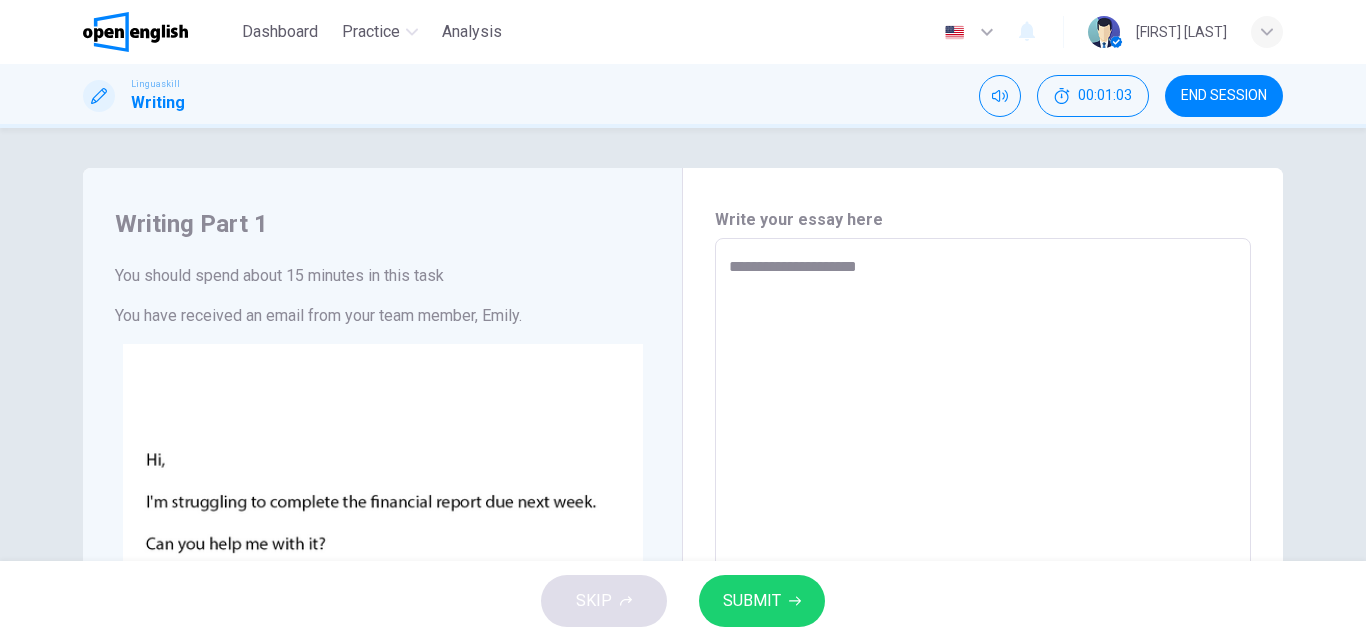 type on "*" 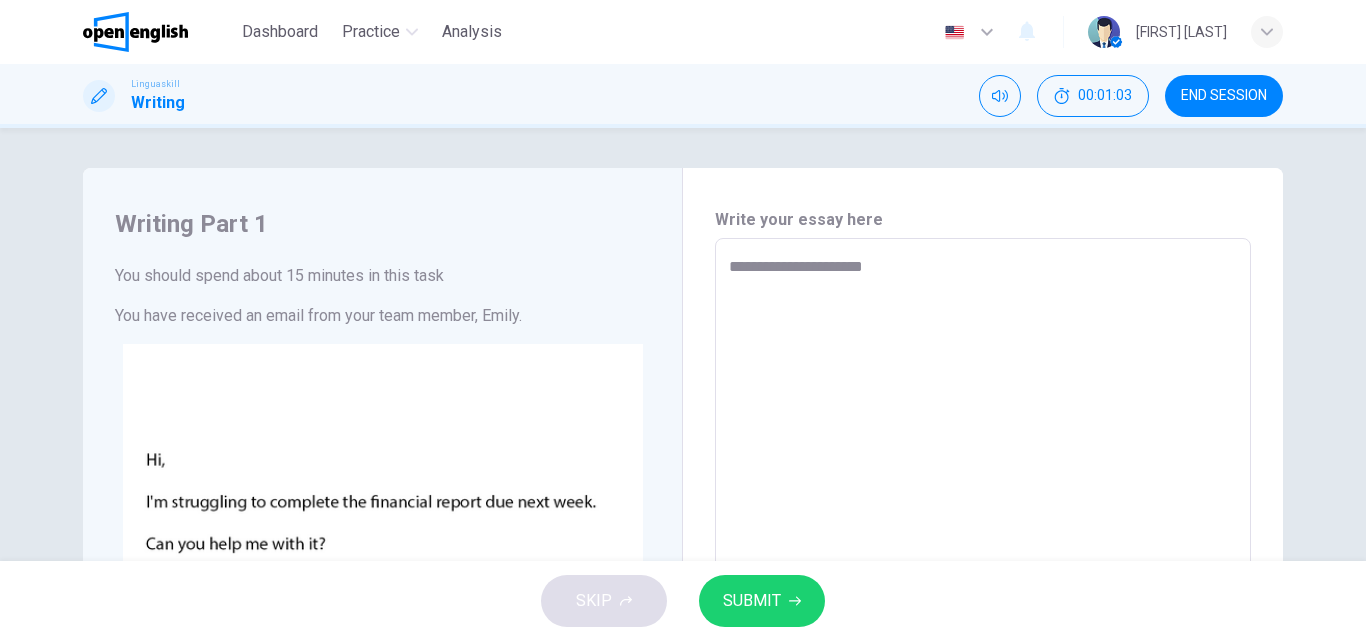 type on "*" 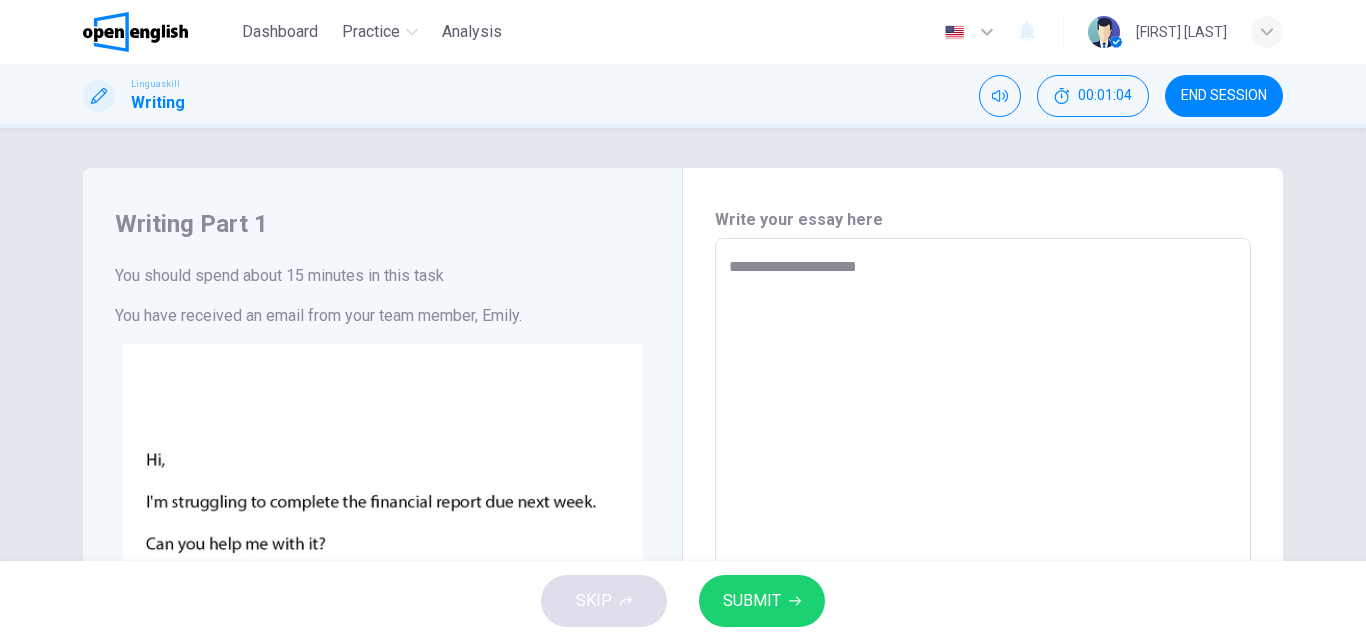 type on "**********" 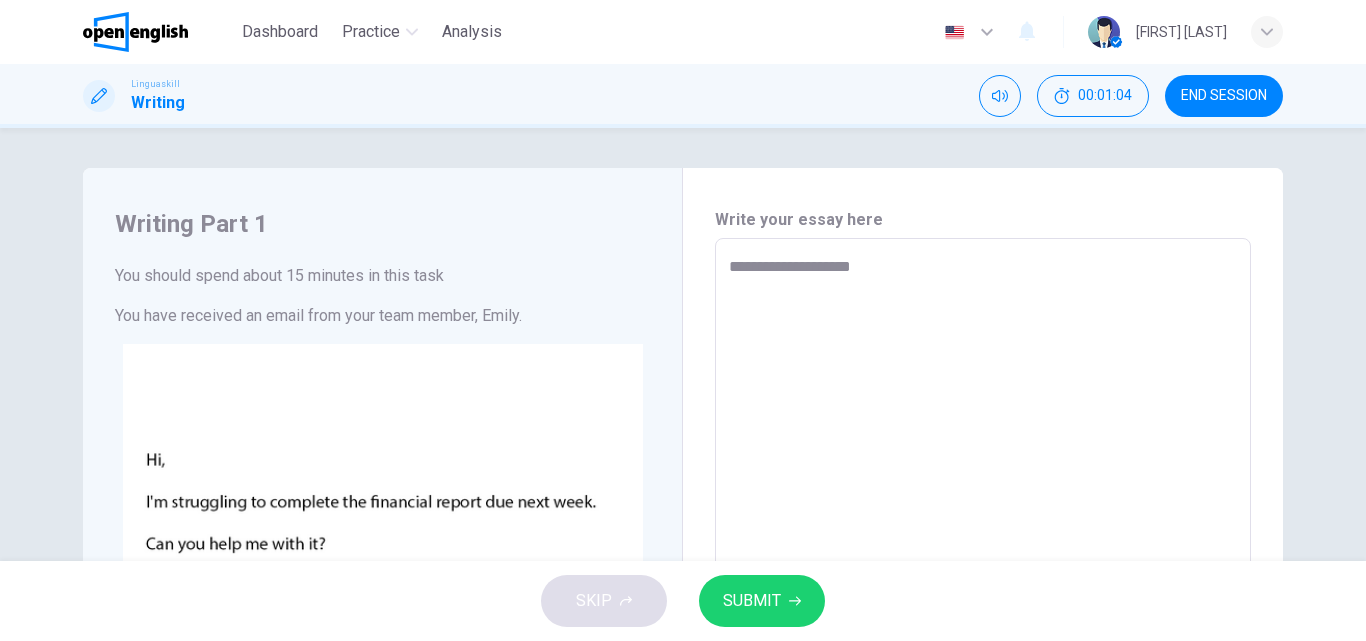 type on "*" 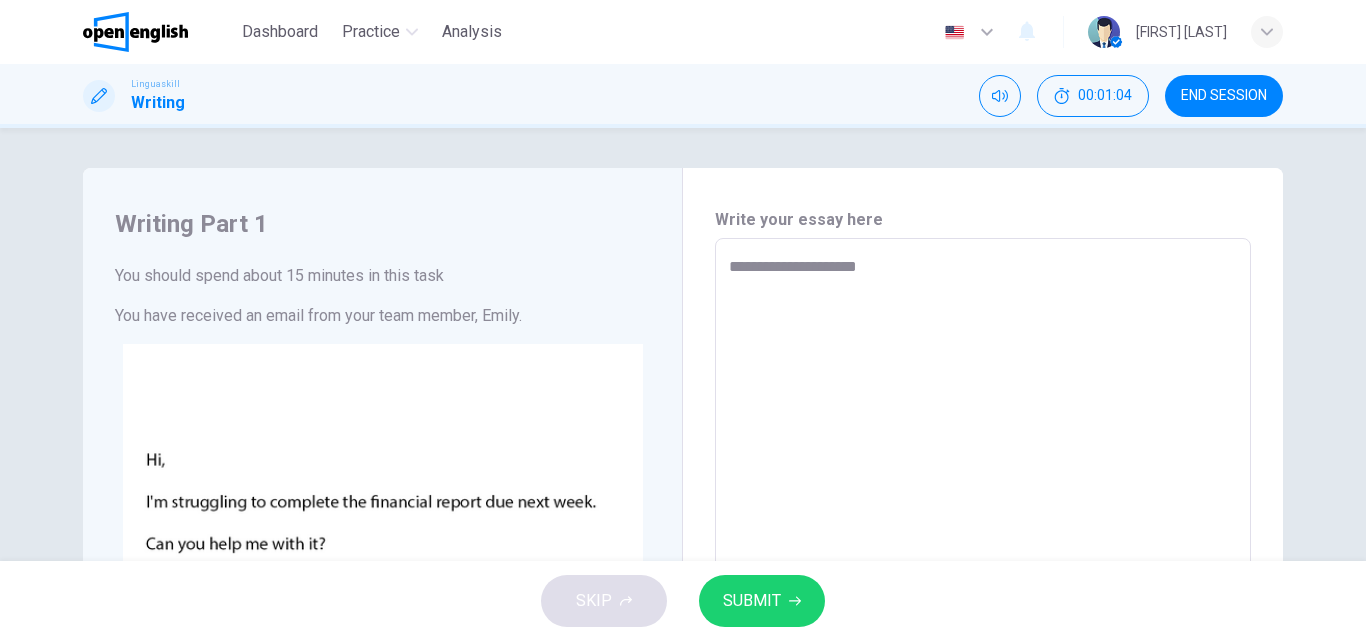 type on "*" 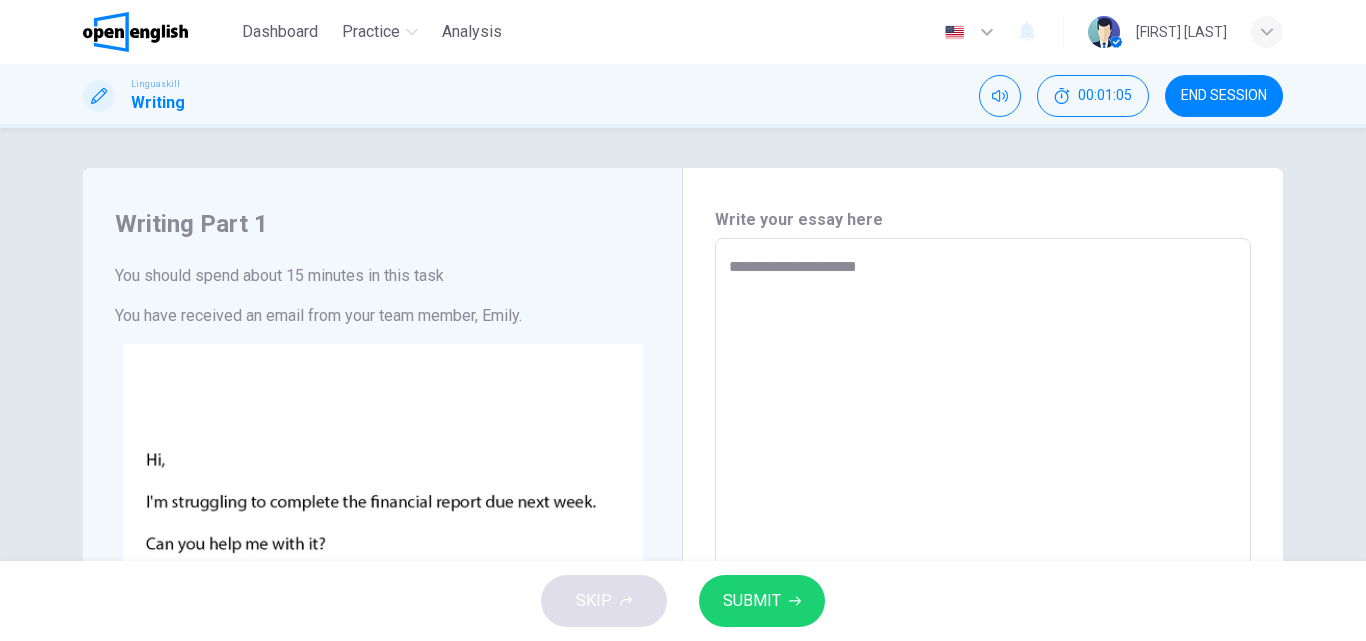 type on "**********" 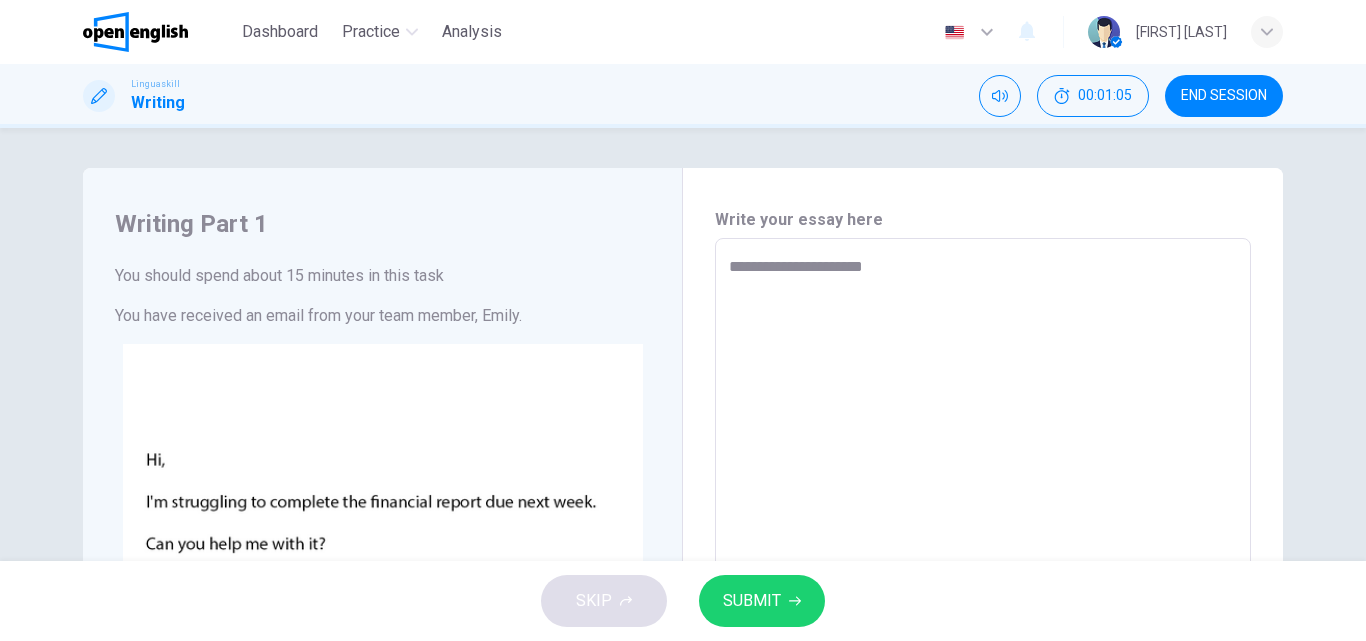 type on "*" 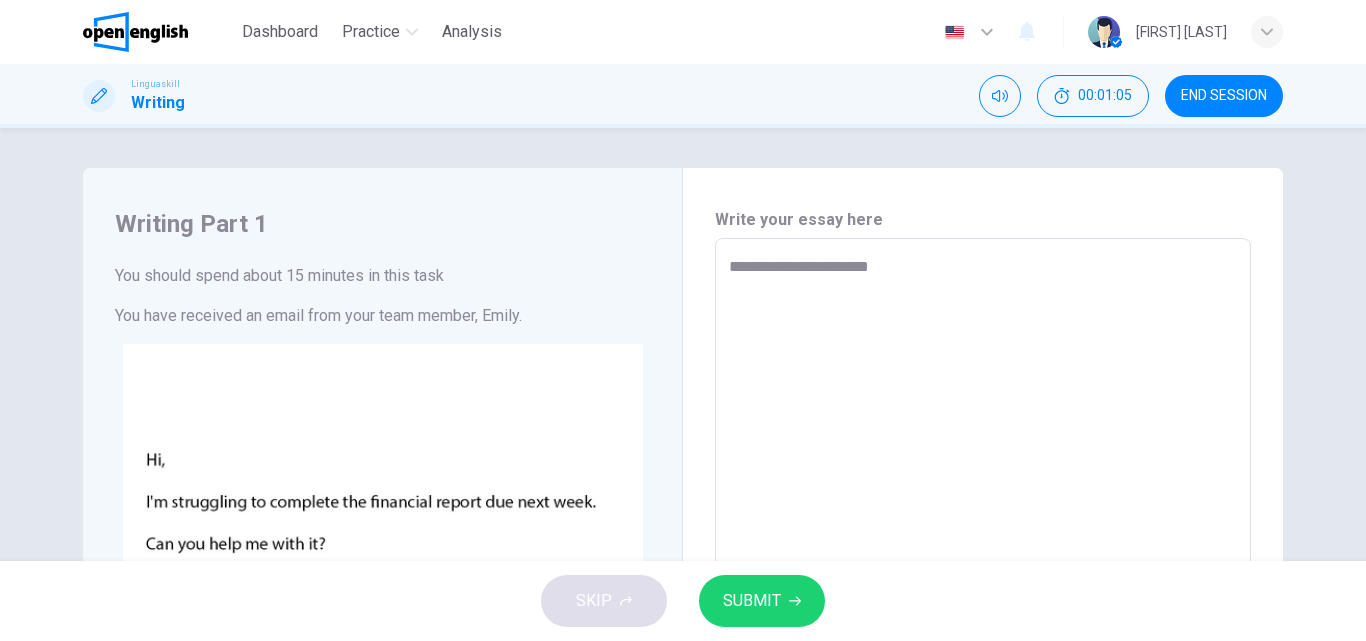type on "*" 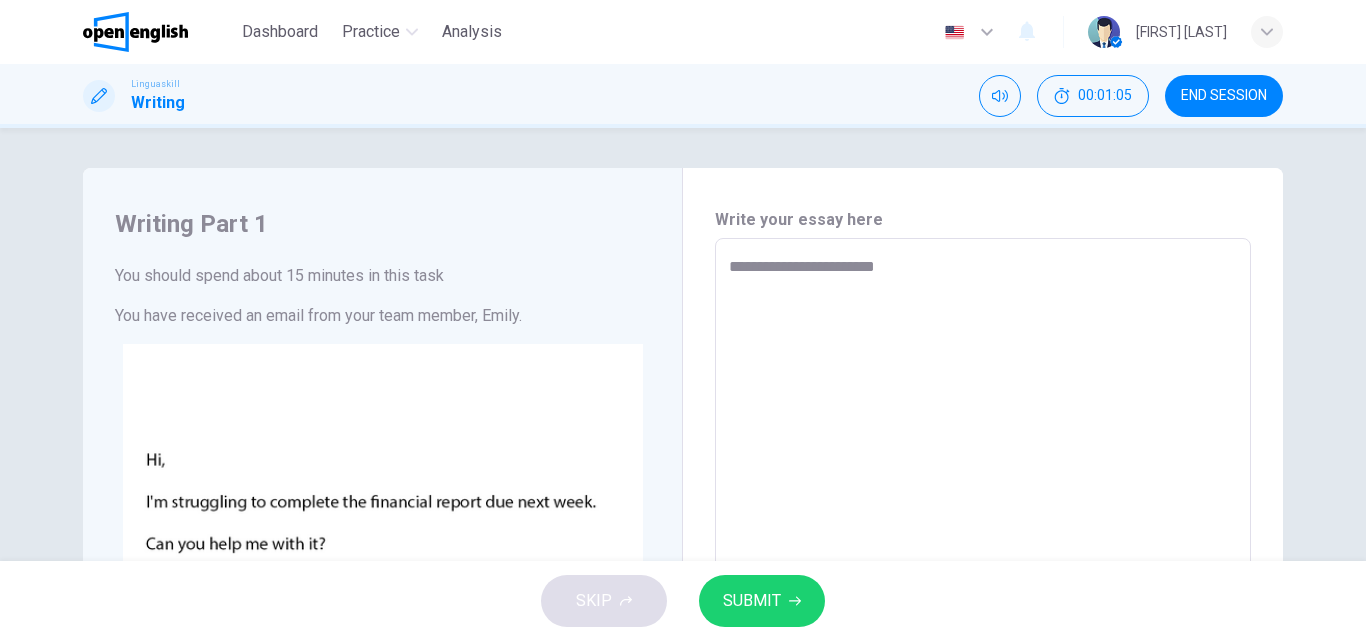 type on "**********" 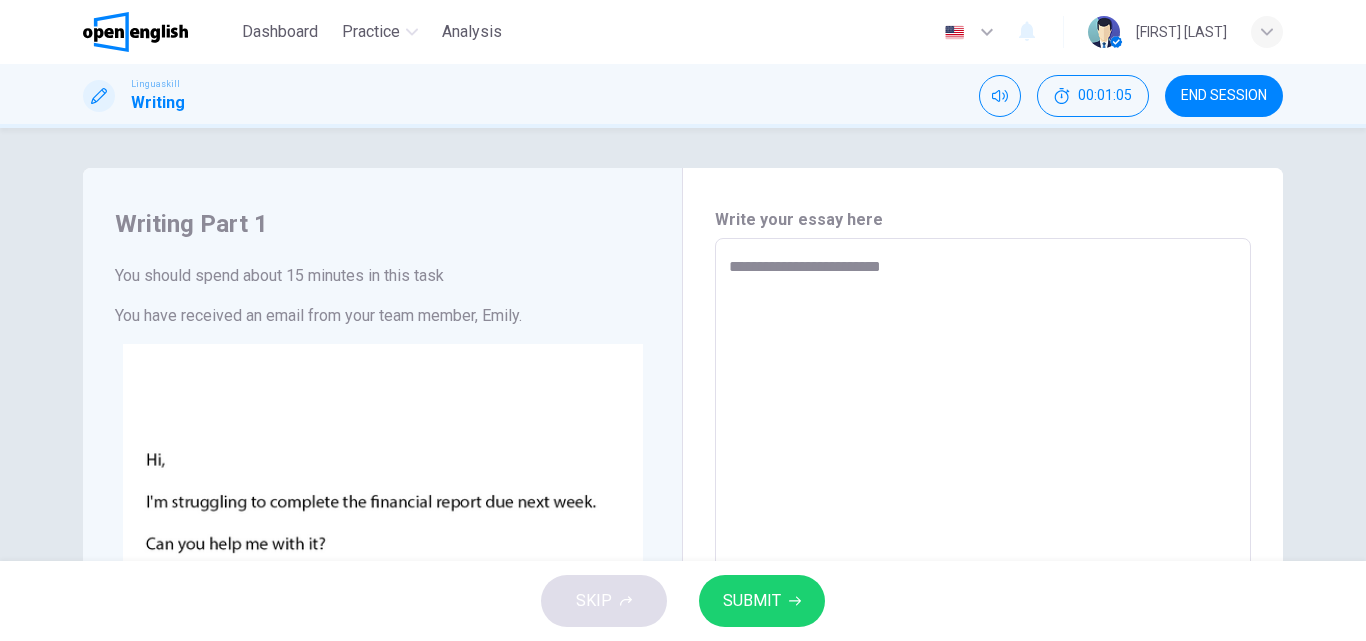 type on "*" 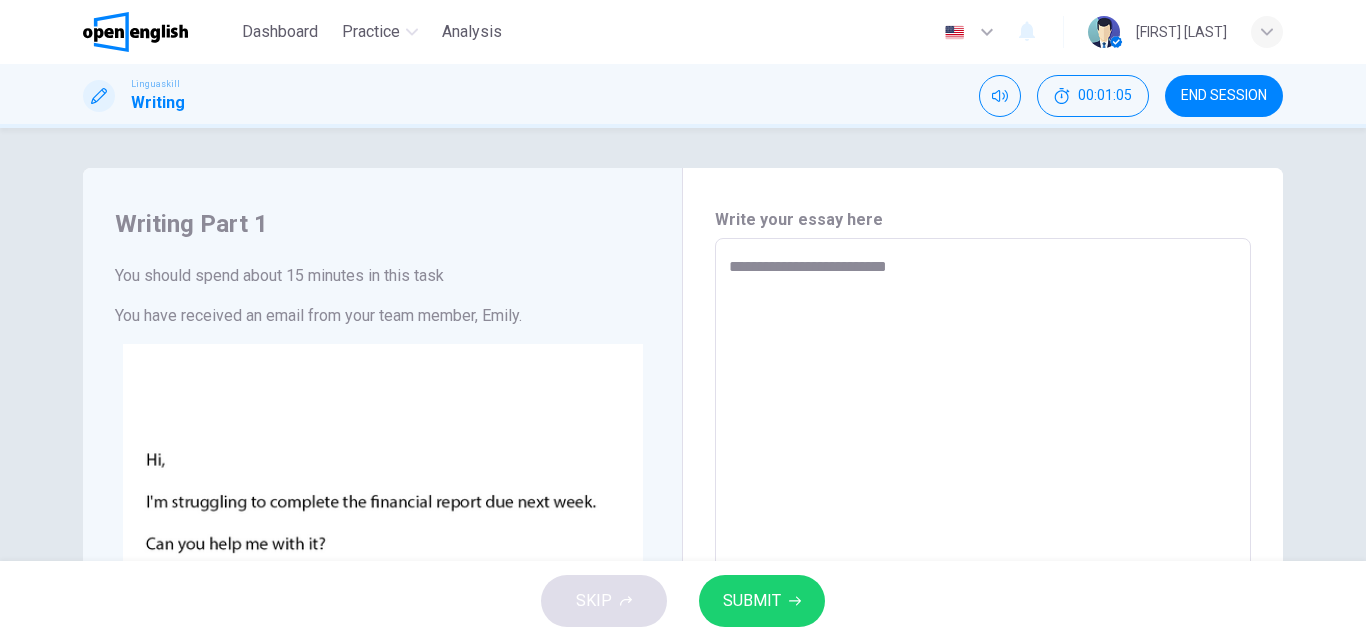 type on "*" 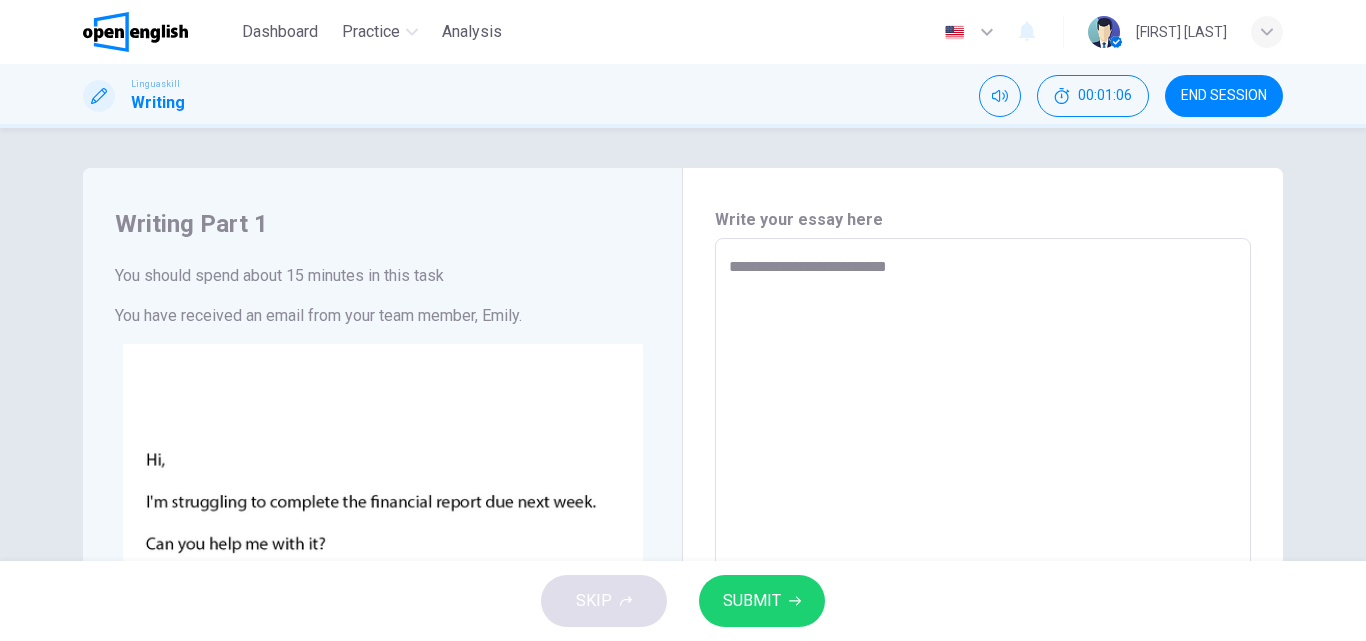 type on "**********" 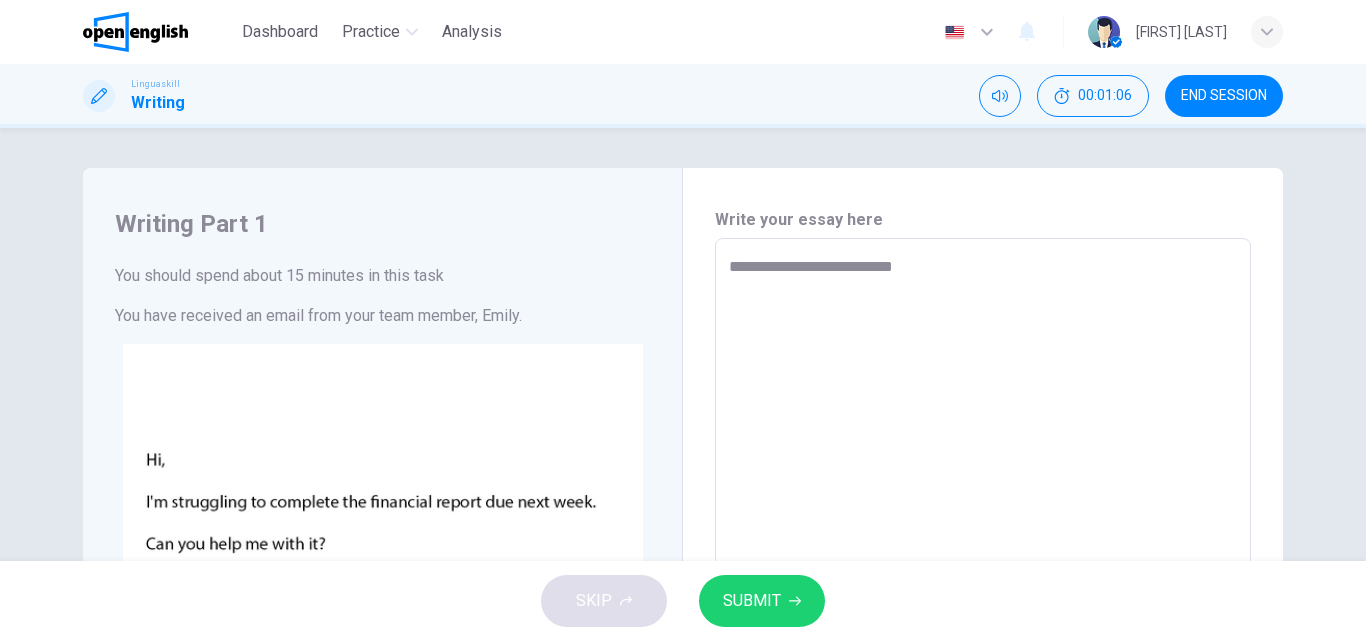 type on "*" 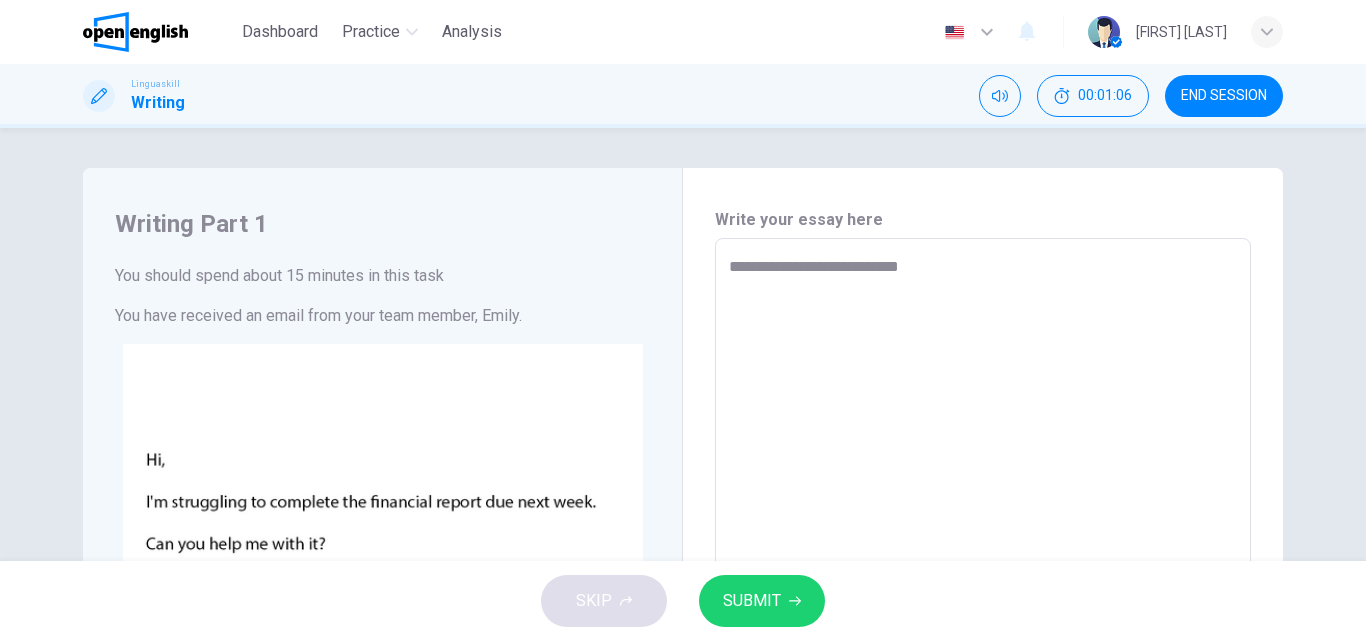 type on "*" 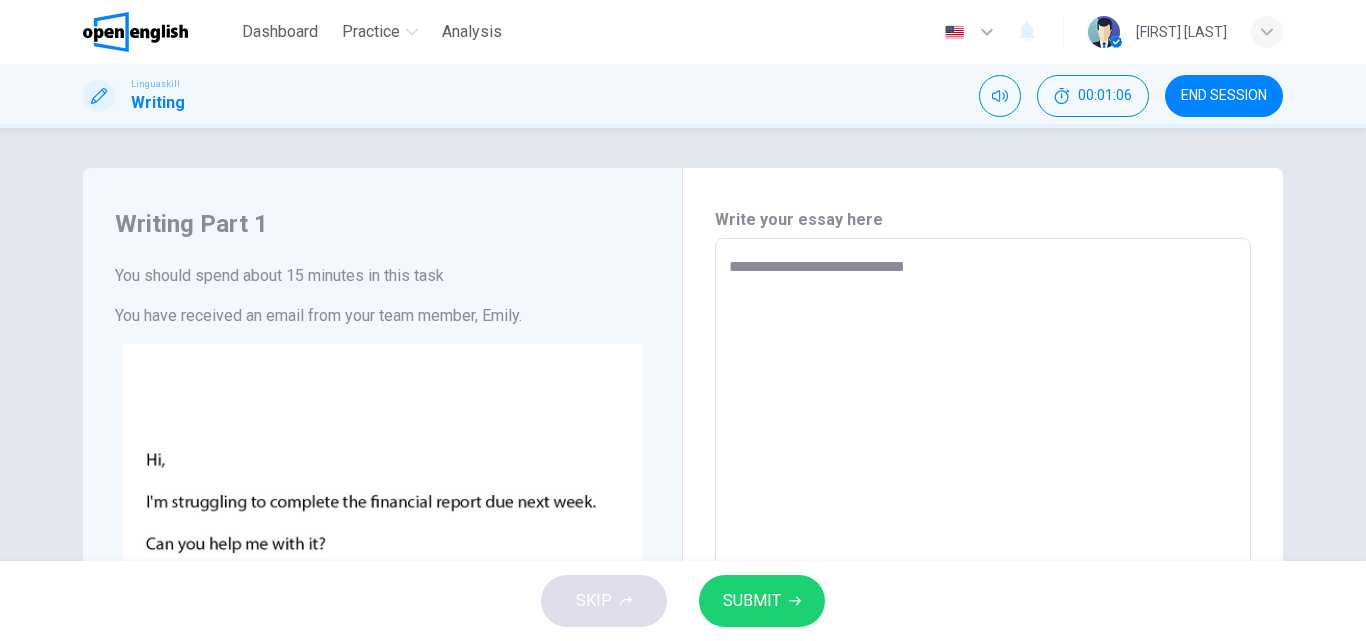 type on "**********" 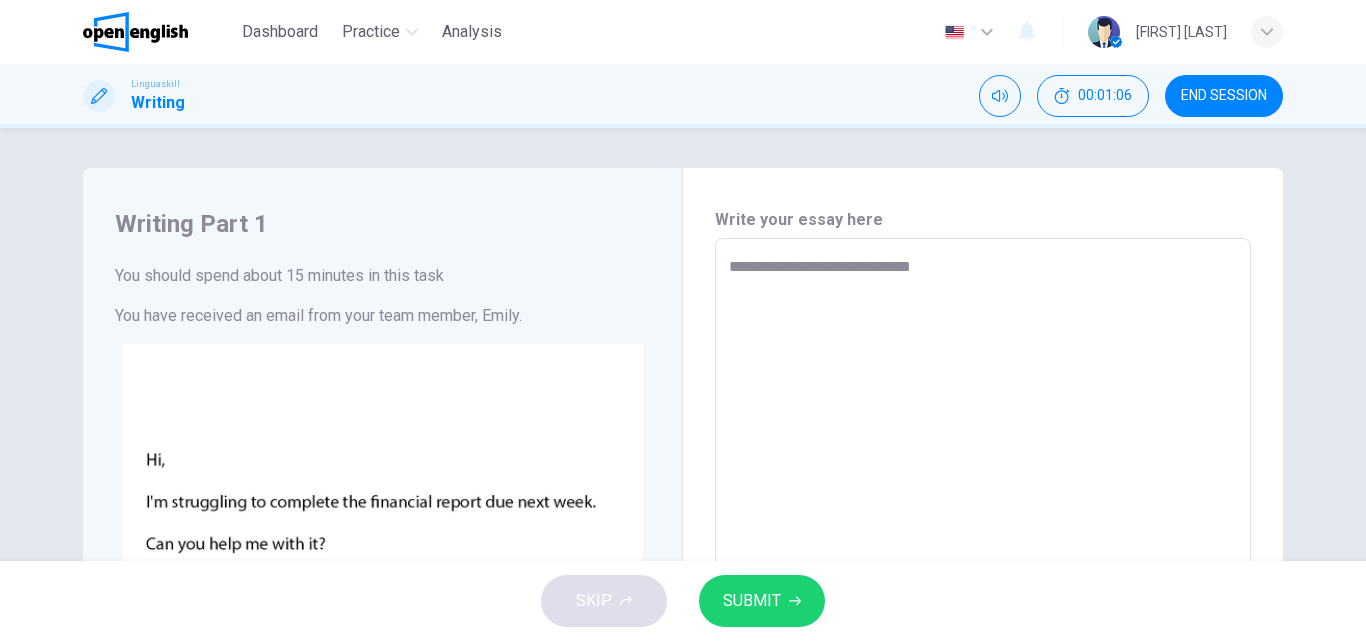 type on "*" 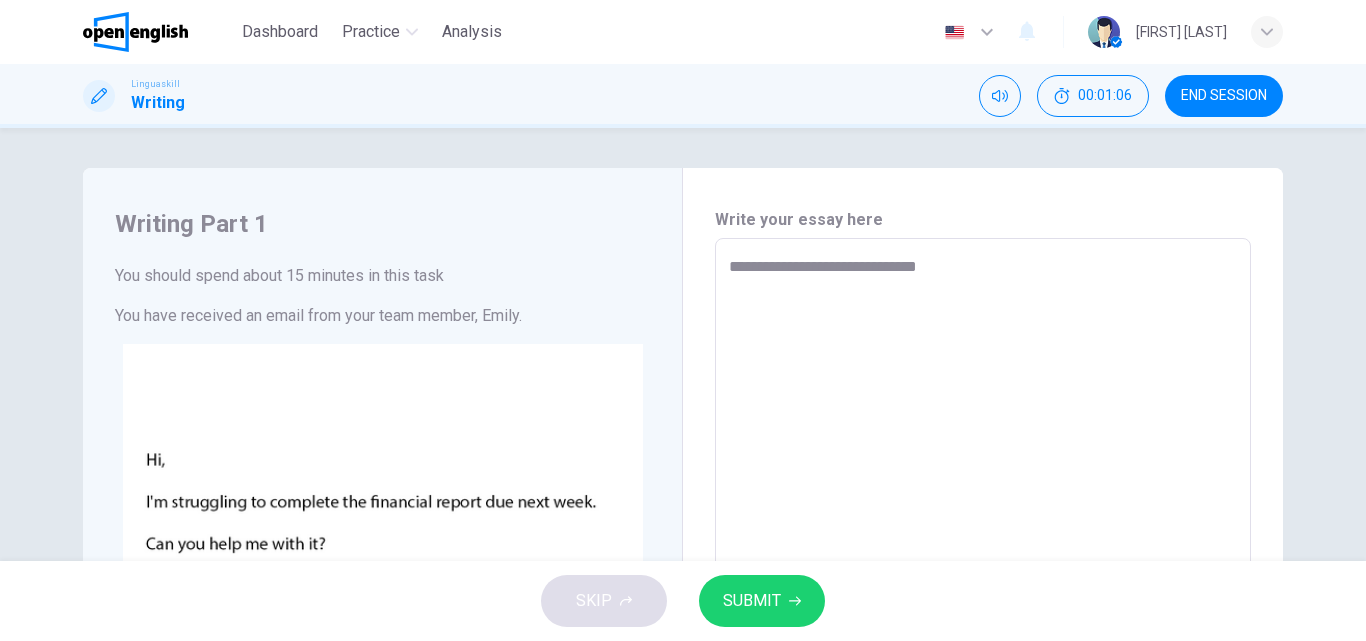 type on "*" 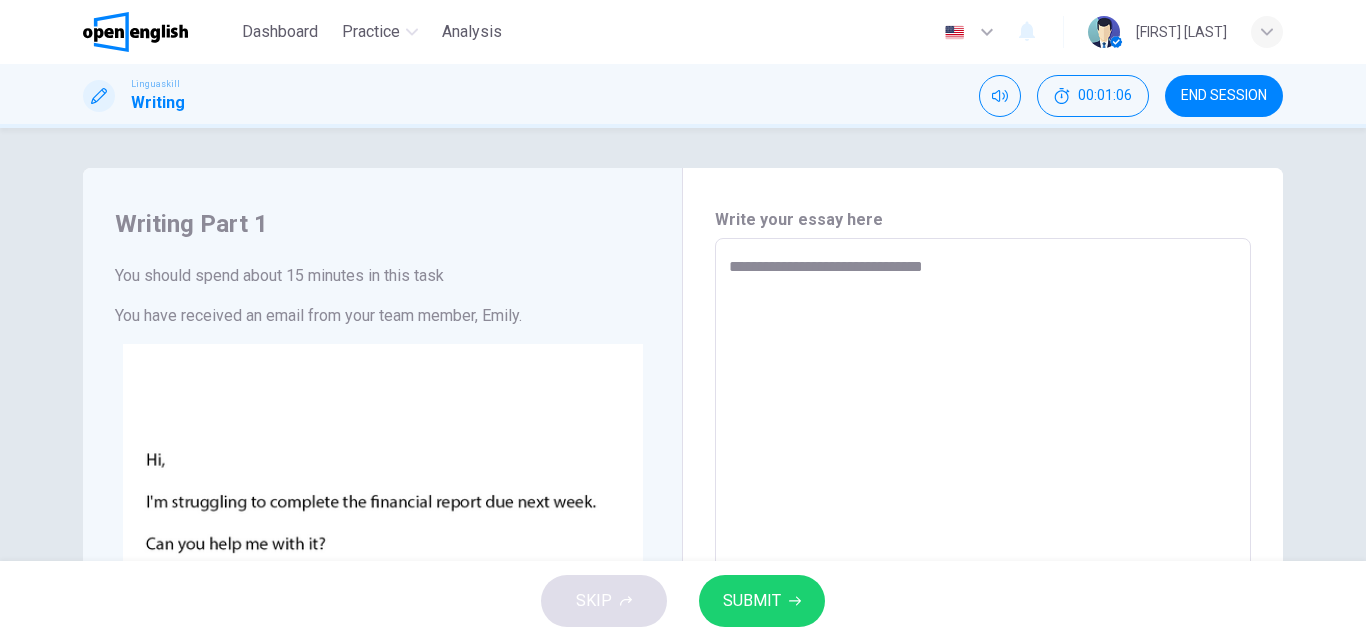 type on "*" 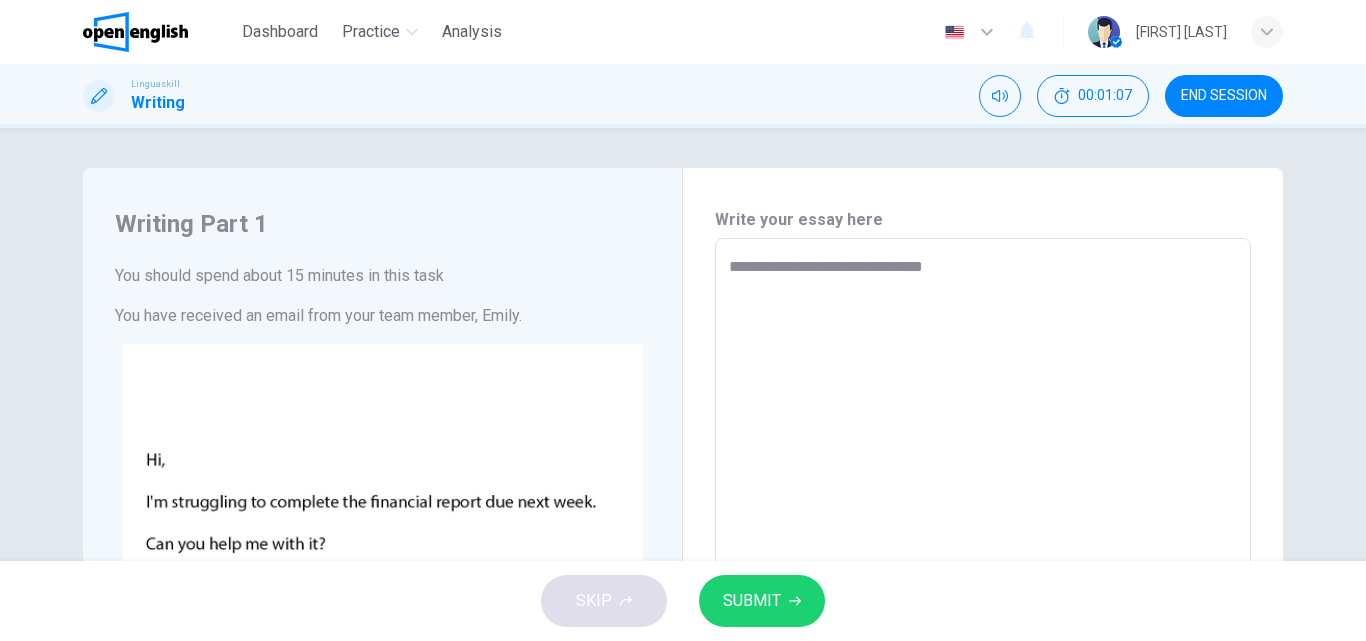 type on "**********" 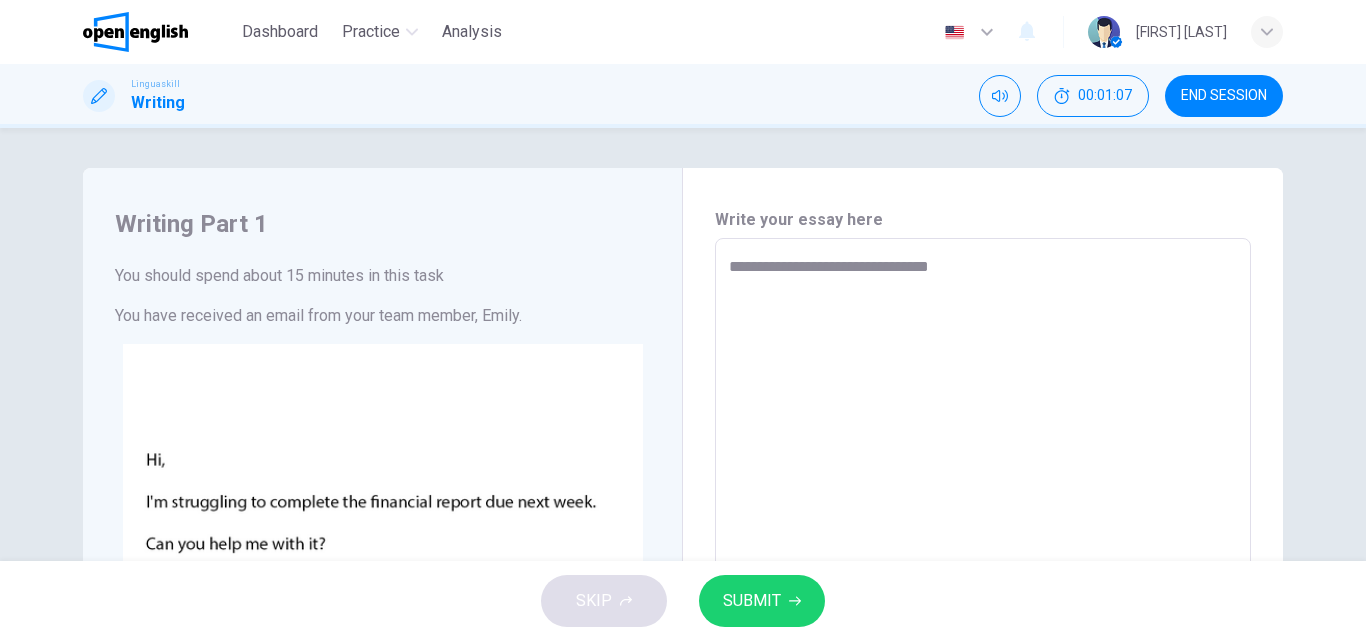 type on "*" 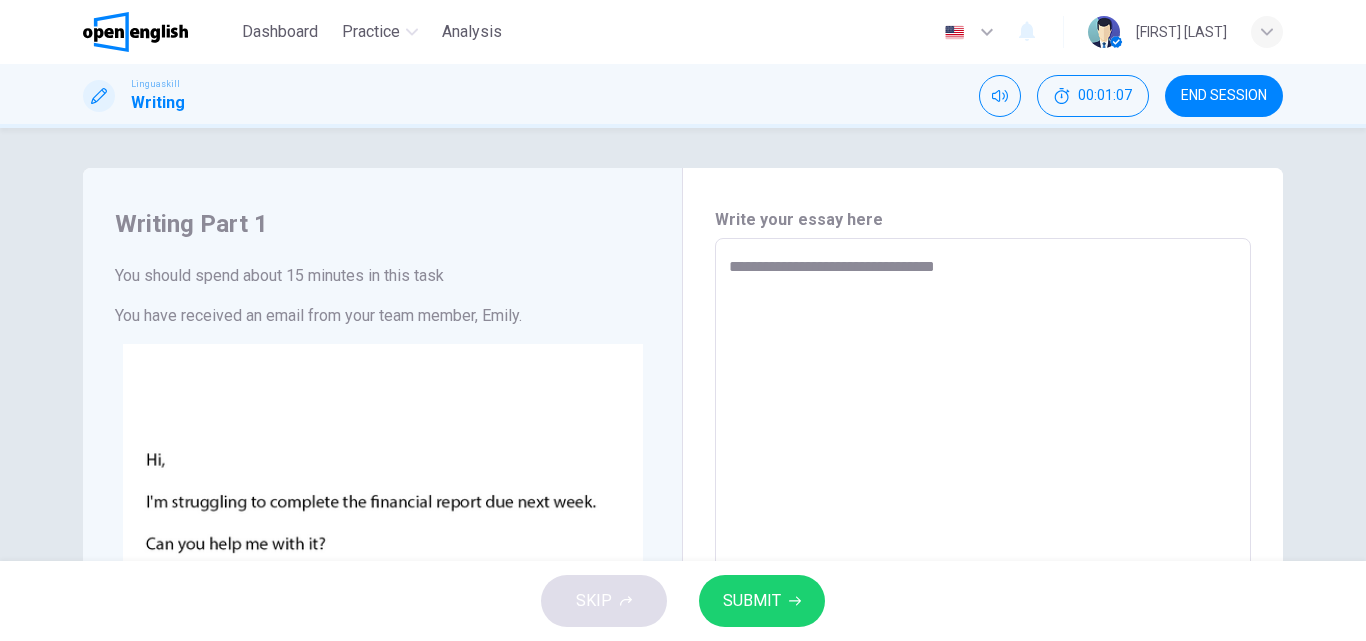type on "*" 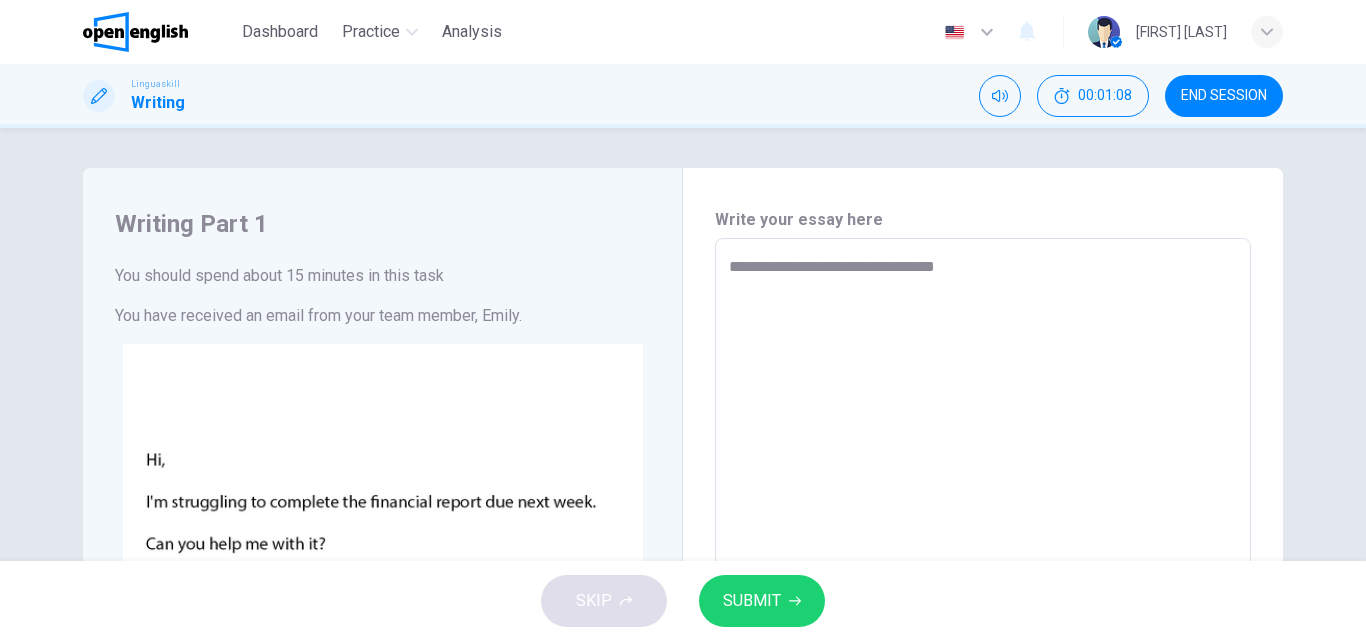 type on "**********" 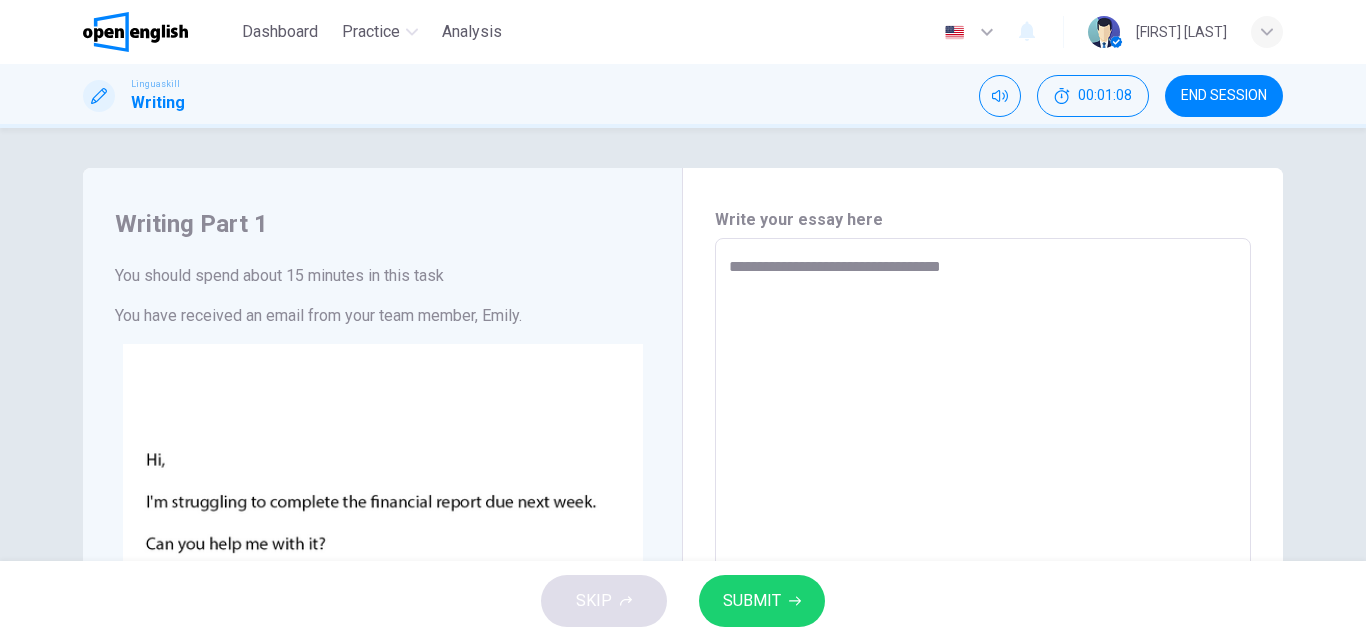 type on "**********" 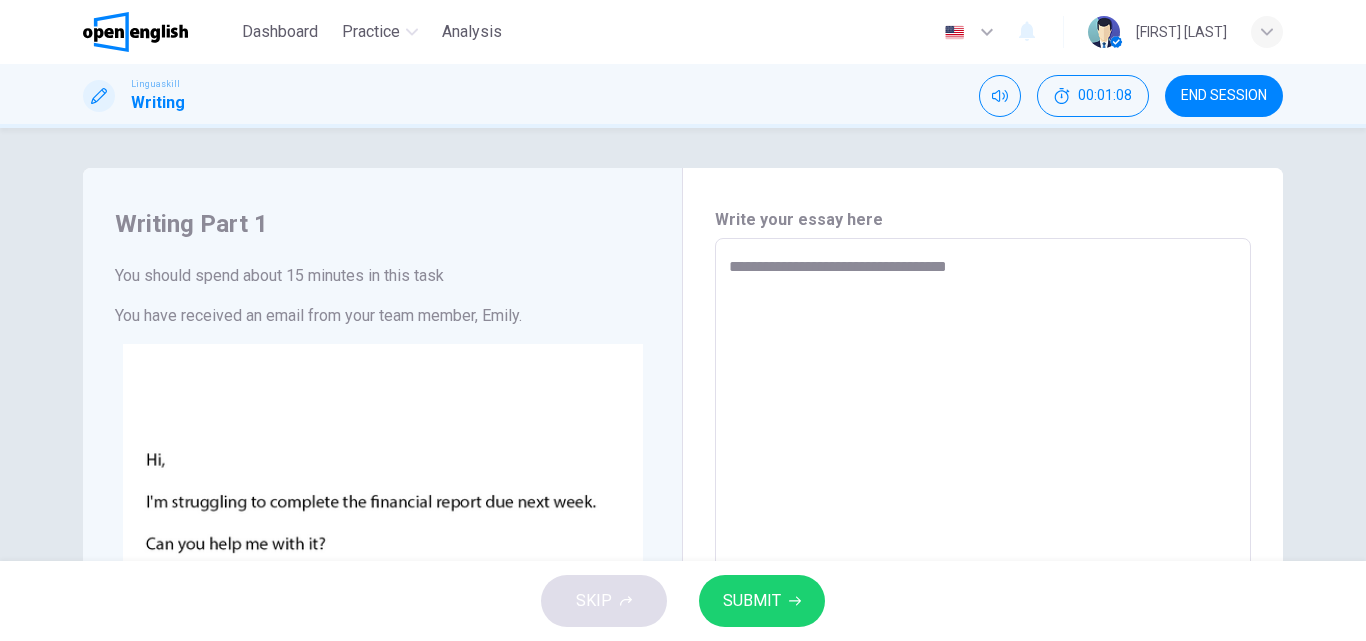 type on "*" 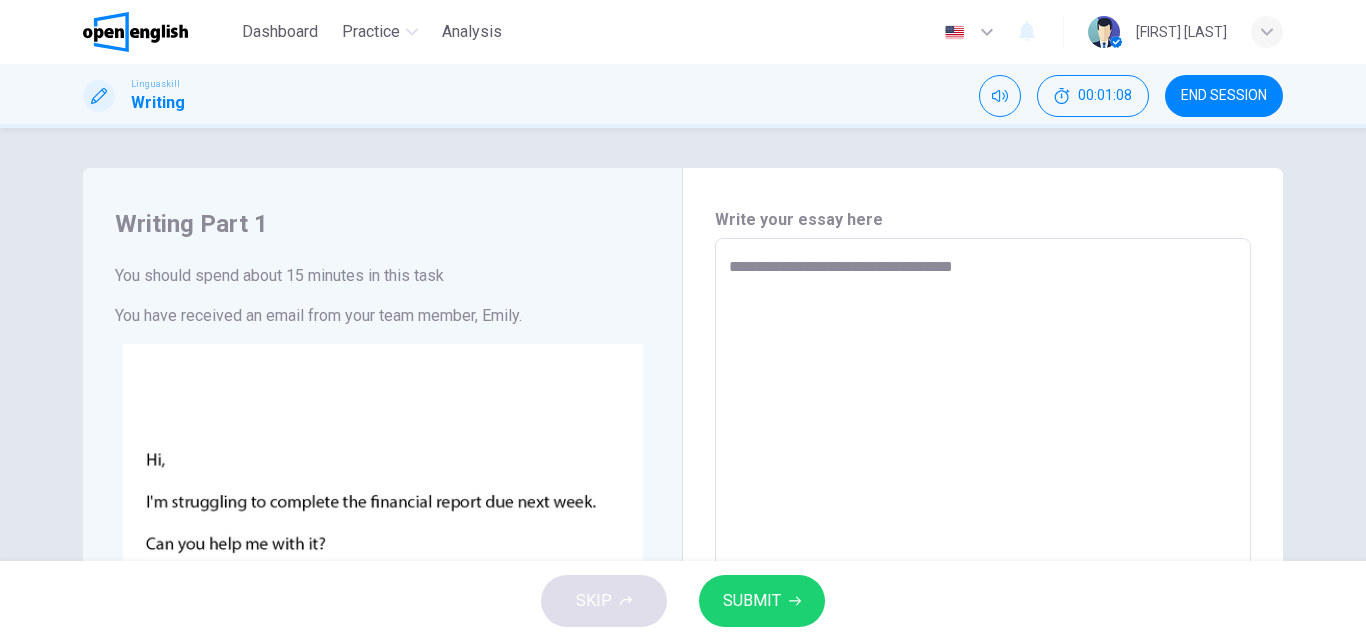 type on "*" 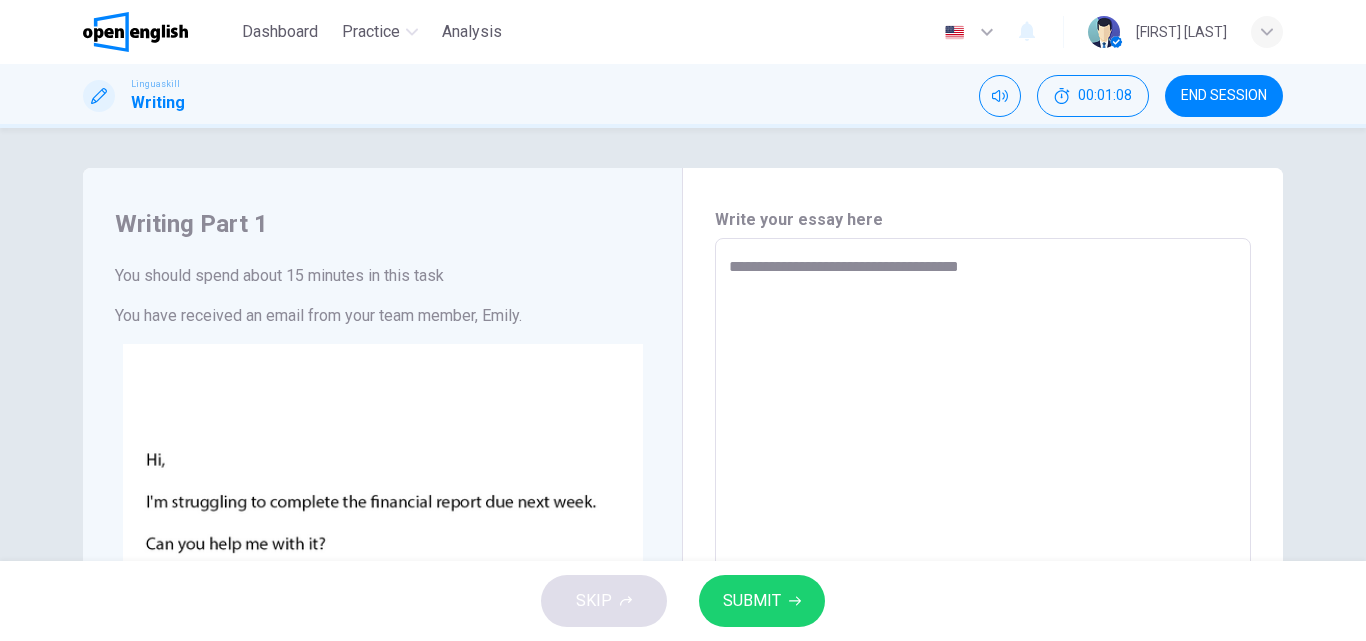 type on "*" 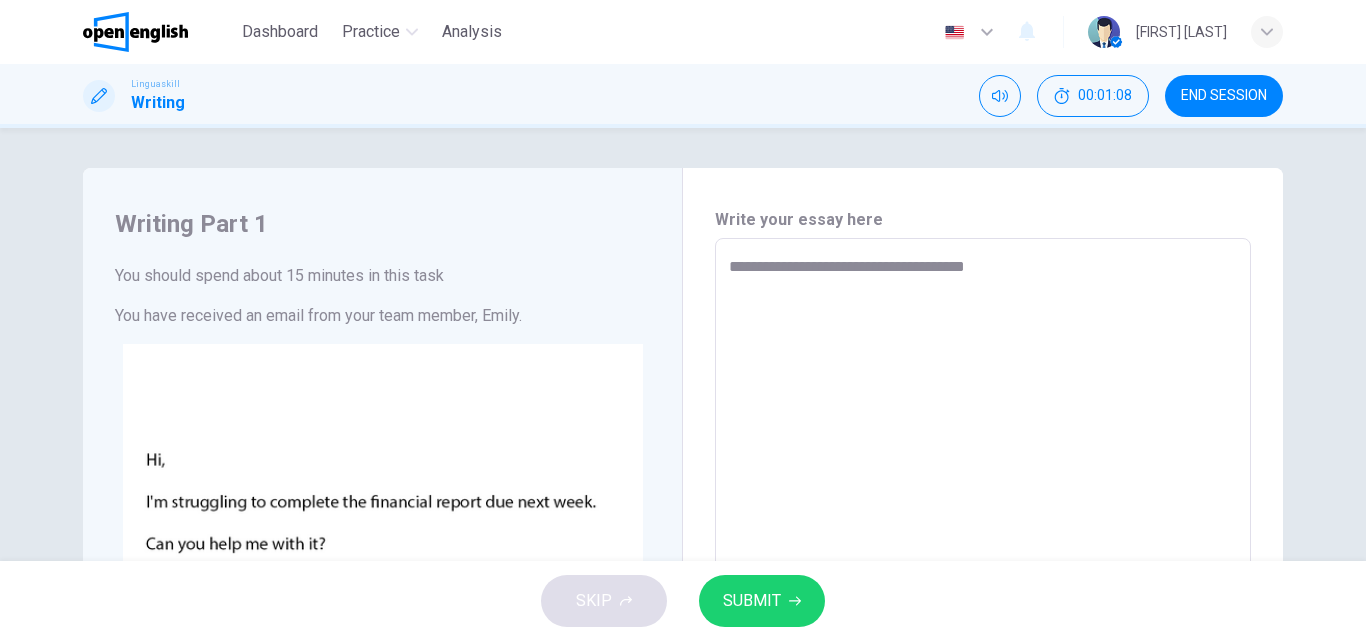 type on "*" 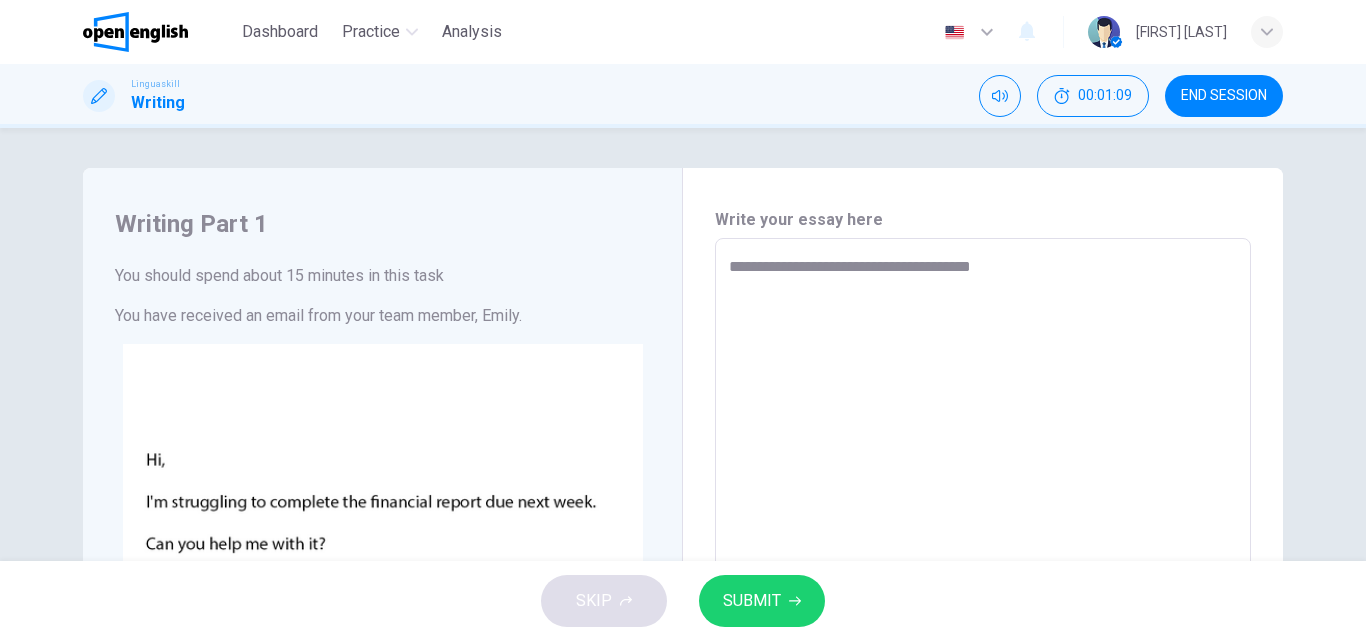 type on "*" 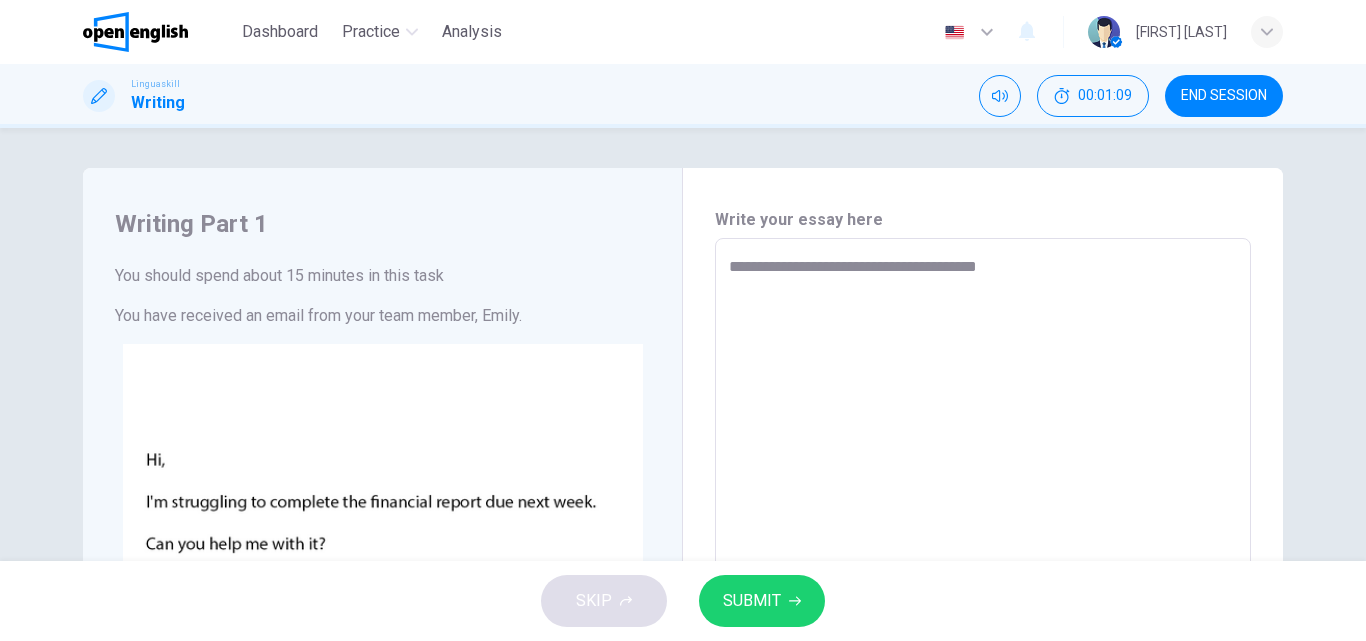 type on "*" 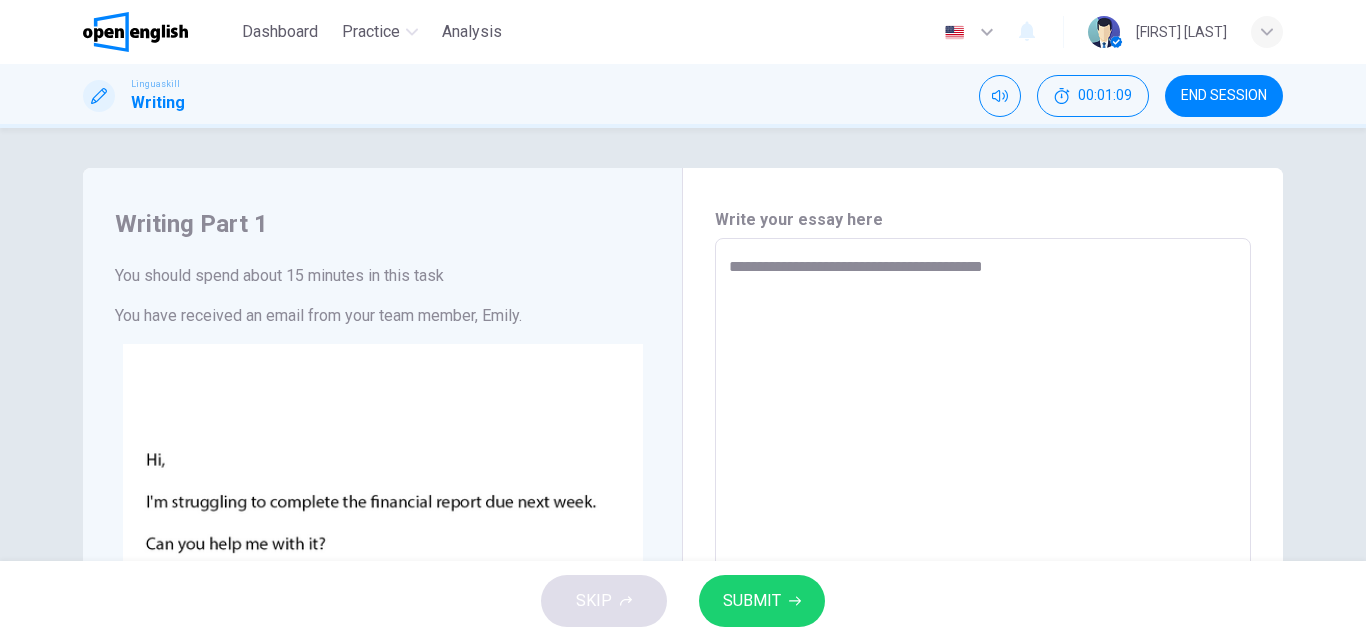 type on "*" 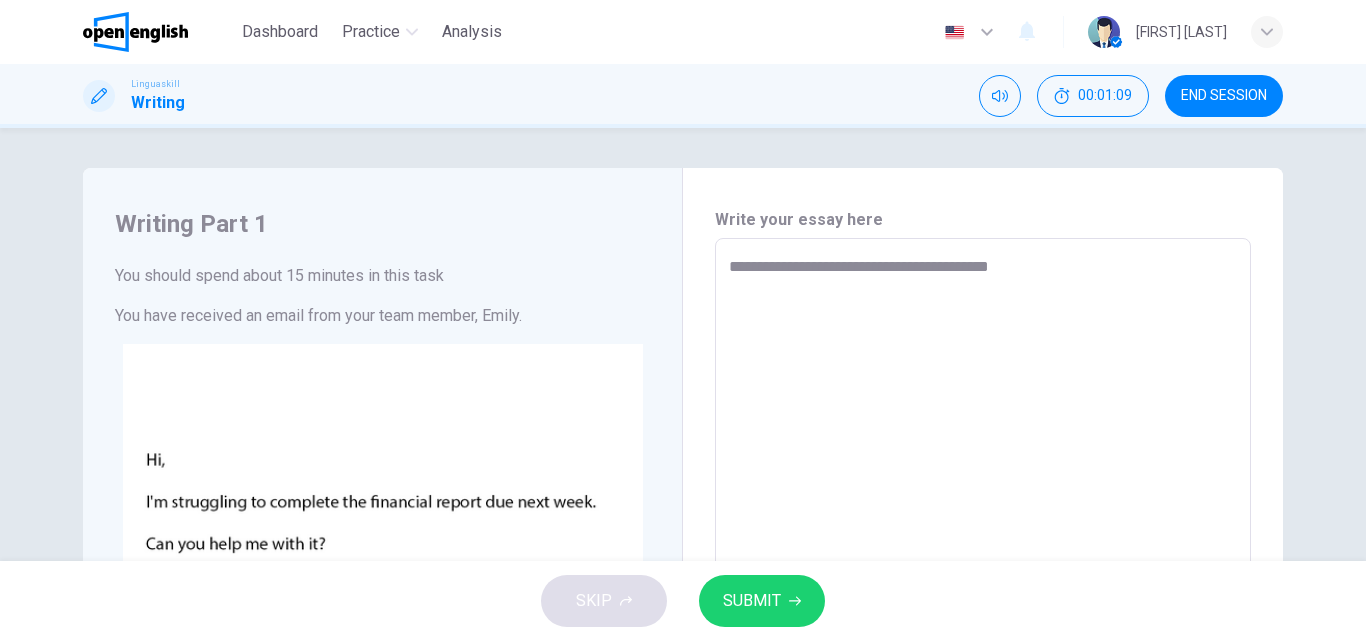 type on "*" 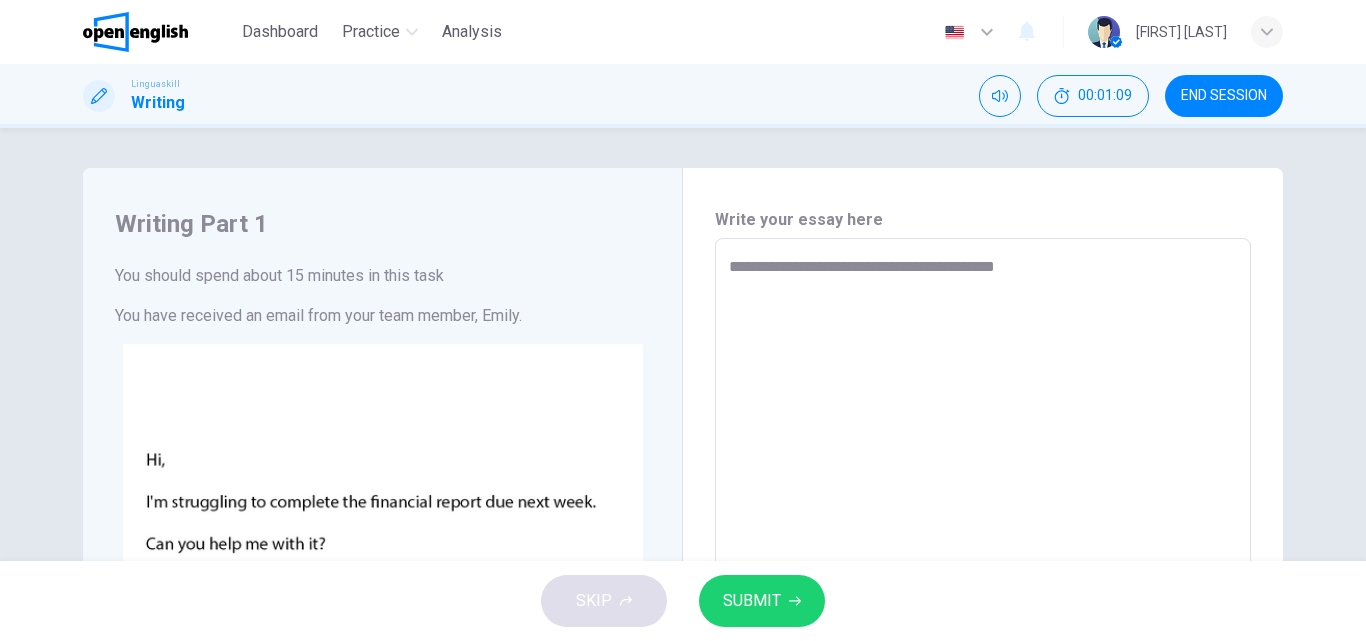 type on "*" 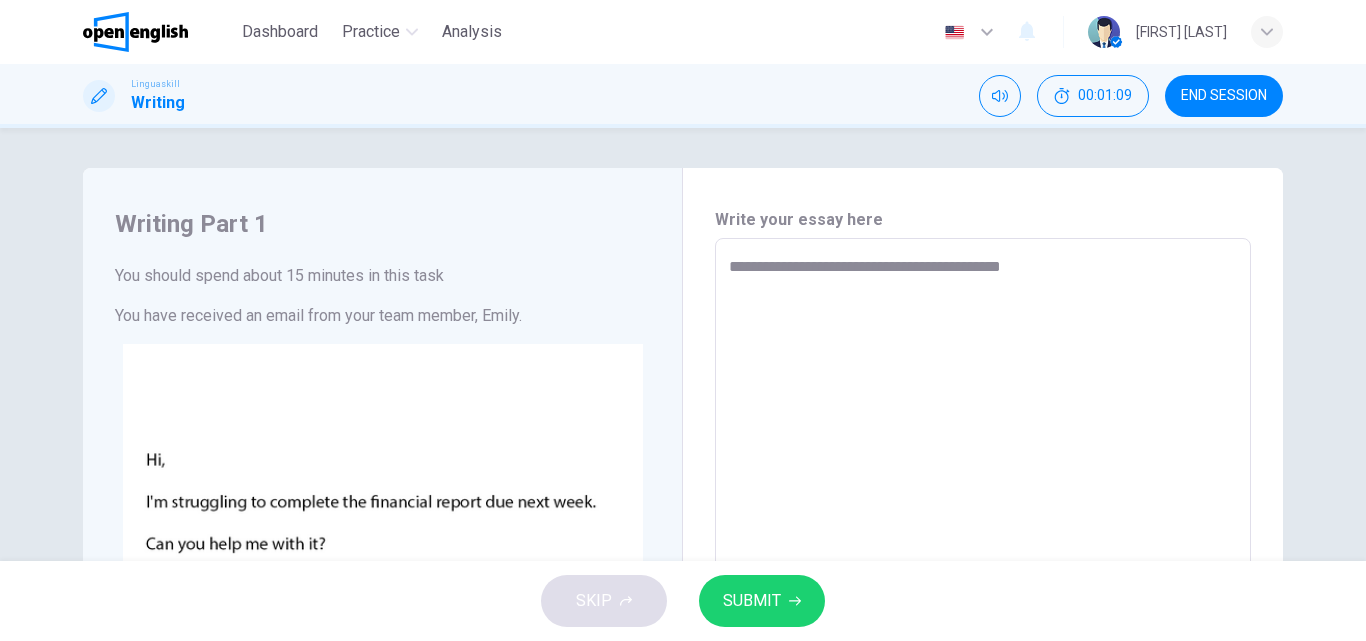 type on "*" 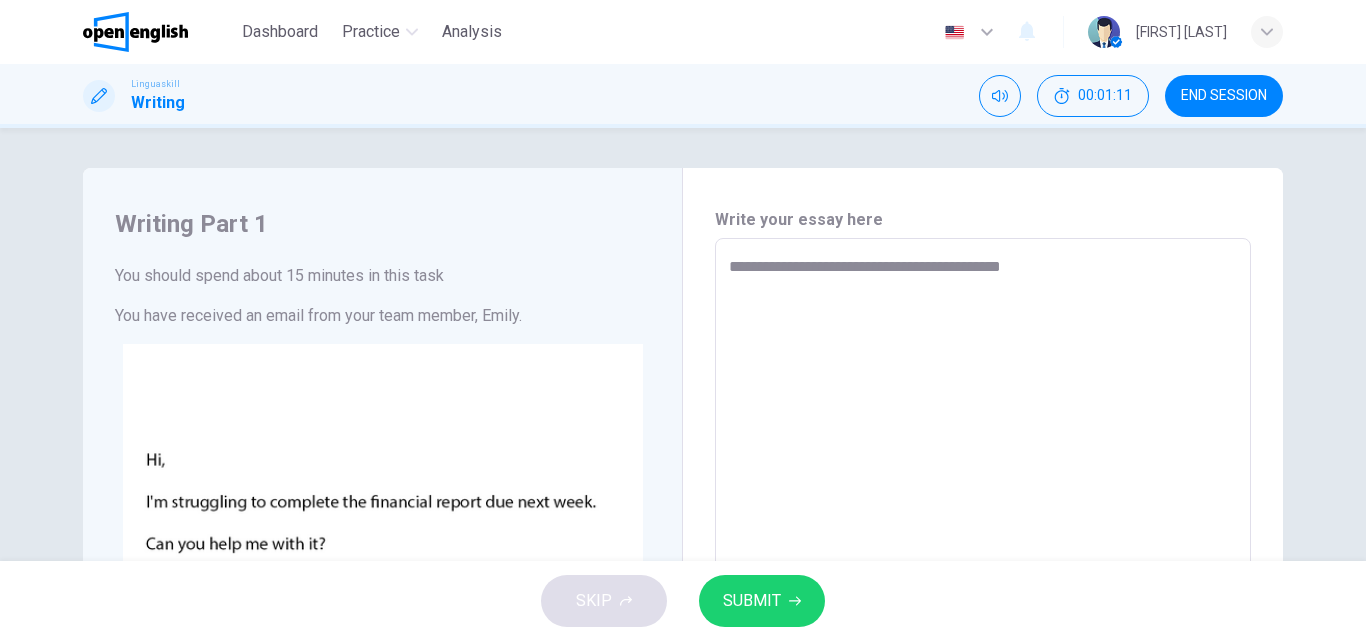type on "**********" 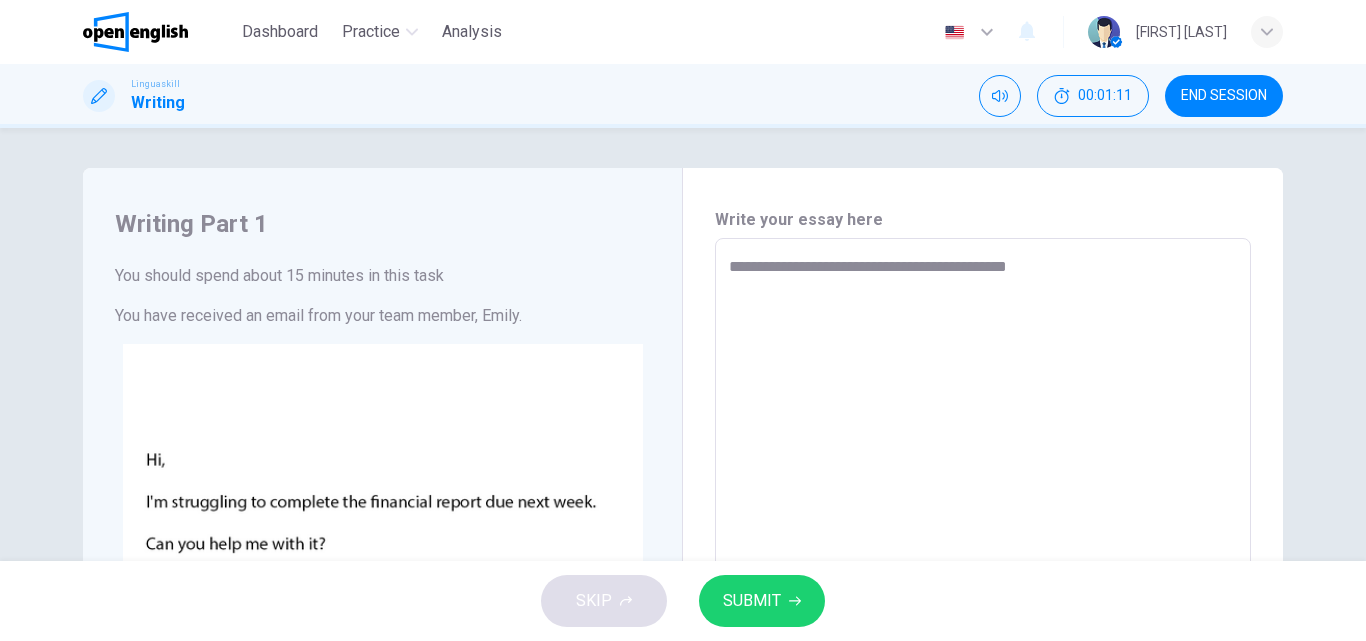 type on "**********" 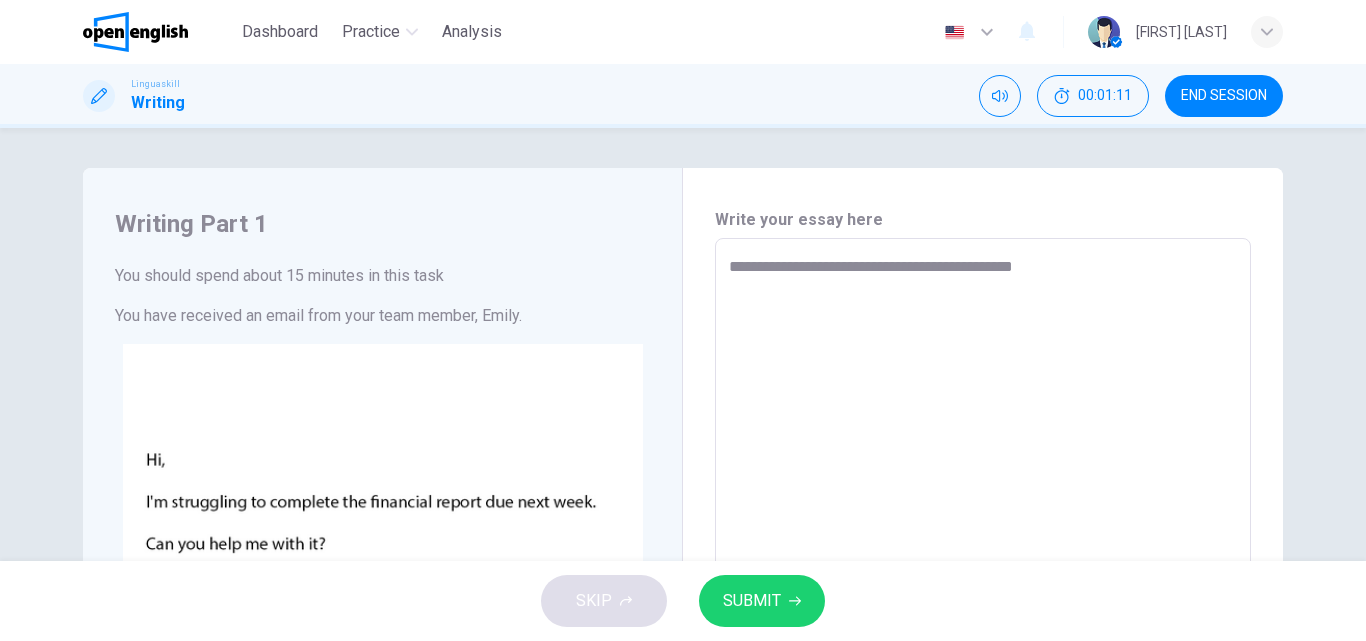 type on "*" 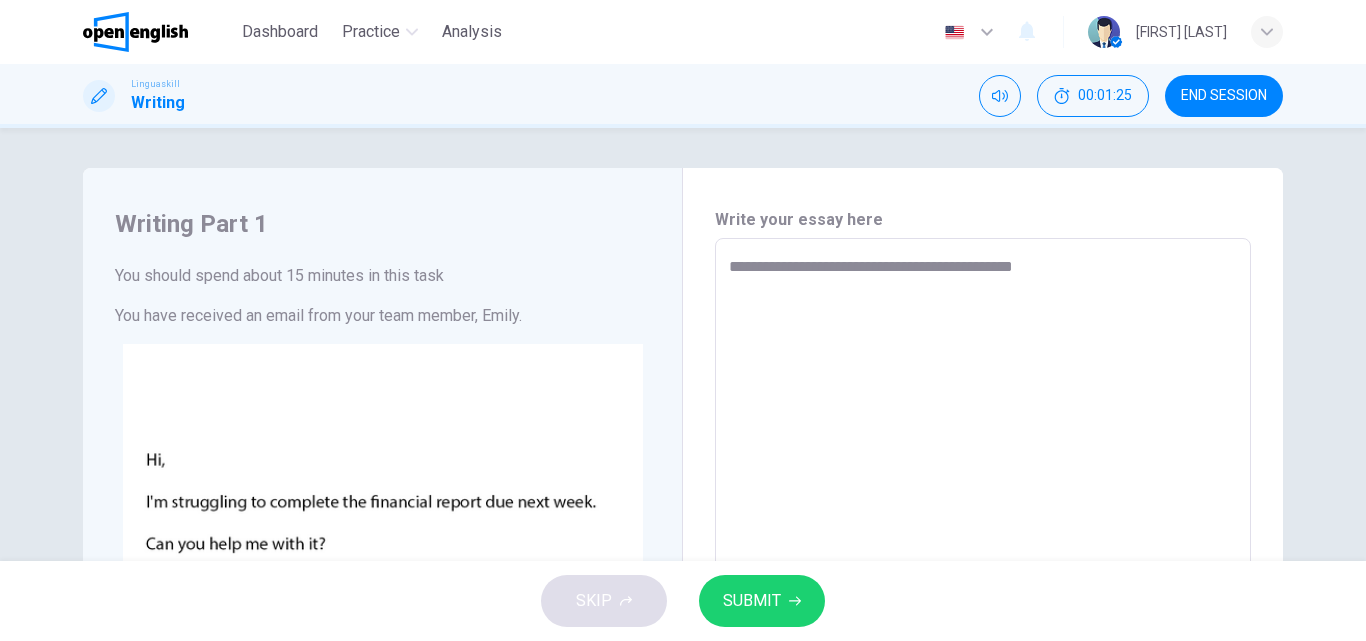 type on "**********" 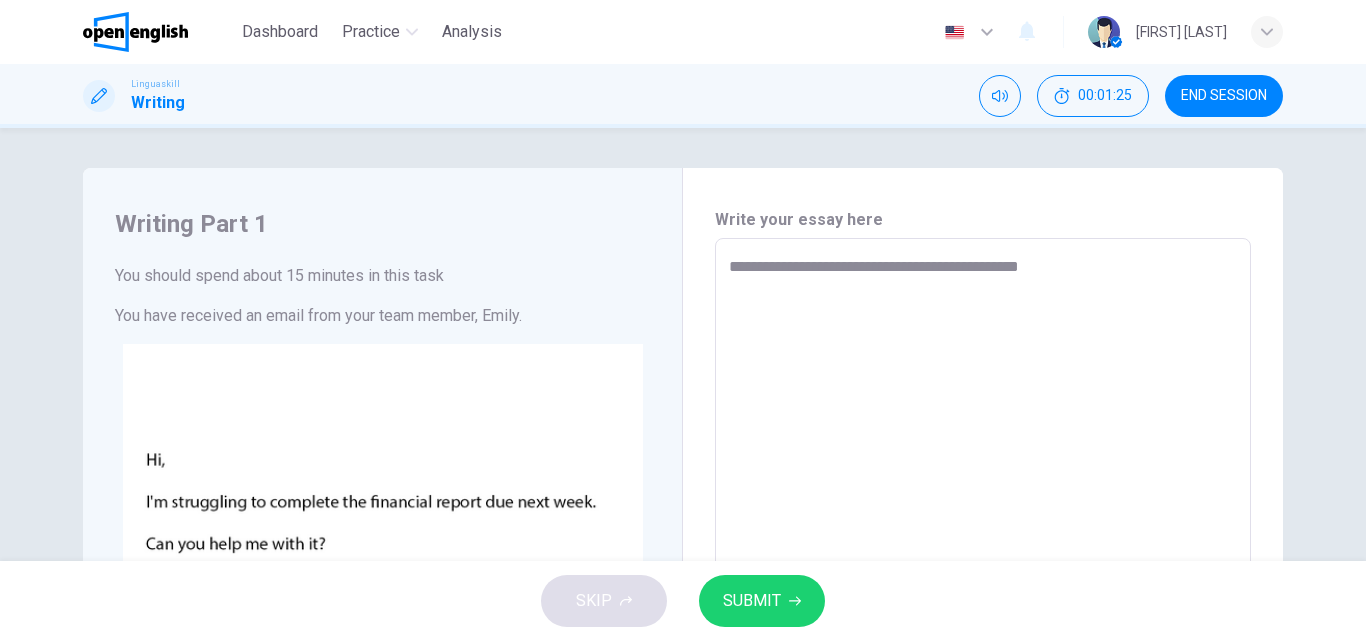 type on "*" 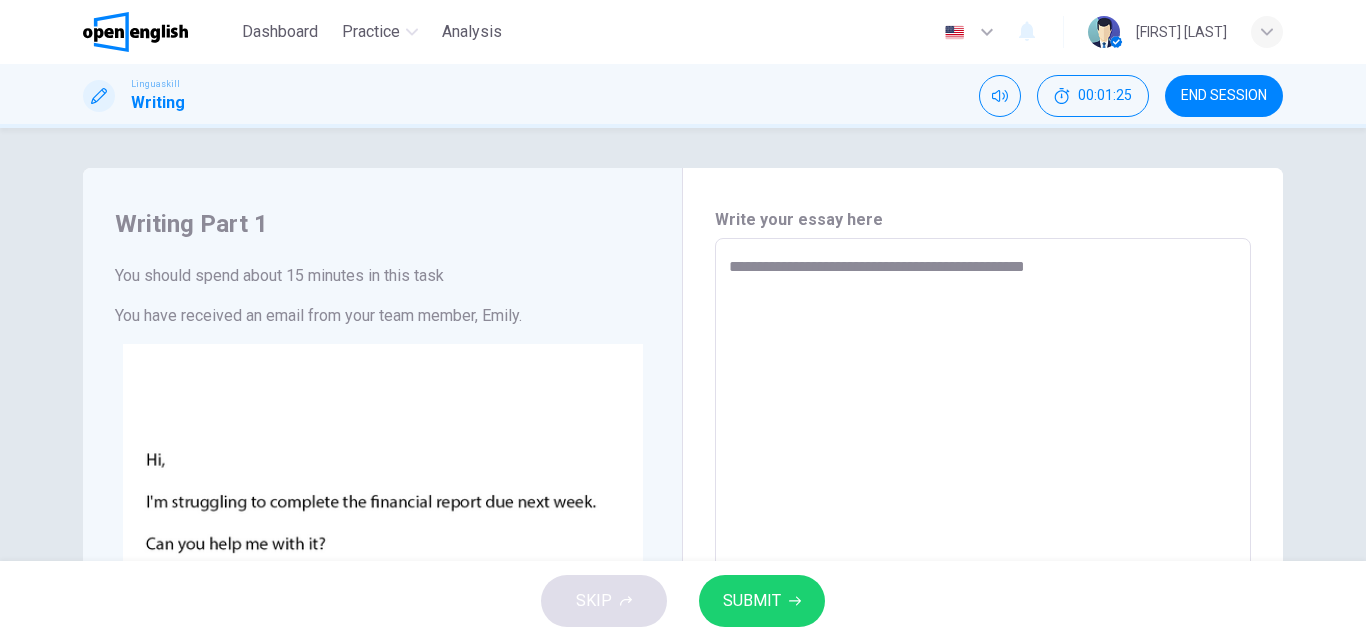 type on "*" 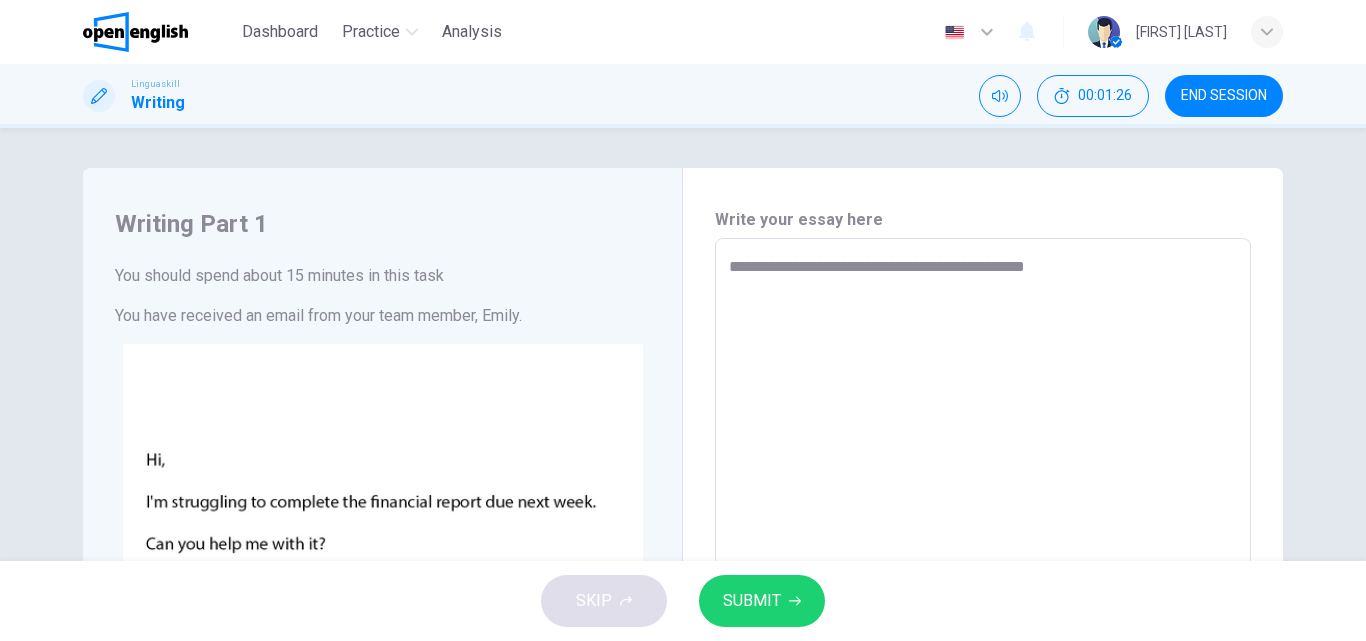 type on "**********" 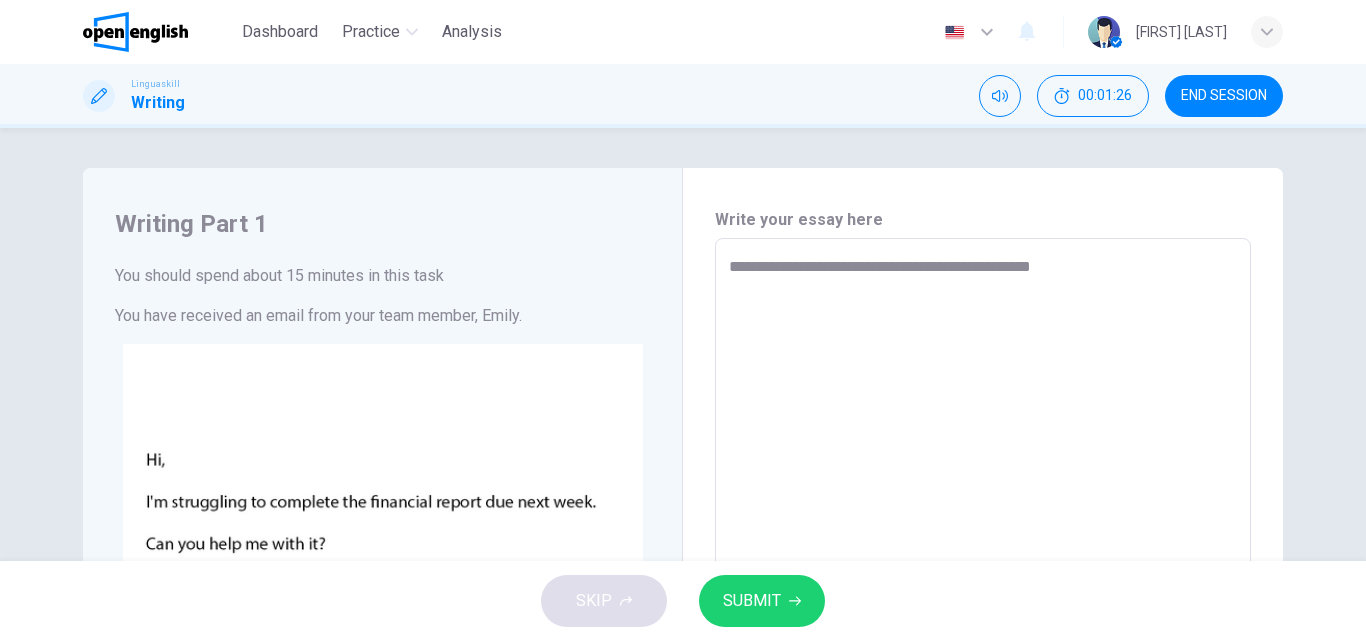 type on "*" 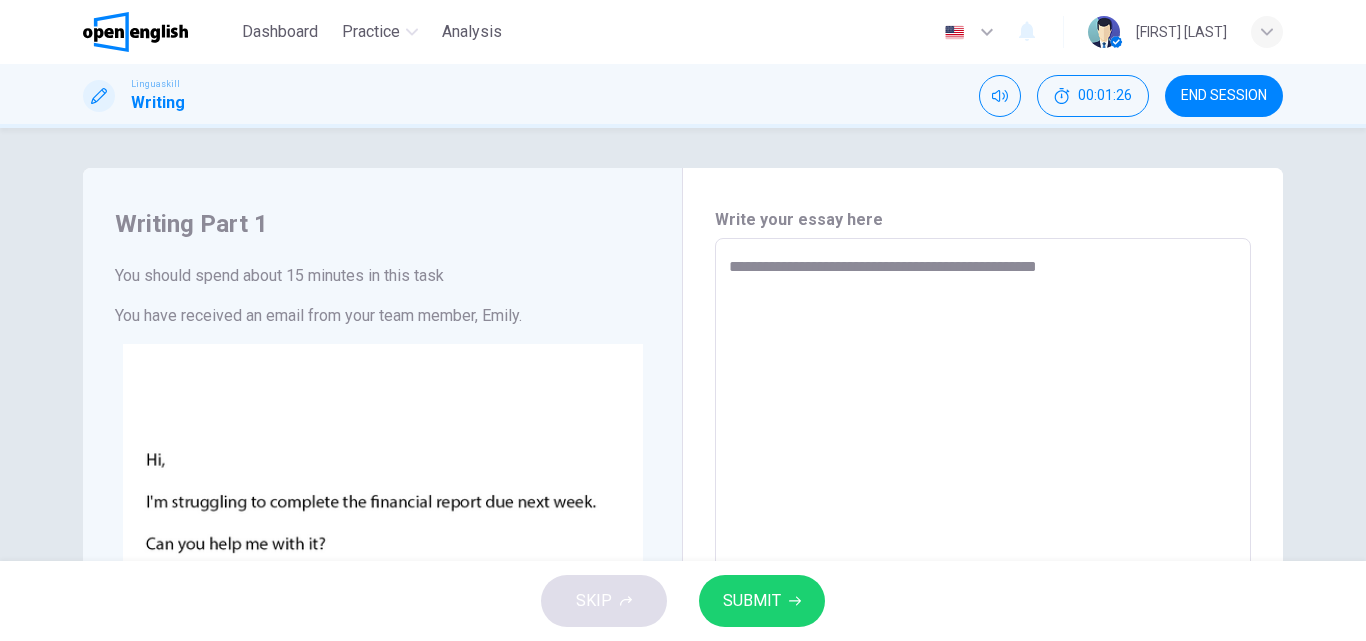 type on "*" 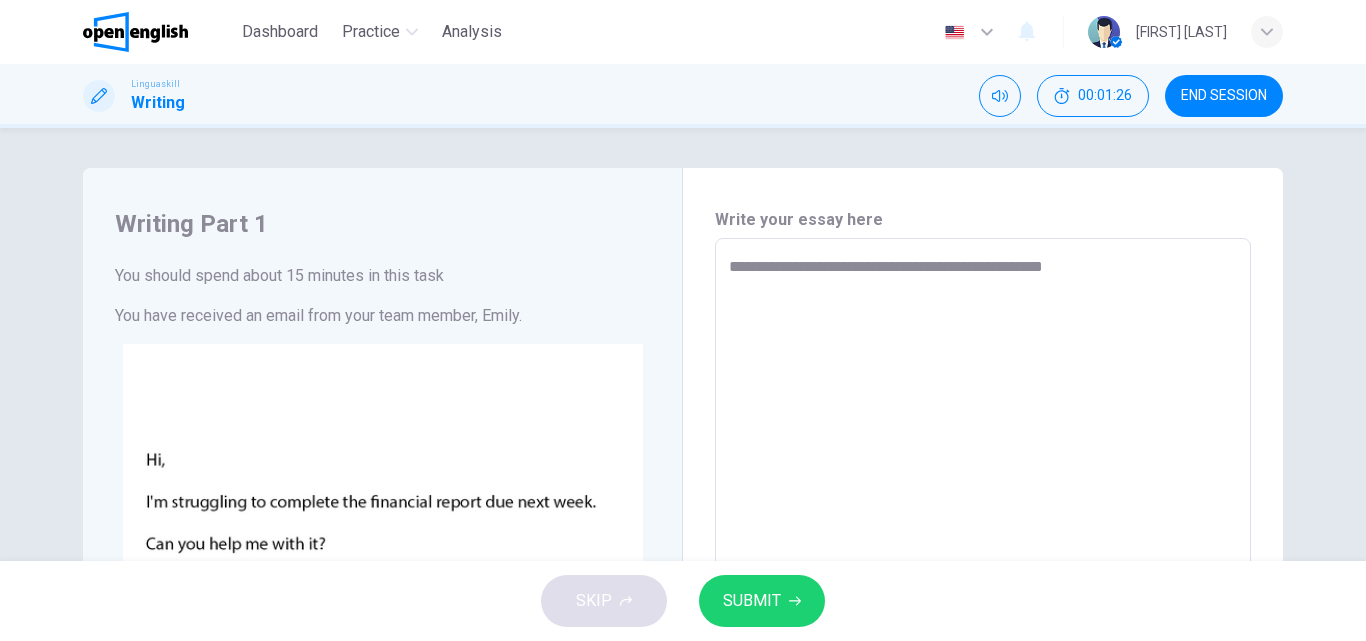 type on "**********" 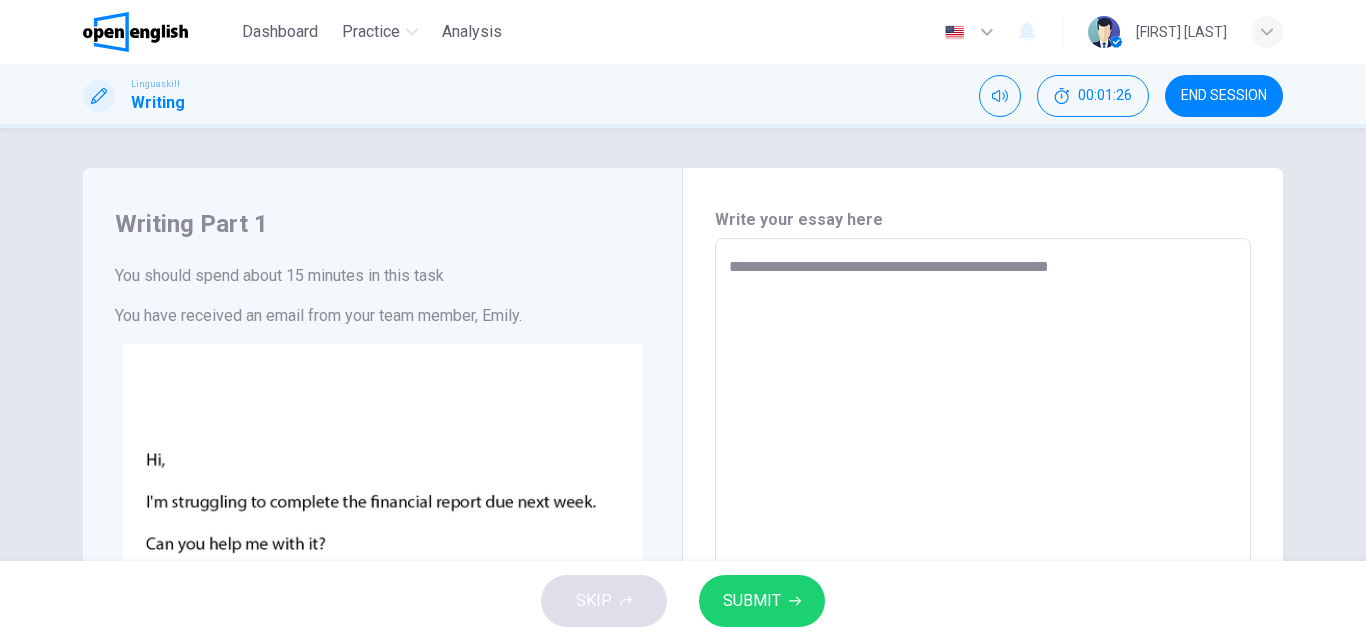type on "*" 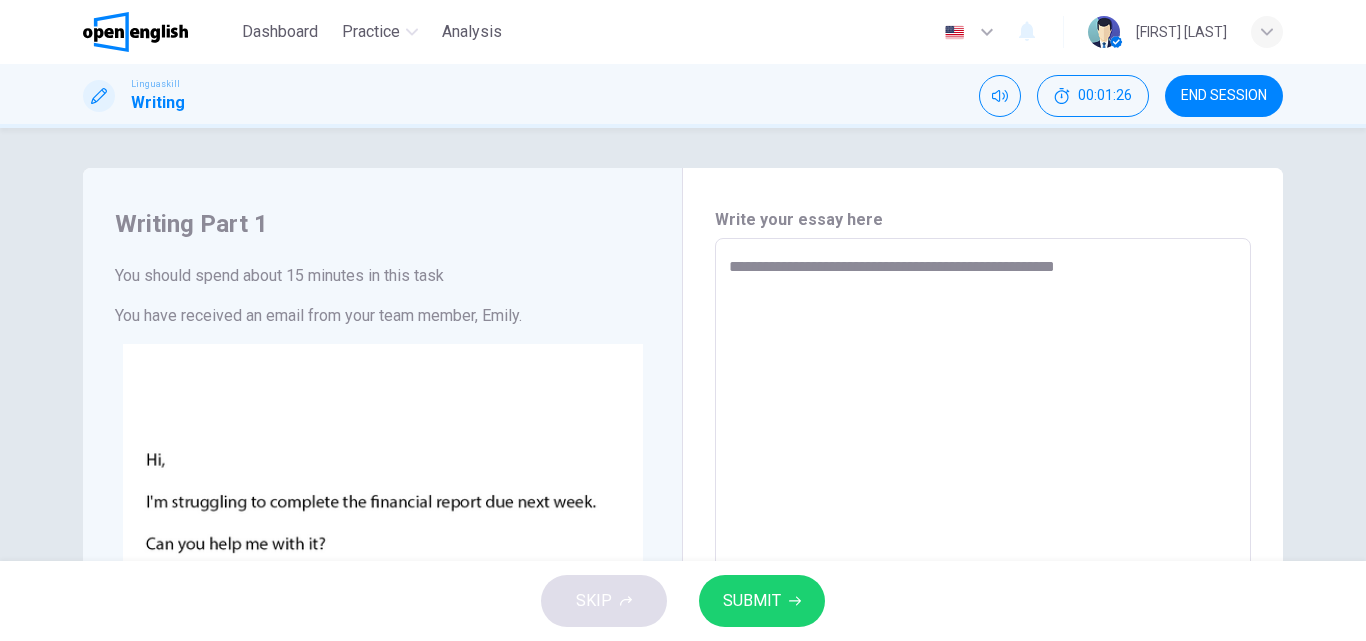 type on "*" 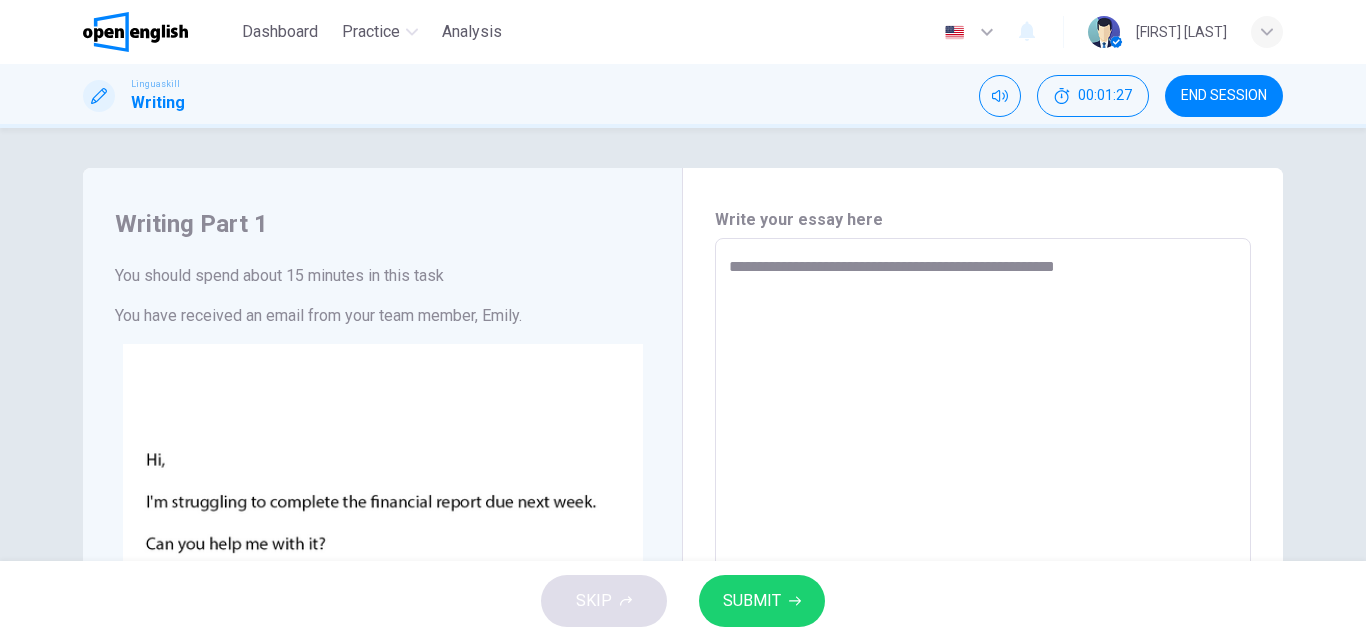 type on "**********" 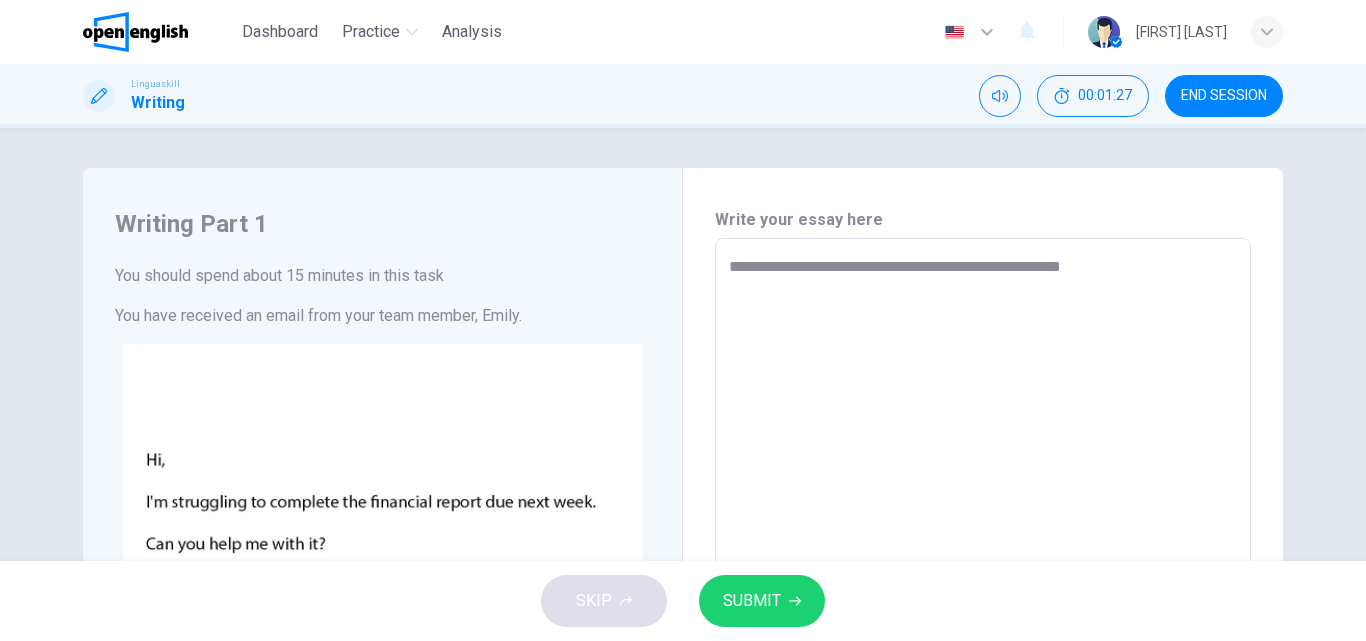 type on "*" 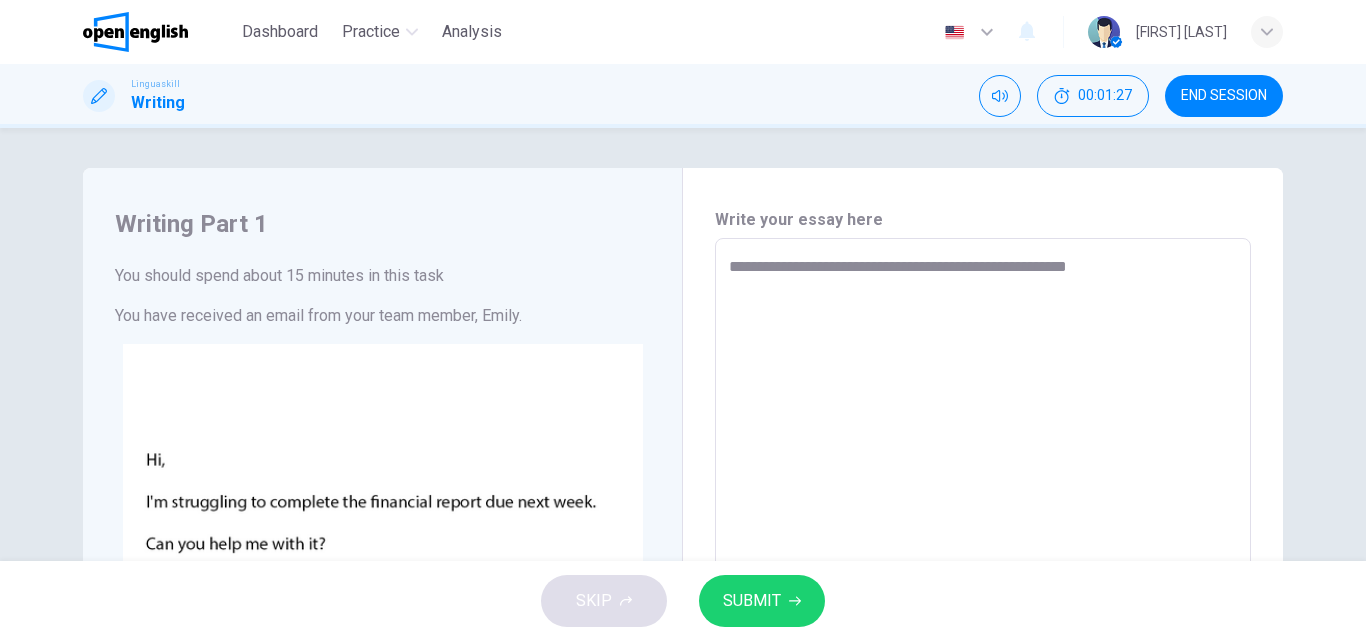 type on "*" 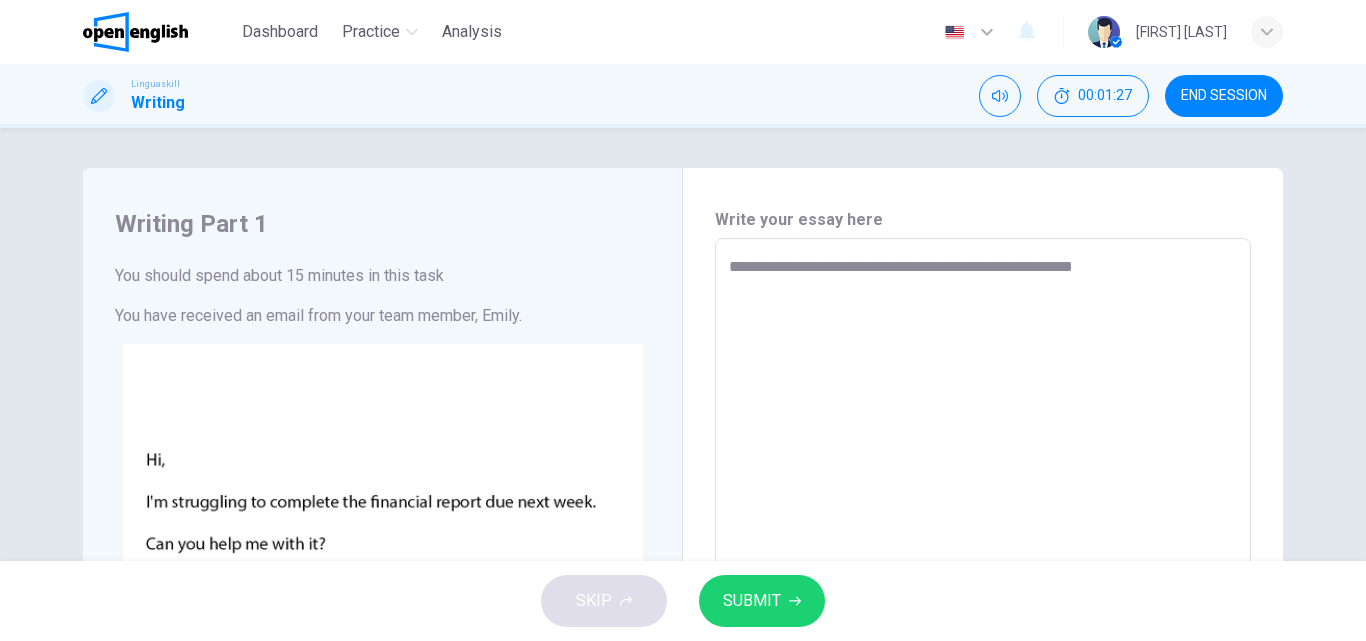 type on "*" 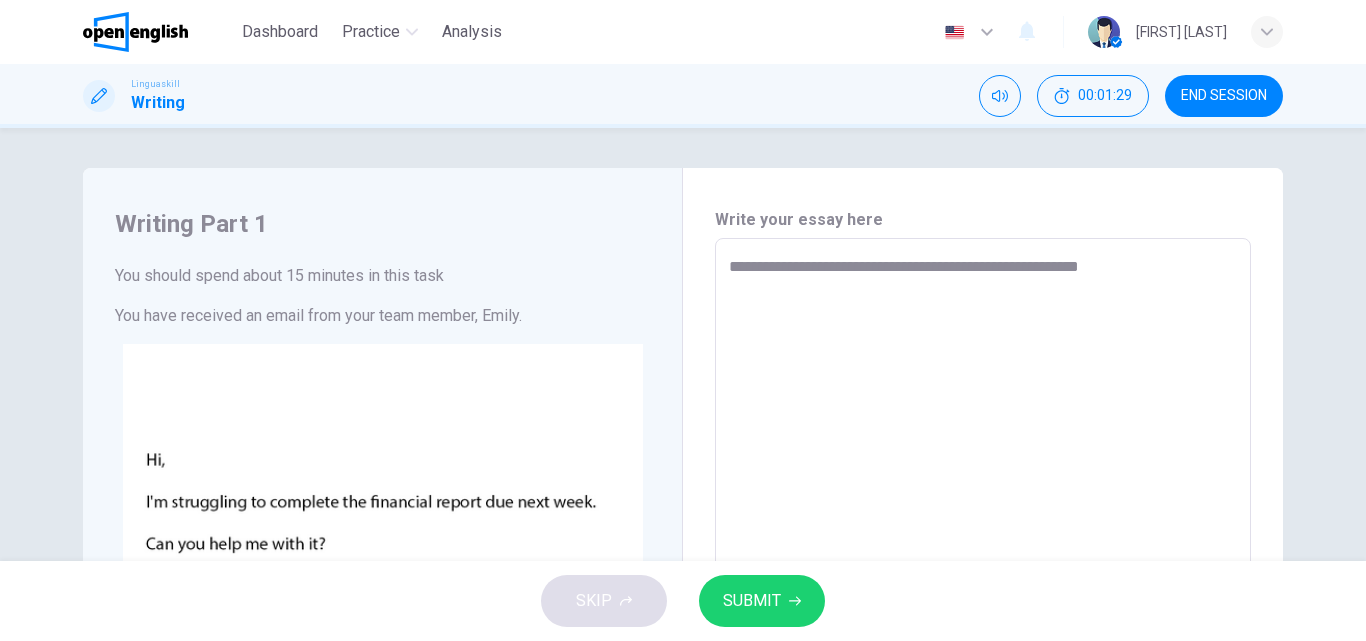 type on "**********" 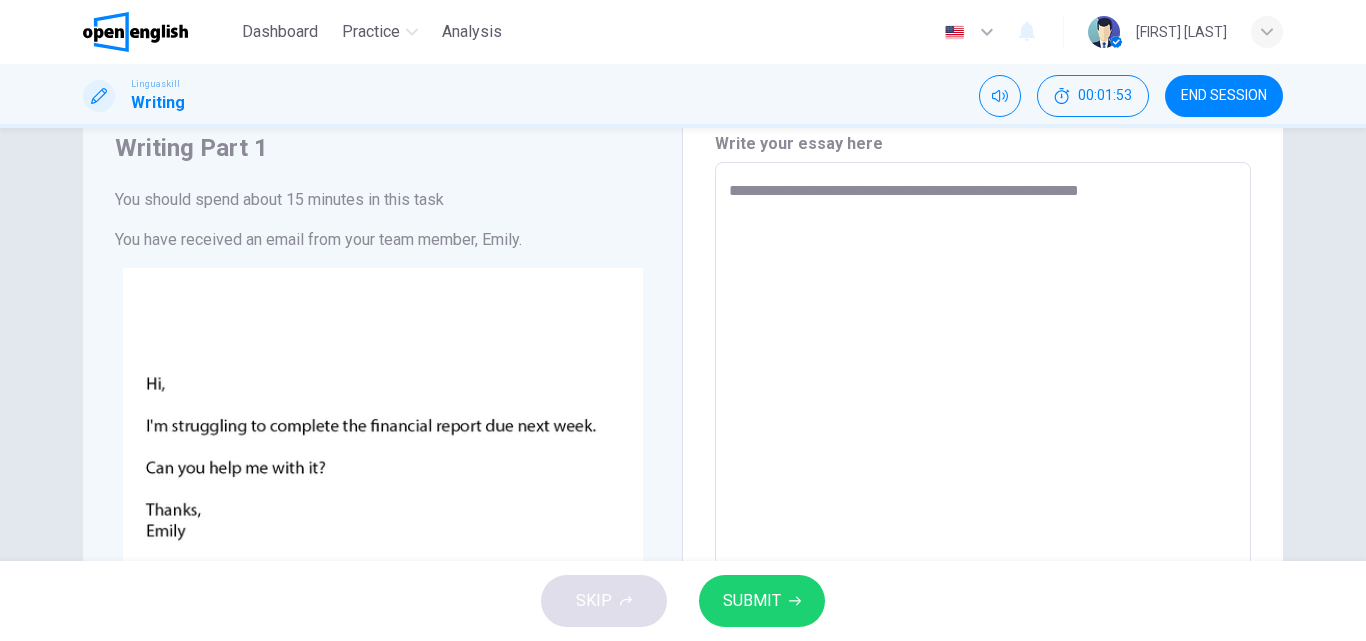 scroll, scrollTop: 78, scrollLeft: 0, axis: vertical 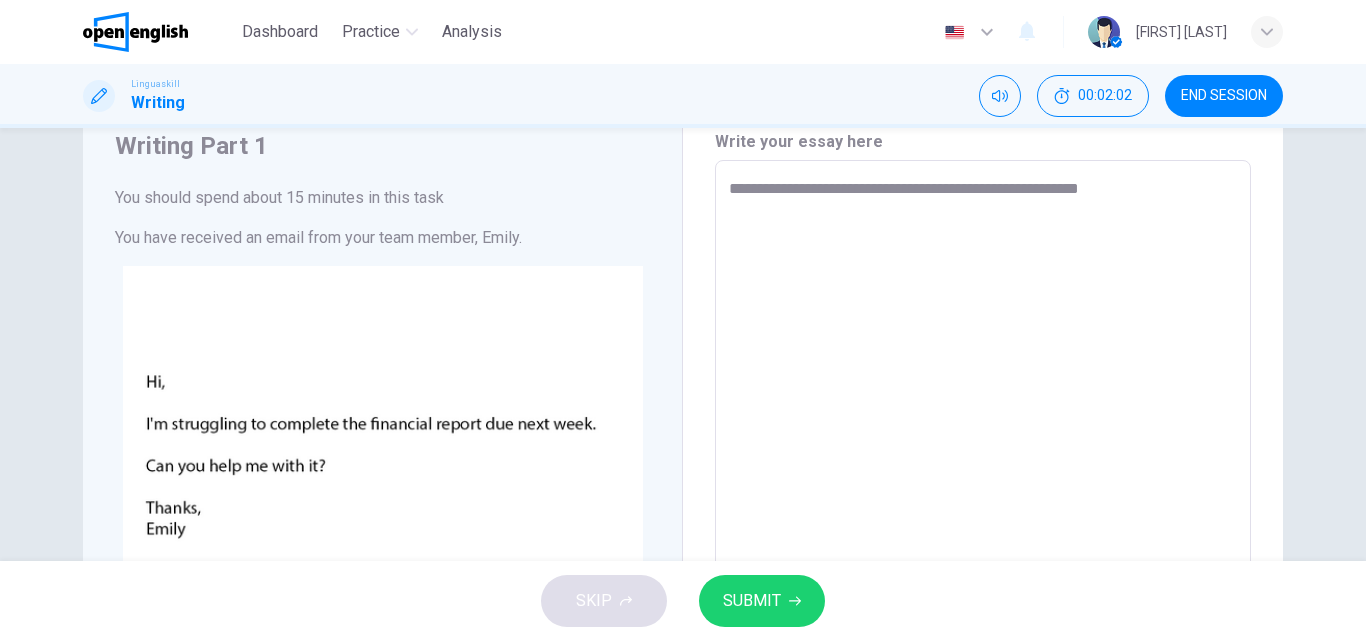 click on "**********" at bounding box center (683, 344) 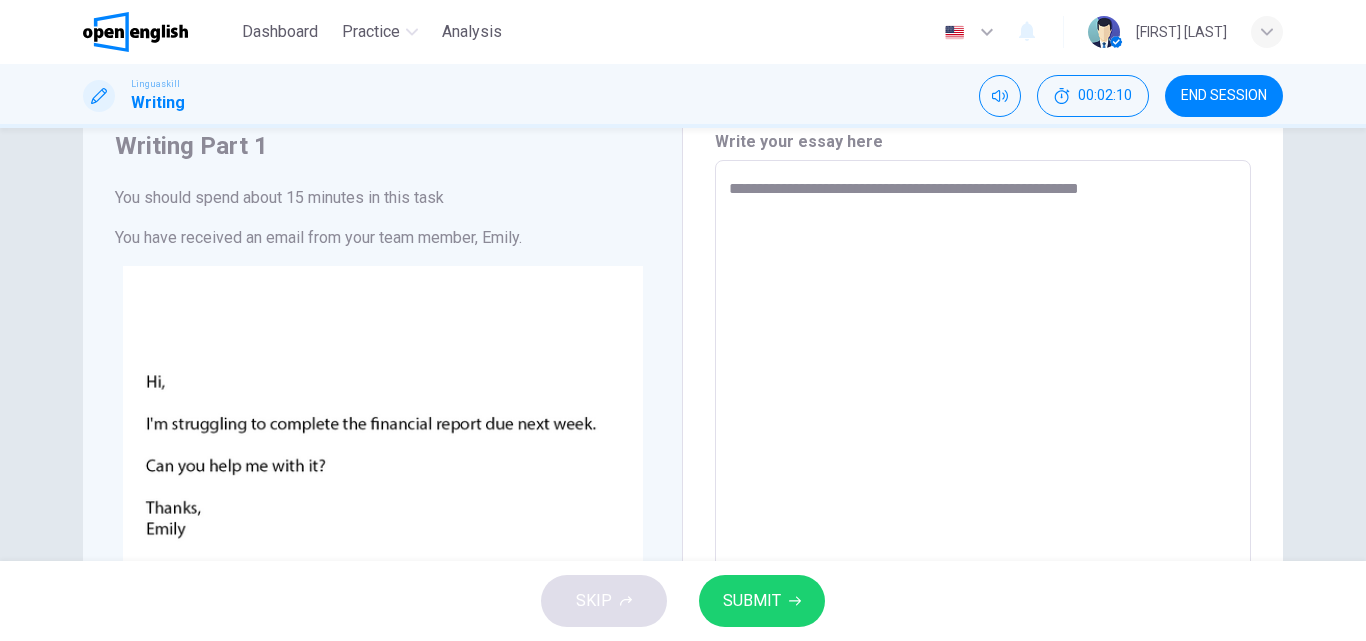 scroll, scrollTop: 0, scrollLeft: 0, axis: both 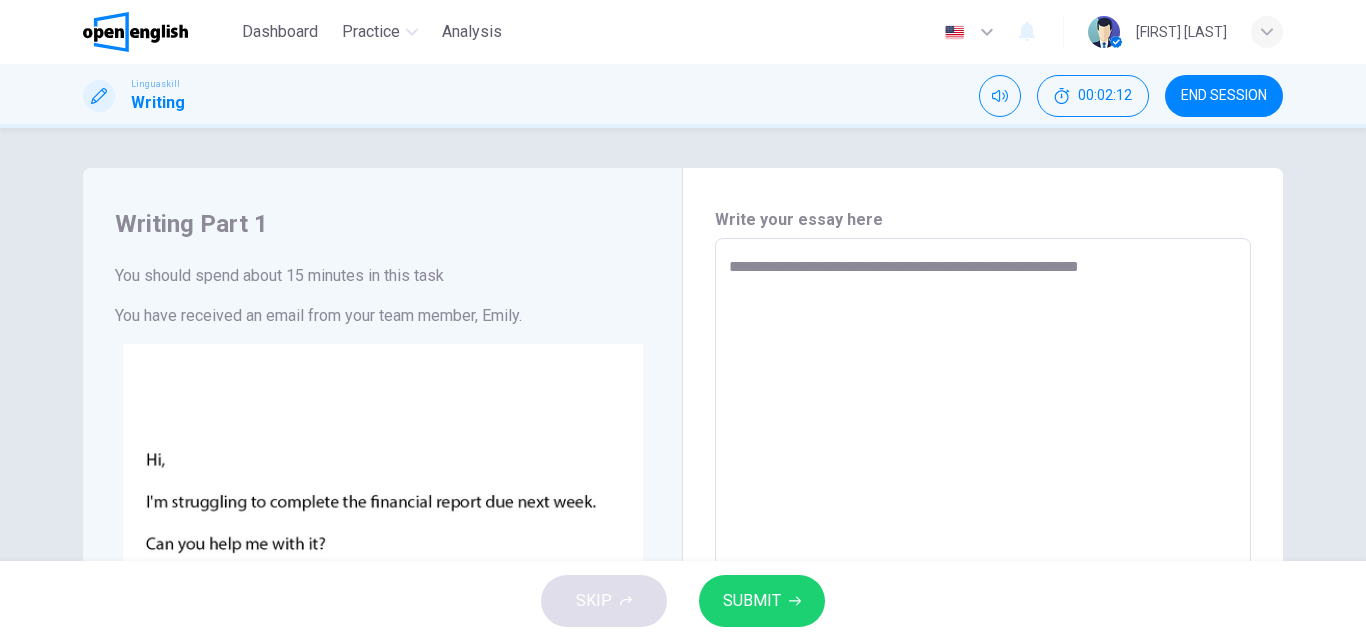 type on "*" 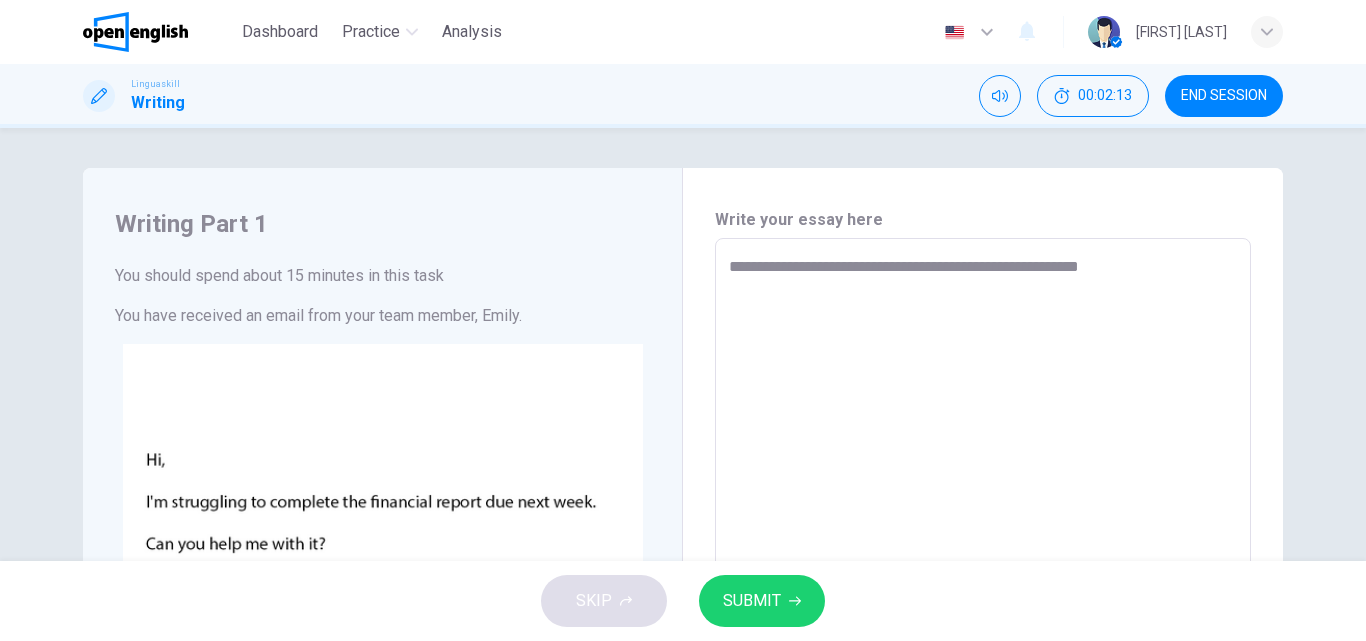 type on "**********" 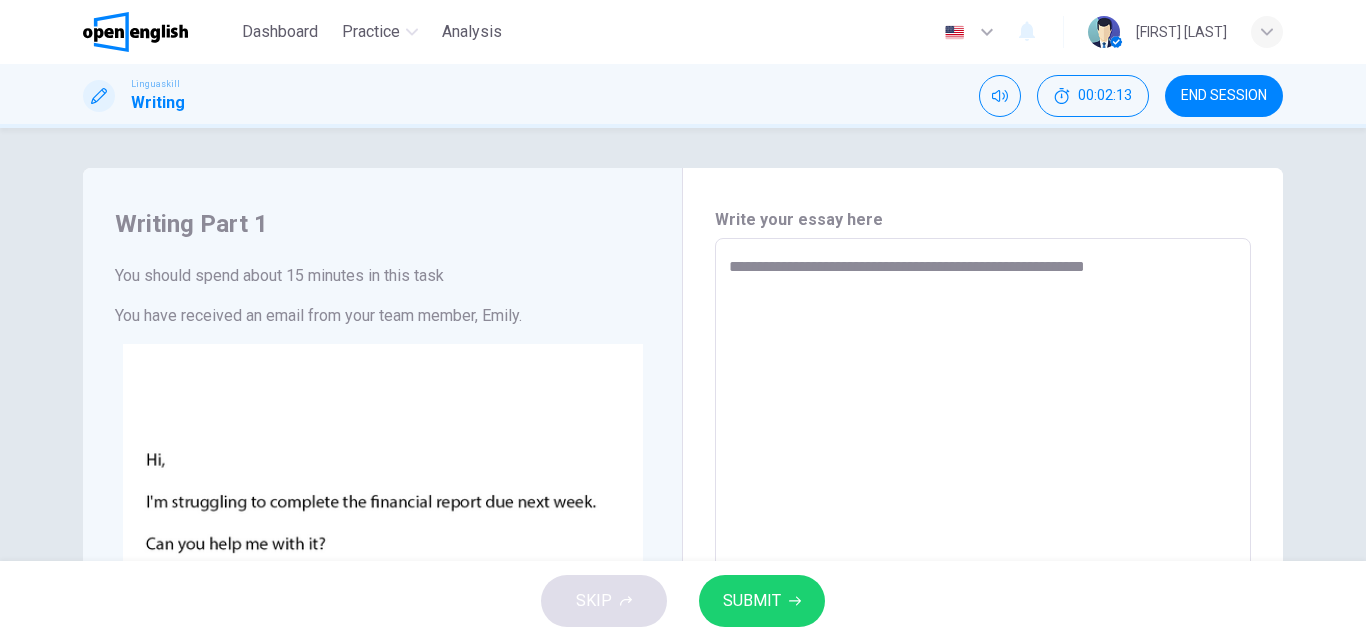 type on "*" 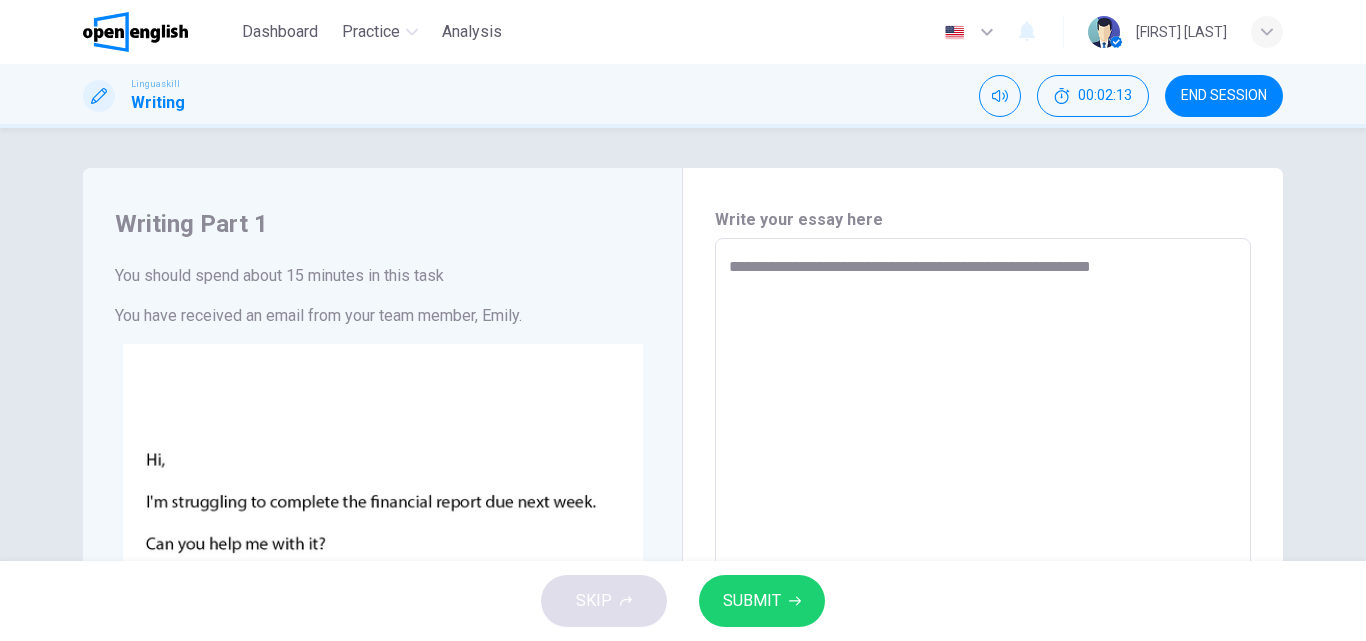 type on "*" 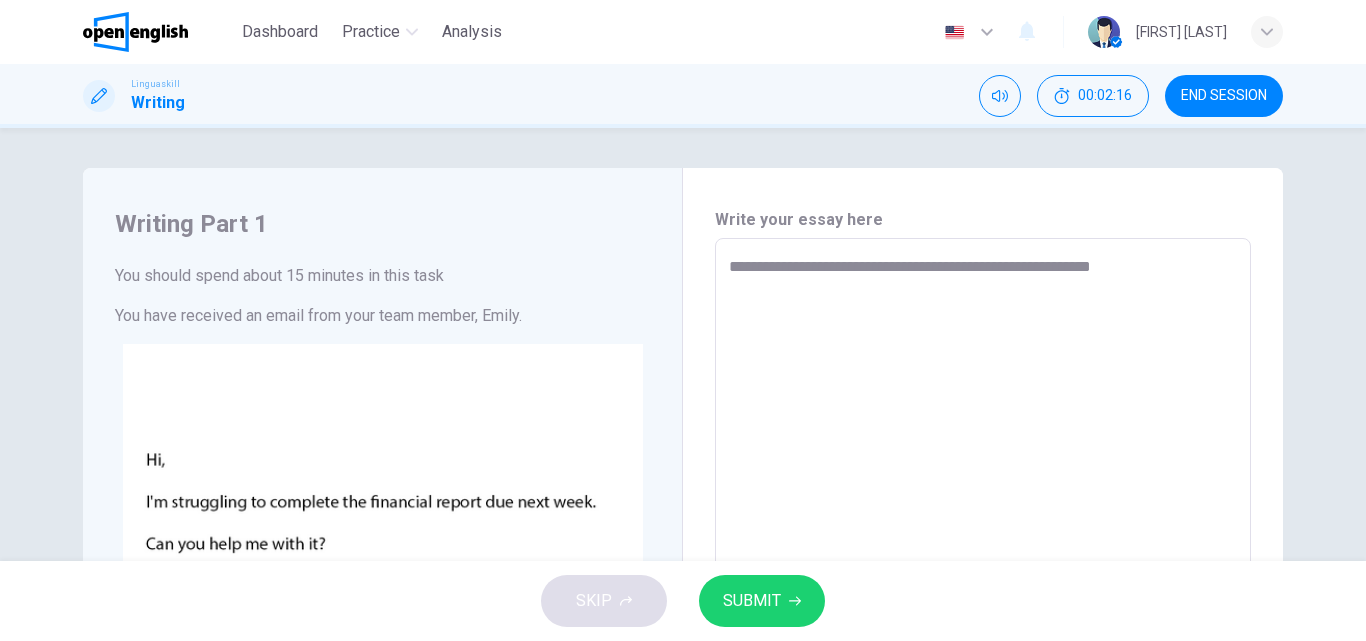 type on "**********" 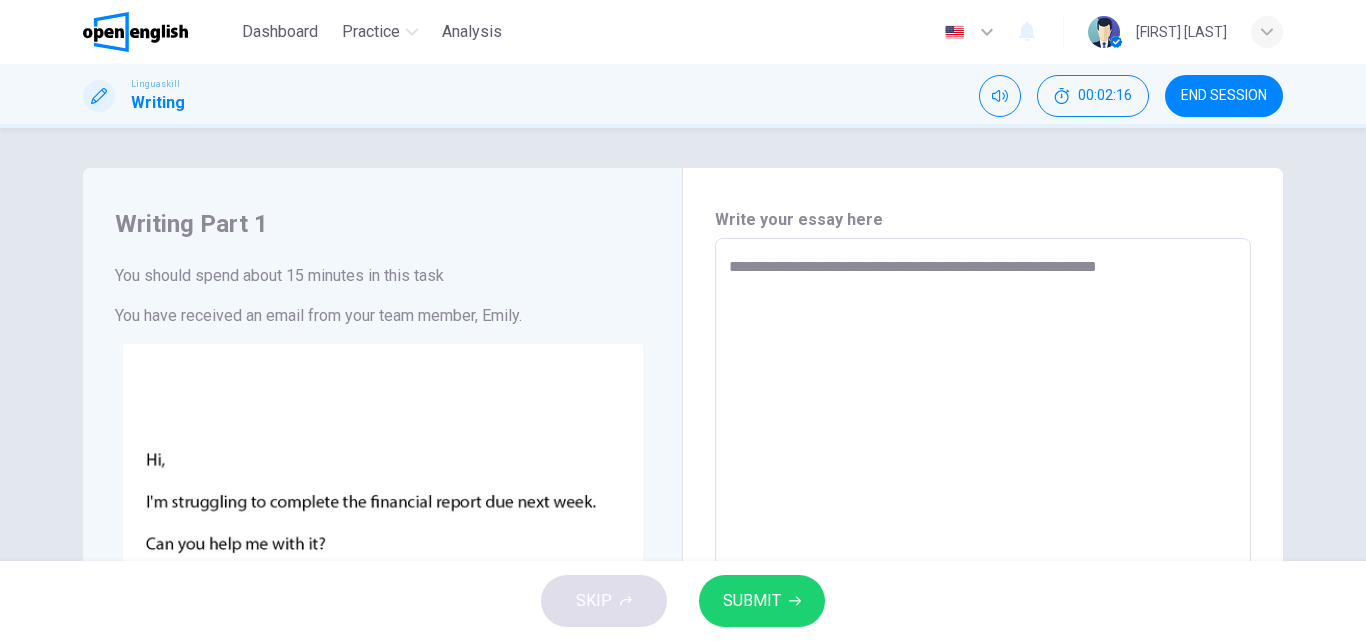type on "*" 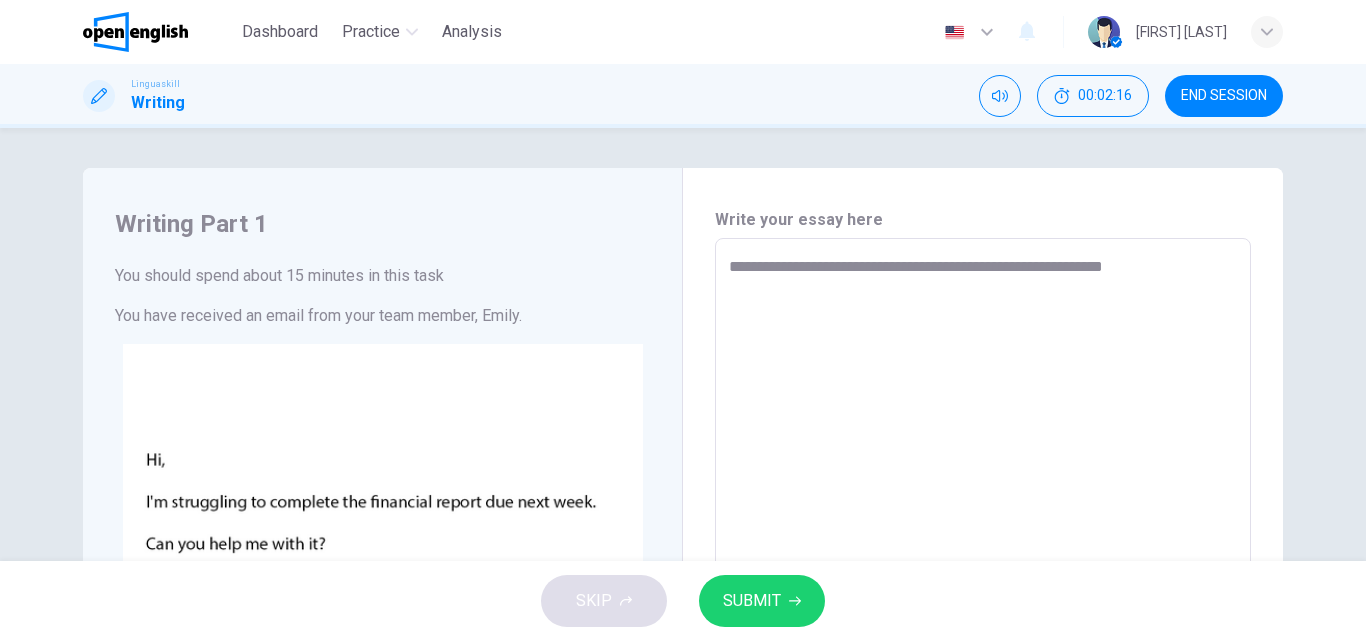 type on "*" 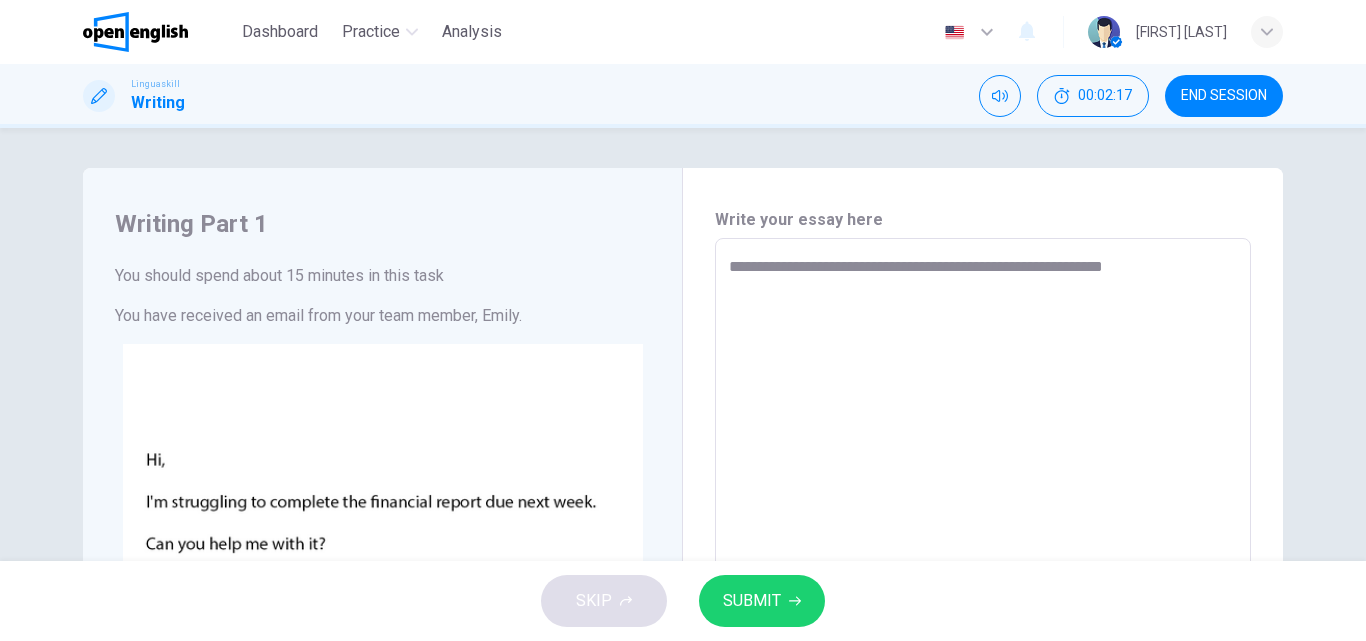 type on "**********" 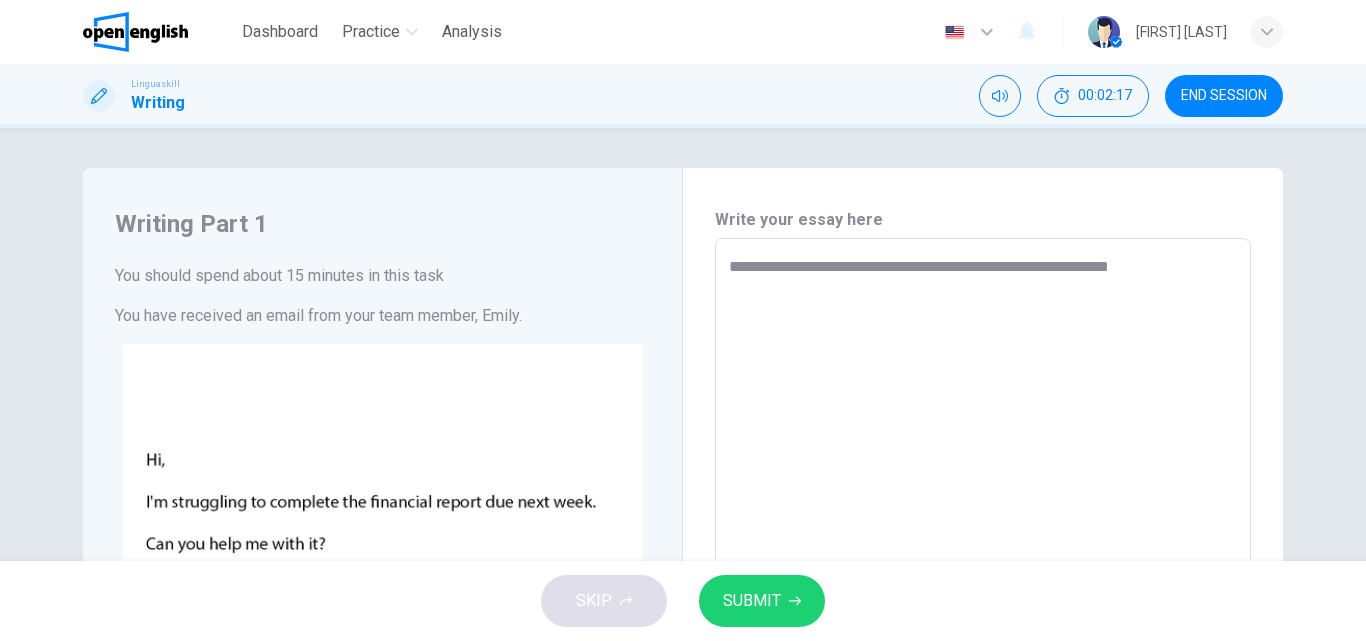 type on "*" 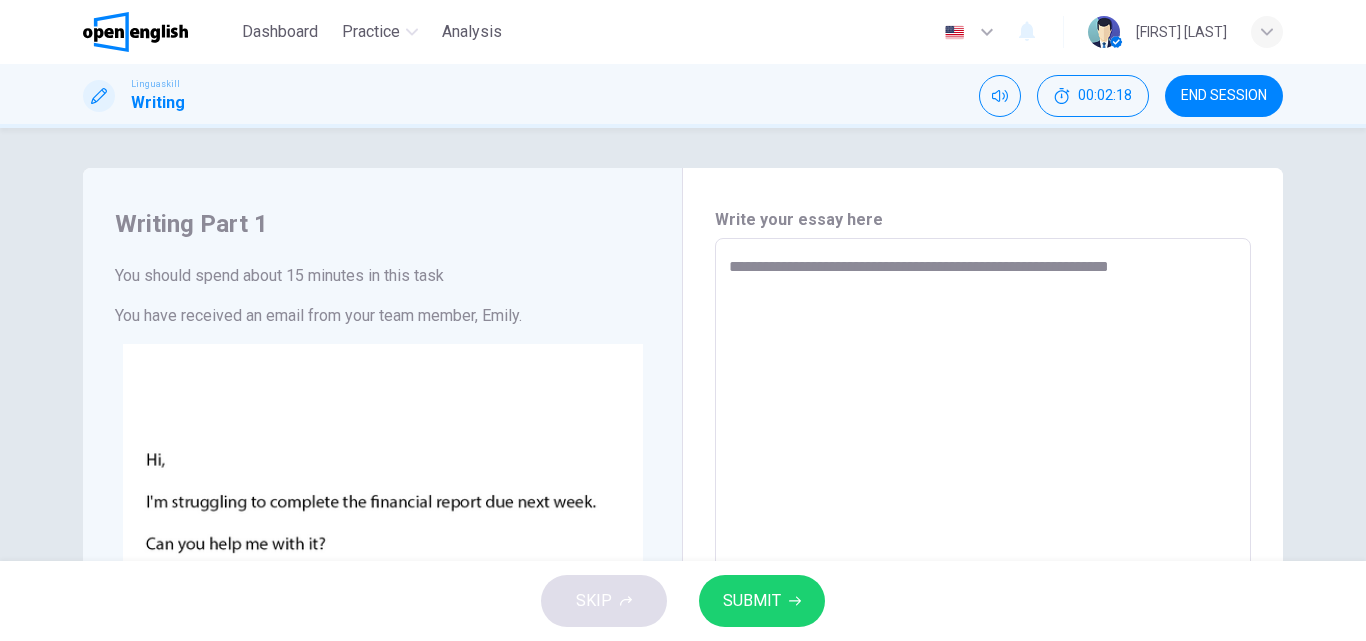 type on "**********" 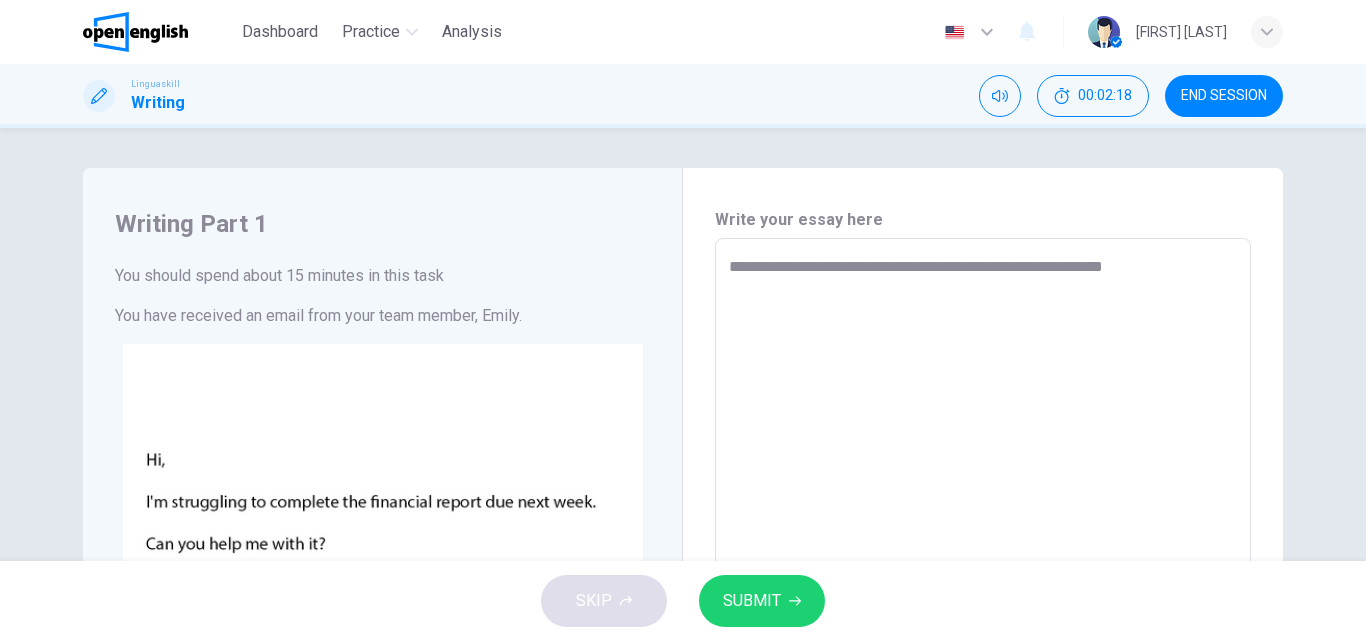 type on "*" 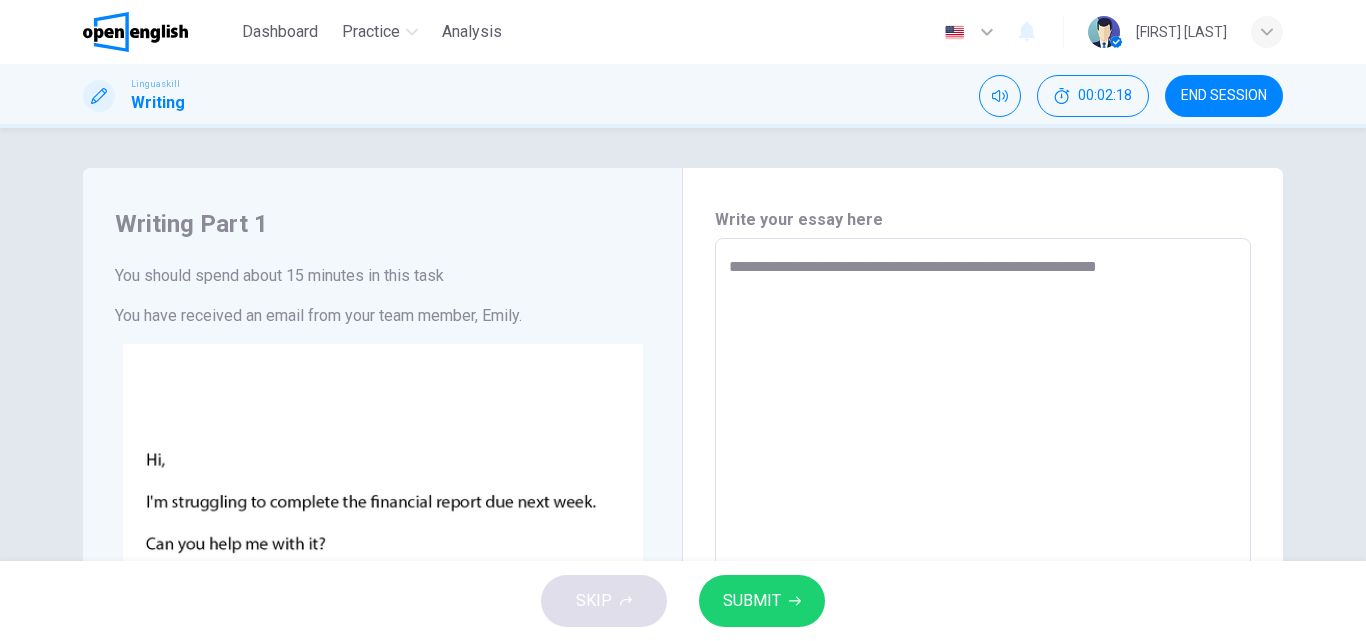 type on "*" 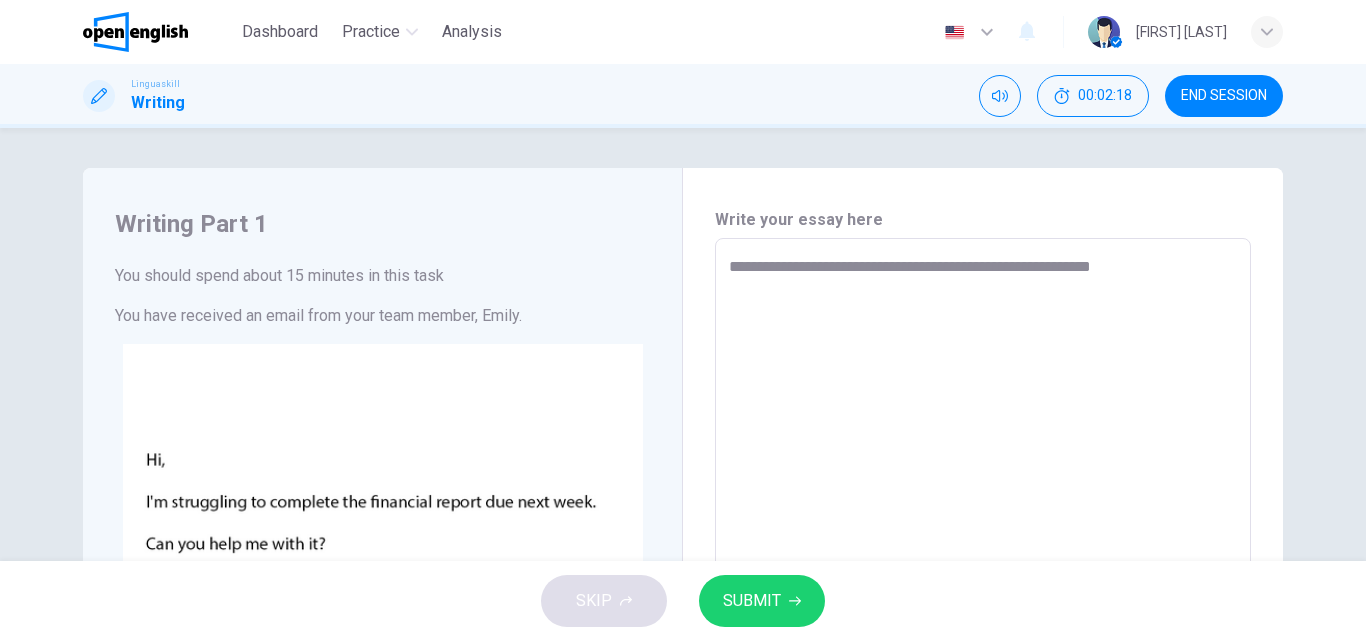 type on "*" 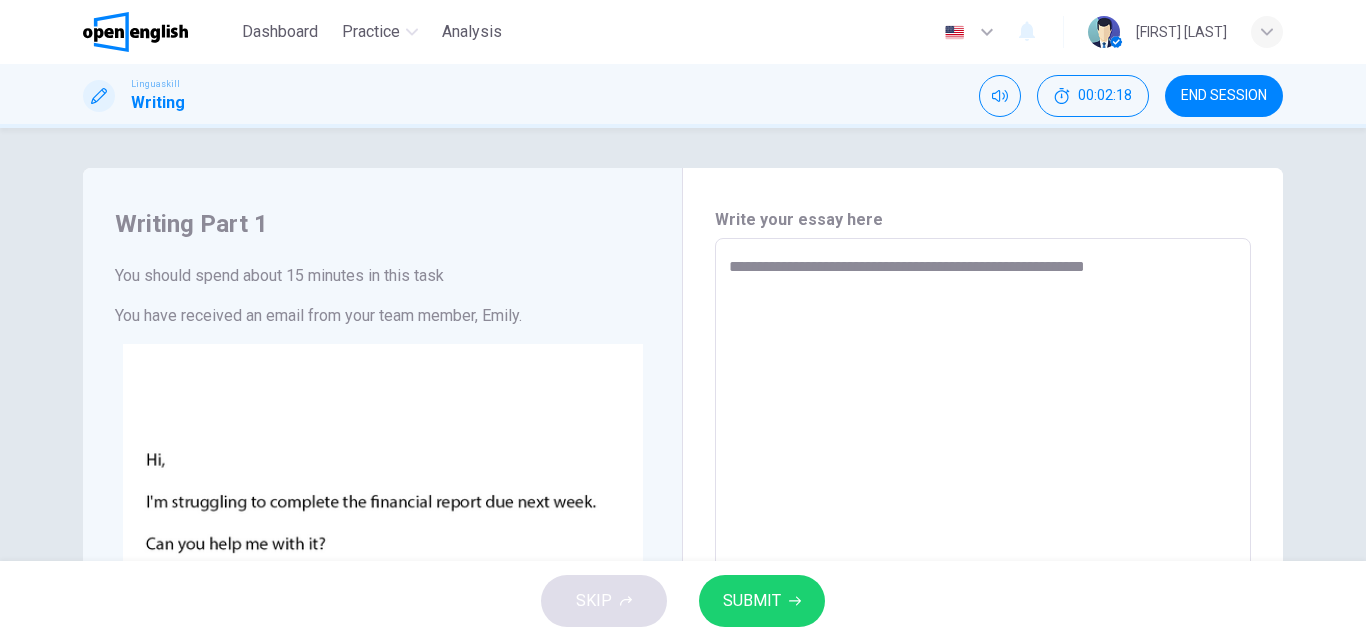type on "*" 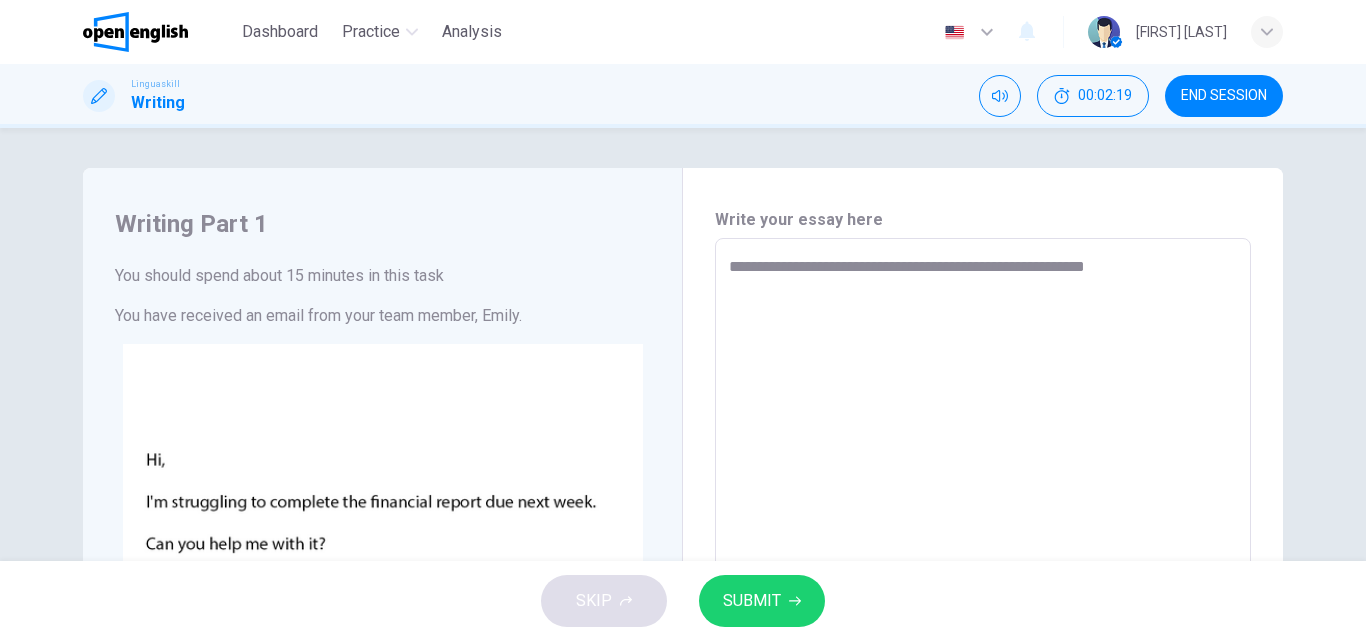 type on "**********" 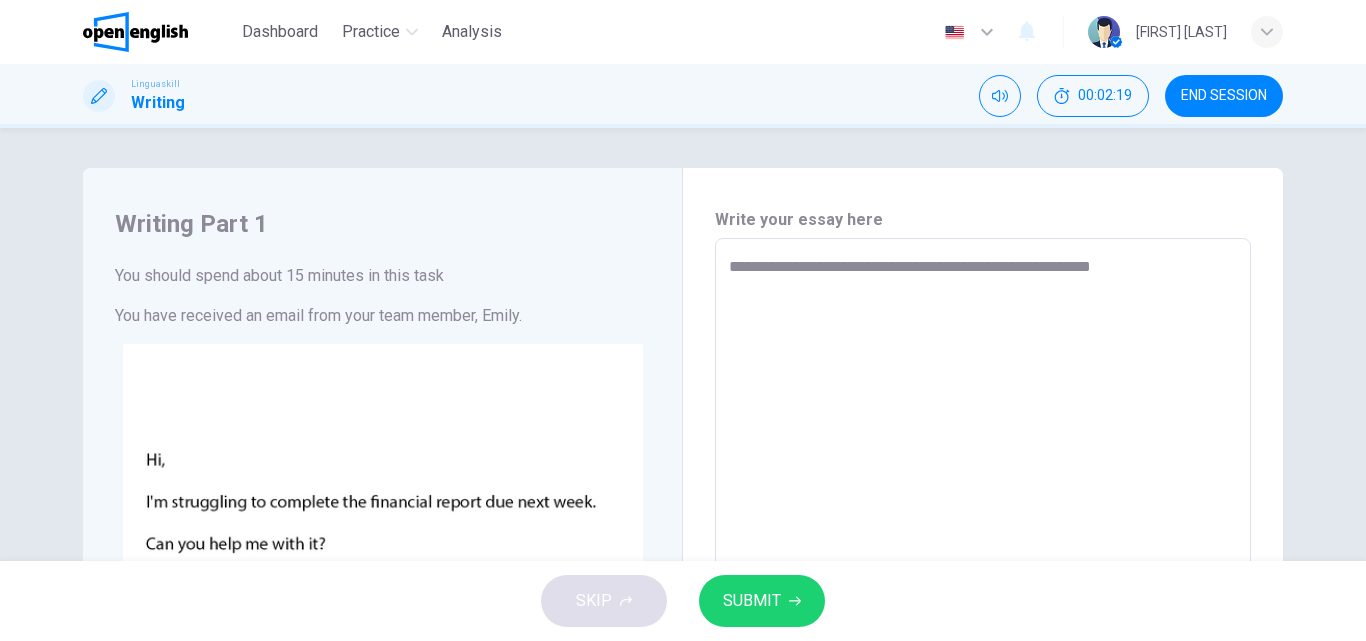 type on "*" 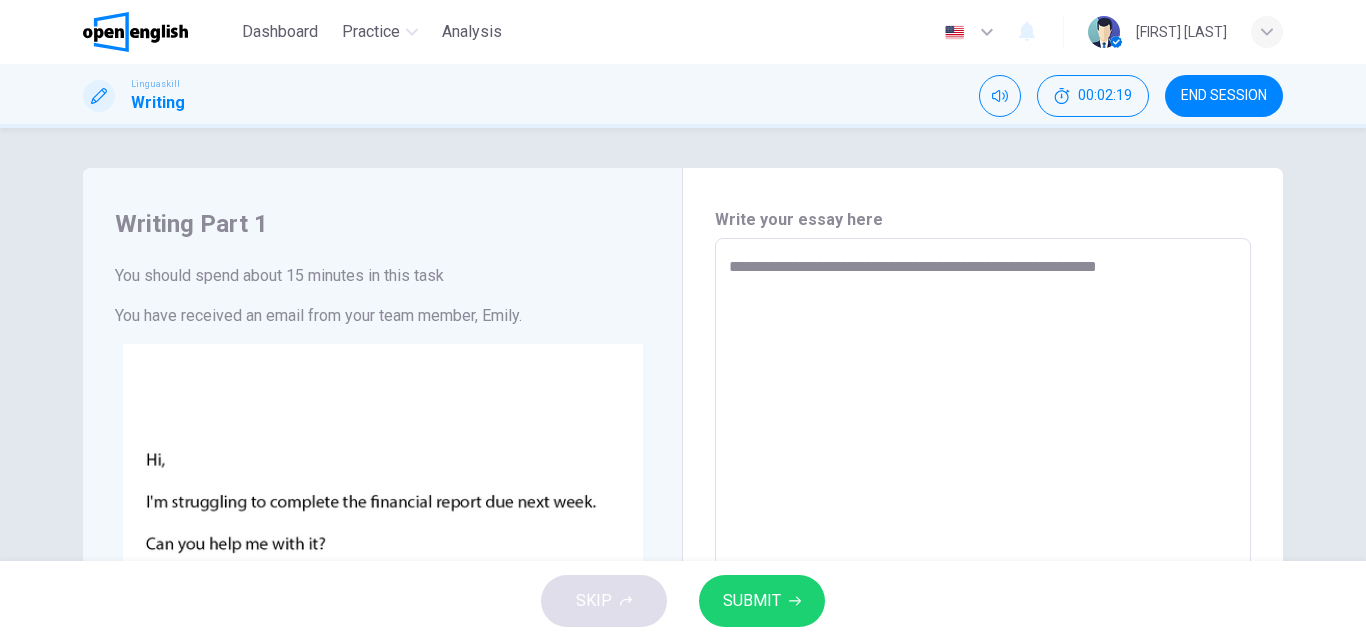 type on "*" 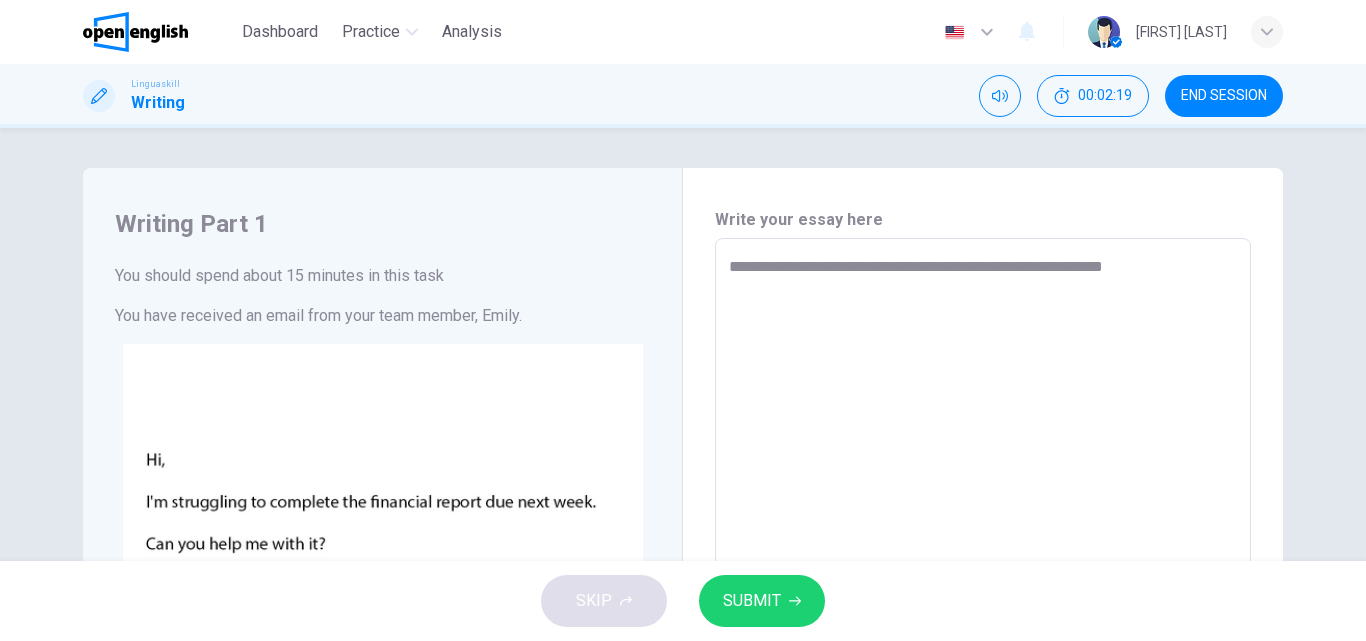 type on "*" 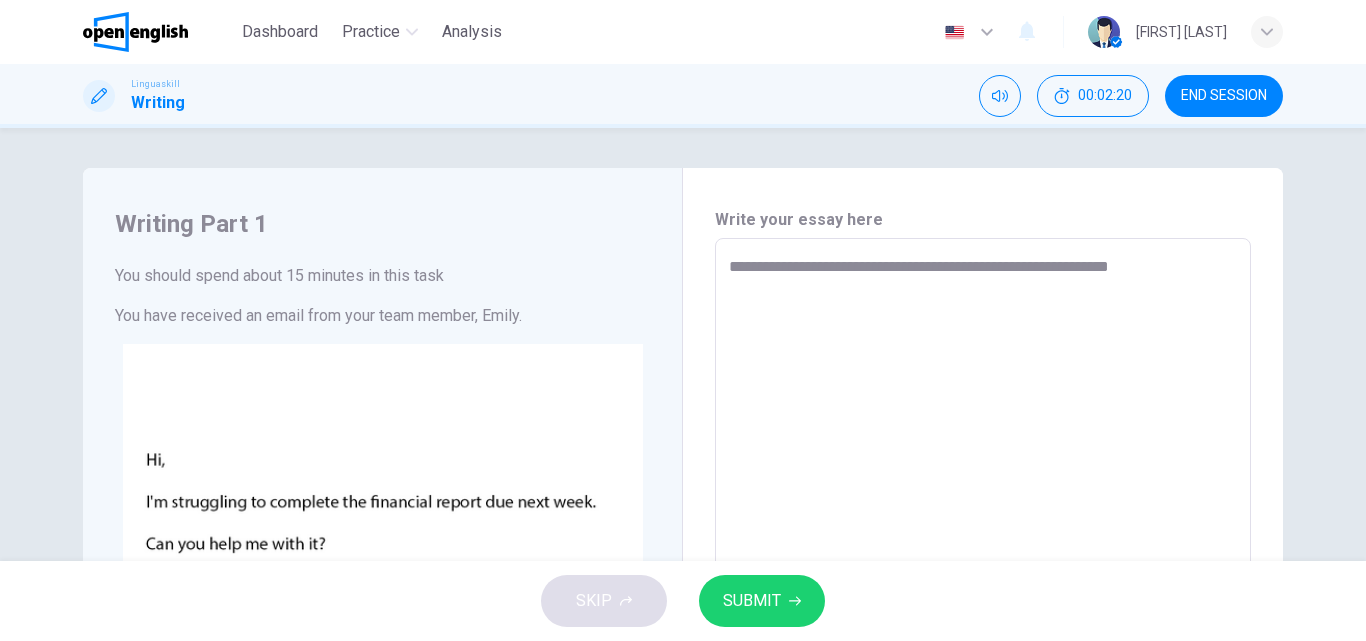 type on "*" 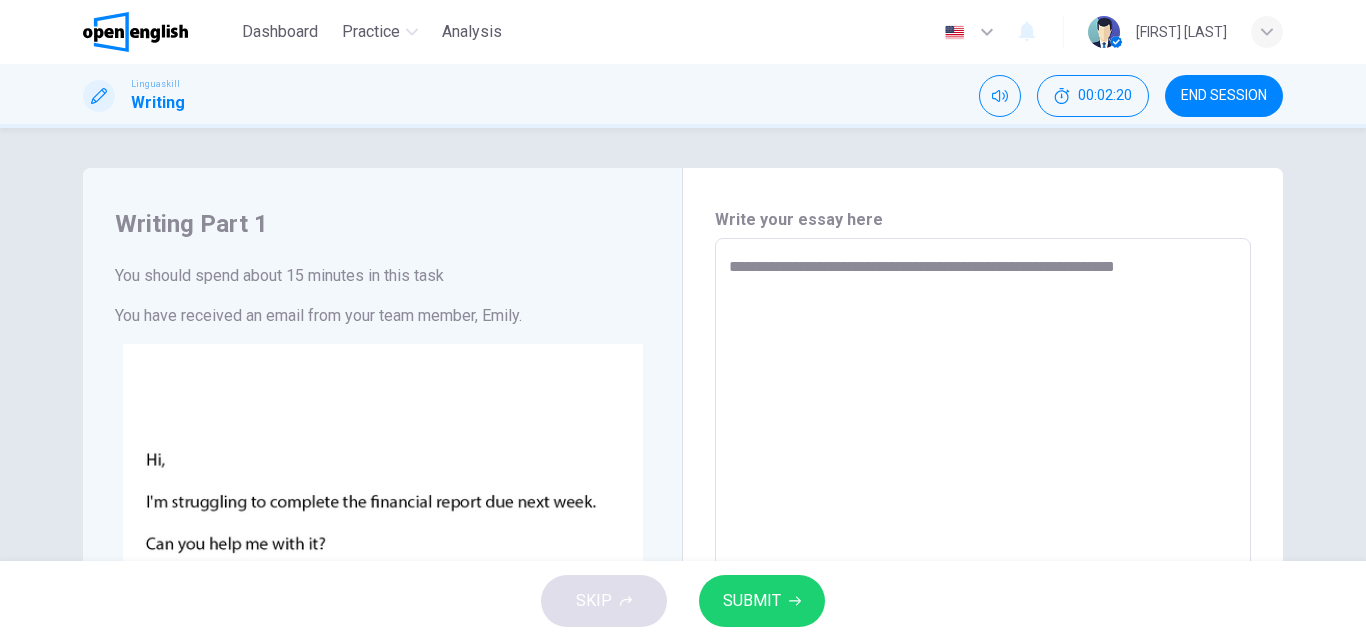 type on "**********" 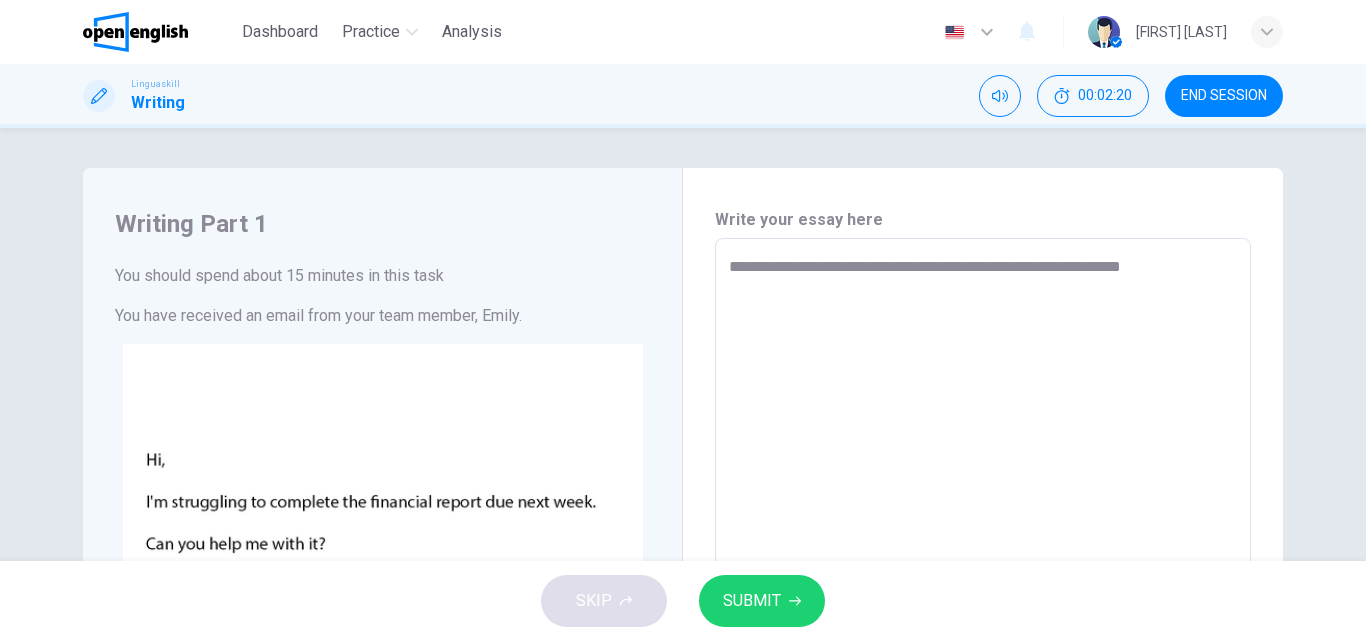 type on "*" 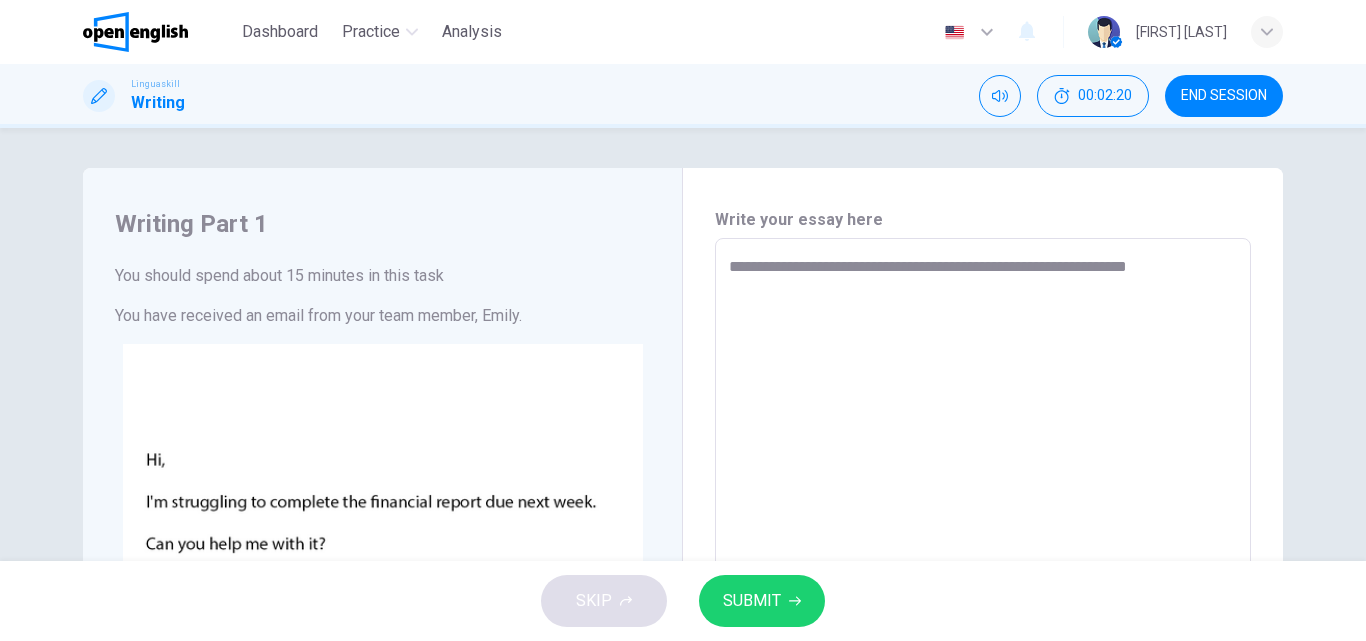 type on "*" 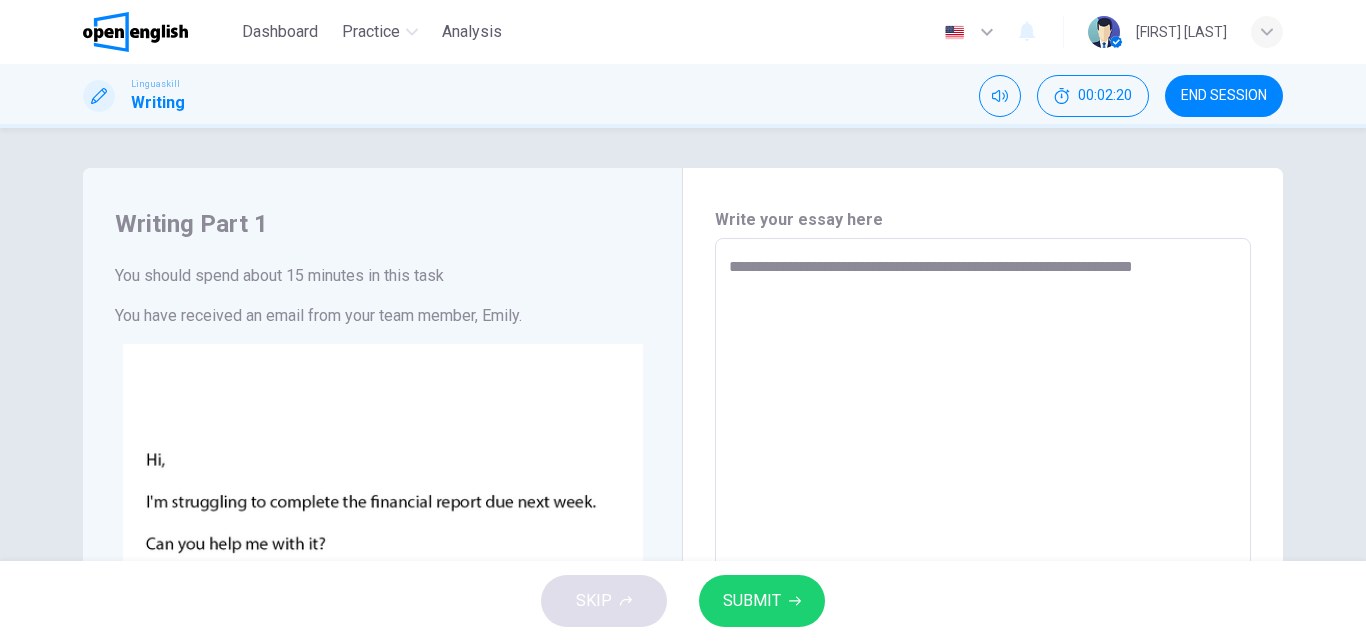 type on "*" 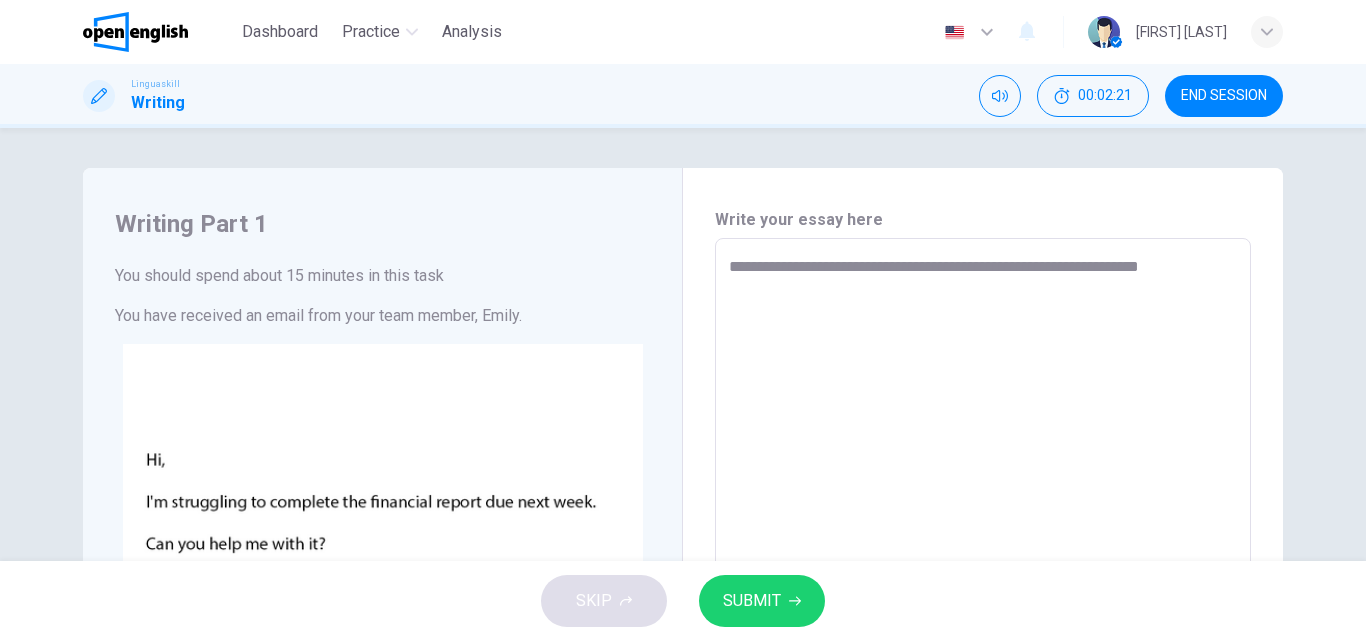 type on "*" 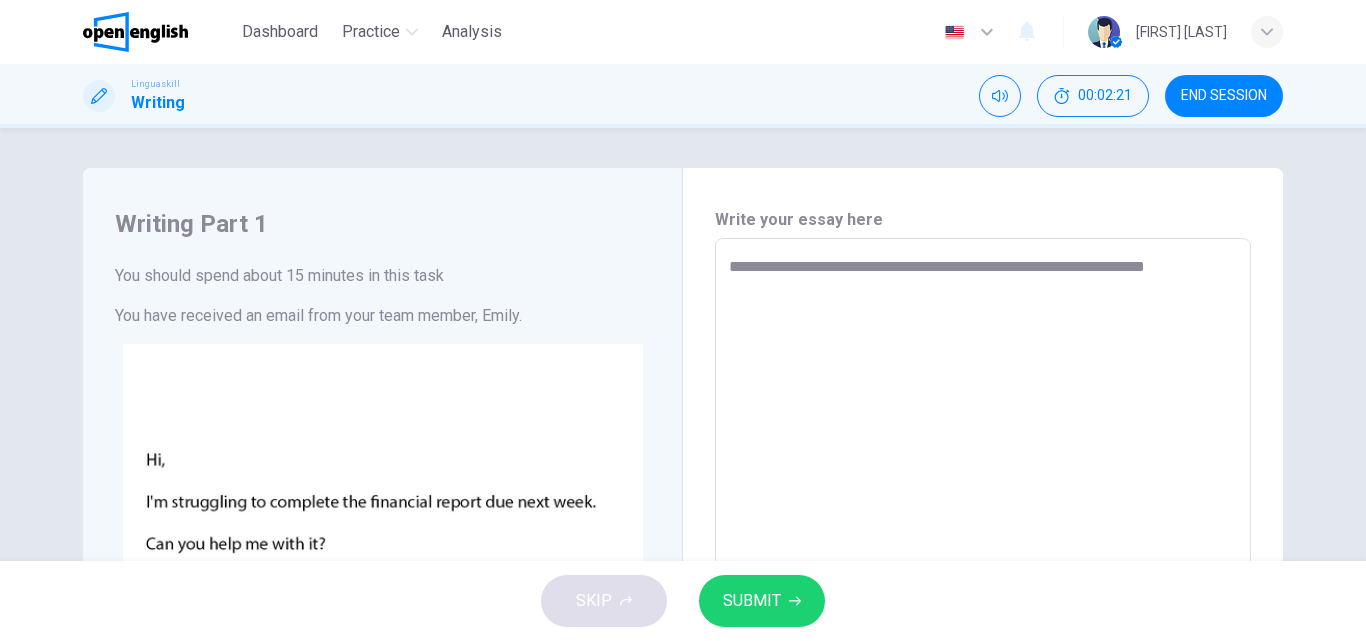 type on "*" 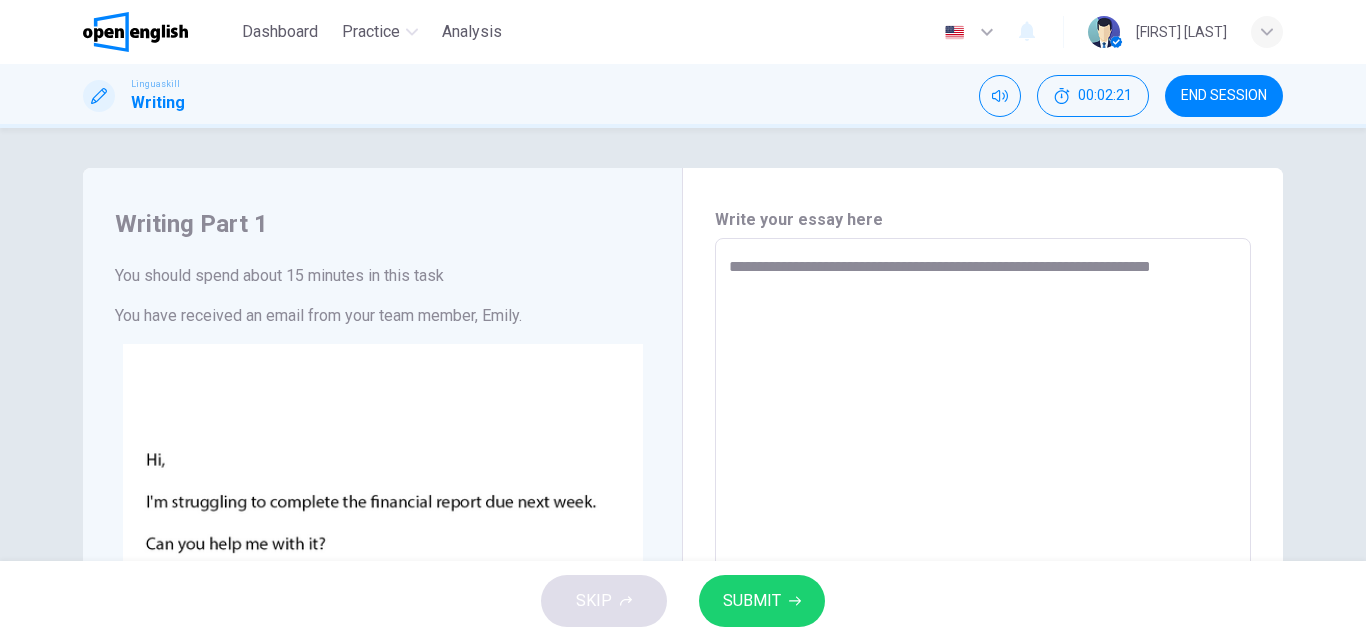 type on "*" 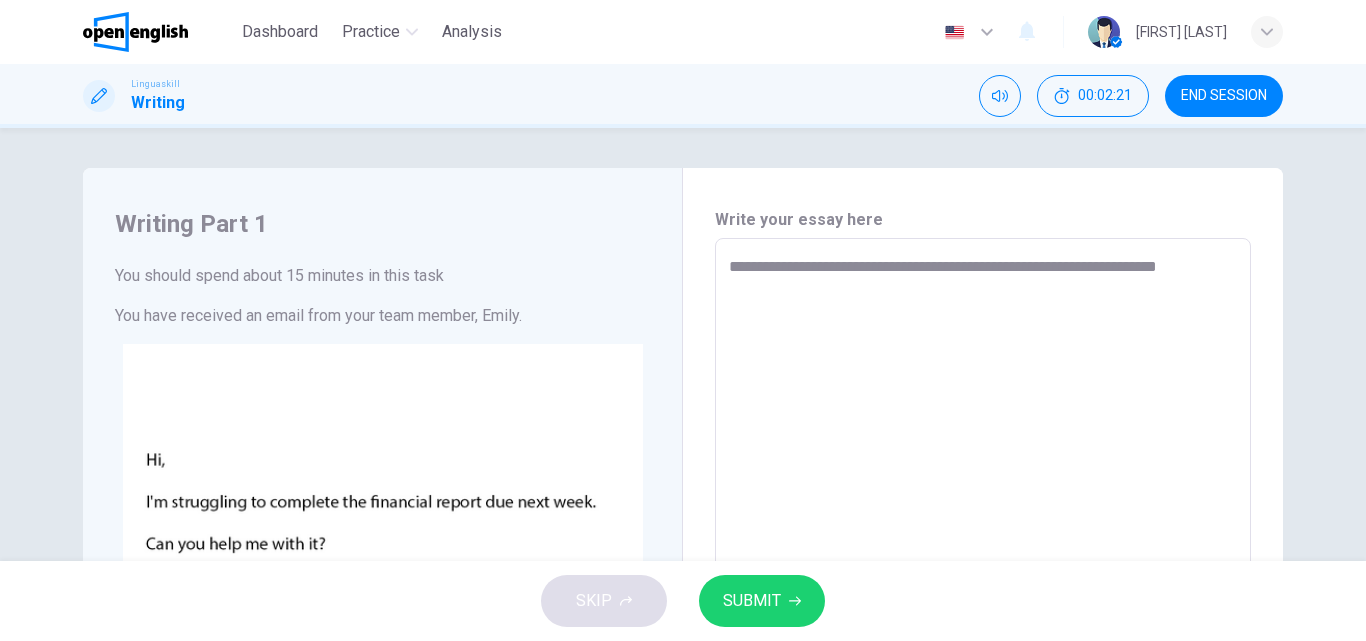 type on "**********" 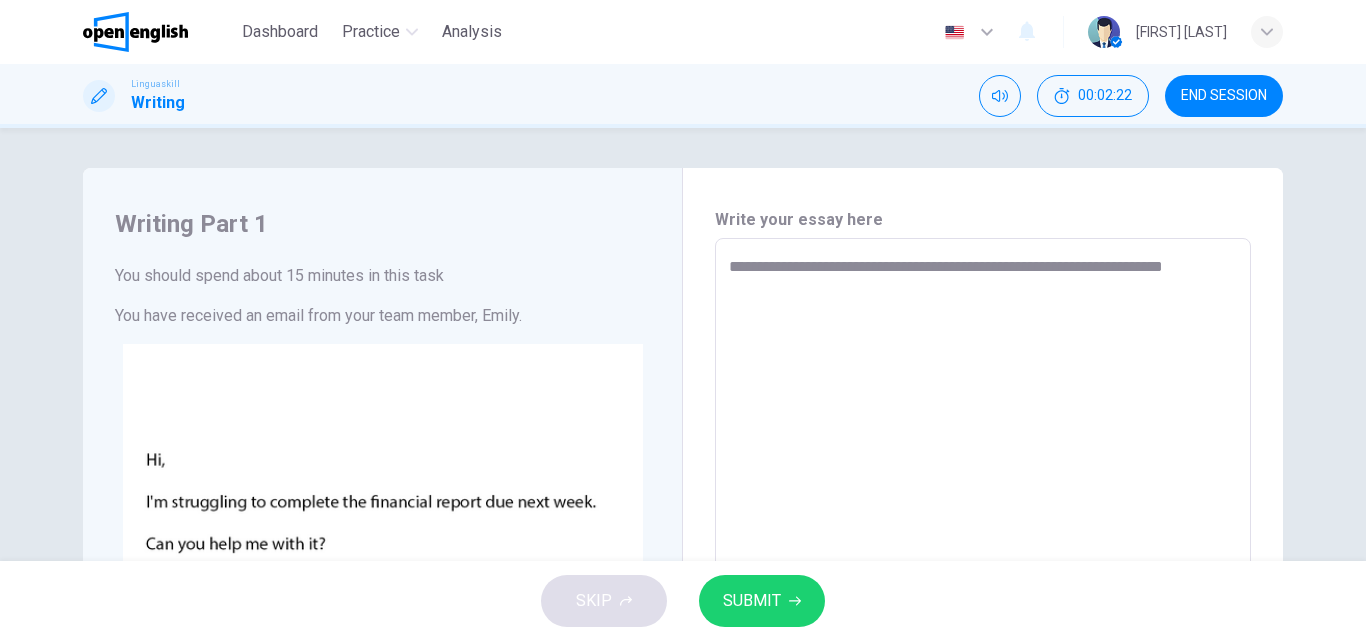 type on "*" 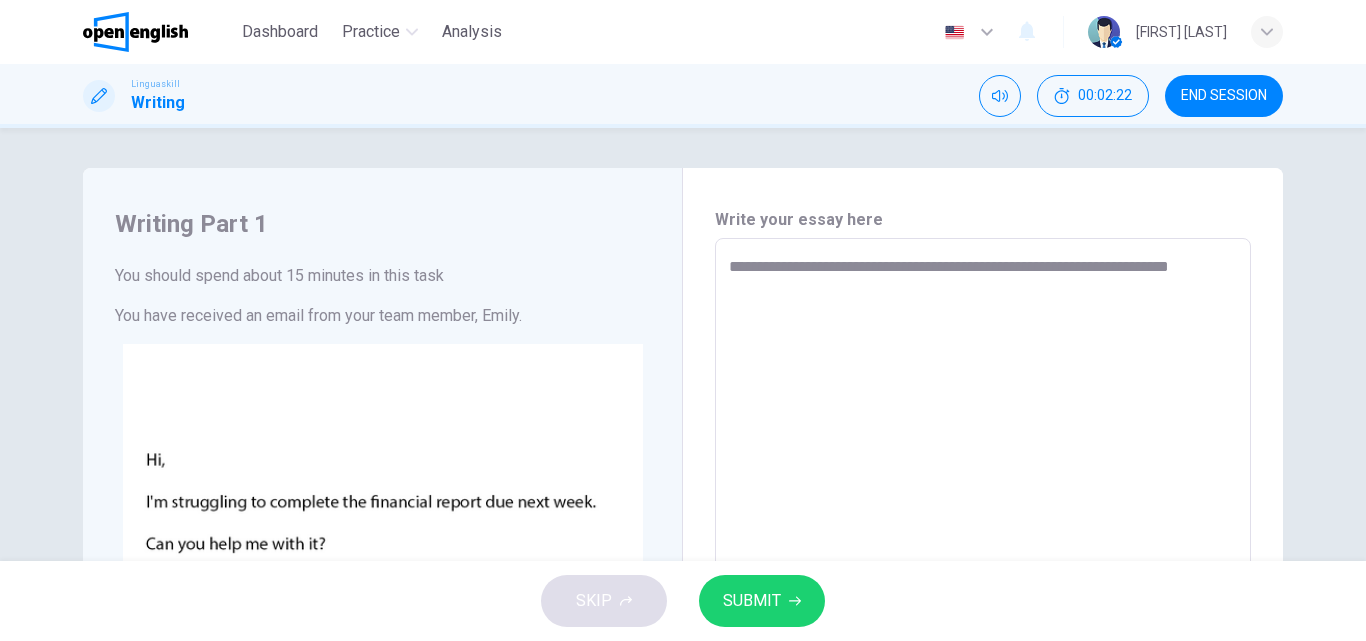 type on "*" 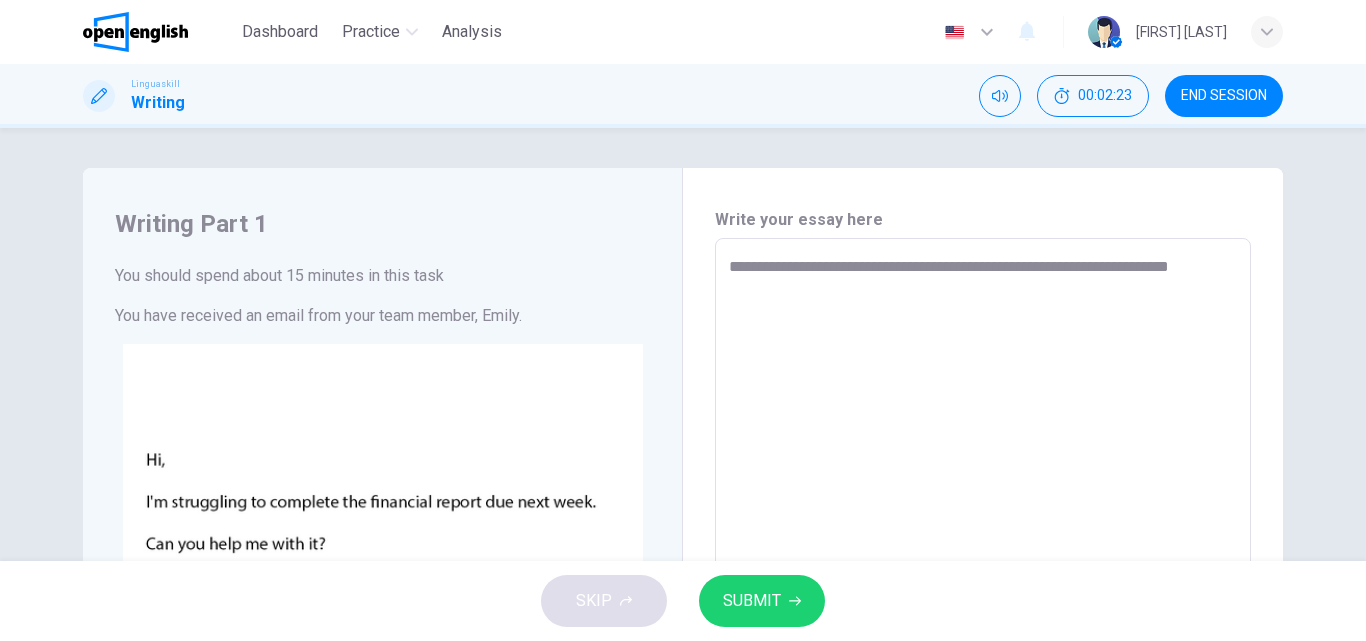 type on "**********" 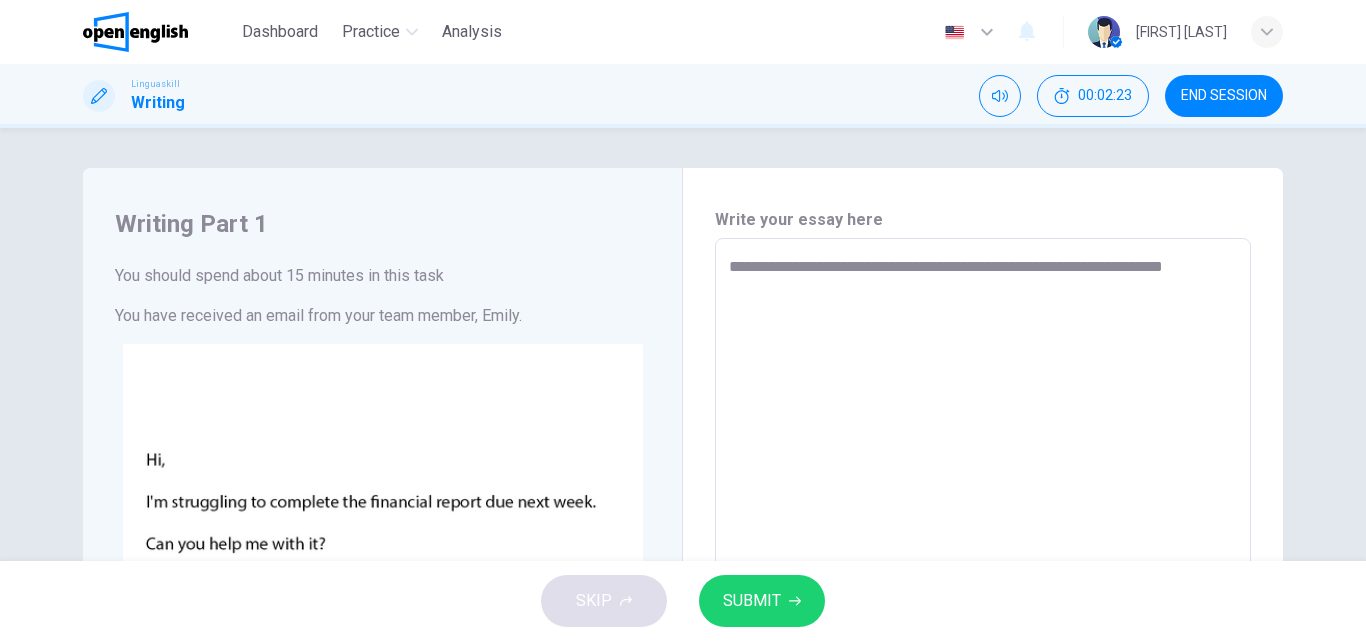 type on "*" 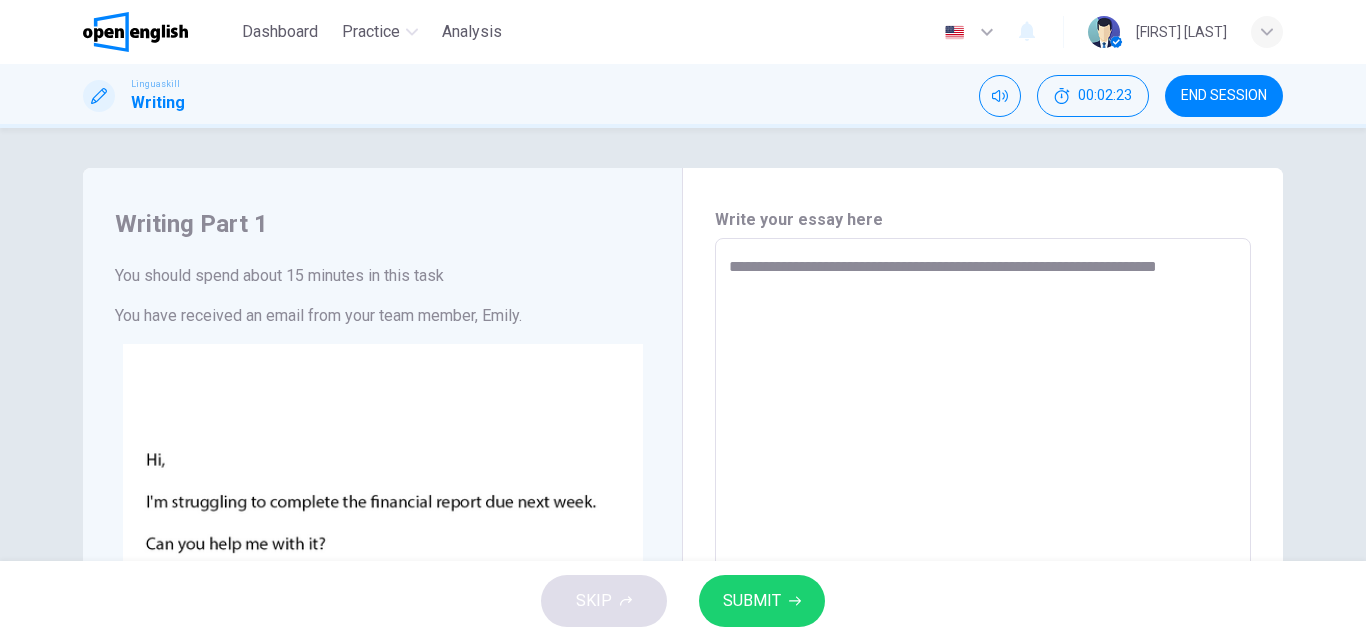 type on "*" 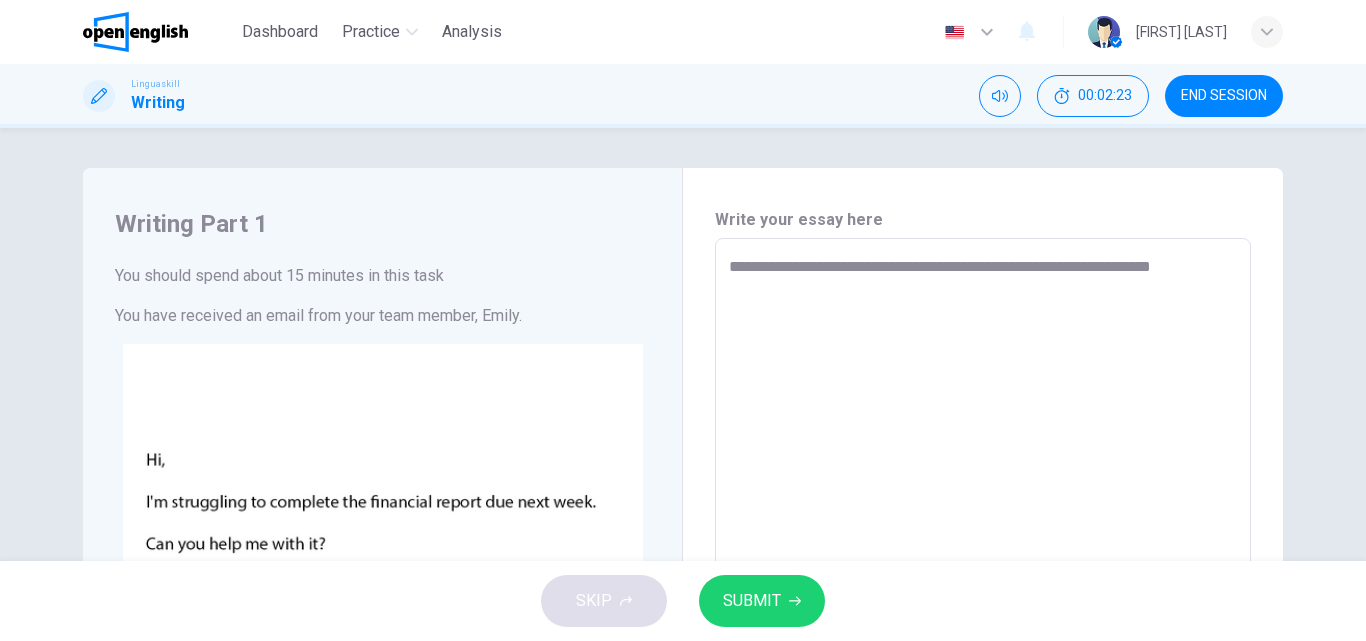 type on "*" 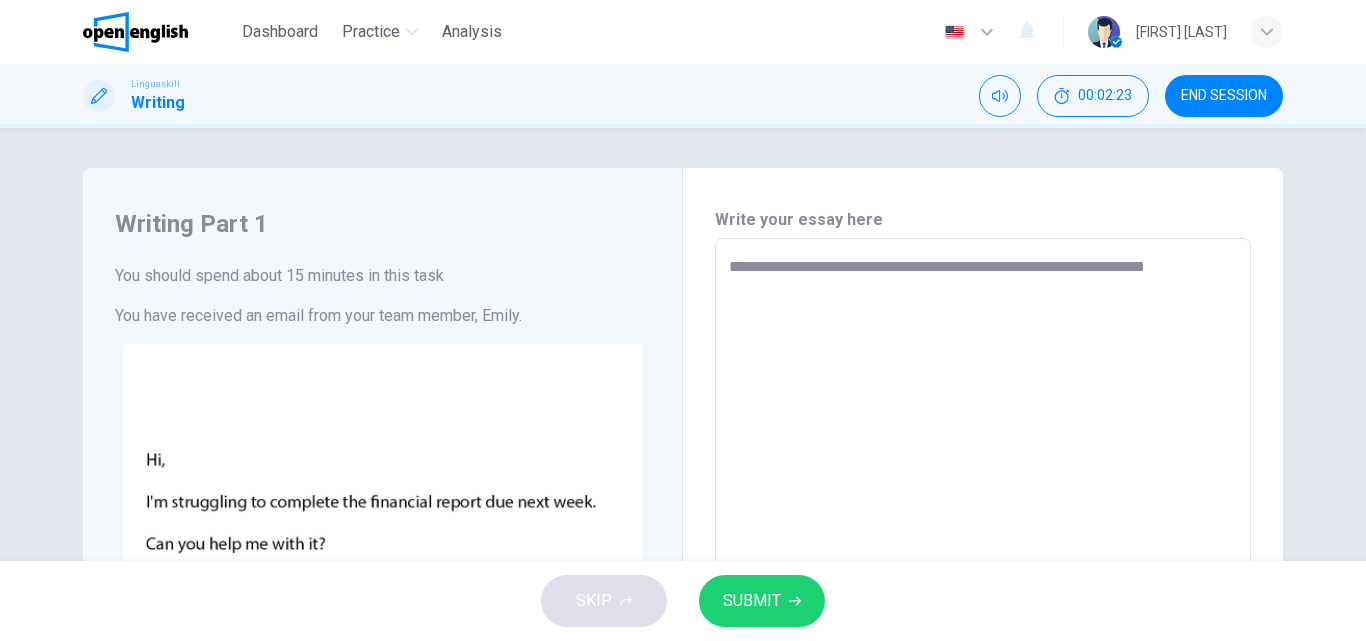 type on "*" 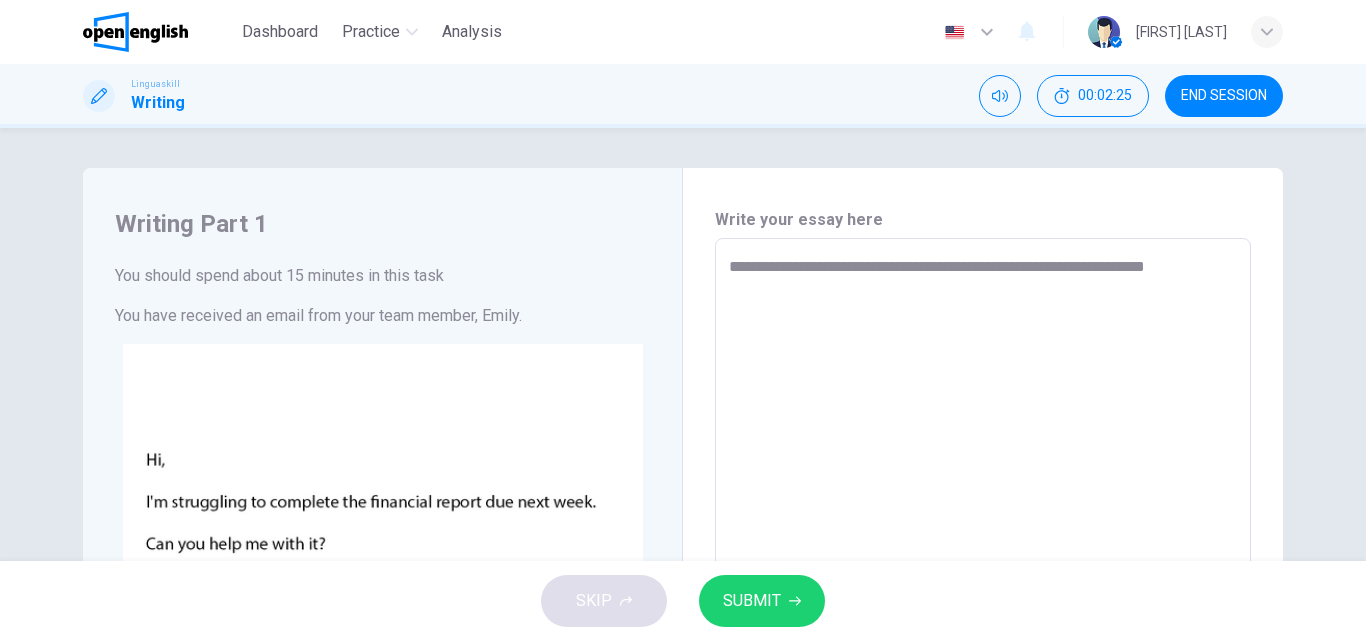 type on "**********" 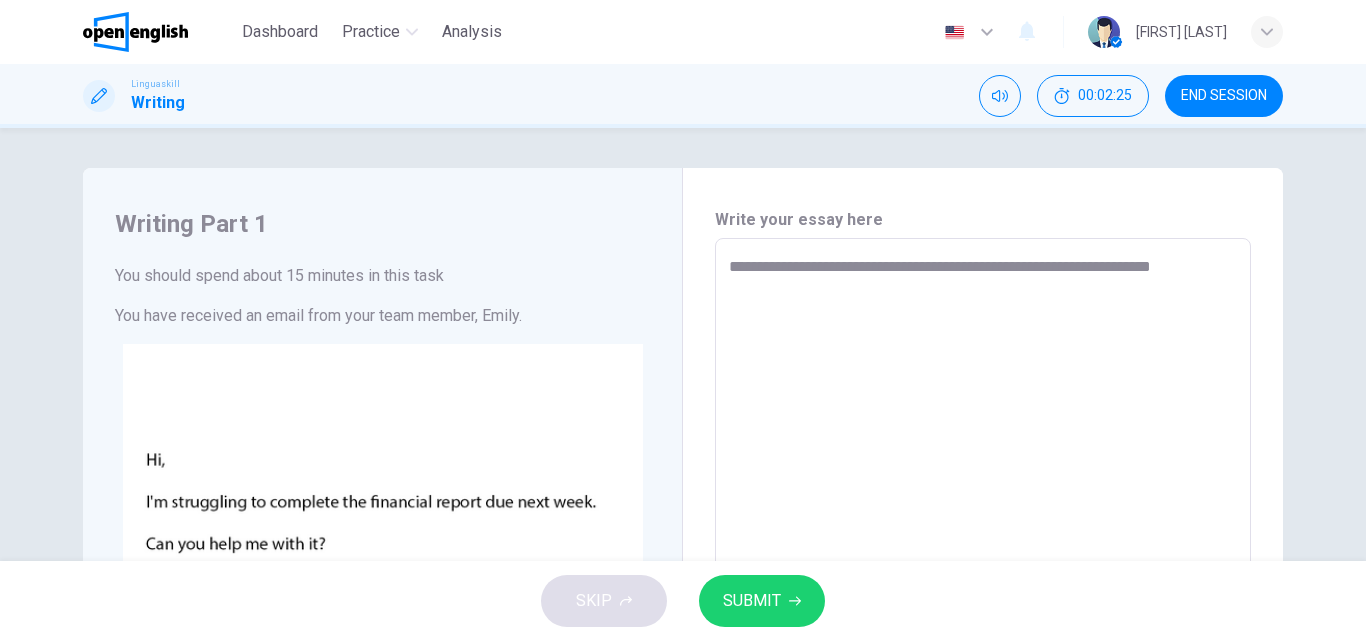 type on "*" 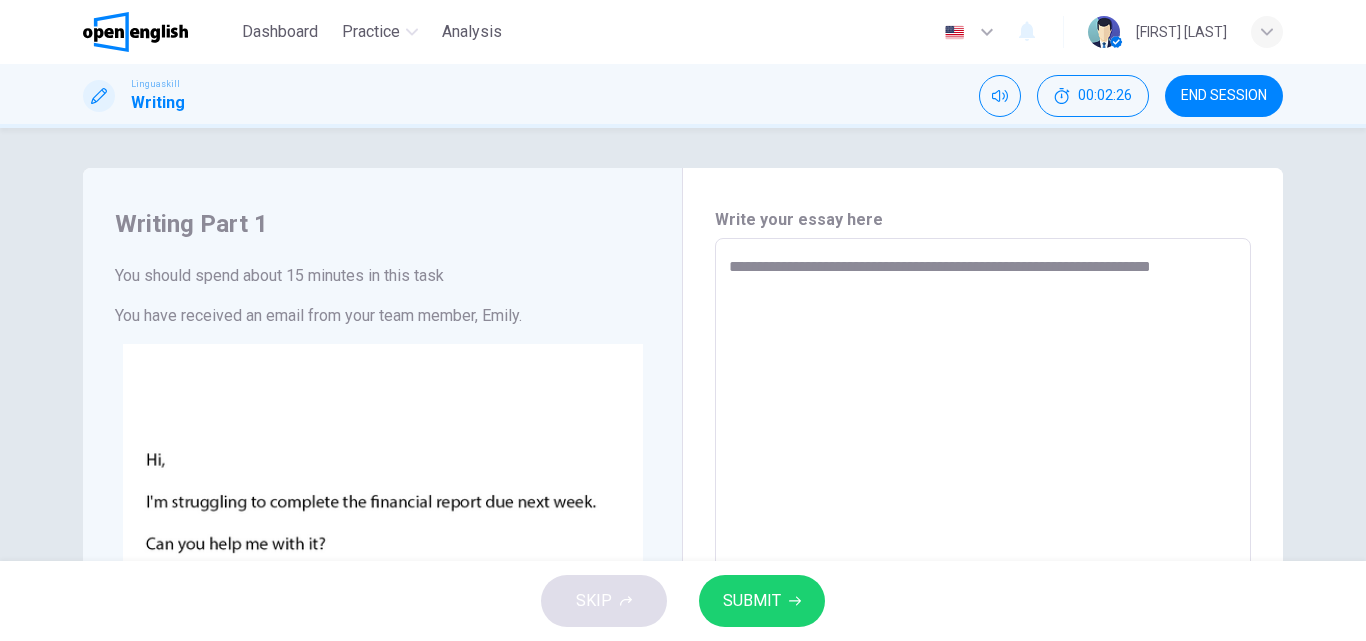 type on "**********" 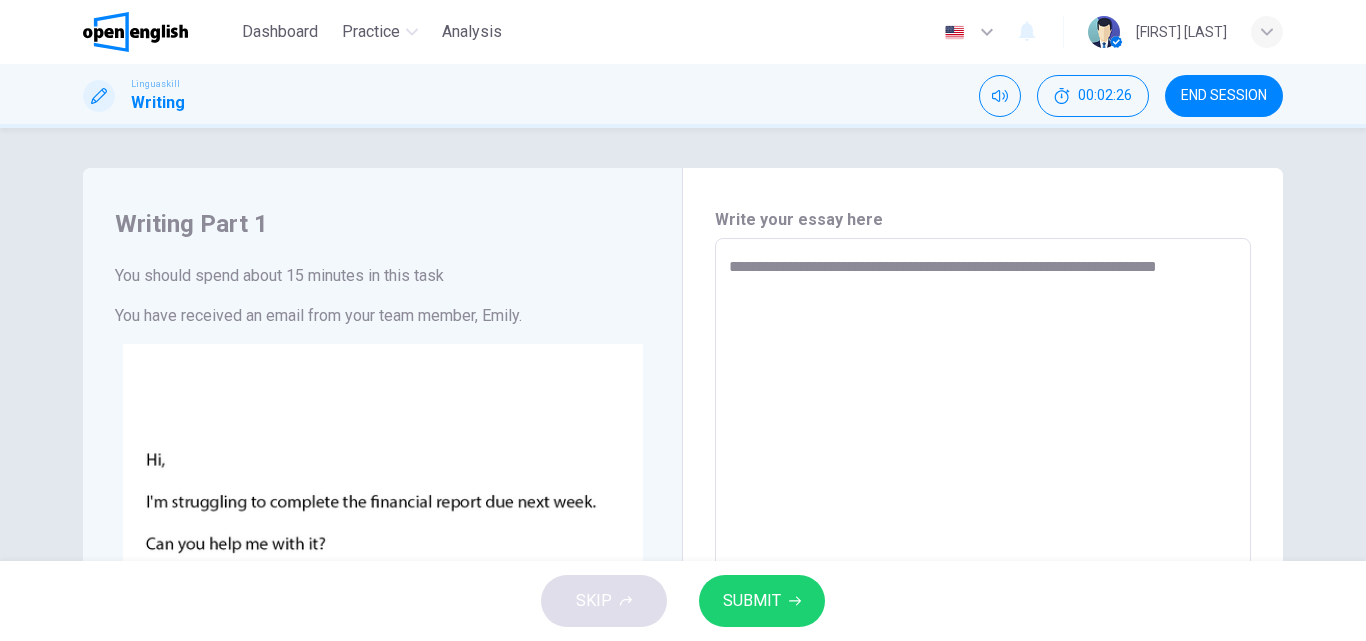 type on "**********" 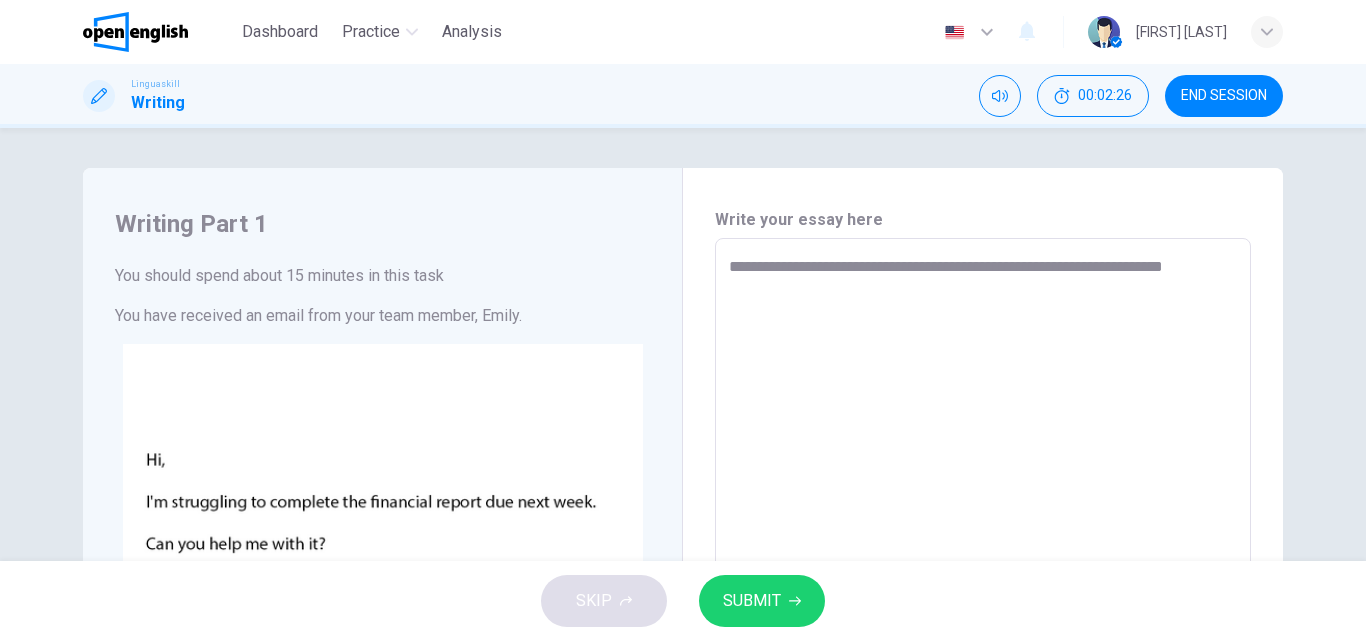 type on "*" 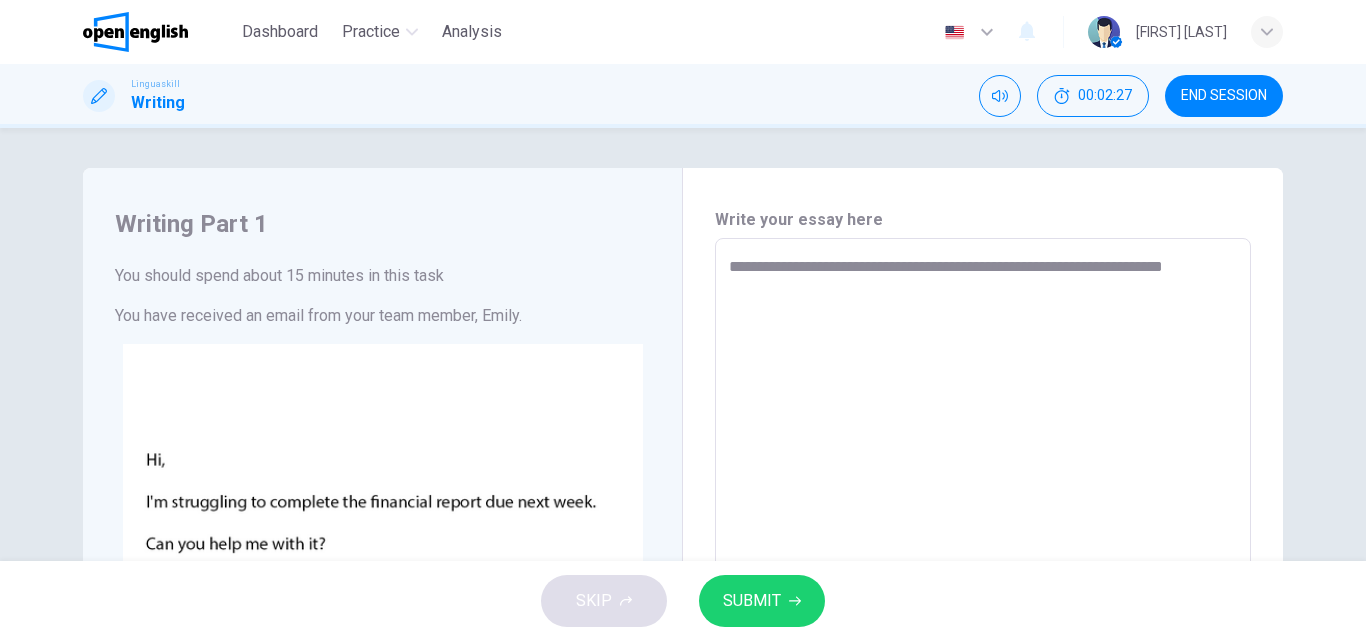 type on "**********" 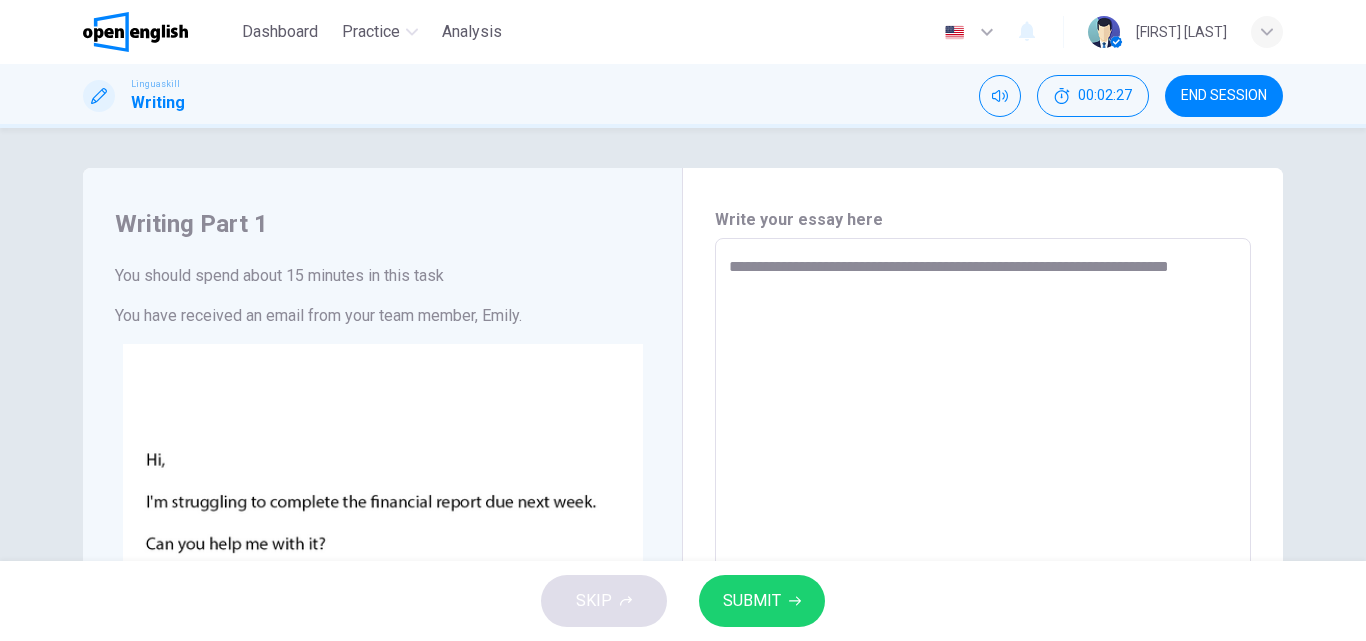 type on "*" 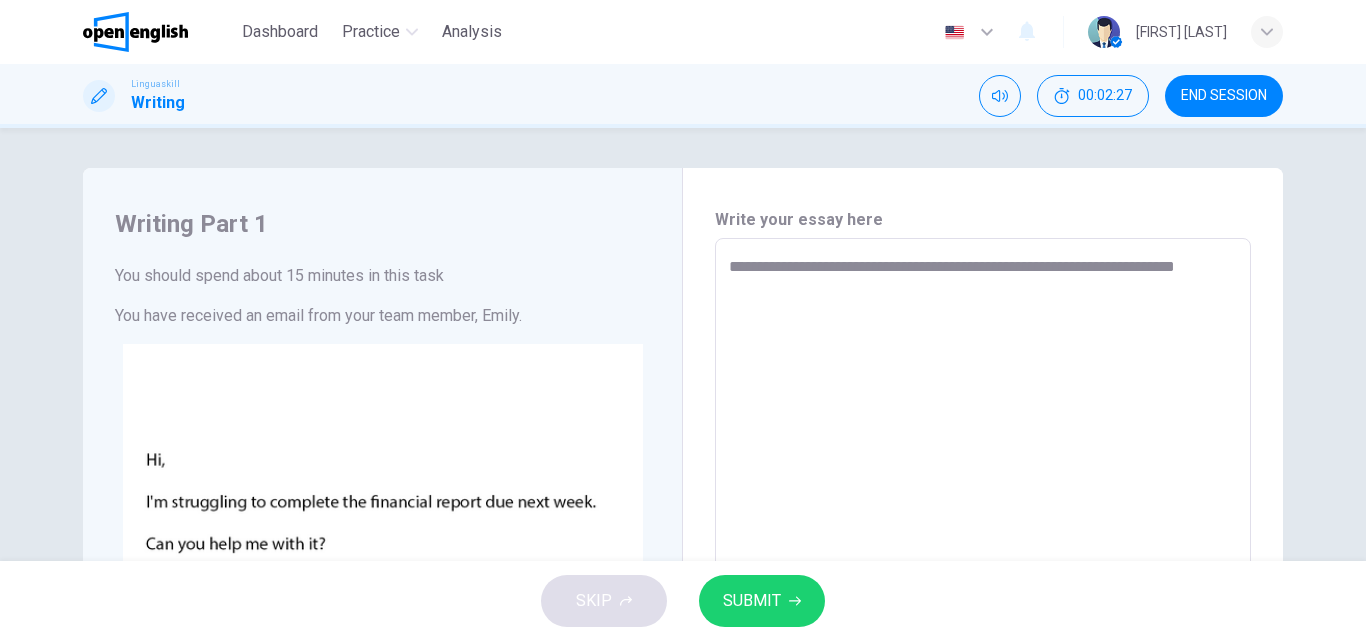 type on "*" 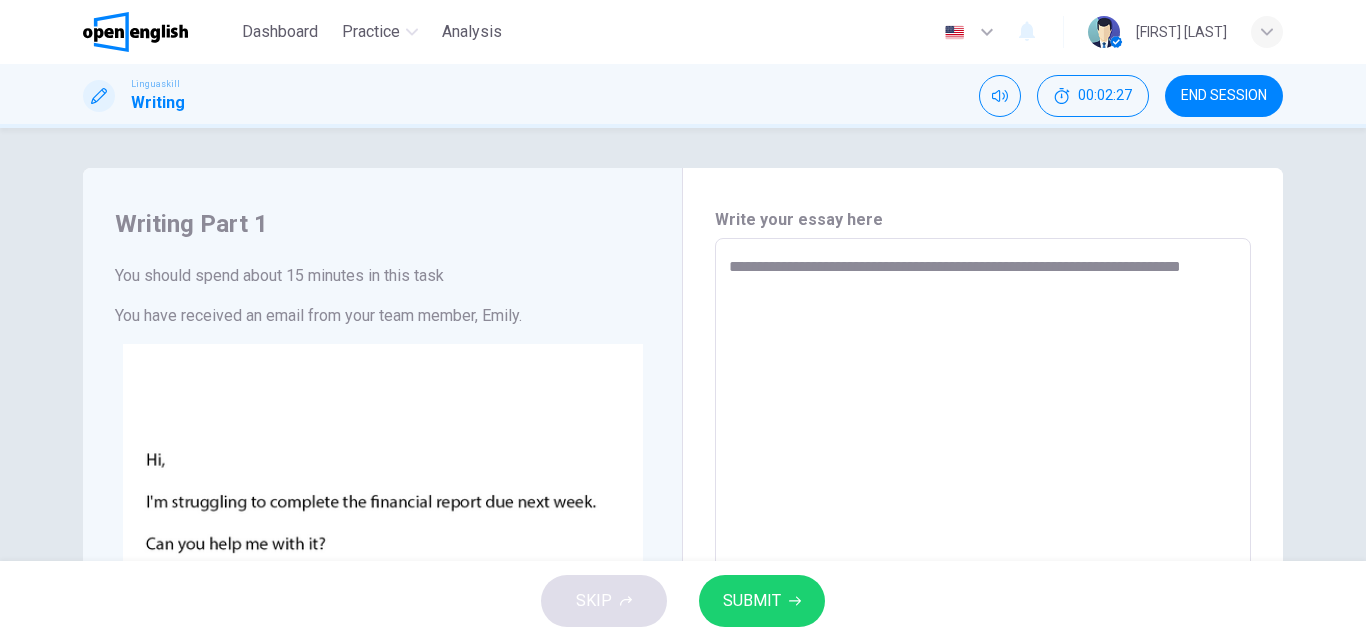 type on "*" 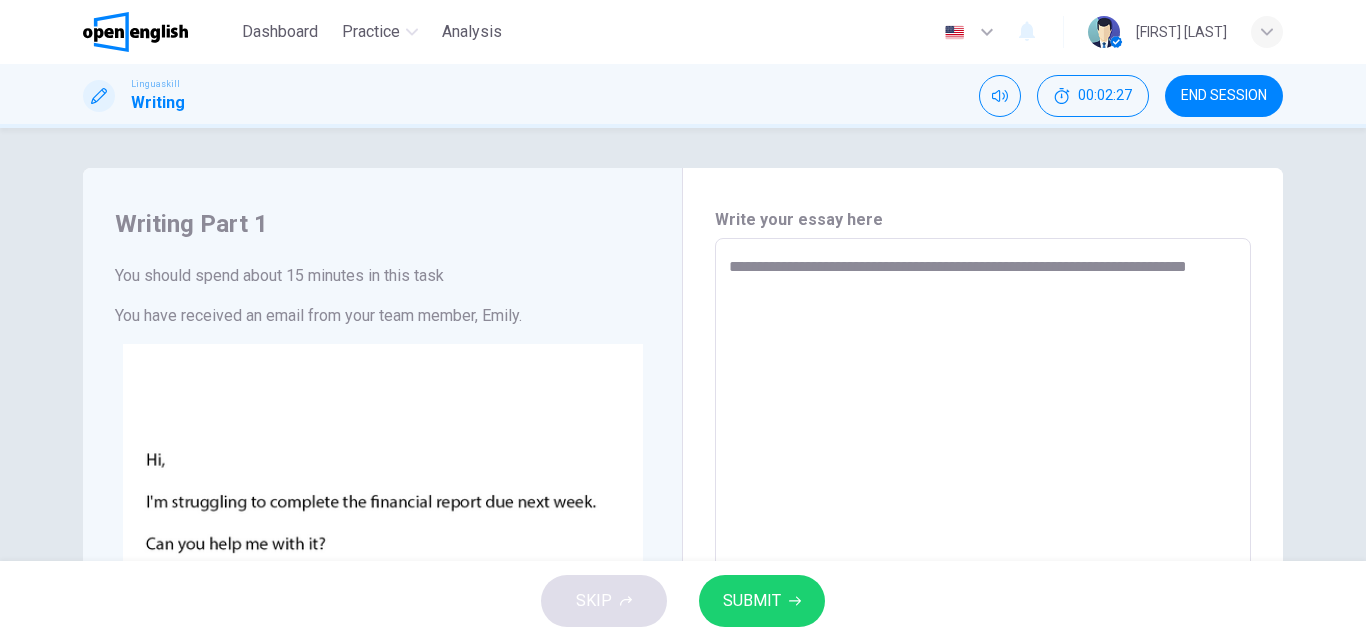 type on "*" 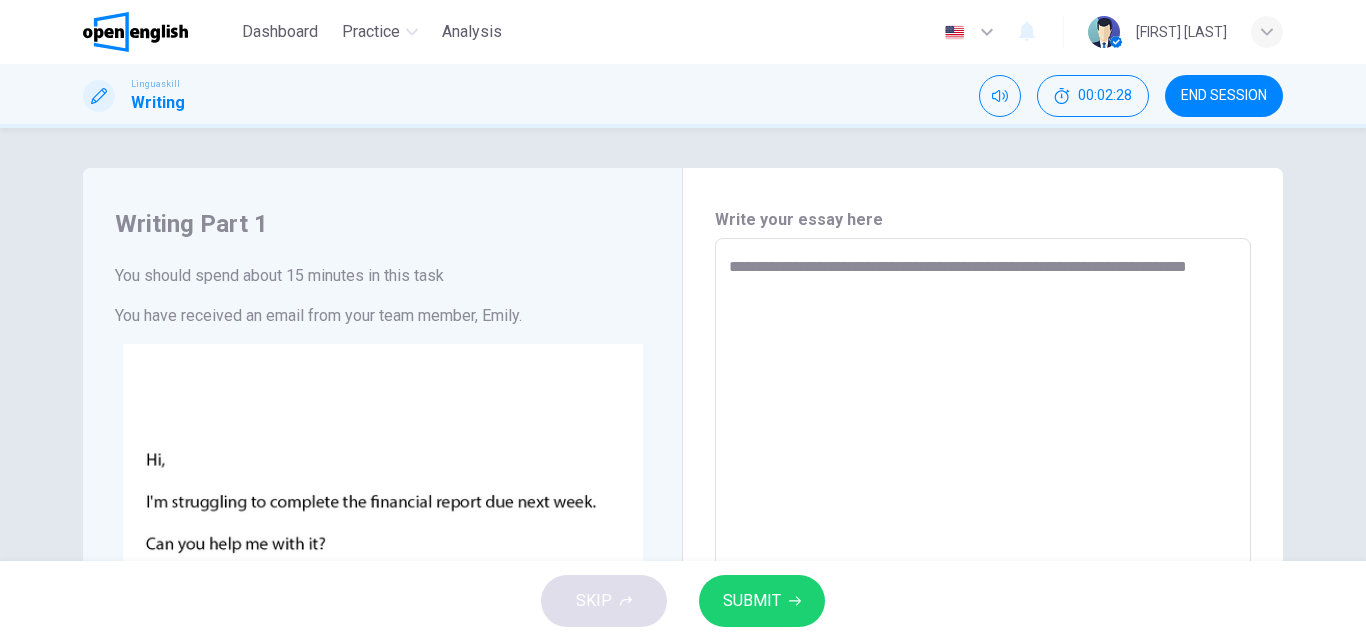type on "**********" 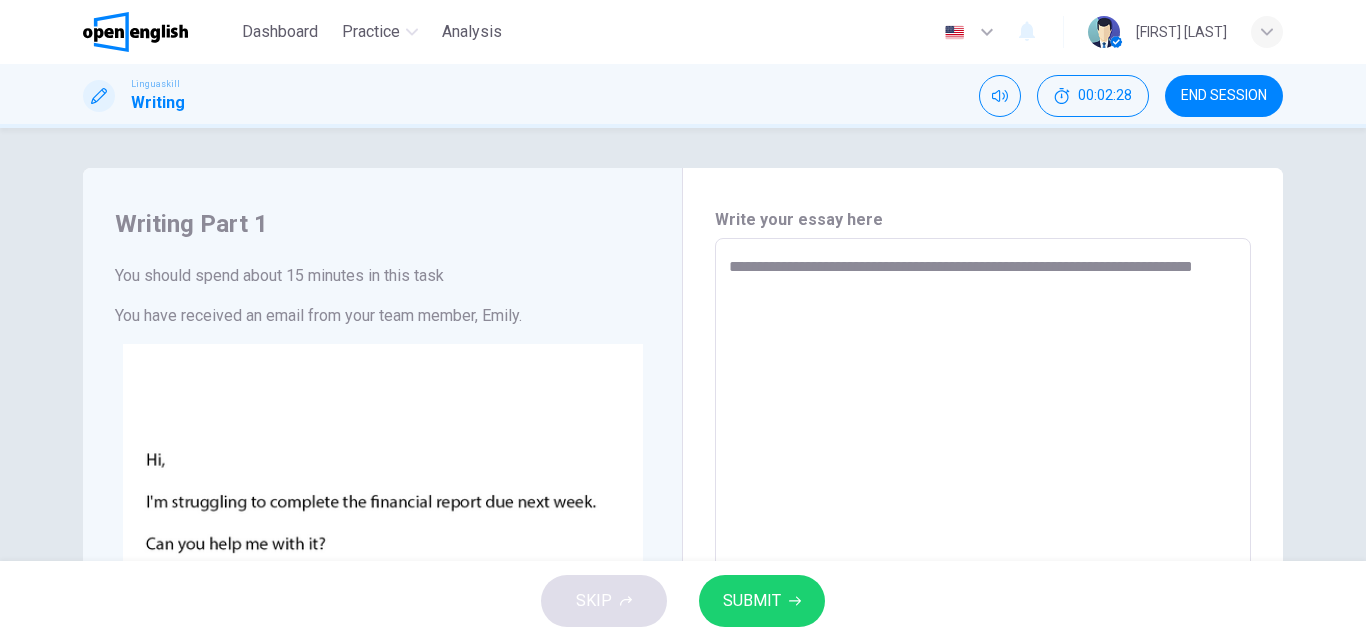 type 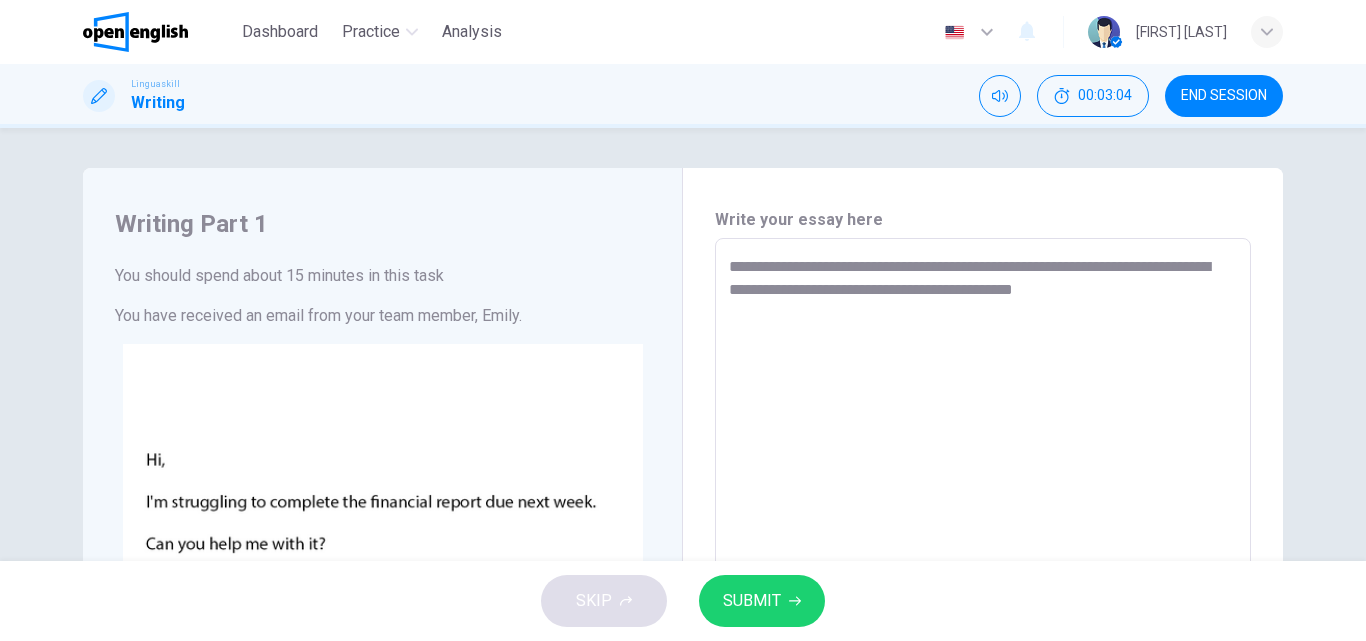 click on "**********" at bounding box center [683, 344] 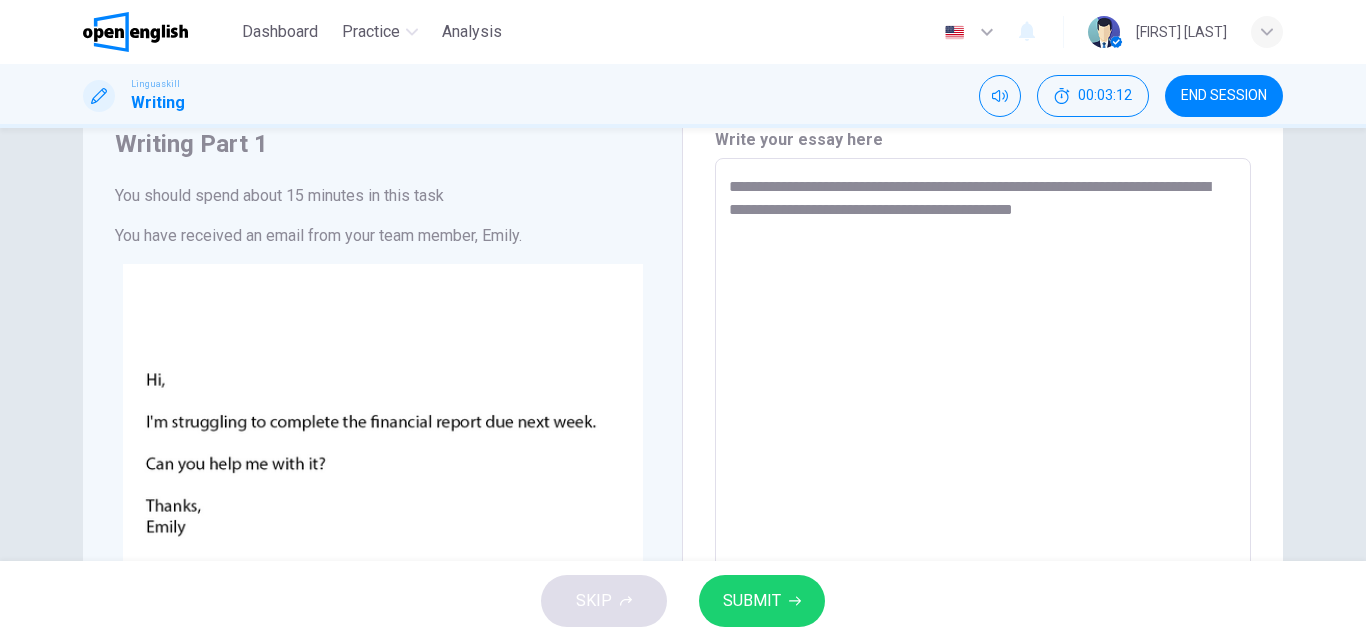 scroll, scrollTop: 40, scrollLeft: 0, axis: vertical 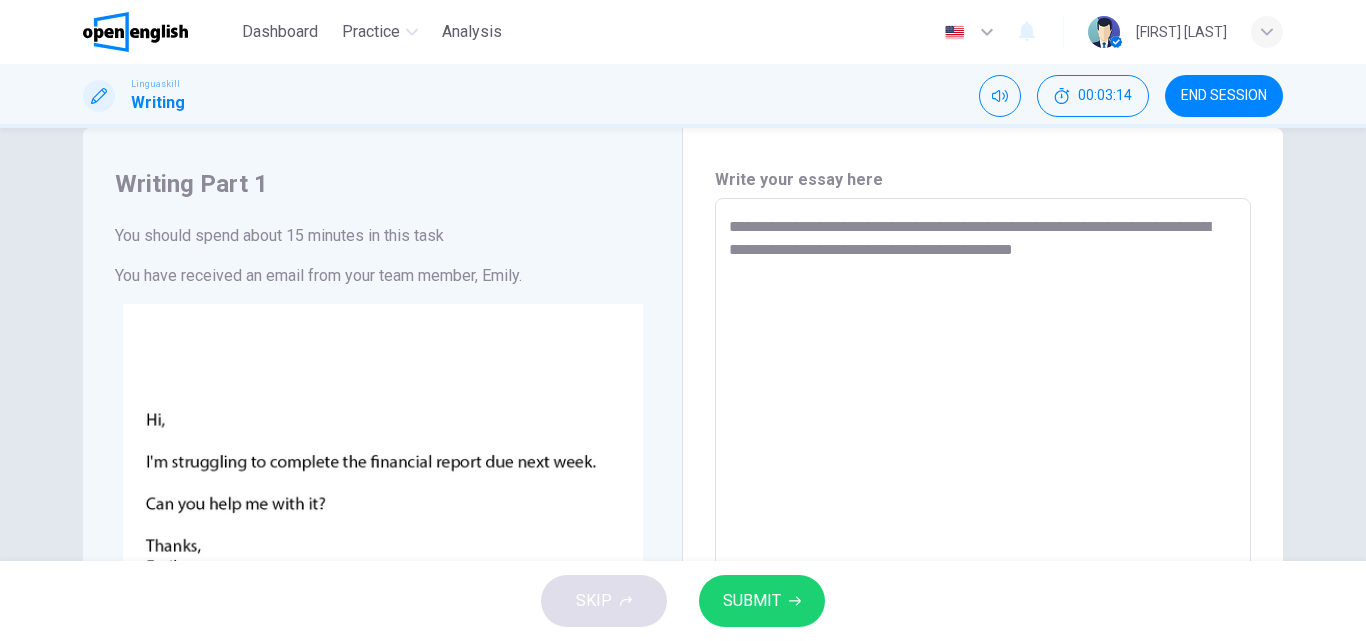 click on "**********" at bounding box center (983, 571) 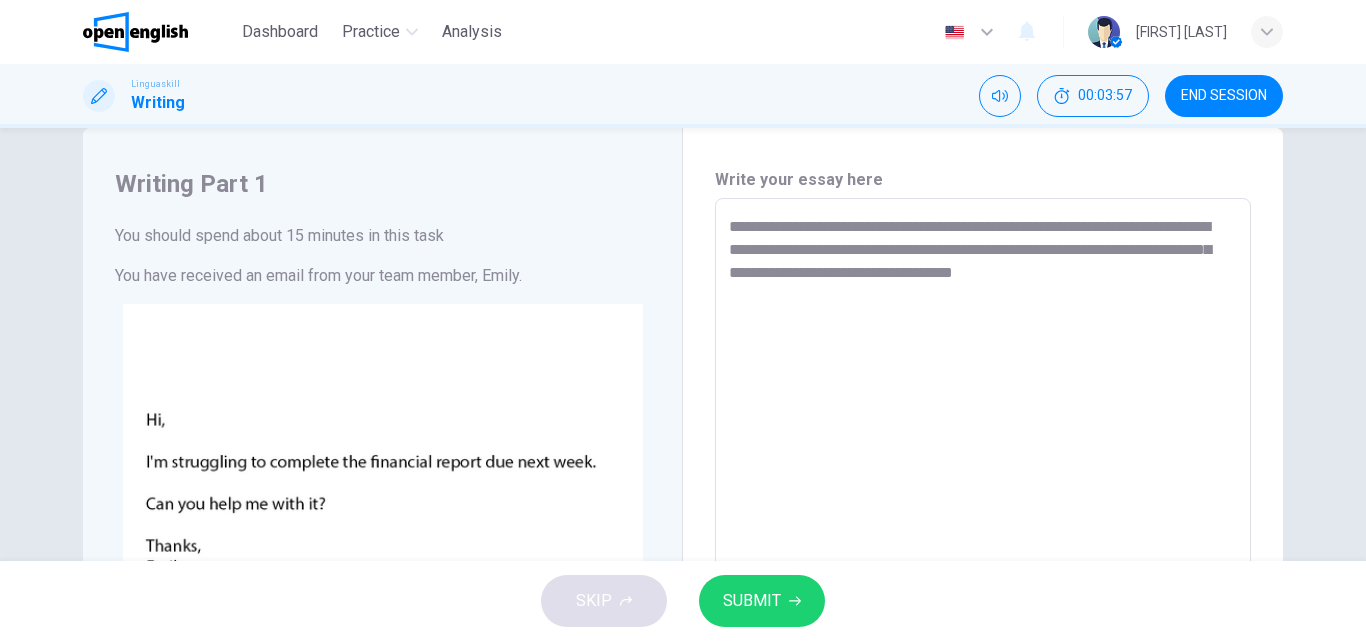 click on "**********" at bounding box center (983, 571) 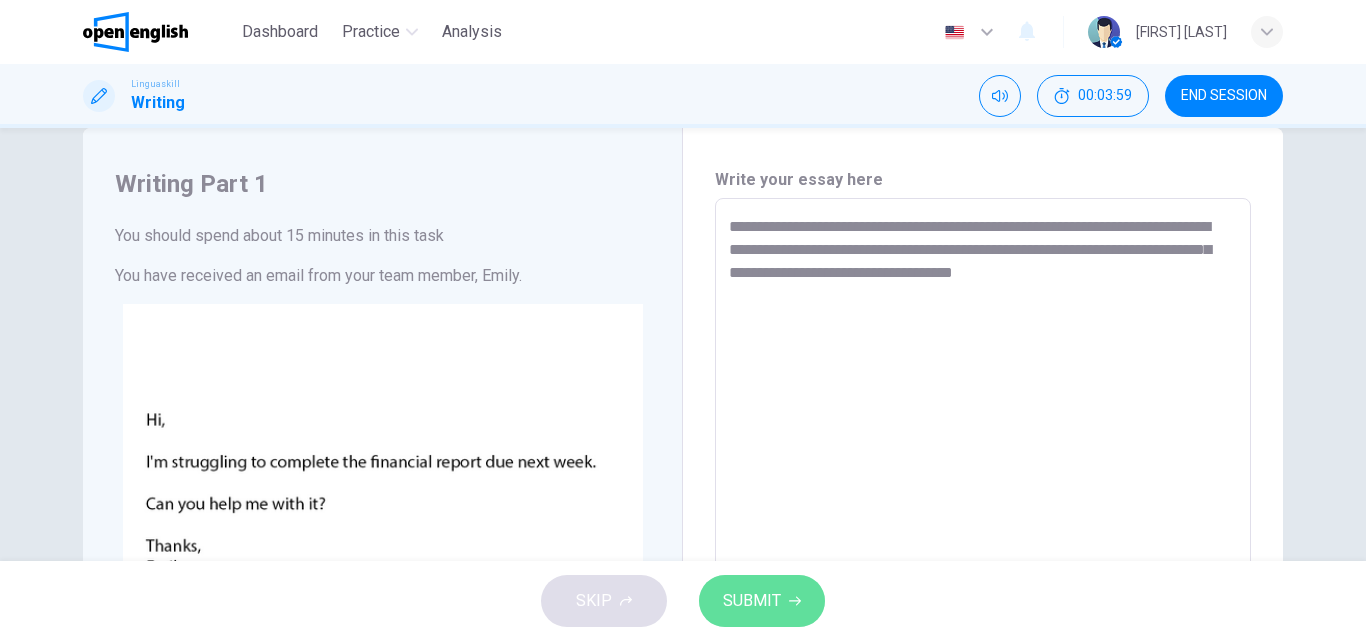 click on "SUBMIT" at bounding box center (752, 601) 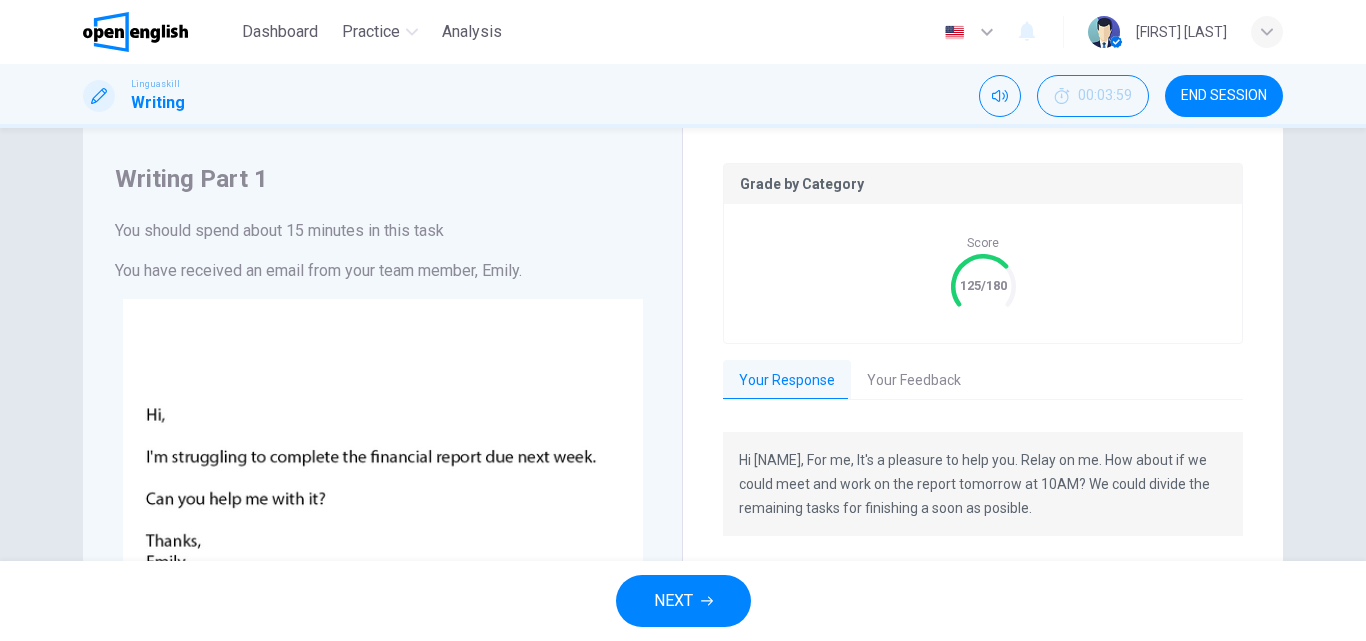 scroll, scrollTop: 47, scrollLeft: 0, axis: vertical 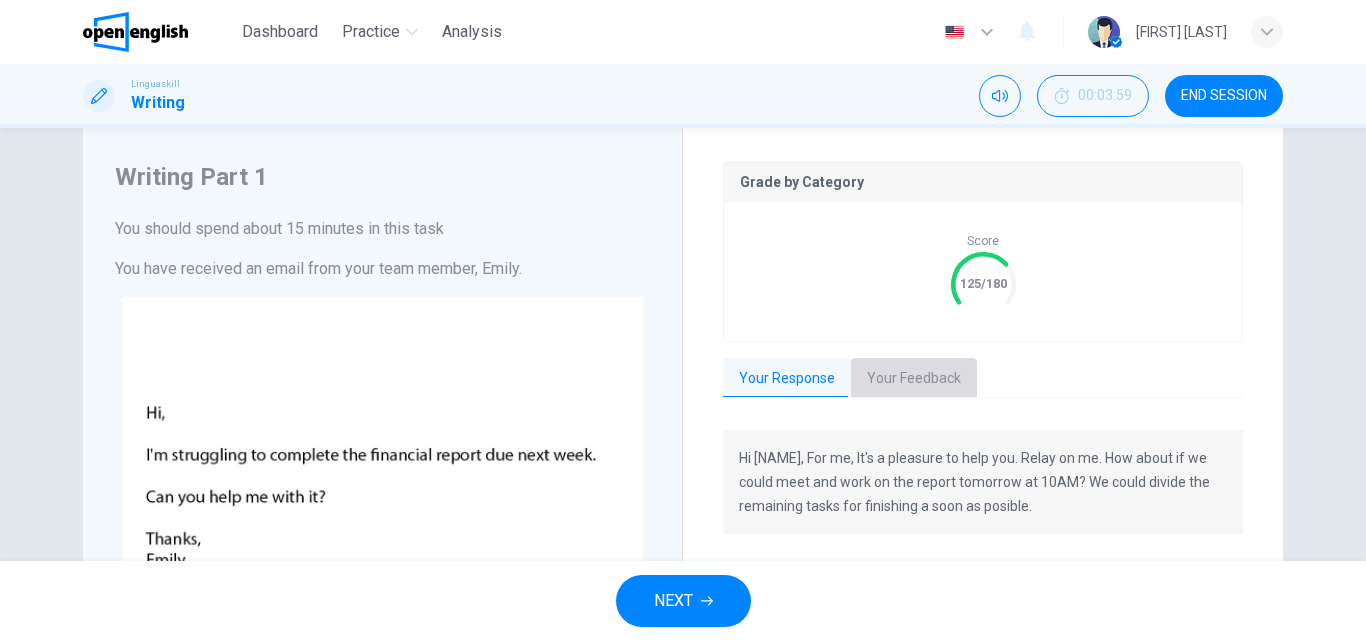 click on "Your Feedback" at bounding box center (914, 379) 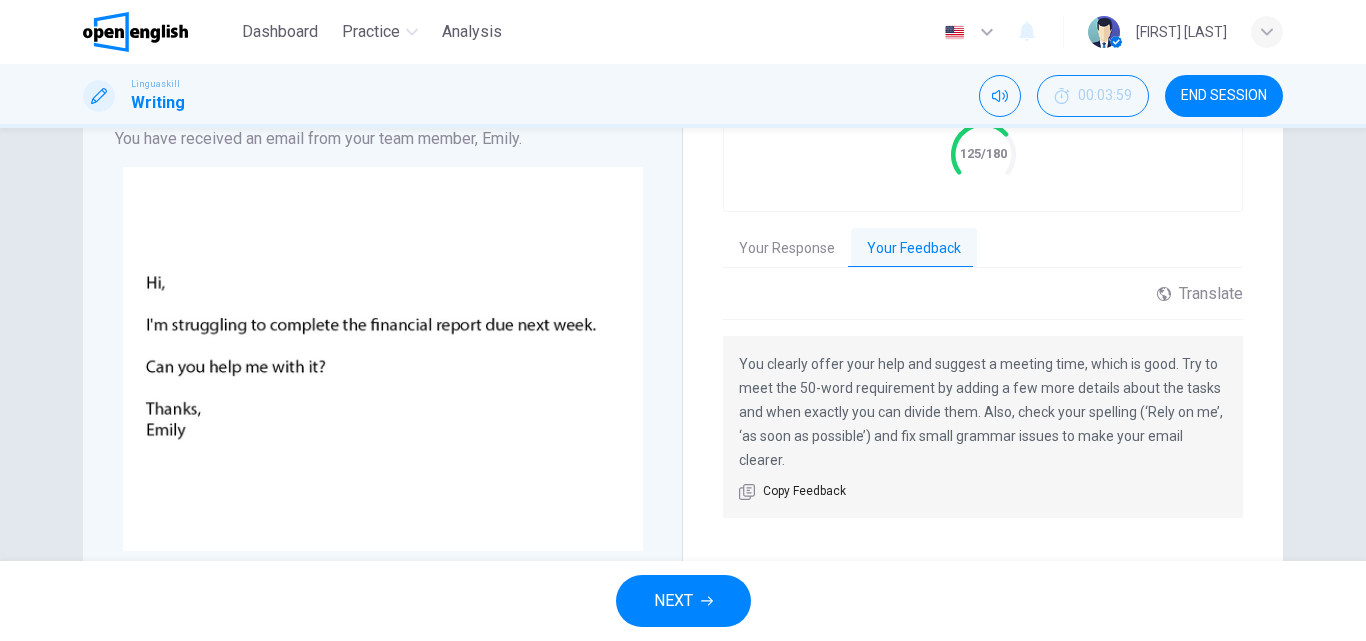 scroll, scrollTop: 175, scrollLeft: 0, axis: vertical 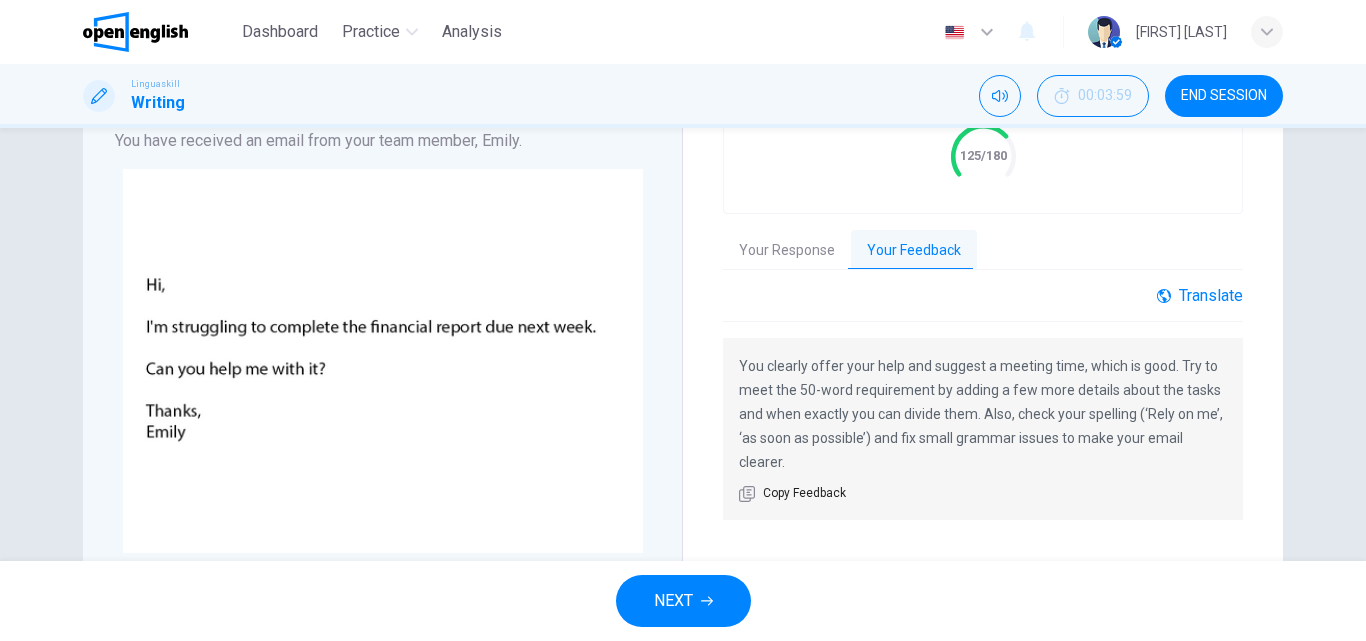 click on "Translate" at bounding box center [1200, 295] 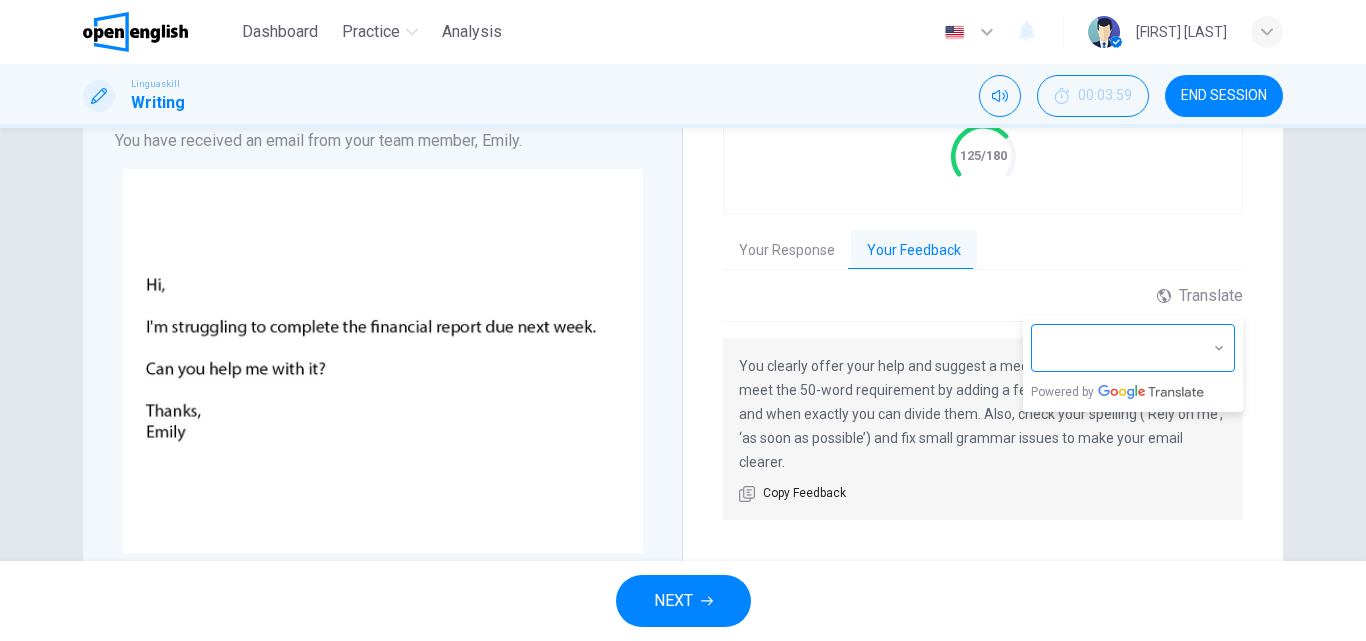 click on "This site uses cookies, as explained in our  Privacy Policy . If you agree to the use of cookies, please click the Accept button and continue to browse our site.   Privacy Policy Accept Dashboard Practice Analysis English ** ​ [NAME] V. Linguaskill Writing 00:03:59 END SESSION Writing Part 1 You should spend about 15 minutes in this task You have received an email from your team member, [NAME]. CLICK TO ZOOM Click to Zoom Write an email to [NAME]. In your response, you should: - Offer assistance with the financial report - Suggest a time to meet and work on the report together - Propose a plan to divide the remaining tasks Write at least 50 words. Grade by Category Score 125/180 Your Response Your Feedback Hi [NAME], For me, It's a pleasure to help you. Relay on me. How about if we could meet and work on the report tomorrow at 10AM? We could divide the remaining tasks for finishing a soon as posible.   Translate ​ ​ Powered by    Copy Feedback NEXT Open English - Online English Dashboard Practice 1" at bounding box center [683, 320] 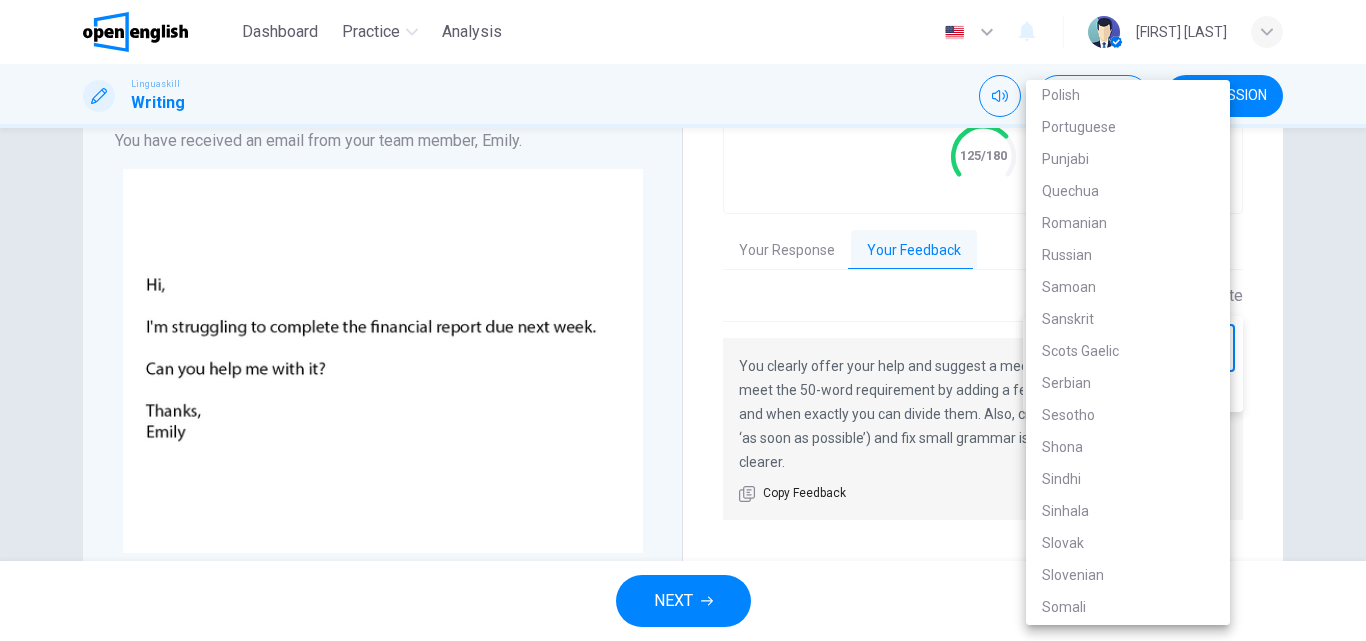 scroll, scrollTop: 3149, scrollLeft: 0, axis: vertical 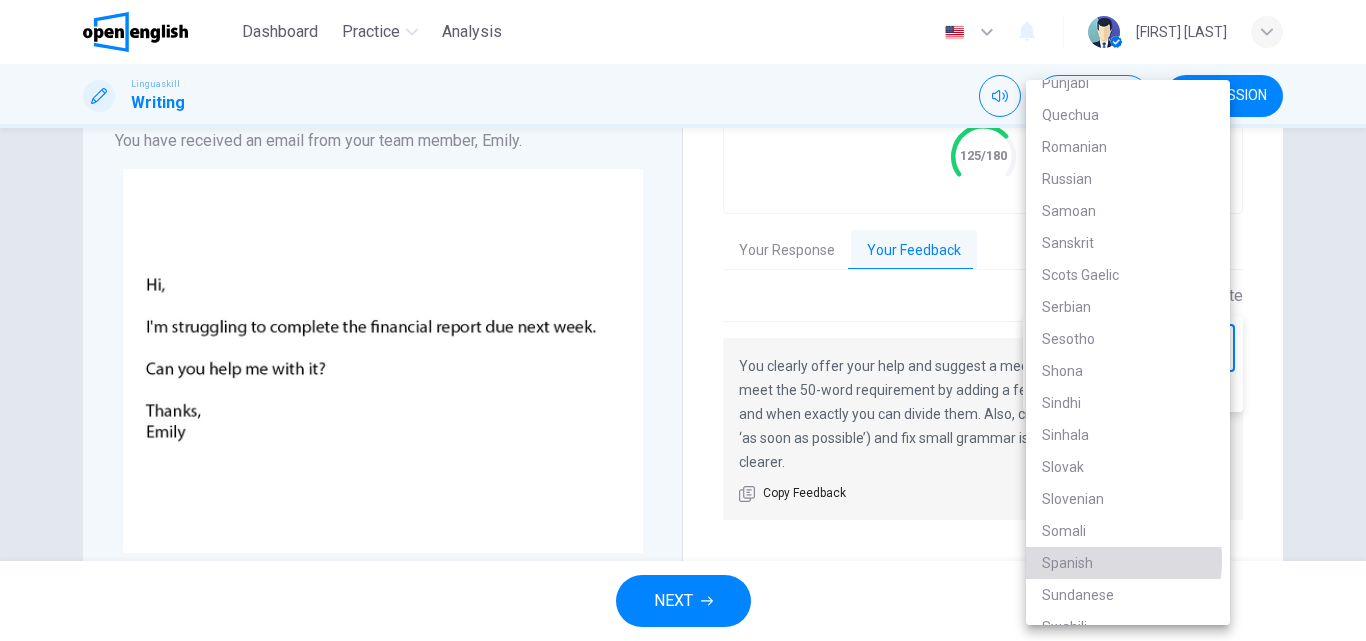click on "Spanish" at bounding box center [1128, 563] 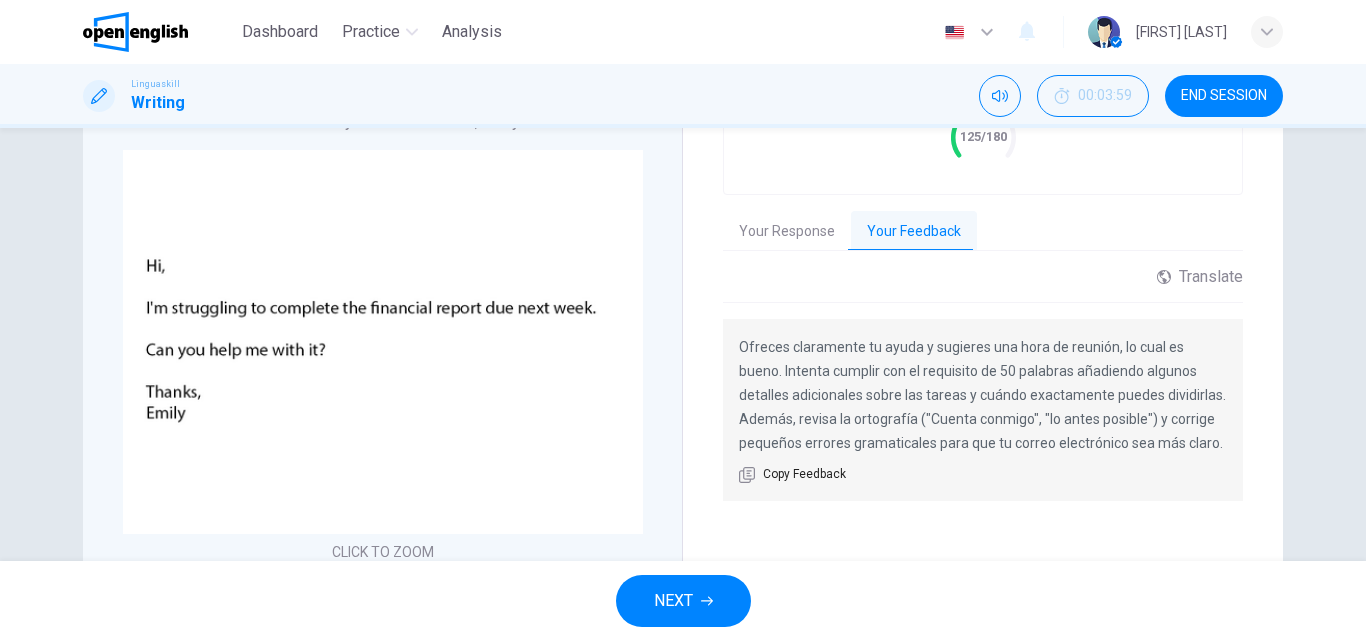 scroll, scrollTop: 199, scrollLeft: 0, axis: vertical 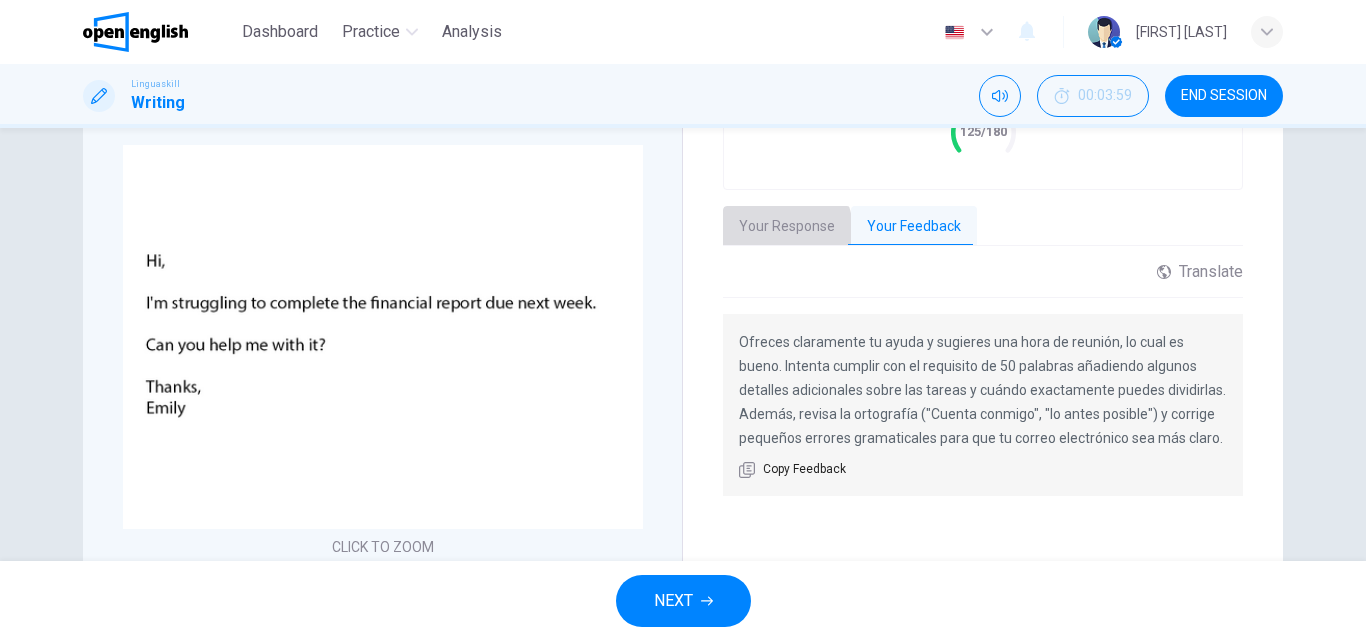 click on "Your Response" at bounding box center [787, 227] 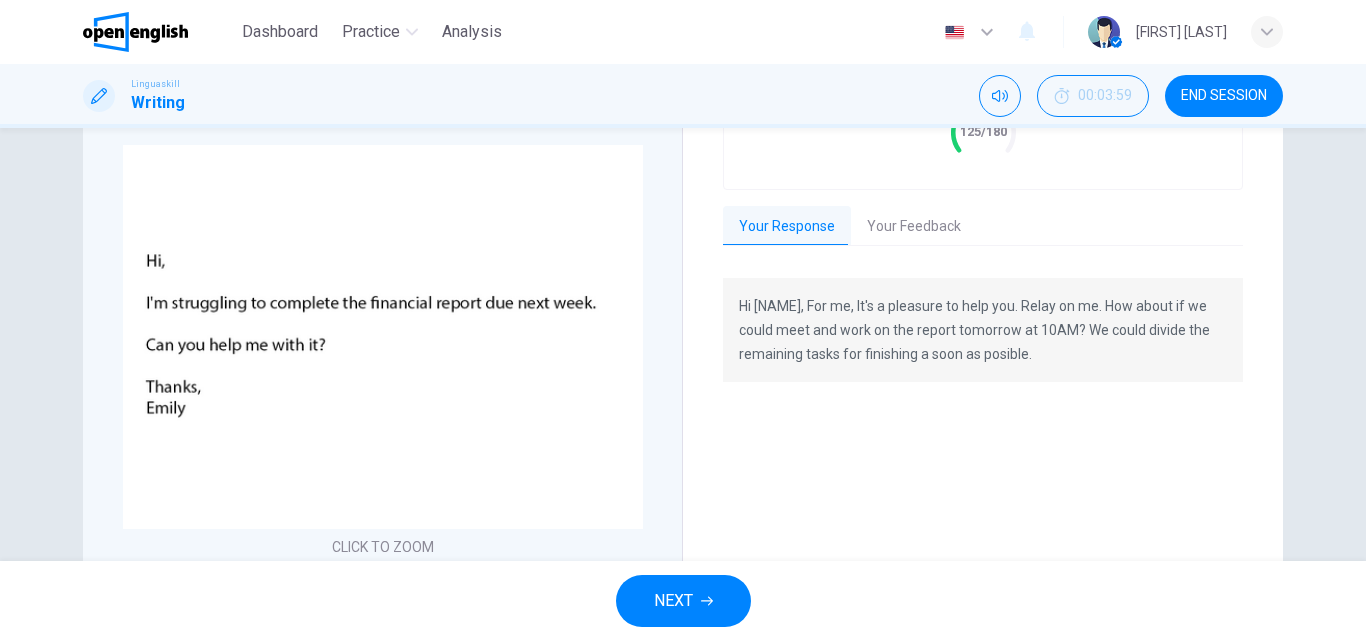 click on "Hi [NAME], For me, It's a pleasure to help you. Relay on me. How about if we could meet and work on the report tomorrow at 10AM? We could divide the remaining tasks for finishing a soon as posible." at bounding box center [983, 330] 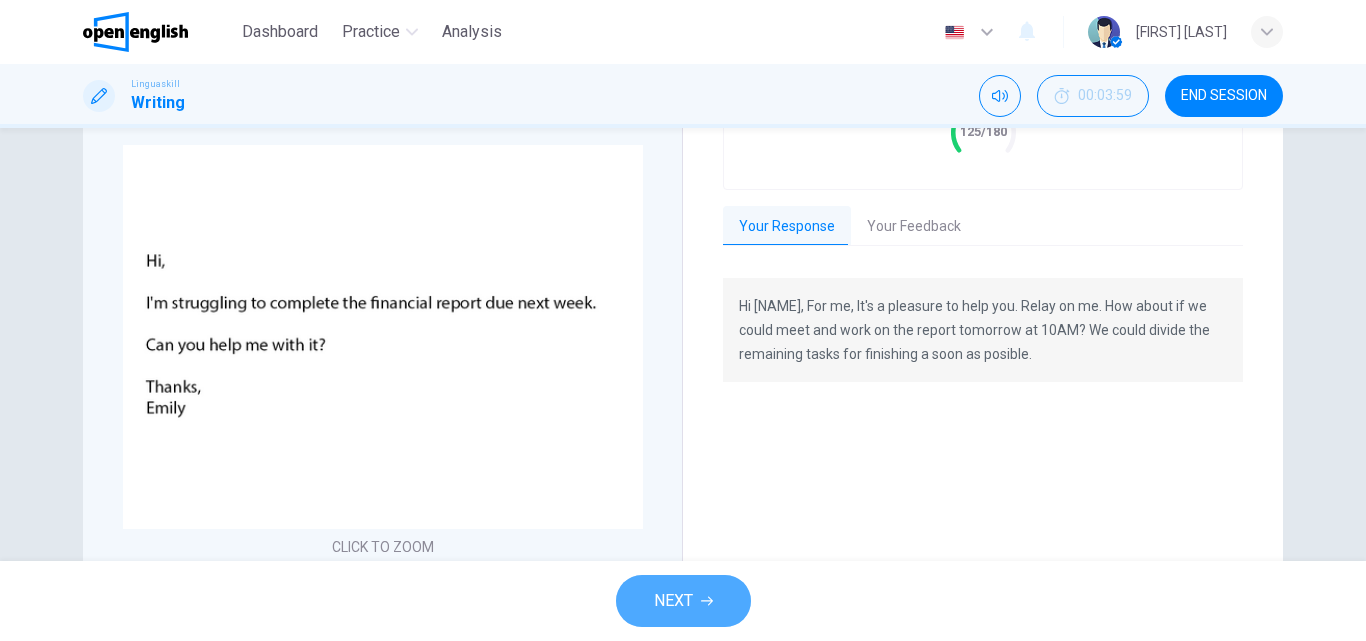 click on "NEXT" at bounding box center [673, 601] 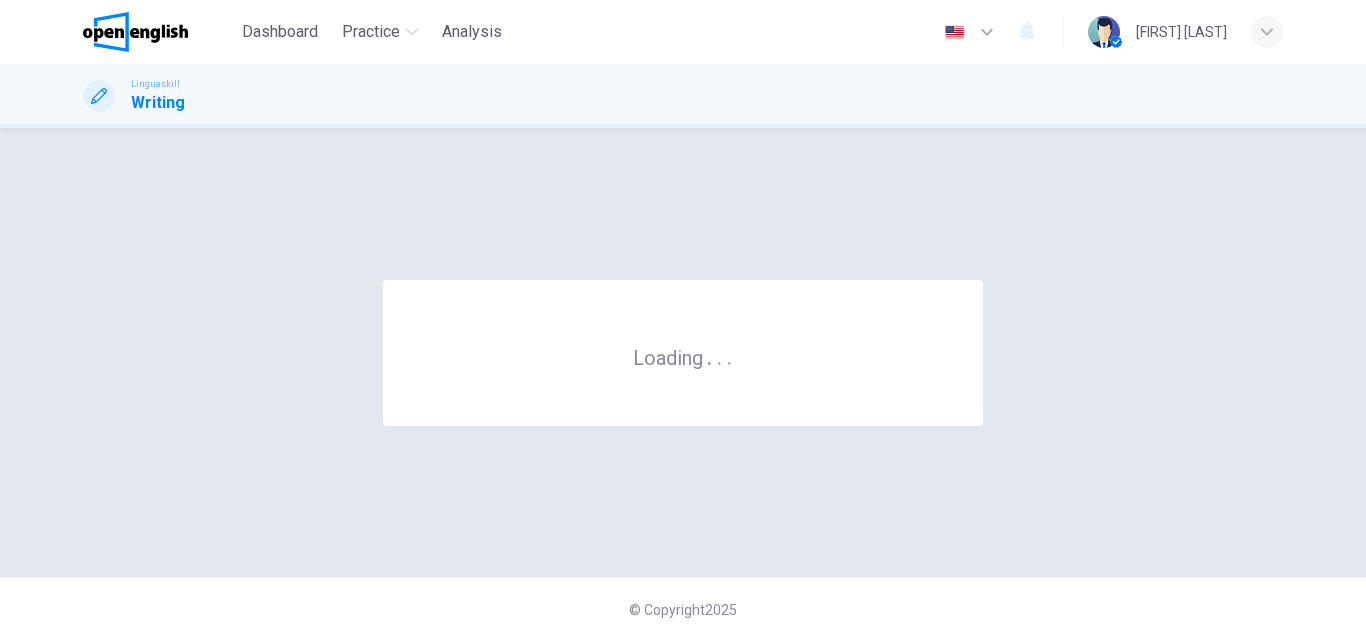 scroll, scrollTop: 0, scrollLeft: 0, axis: both 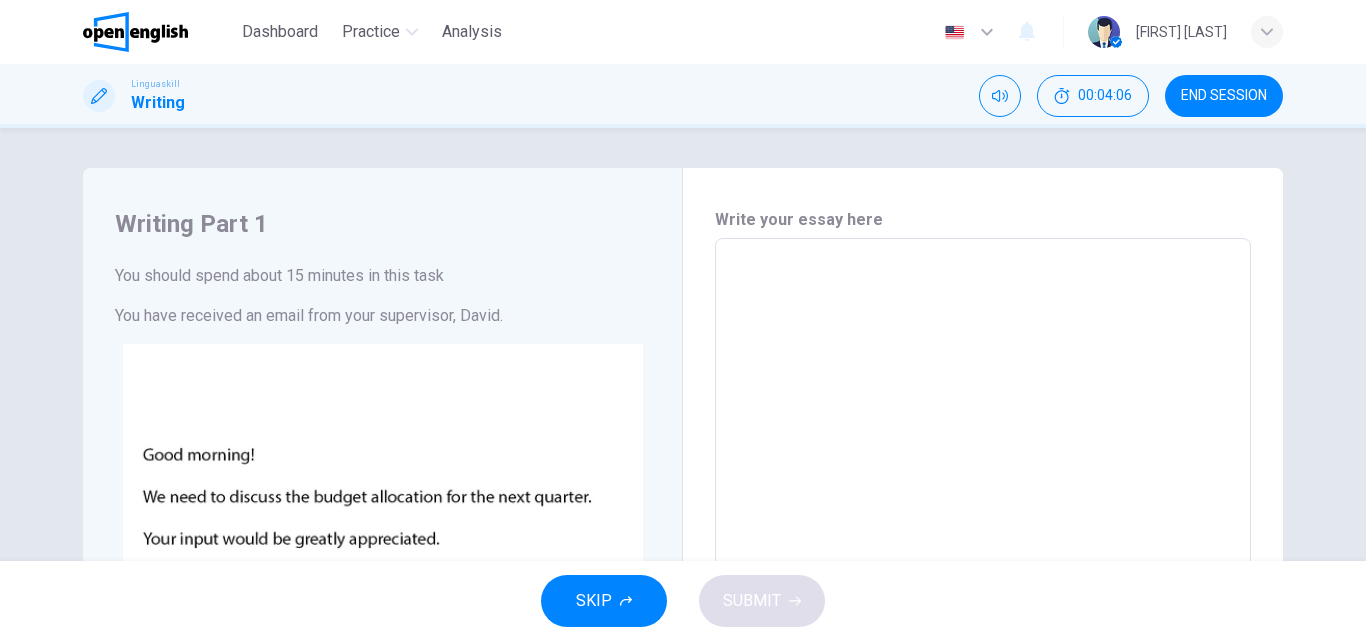 click on "Writing Part 1 You should spend about 15 minutes in this task You have received an email from your supervisor, [NAME]. CLICK TO ZOOM Click to Zoom Write an email to [NAME]. In your response, you should: - Suggest ideas for budget allocation - Offer to create a detailed budget proposal - Propose a meeting to discuss the budget in detail Write at least 50 words. Write your essay here * ​ Word count :  0" at bounding box center (683, 344) 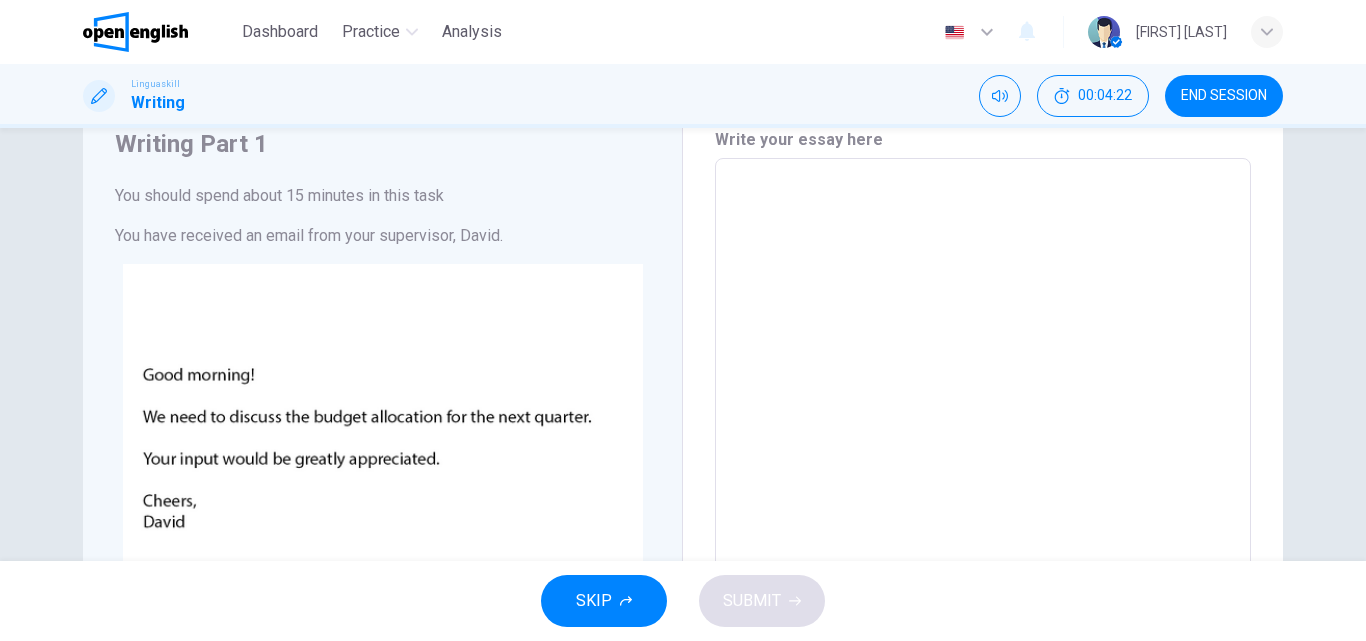 scroll, scrollTop: 120, scrollLeft: 0, axis: vertical 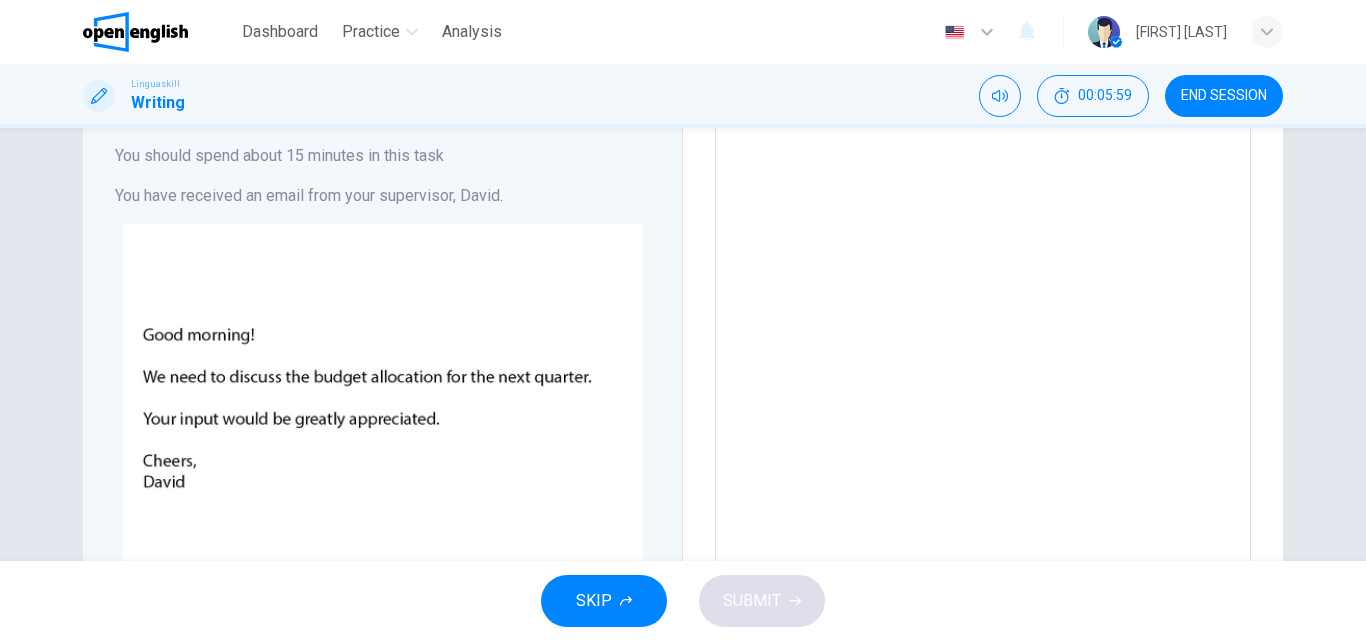 click on "Writing Part 1 You should spend about 15 minutes in this task You have received an email from your supervisor, [NAME]. CLICK TO ZOOM Click to Zoom Write an email to [NAME]. In your response, you should: - Suggest ideas for budget allocation - Offer to create a detailed budget proposal - Propose a meeting to discuss the budget in detail Write at least 50 words. Write your essay here * ​ Word count :  0" at bounding box center (683, 344) 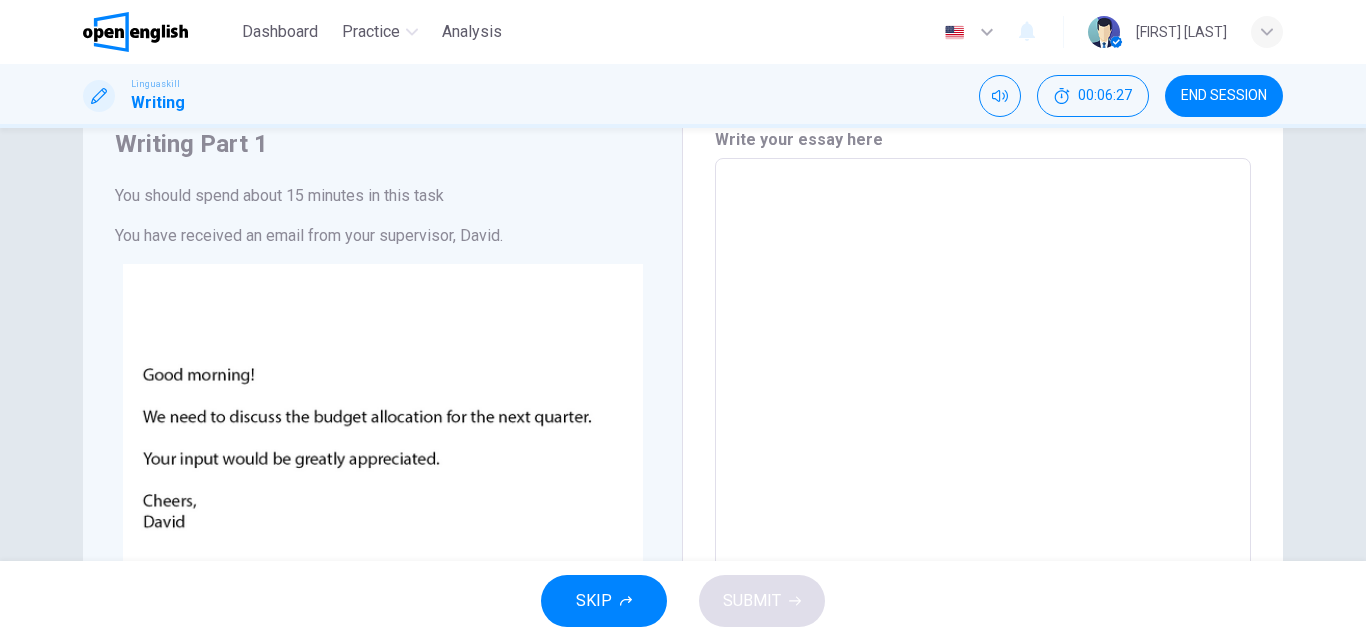 scroll, scrollTop: 40, scrollLeft: 0, axis: vertical 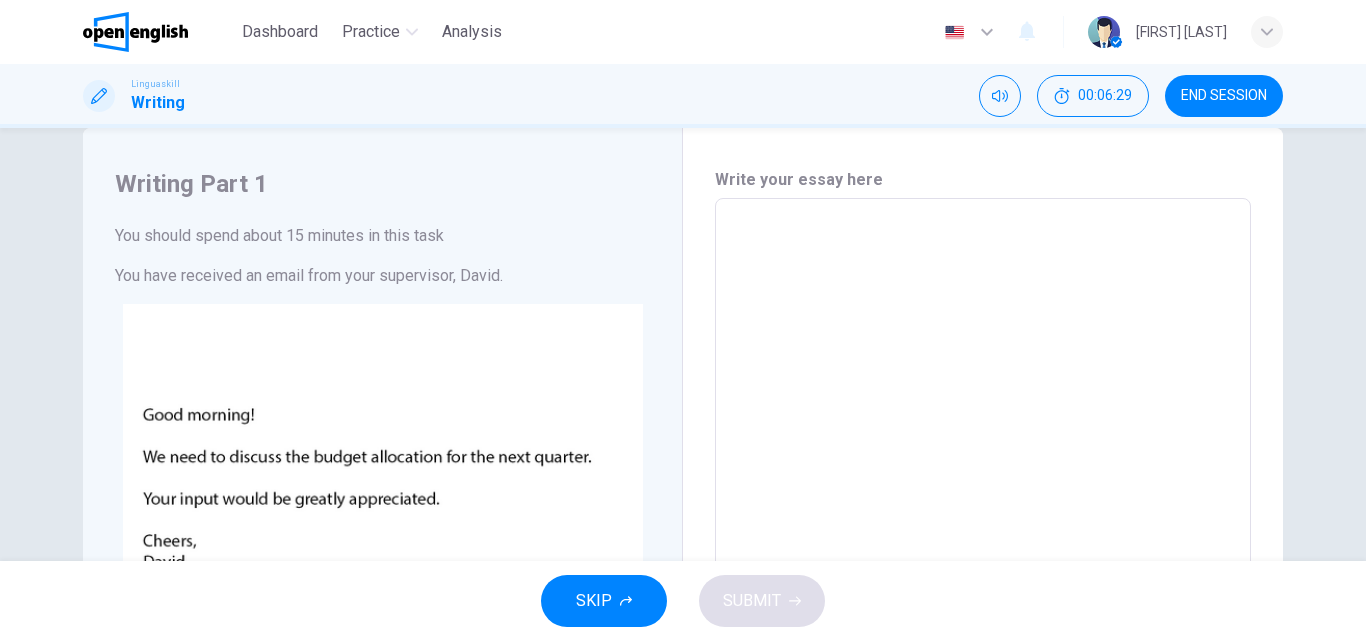 click at bounding box center [983, 571] 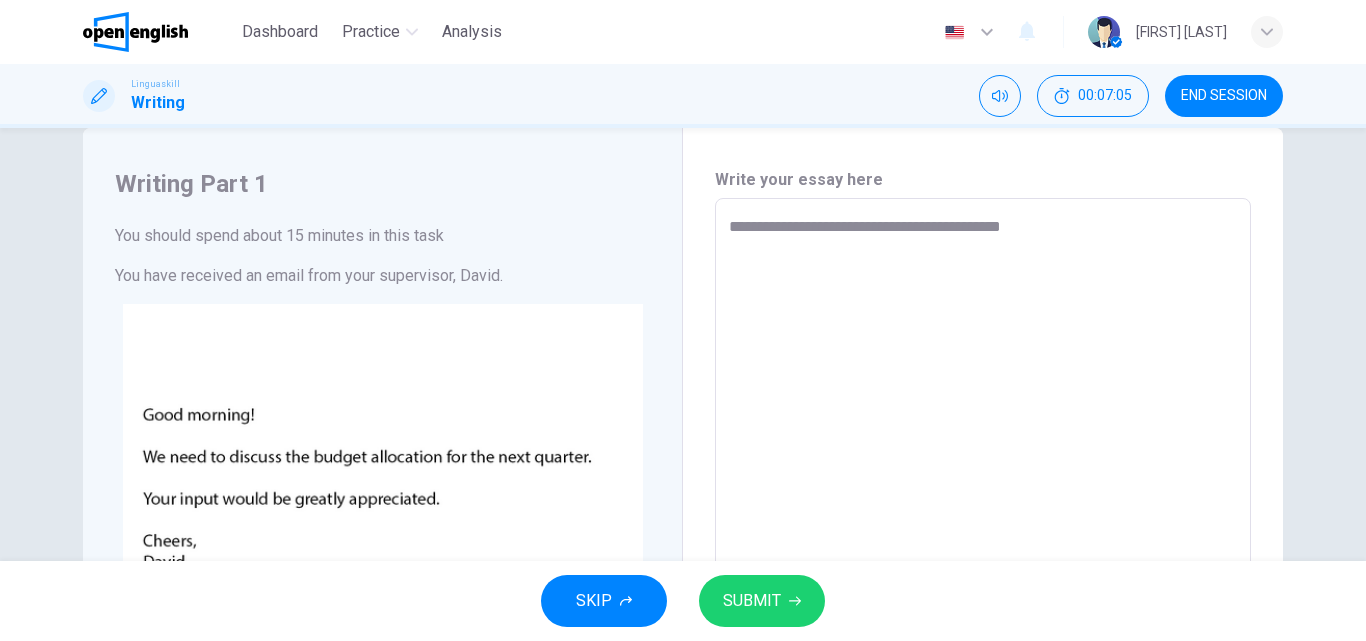 click on "**********" at bounding box center [683, 344] 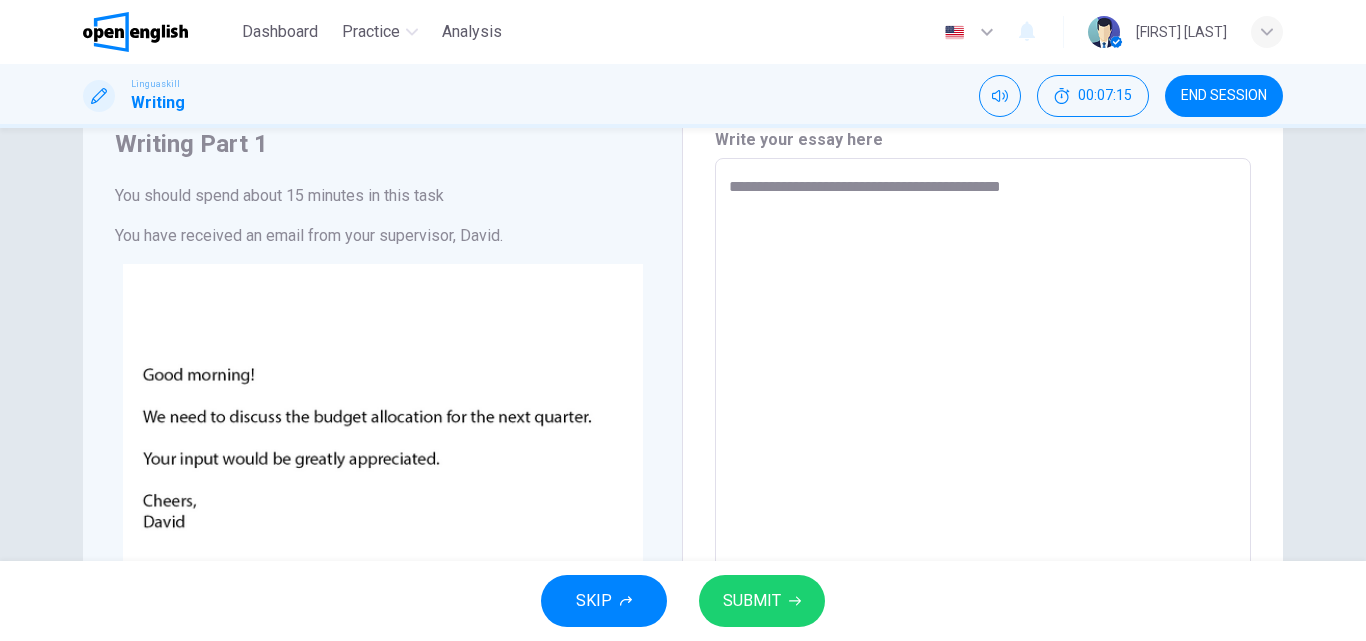 scroll, scrollTop: 40, scrollLeft: 0, axis: vertical 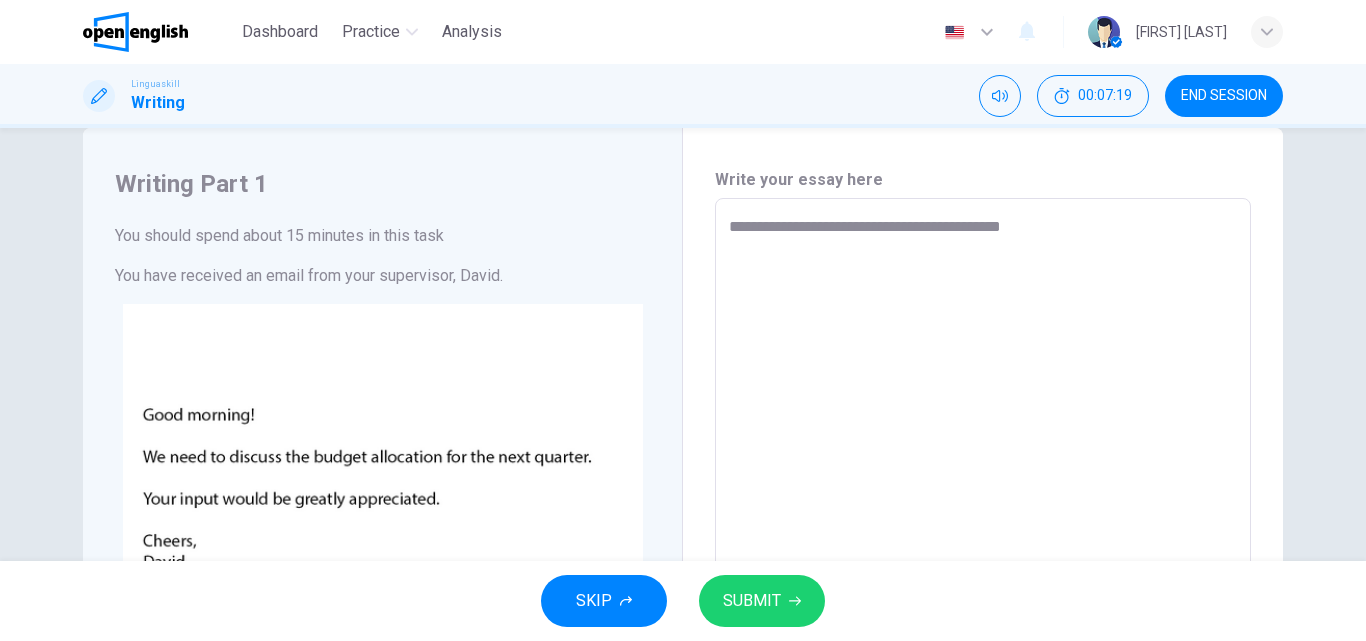 click on "**********" at bounding box center (983, 571) 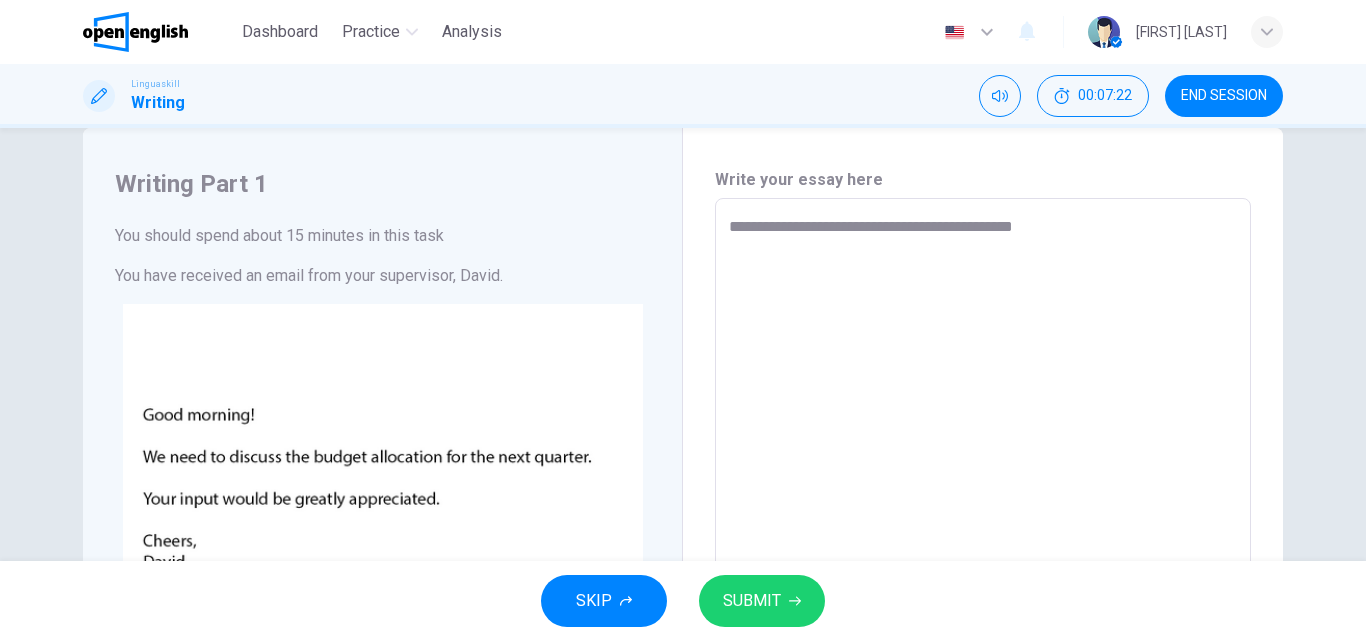 click on "**********" at bounding box center [683, 344] 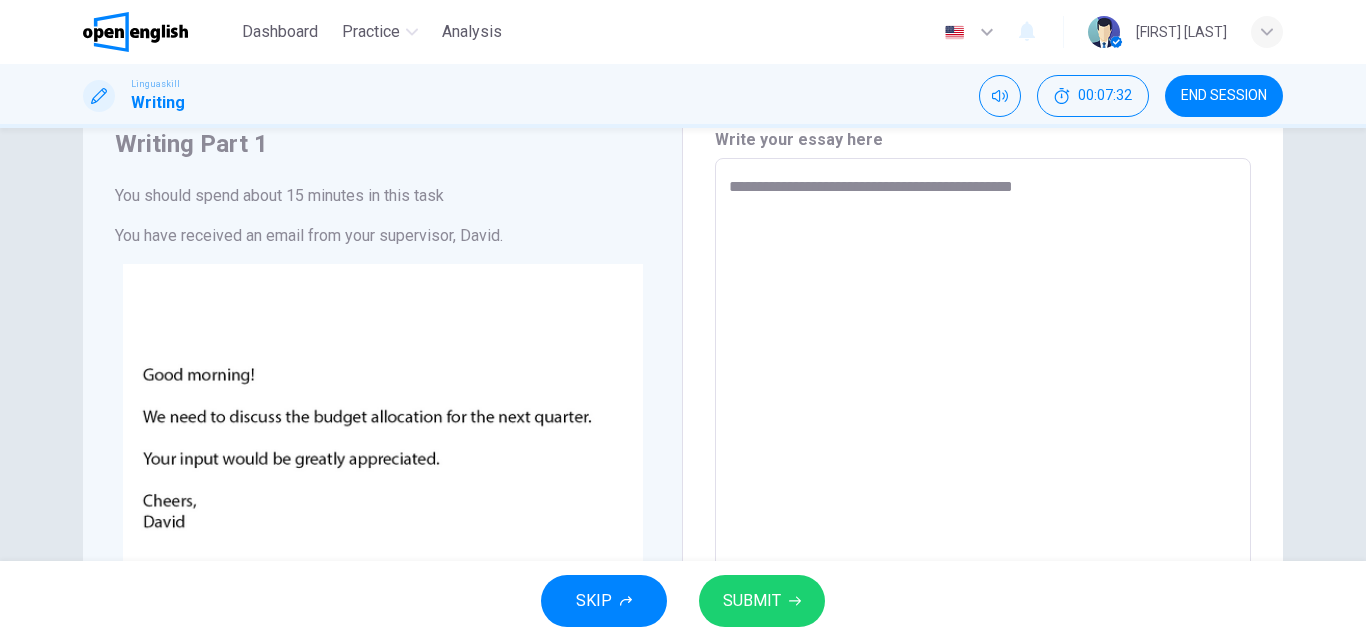 scroll, scrollTop: 40, scrollLeft: 0, axis: vertical 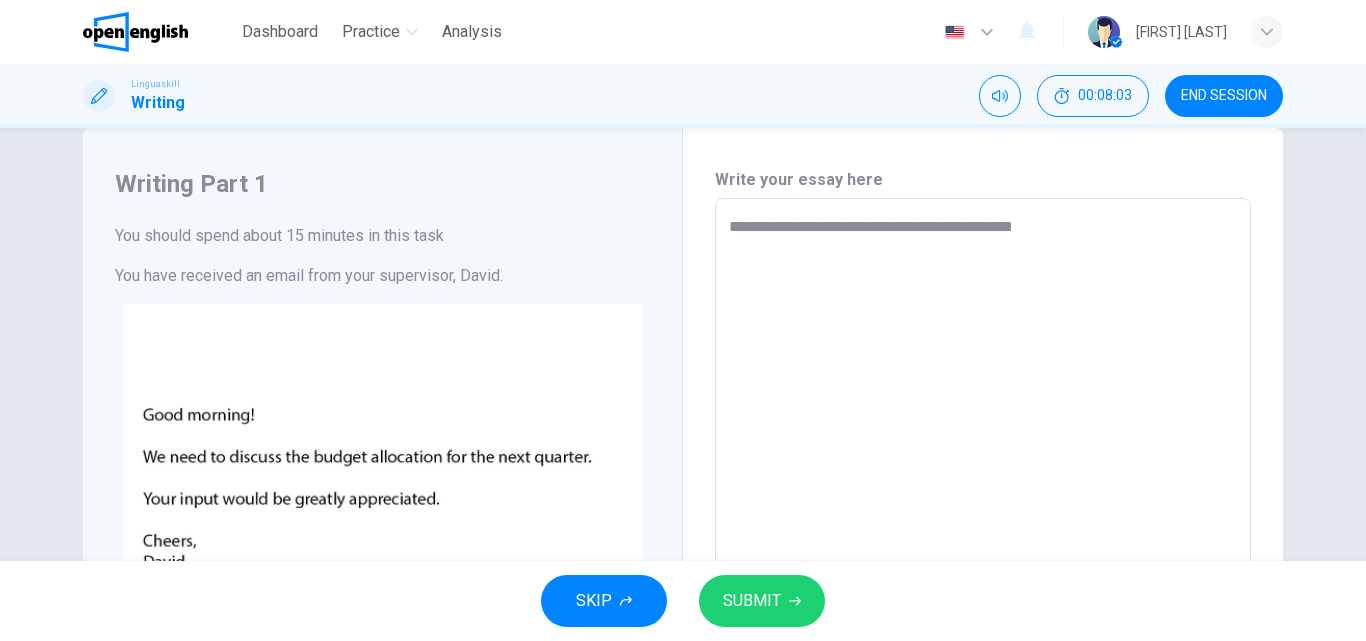 click on "**********" at bounding box center (983, 571) 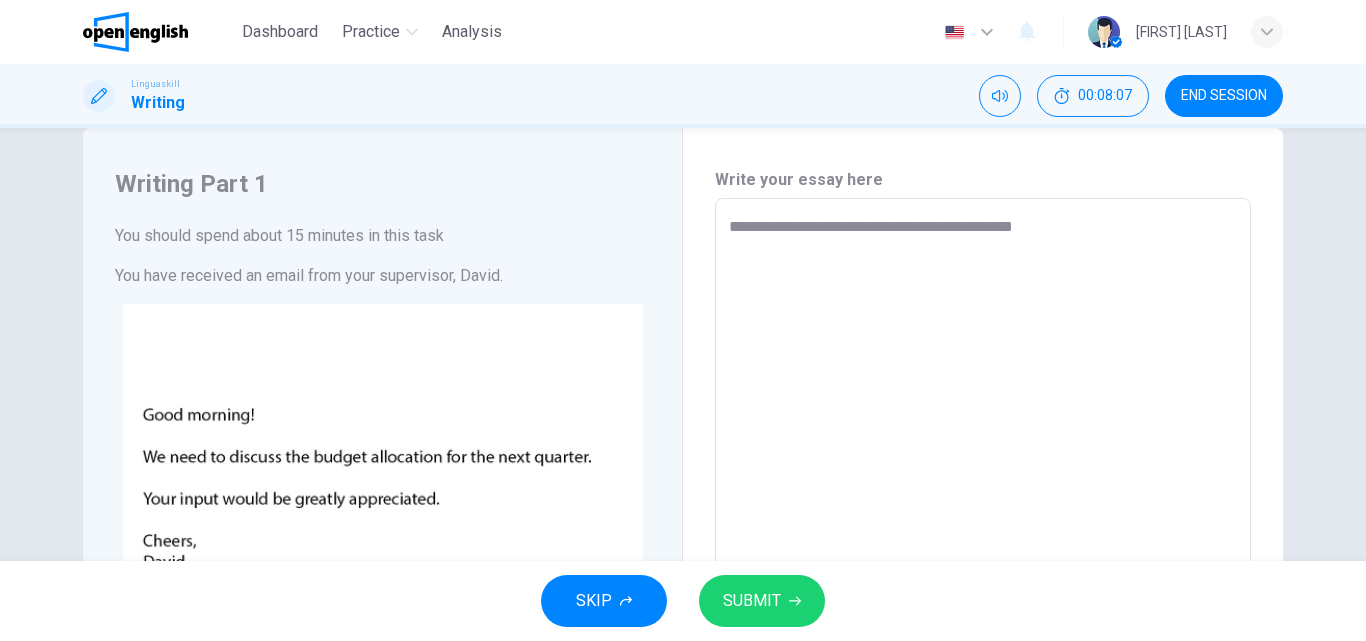 click on "**********" at bounding box center [983, 571] 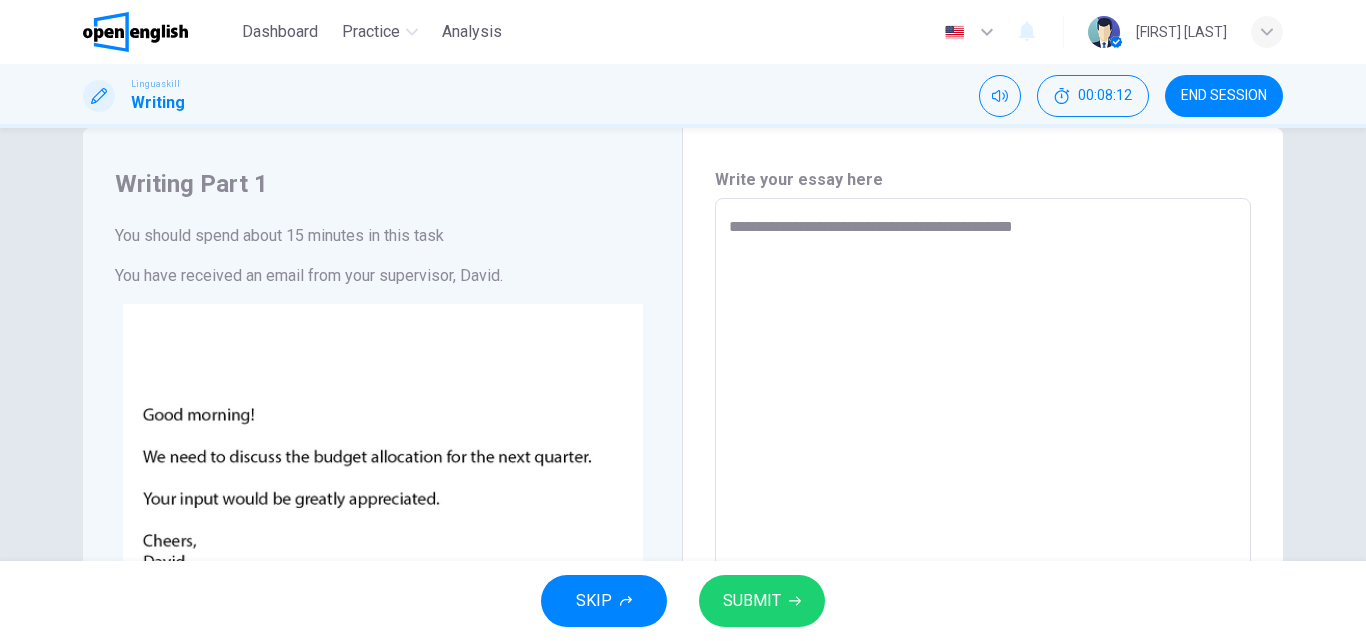 click on "**********" at bounding box center [683, 344] 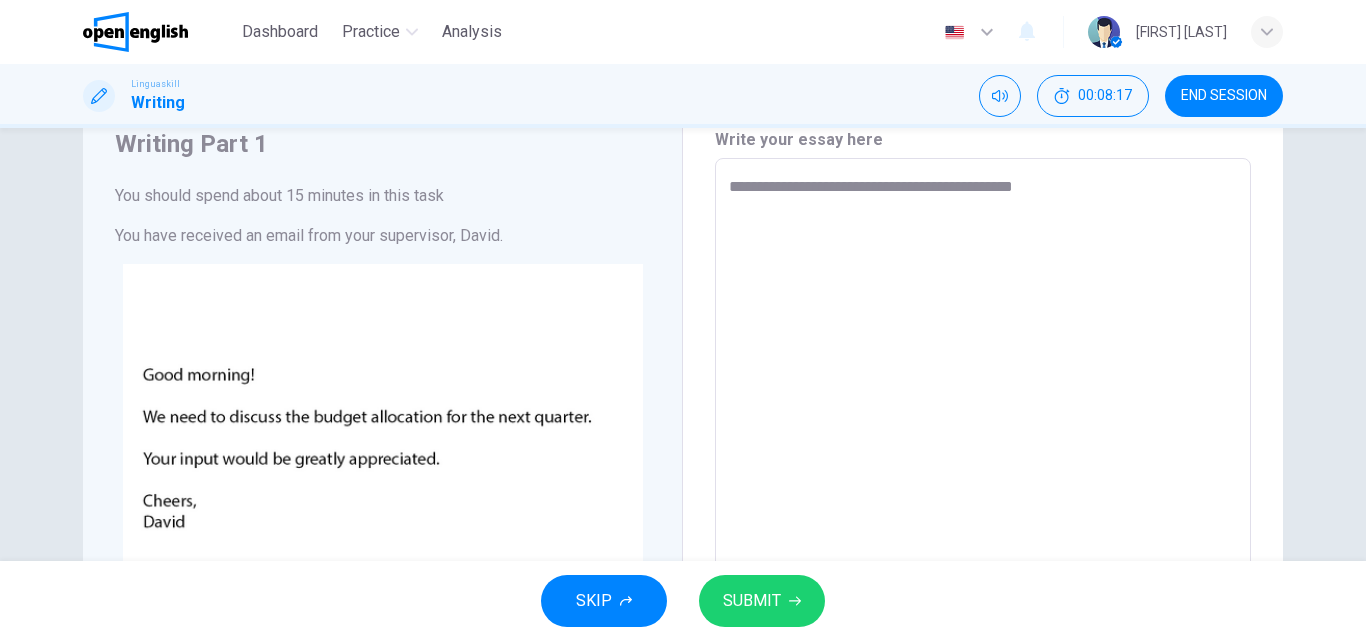 scroll, scrollTop: 40, scrollLeft: 0, axis: vertical 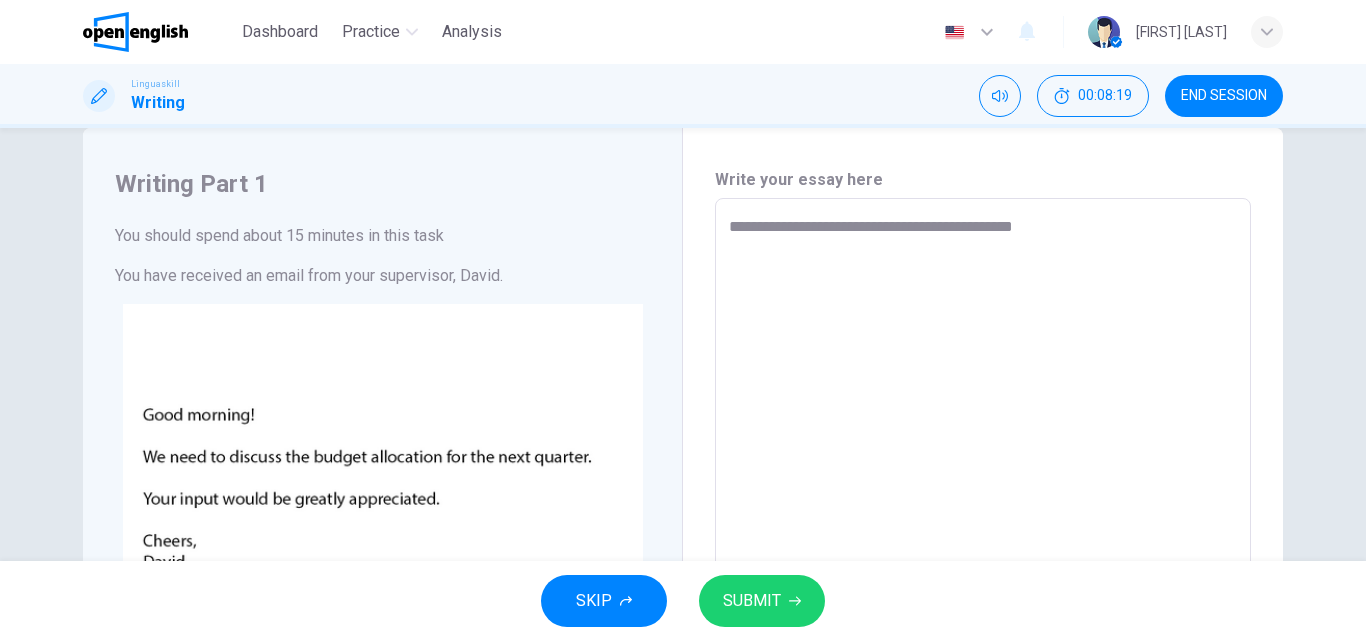 click on "**********" at bounding box center [983, 571] 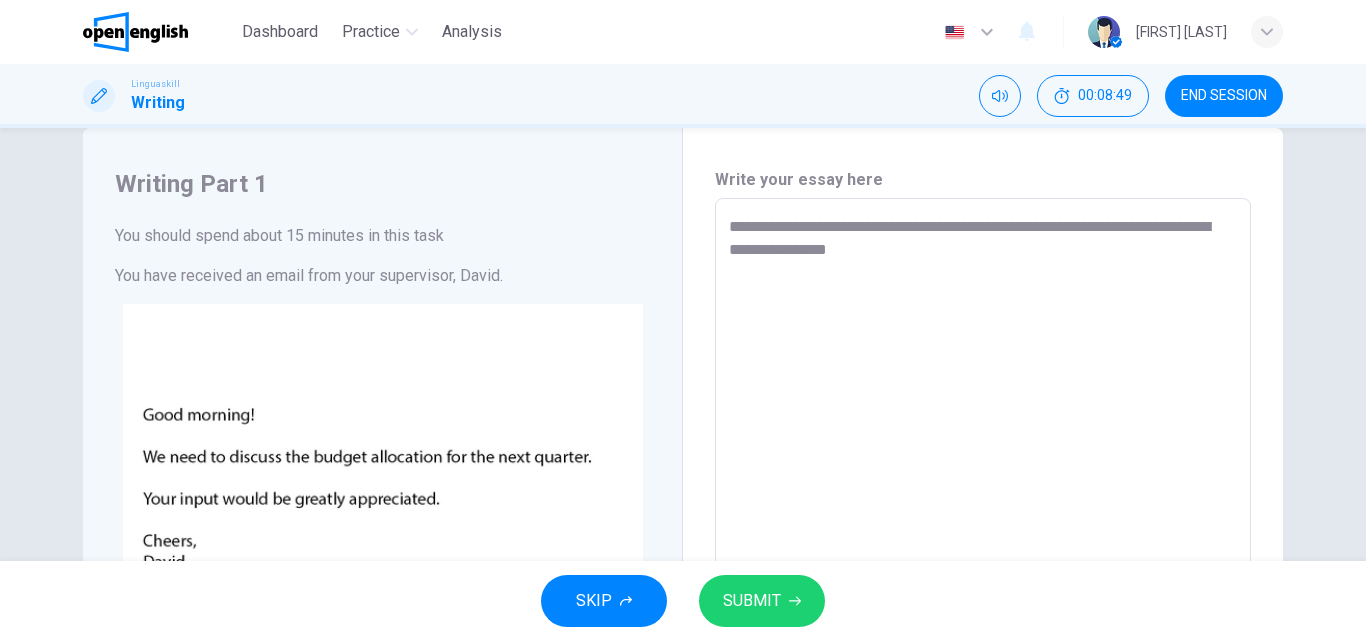 click on "**********" at bounding box center [983, 571] 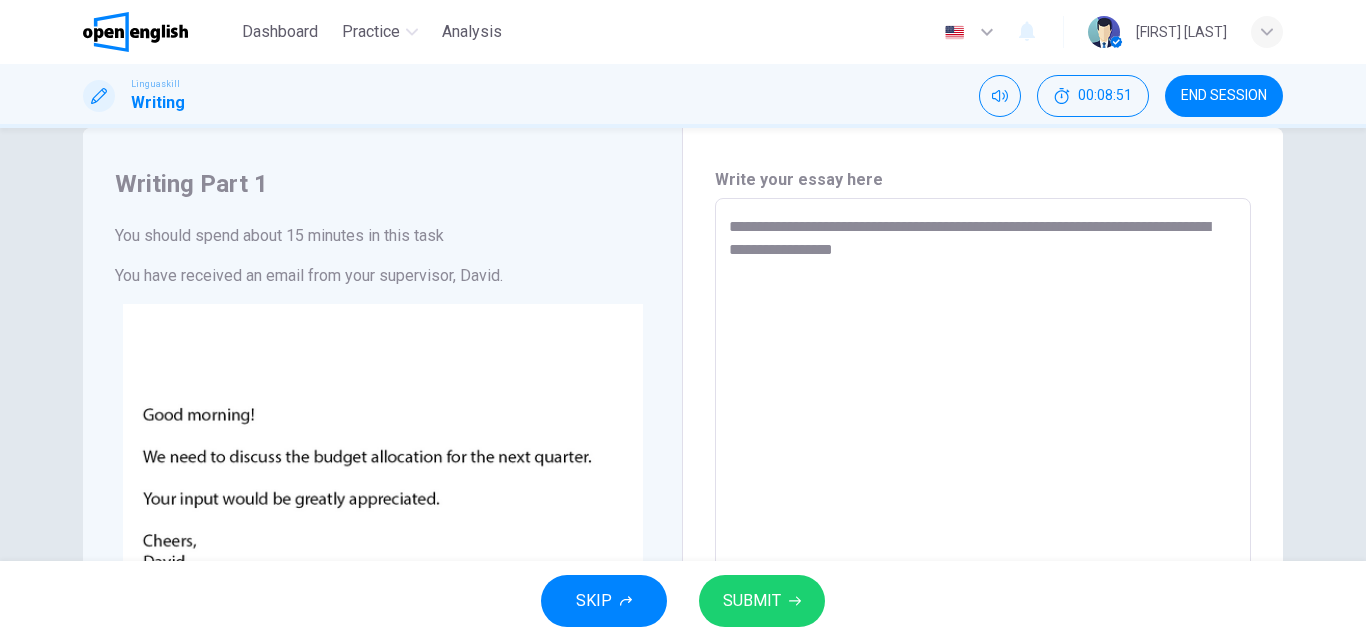 click on "**********" at bounding box center [983, 571] 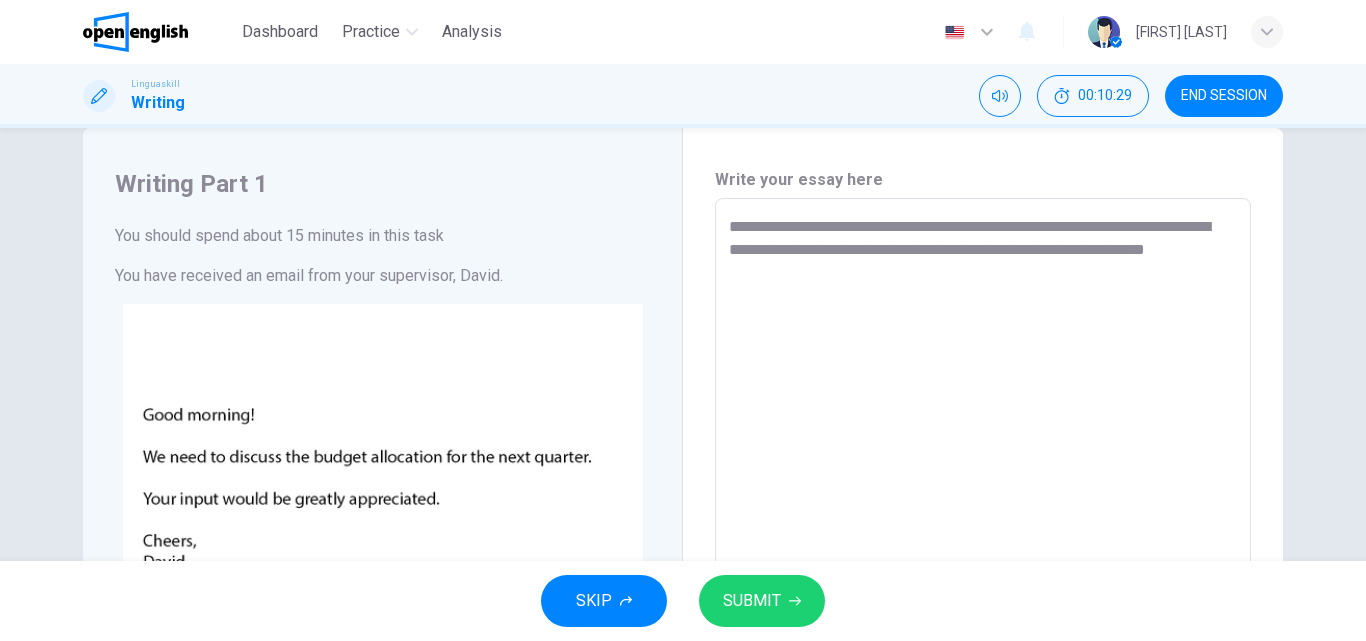 click on "**********" at bounding box center (983, 571) 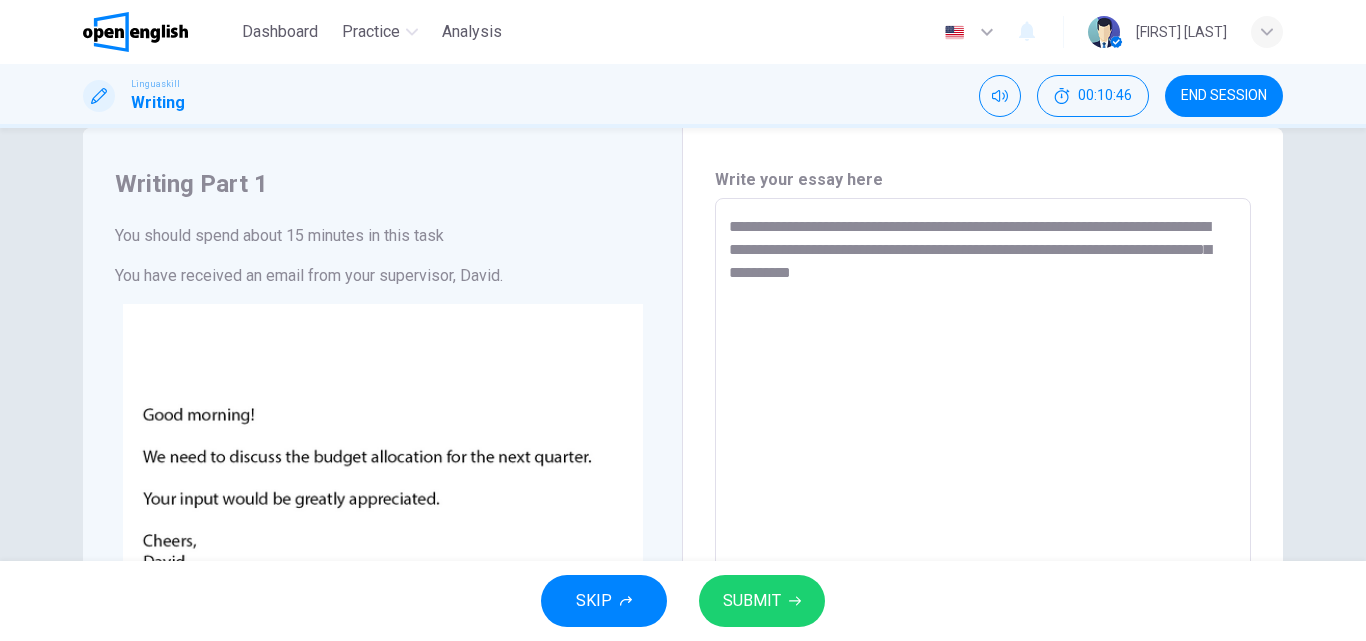click on "**********" at bounding box center [683, 344] 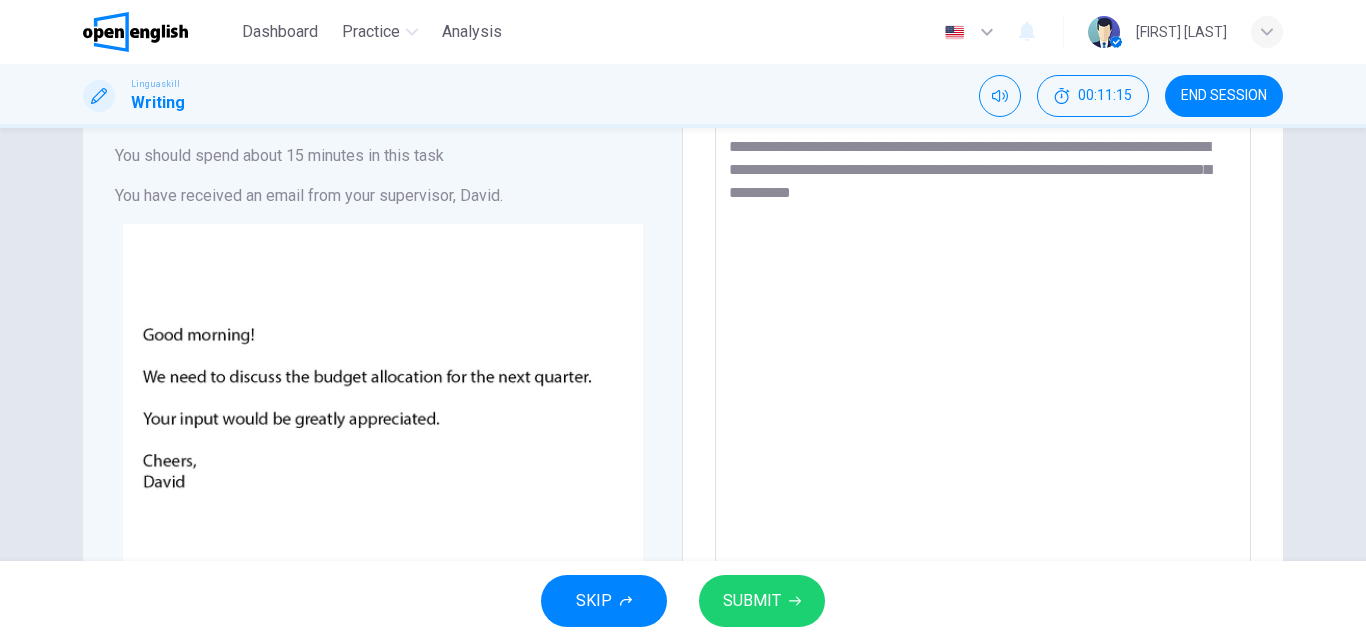 scroll, scrollTop: 80, scrollLeft: 0, axis: vertical 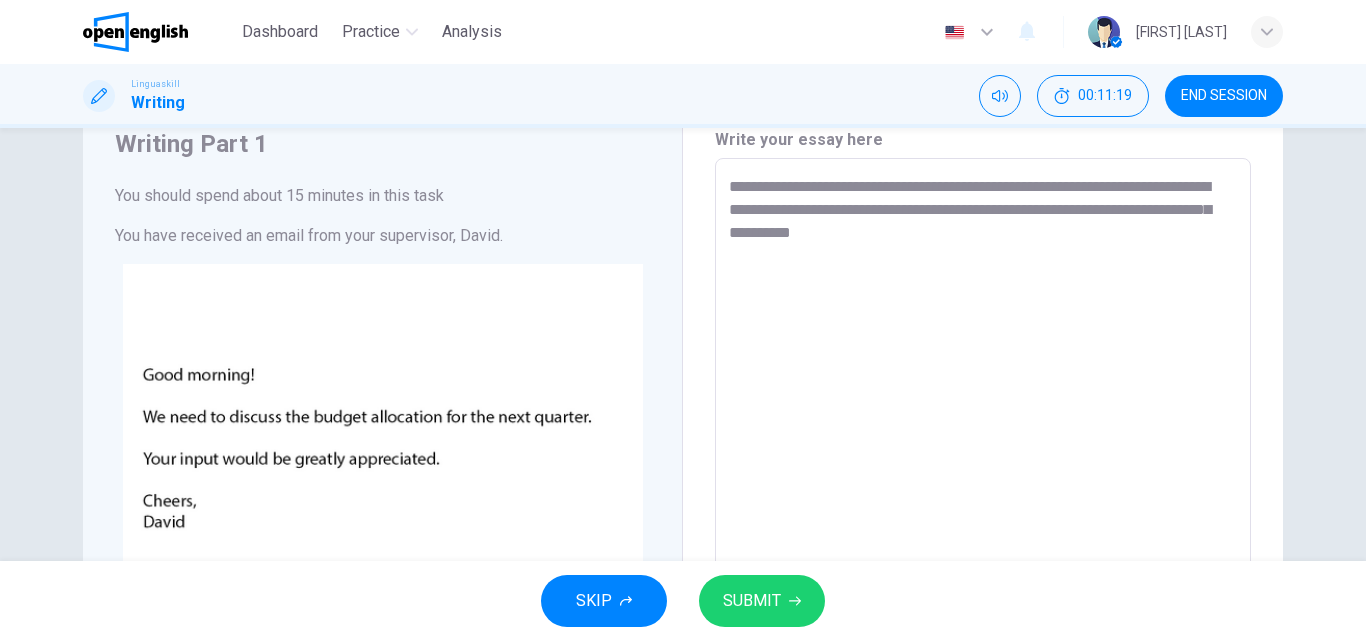click on "**********" at bounding box center (983, 531) 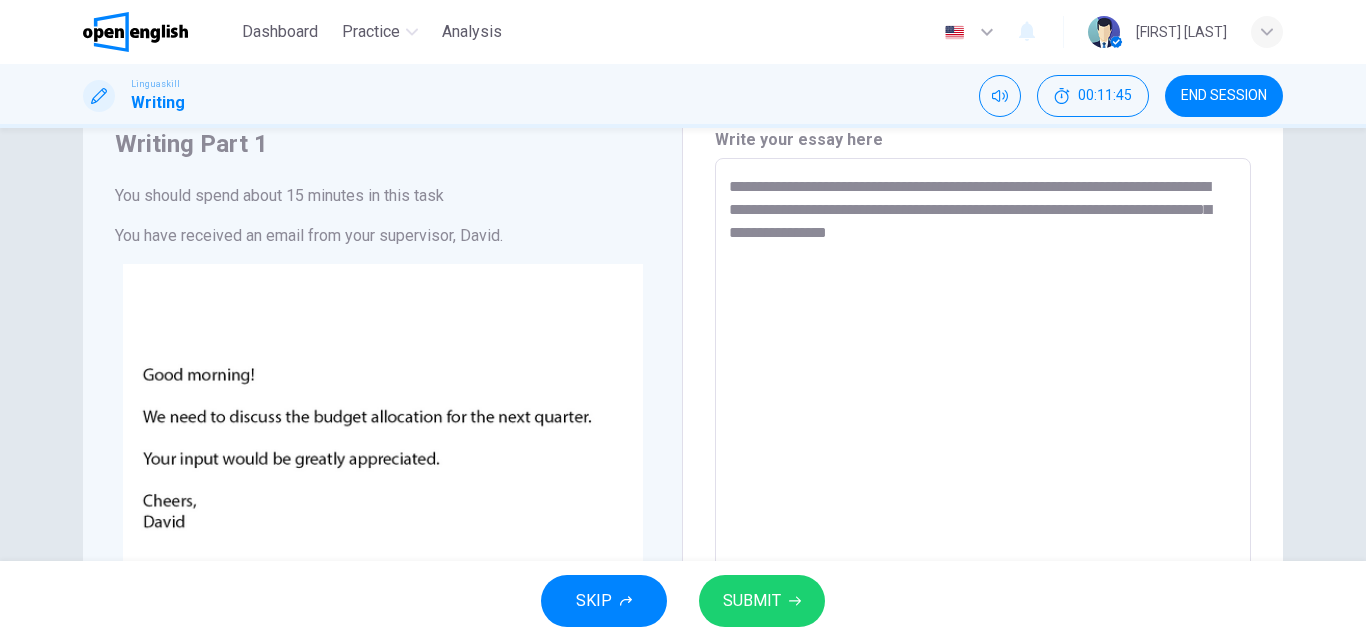 click on "**********" at bounding box center [683, 344] 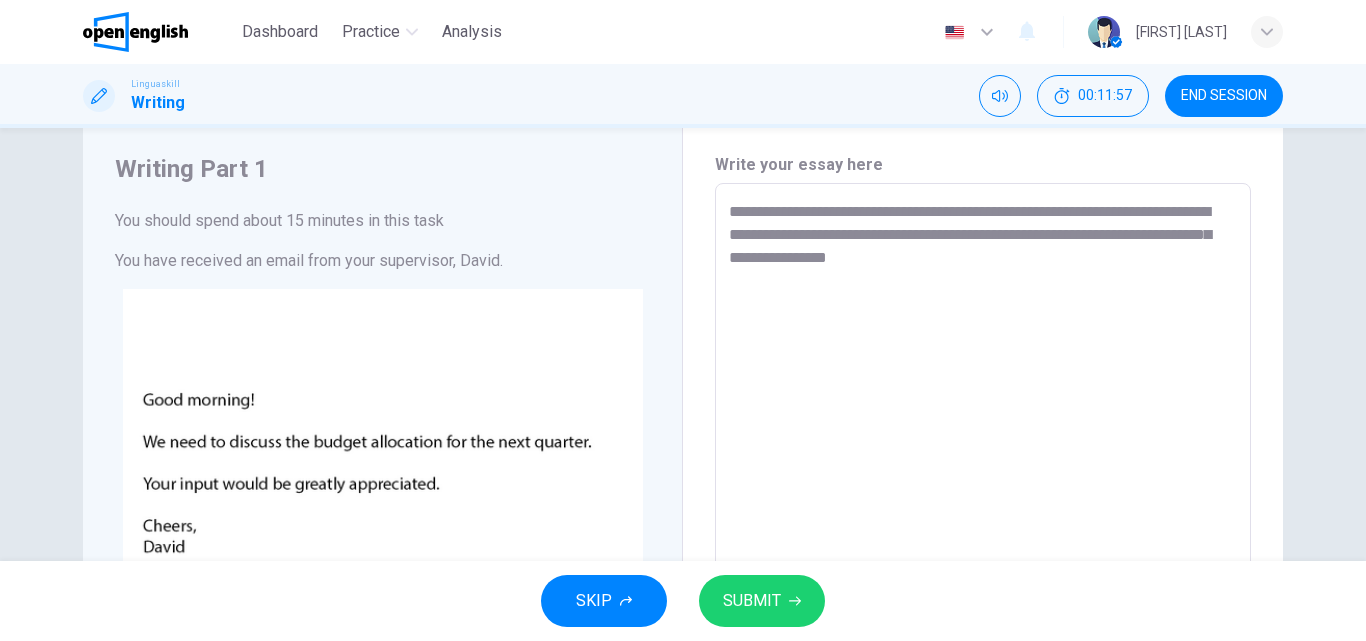 scroll, scrollTop: 15, scrollLeft: 0, axis: vertical 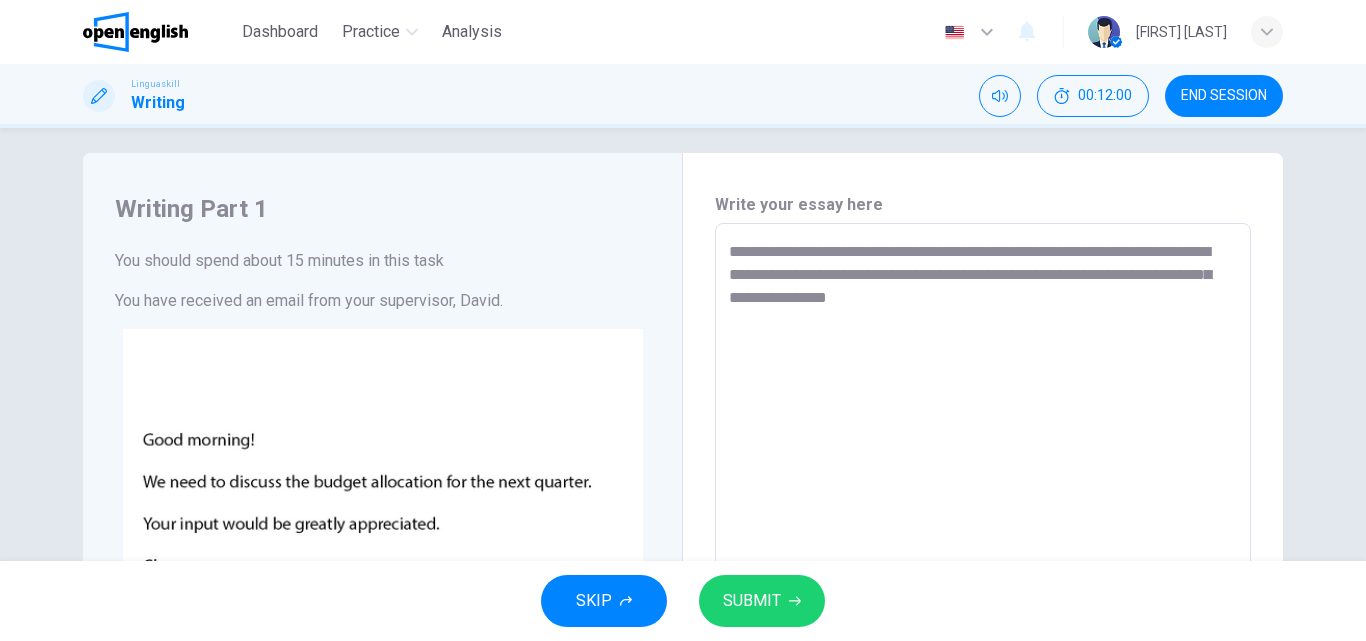 click on "**********" at bounding box center [983, 596] 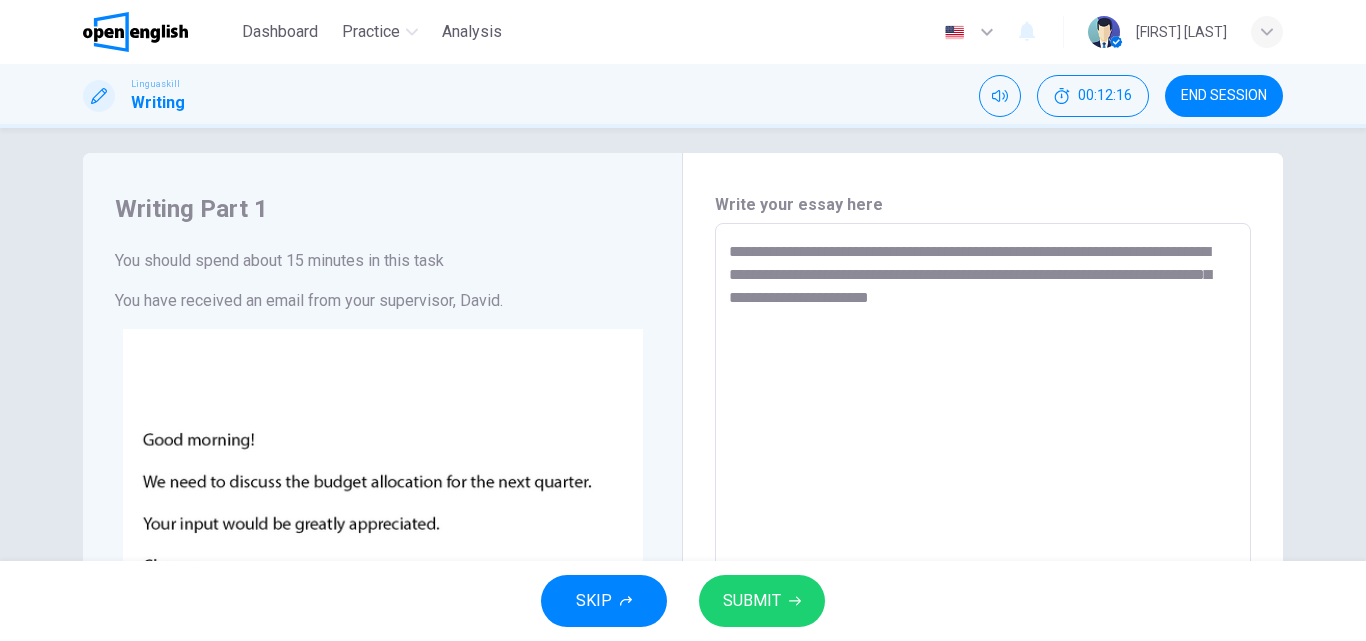 click on "**********" at bounding box center (683, 344) 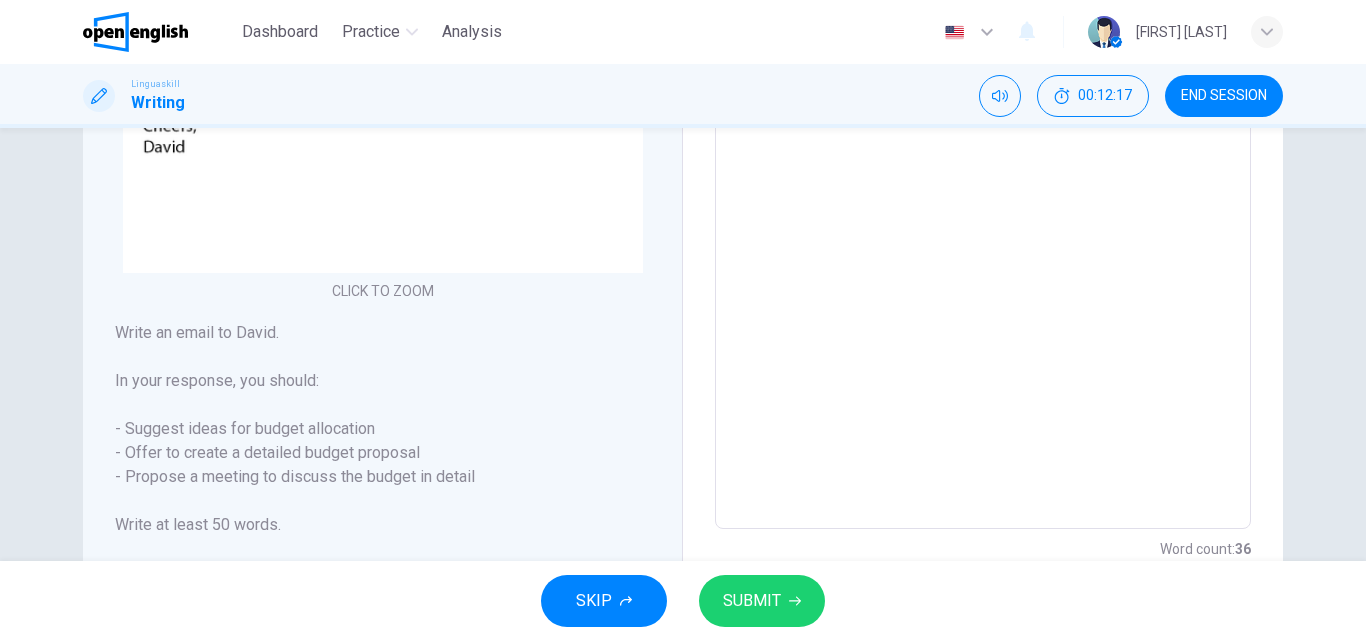 scroll, scrollTop: 535, scrollLeft: 0, axis: vertical 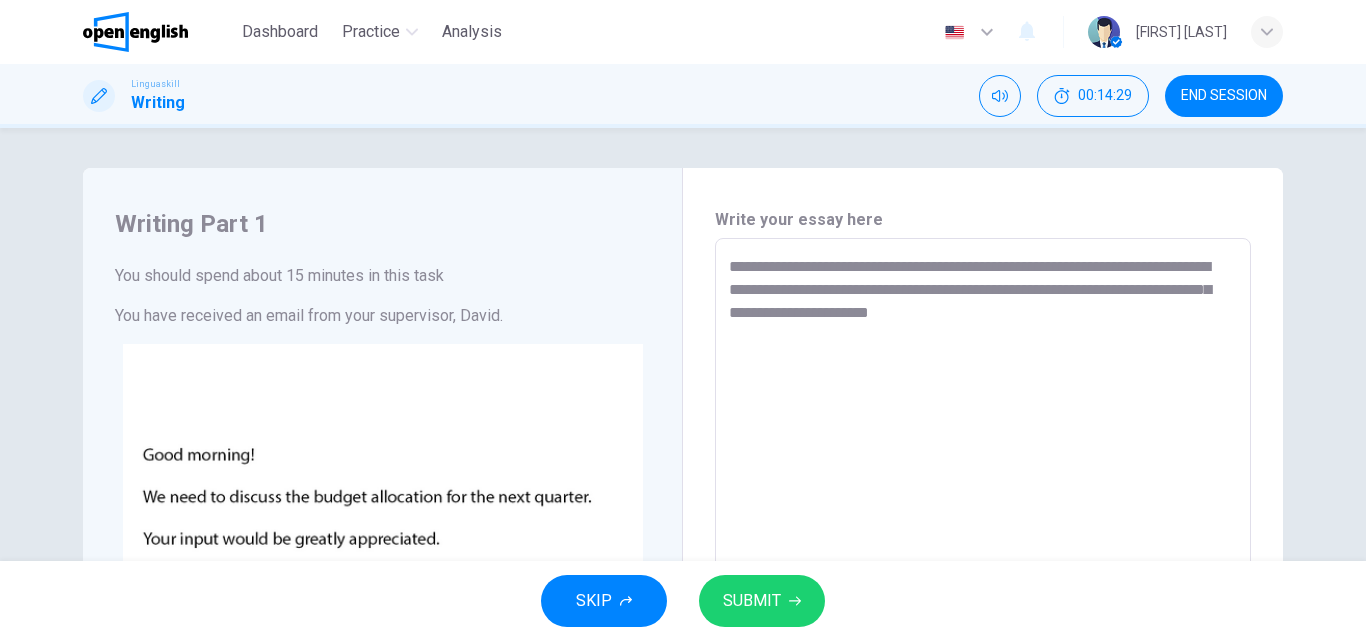 click on "**********" at bounding box center [983, 611] 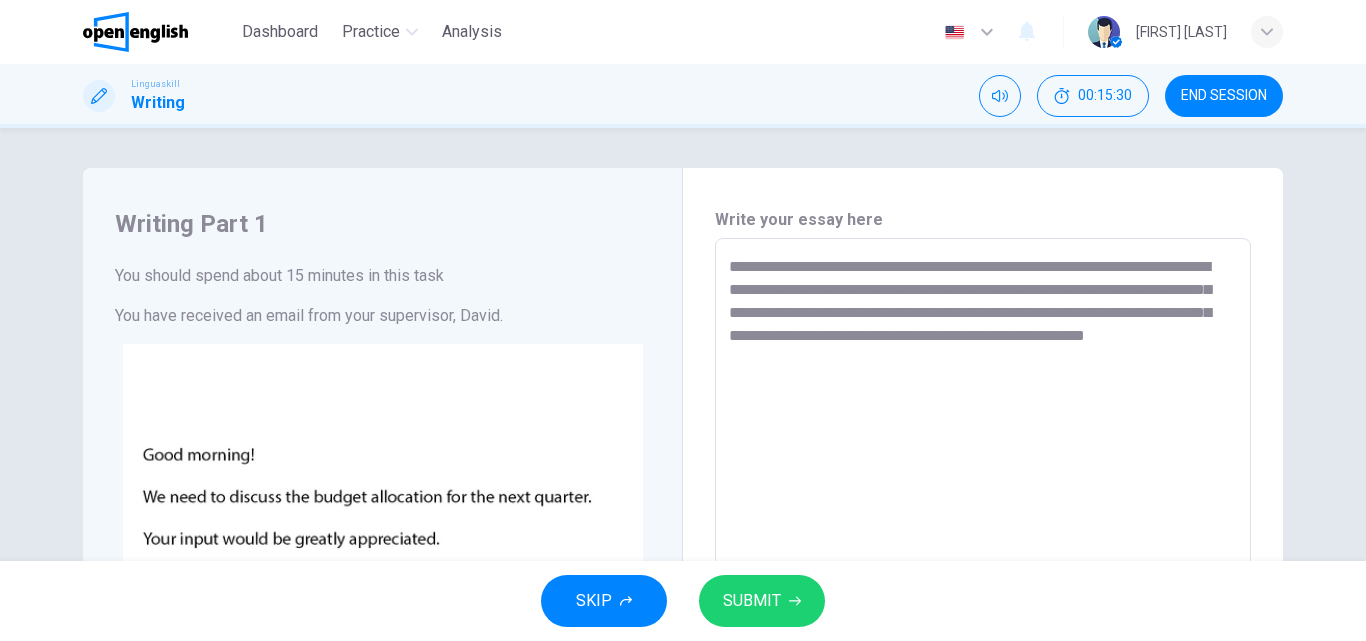 click on "**********" at bounding box center (683, 344) 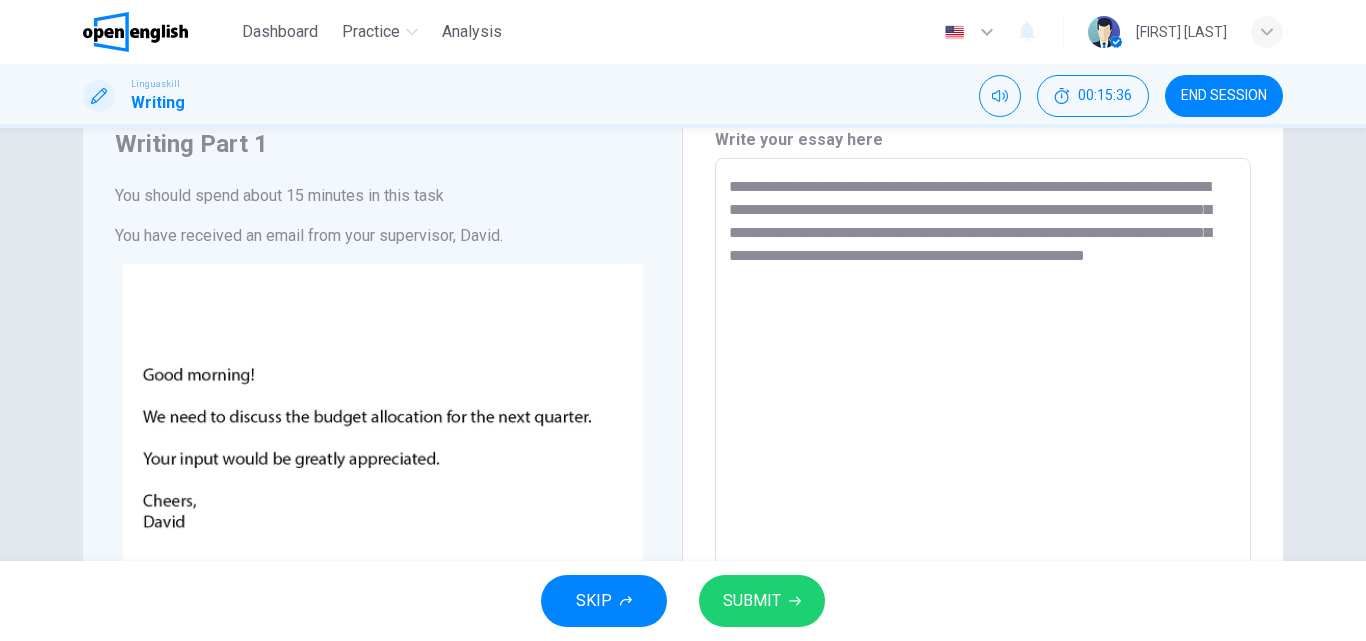 scroll, scrollTop: 40, scrollLeft: 0, axis: vertical 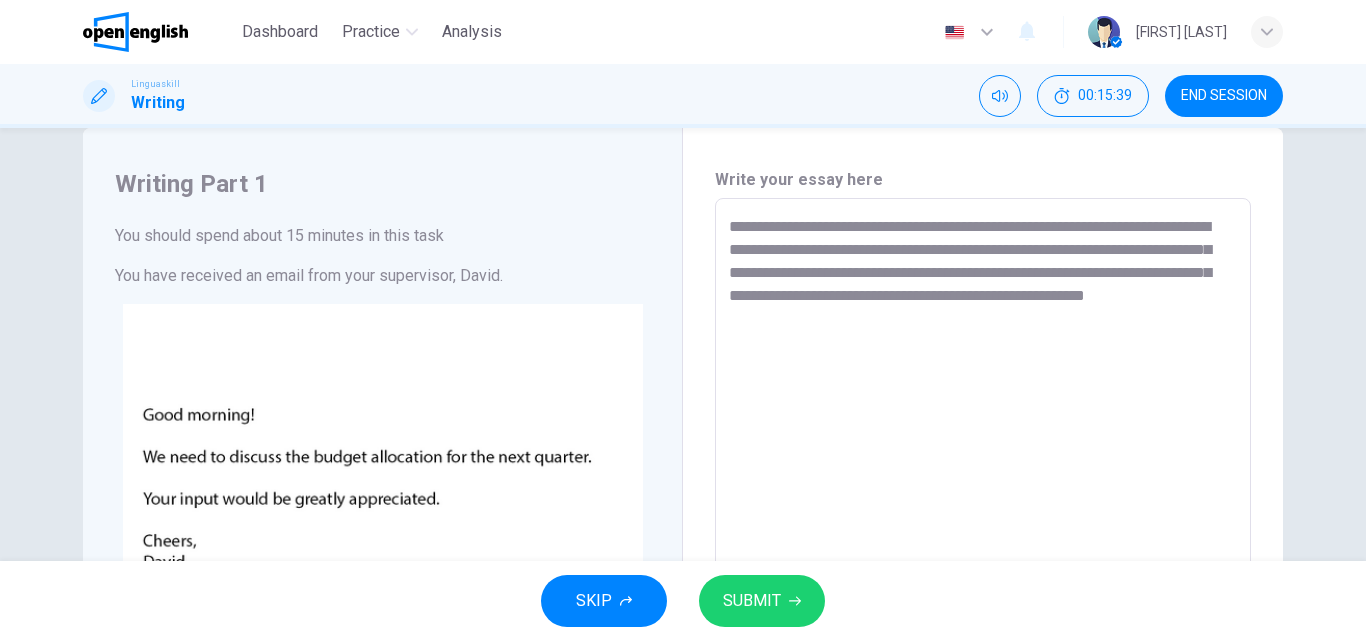 click on "**********" at bounding box center (983, 571) 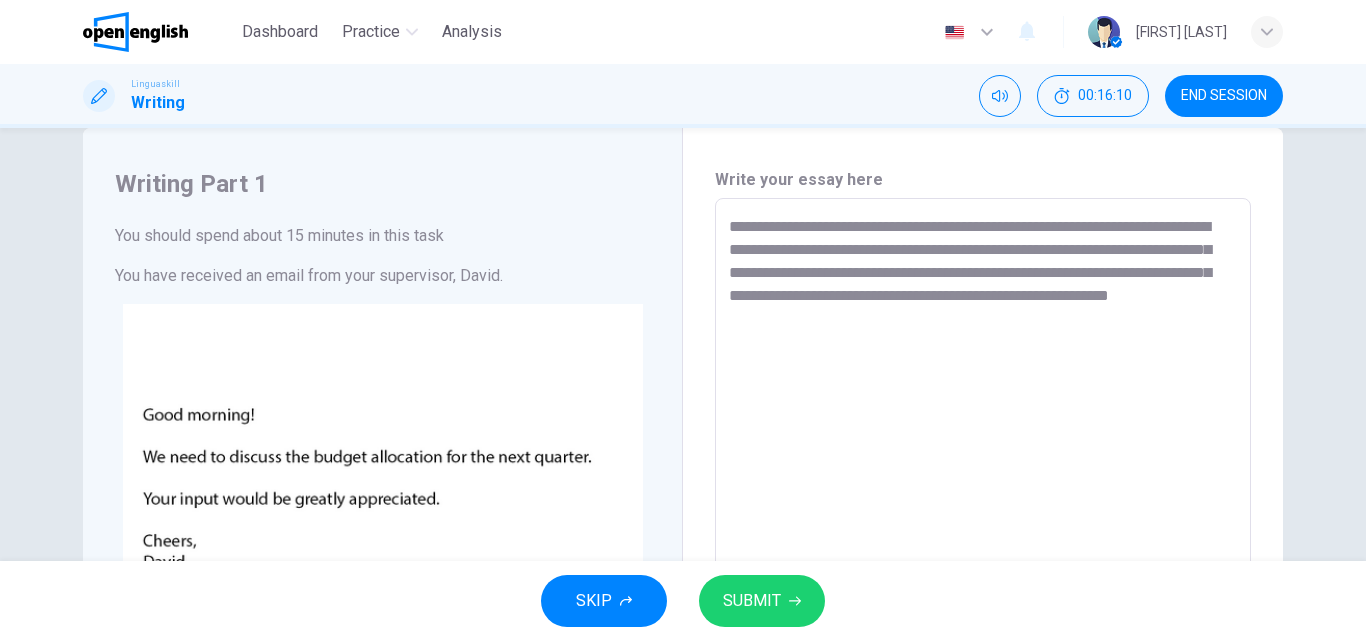 click on "**********" at bounding box center (683, 344) 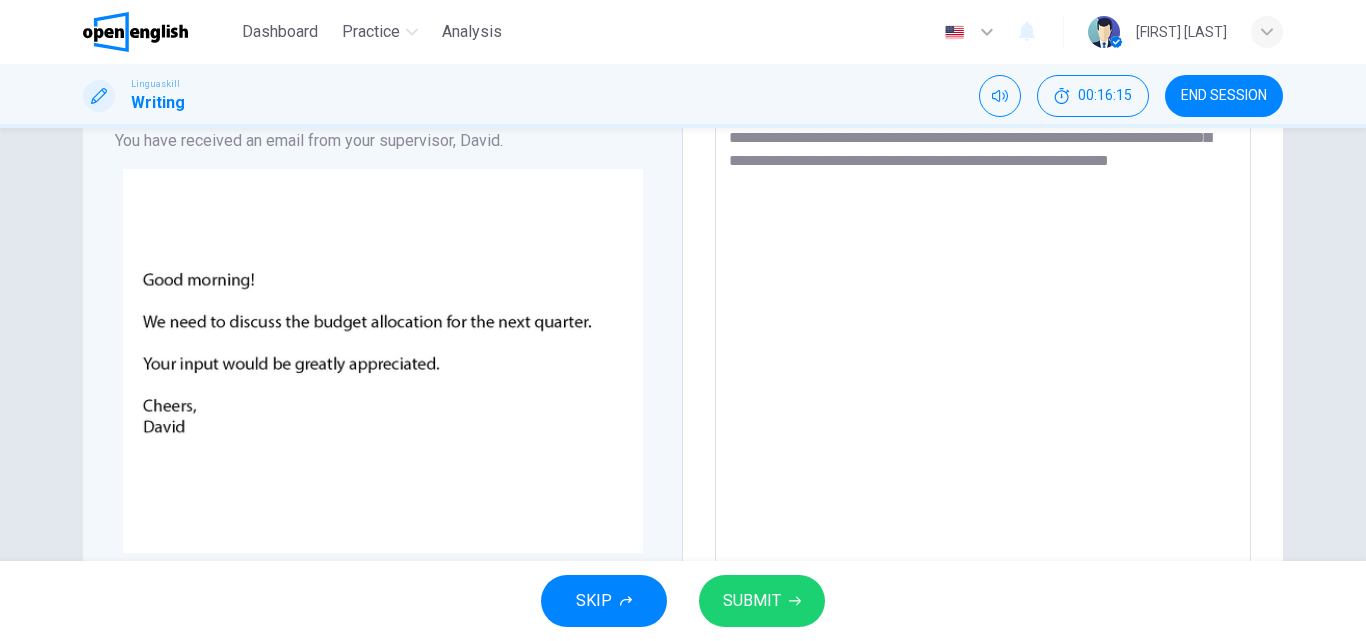 scroll, scrollTop: 0, scrollLeft: 0, axis: both 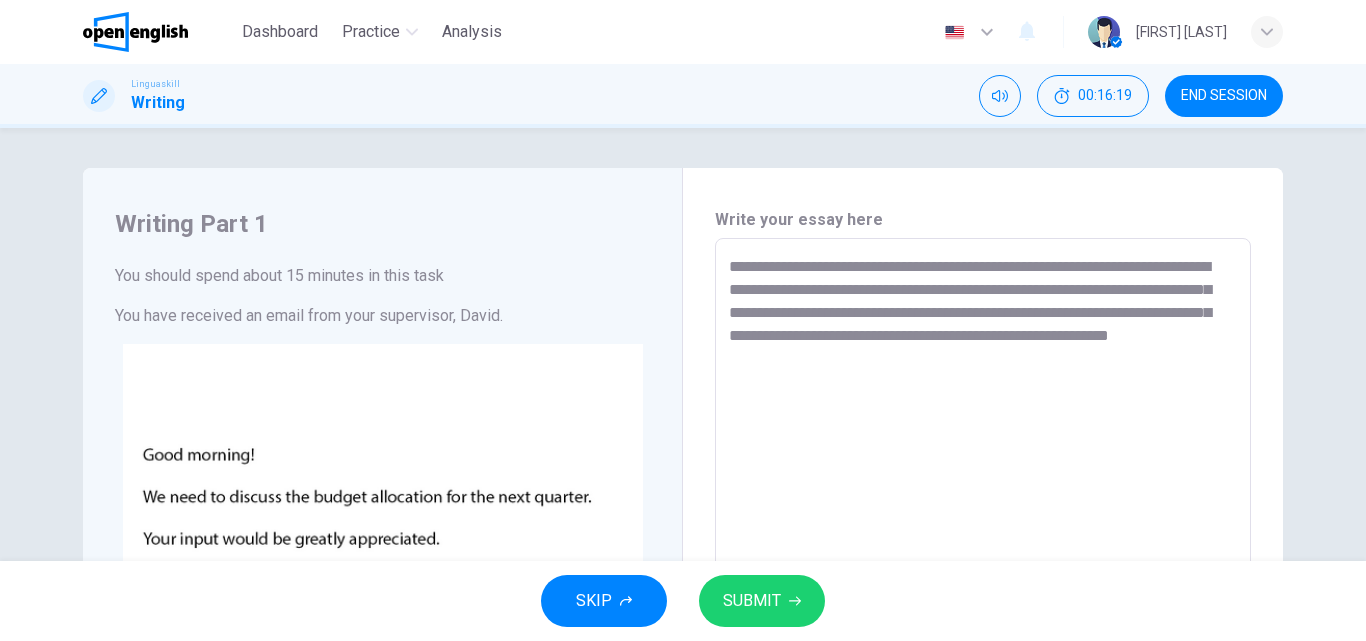 click on "**********" at bounding box center [983, 611] 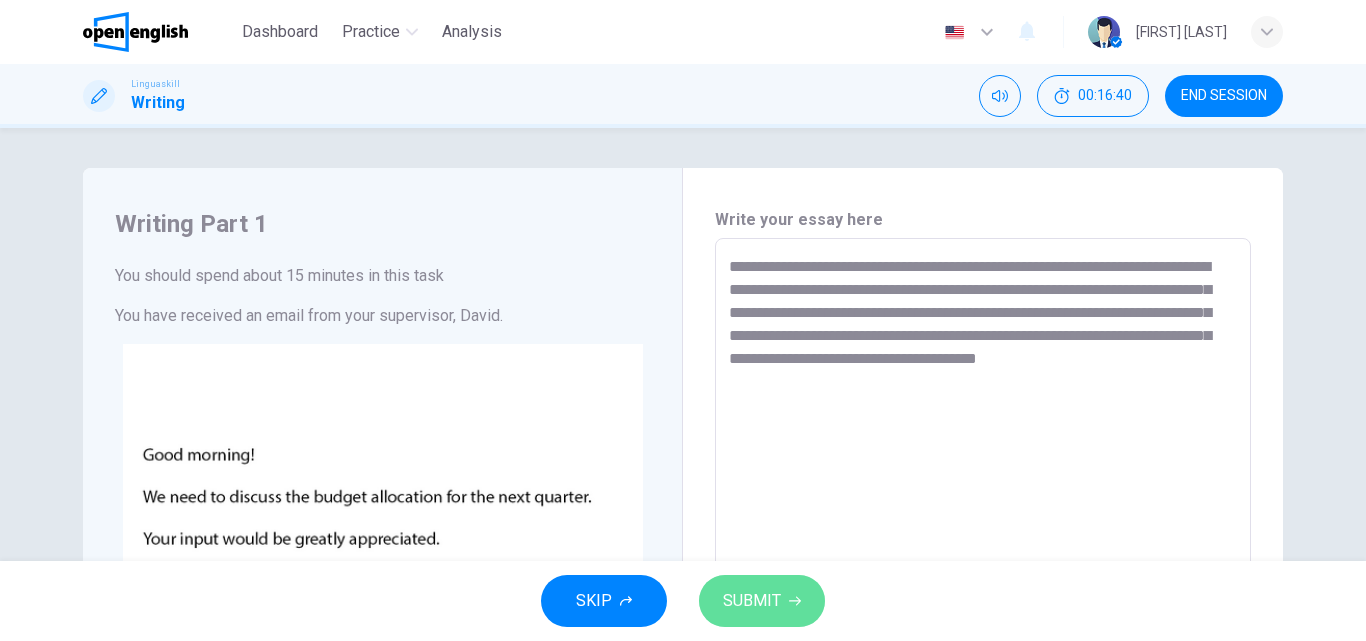 click on "SUBMIT" at bounding box center [762, 601] 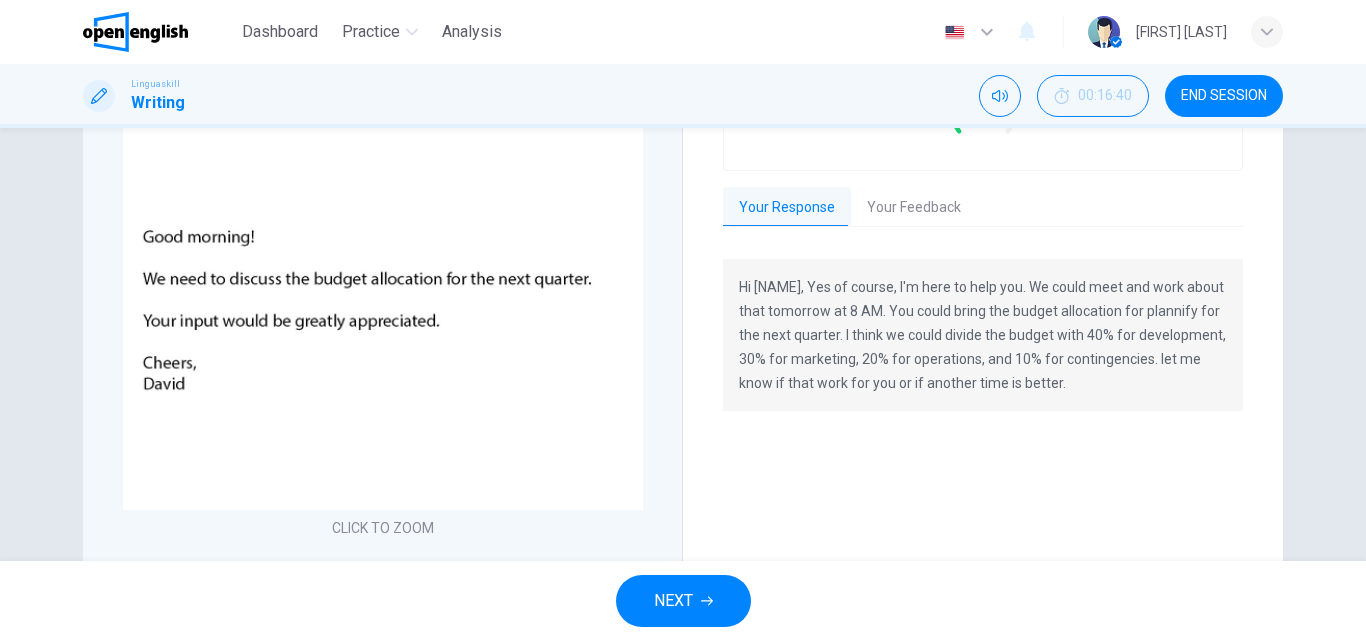 scroll, scrollTop: 215, scrollLeft: 0, axis: vertical 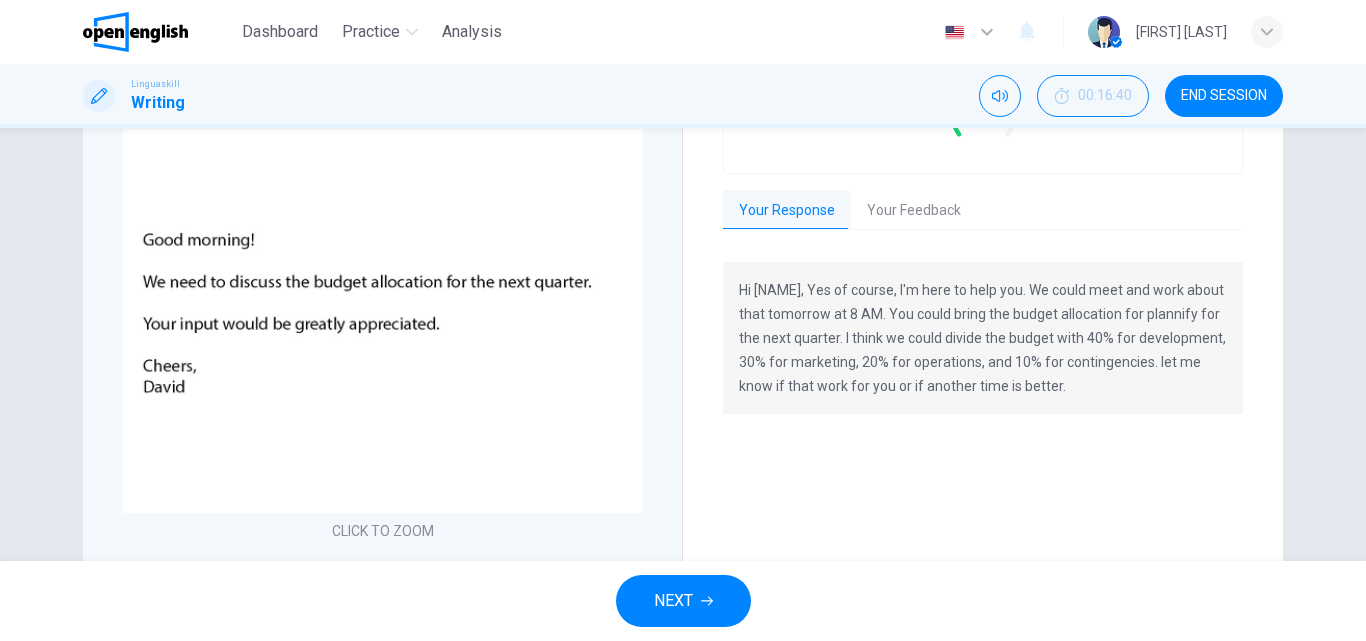 click on "Your Feedback" at bounding box center (914, 211) 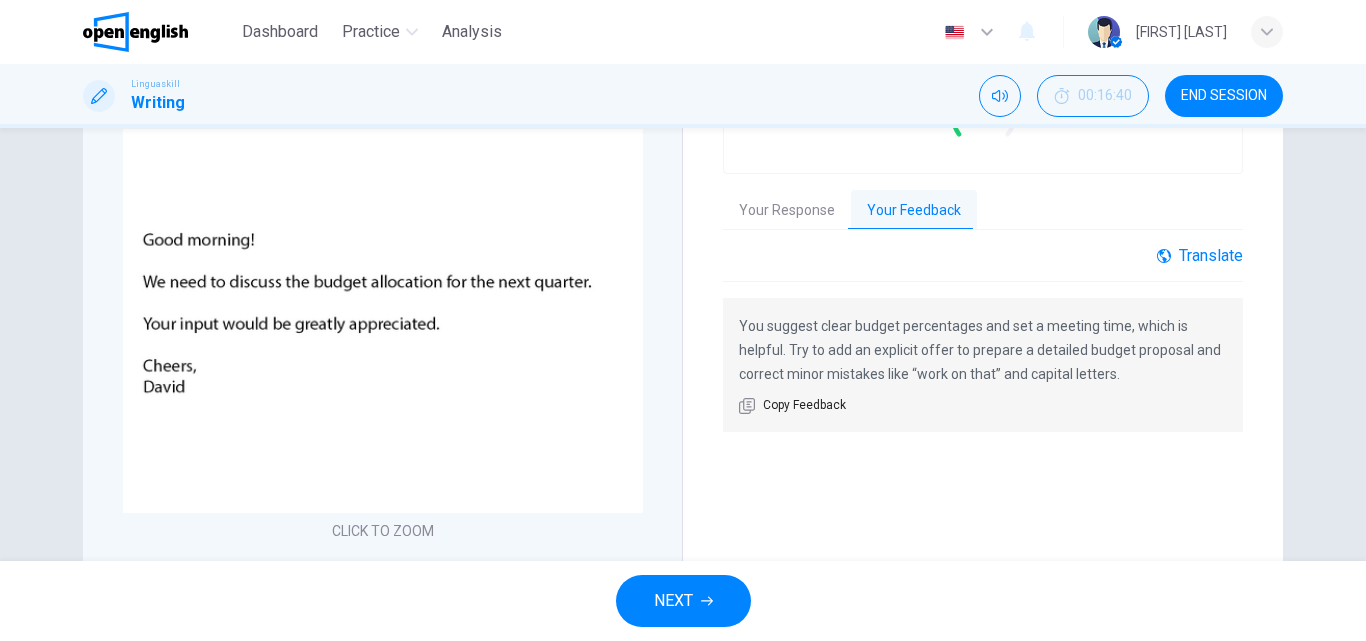 click on "Translate" at bounding box center (1200, 255) 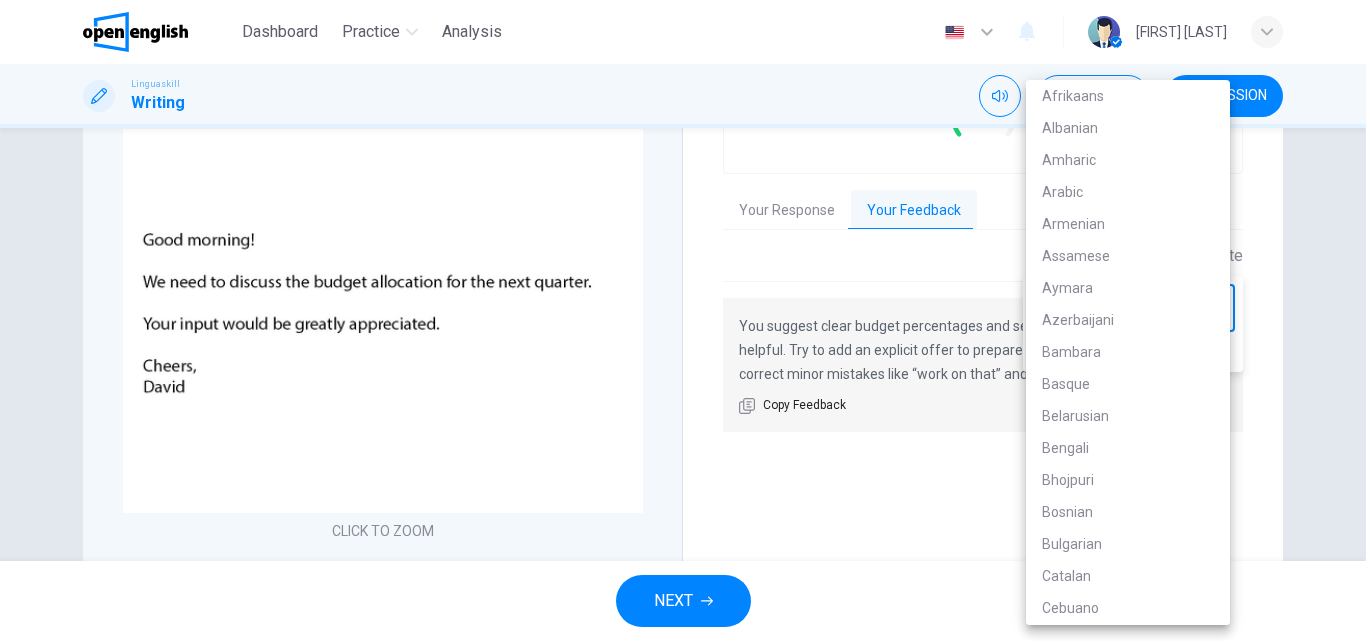 click on "This site uses cookies, as explained in our  Privacy Policy . If you agree to the use of cookies, please click the Accept button and continue to browse our site.   Privacy Policy Accept Dashboard Practice Analysis English ** ​ [NAME] V. Linguaskill Writing 00:16:40 END SESSION Writing Part 1 You should spend about 15 minutes in this task You have received an email from your supervisor, [NAME]. CLICK TO ZOOM Click to Zoom Write an email to [NAME]. In your response, you should: - Suggest ideas for budget allocation - Offer to create a detailed budget proposal - Propose a meeting to discuss the budget in detail Write at least 50 words. Grade by Category Score 130/180 Your Response Your Feedback  Translate ​ ​ Powered by  You suggest clear budget percentages and set a meeting time, which is helpful. Try to add an explicit offer to prepare a detailed budget proposal and correct minor mistakes like “work on that” and capital letters.   Copy Feedback NEXT Open English - Online English Dashboard 1 Ewe" at bounding box center (683, 320) 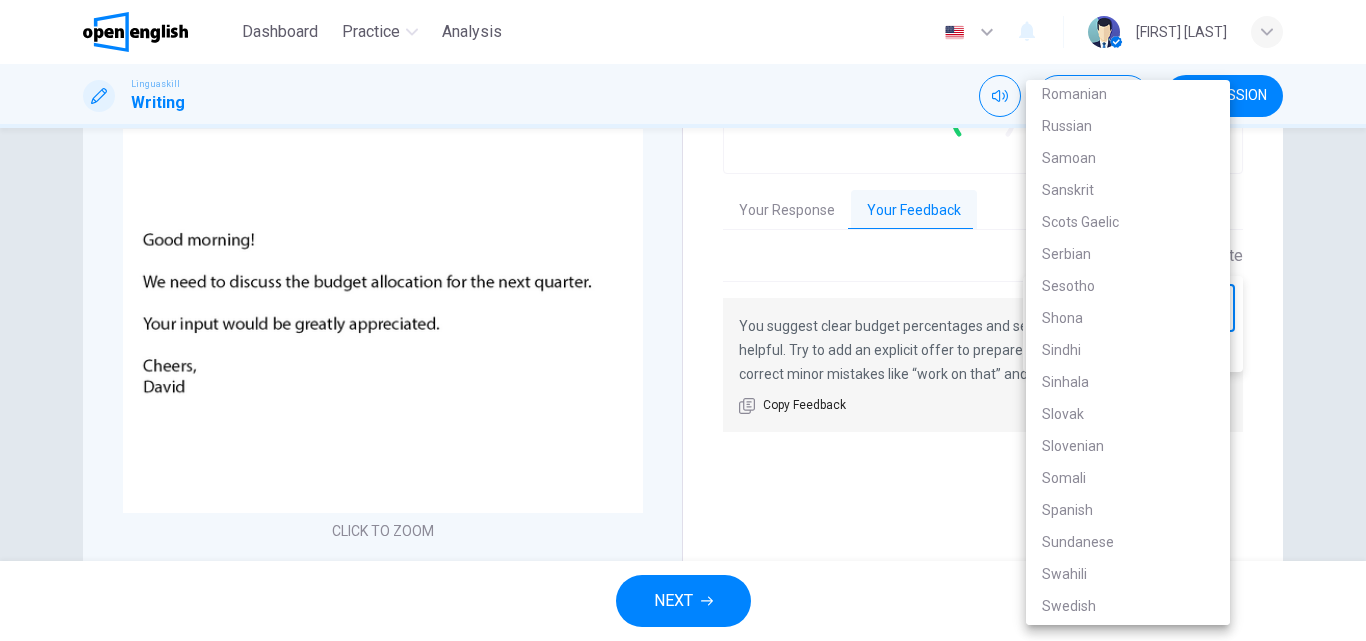 scroll, scrollTop: 3210, scrollLeft: 0, axis: vertical 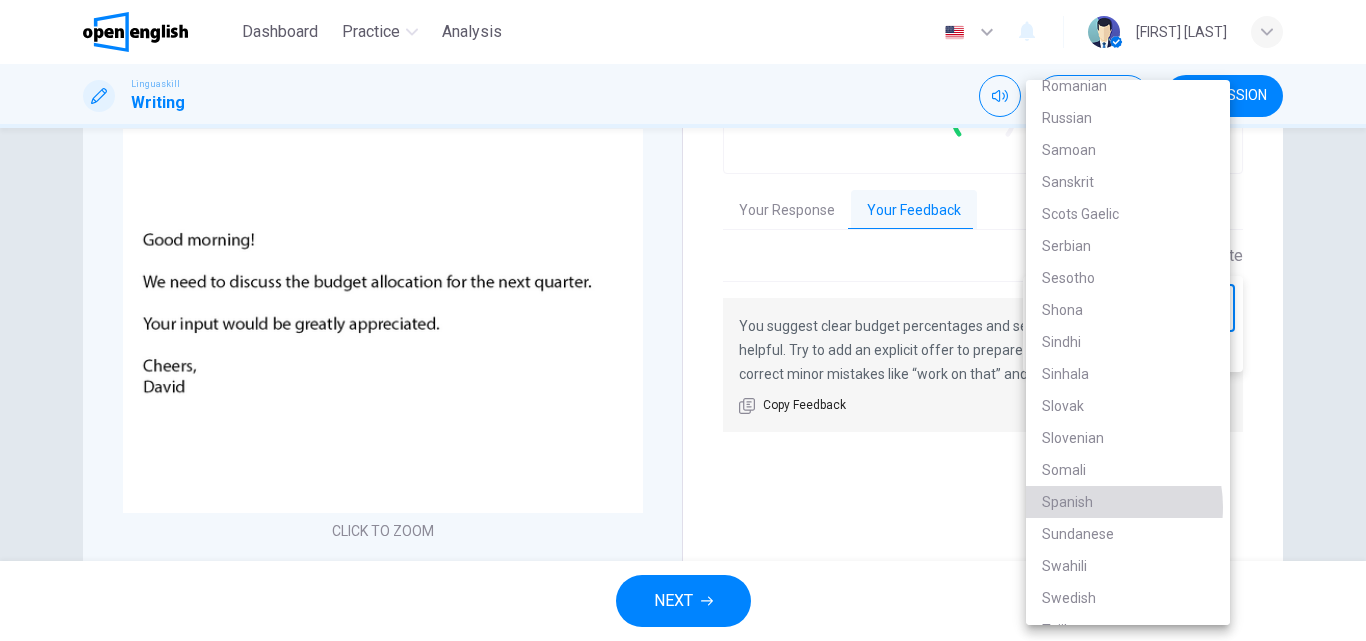 click on "Spanish" at bounding box center (1128, 502) 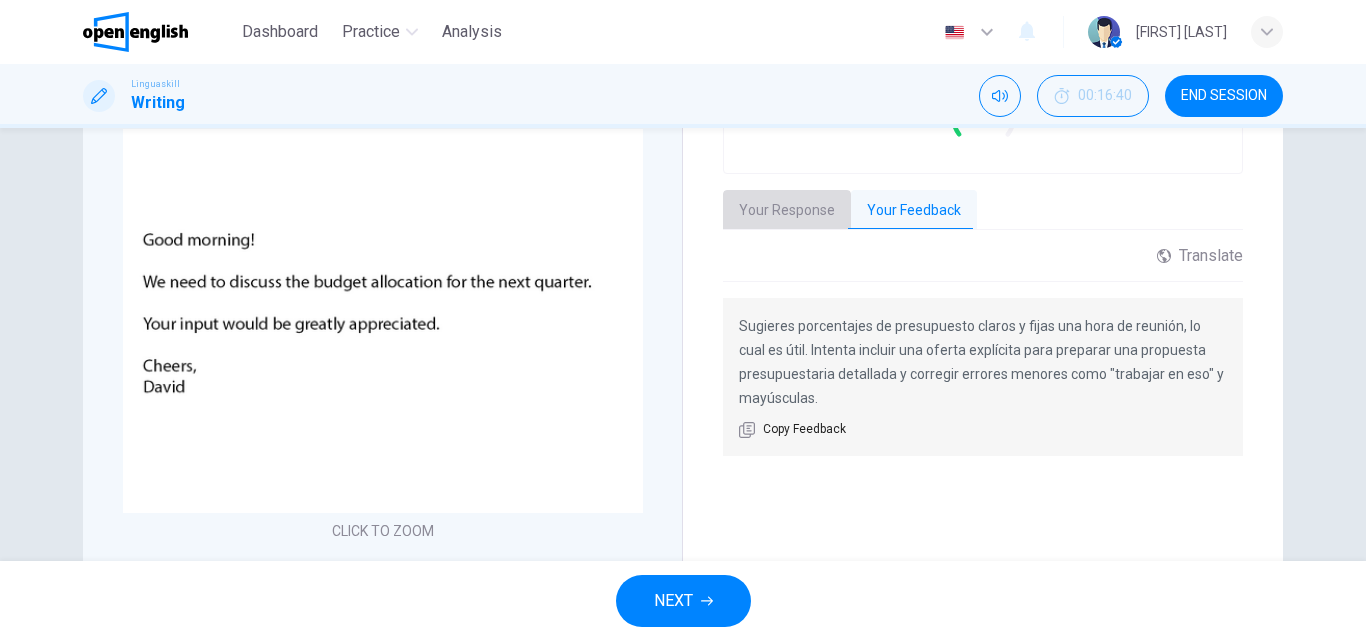 click on "Your Response" at bounding box center [787, 211] 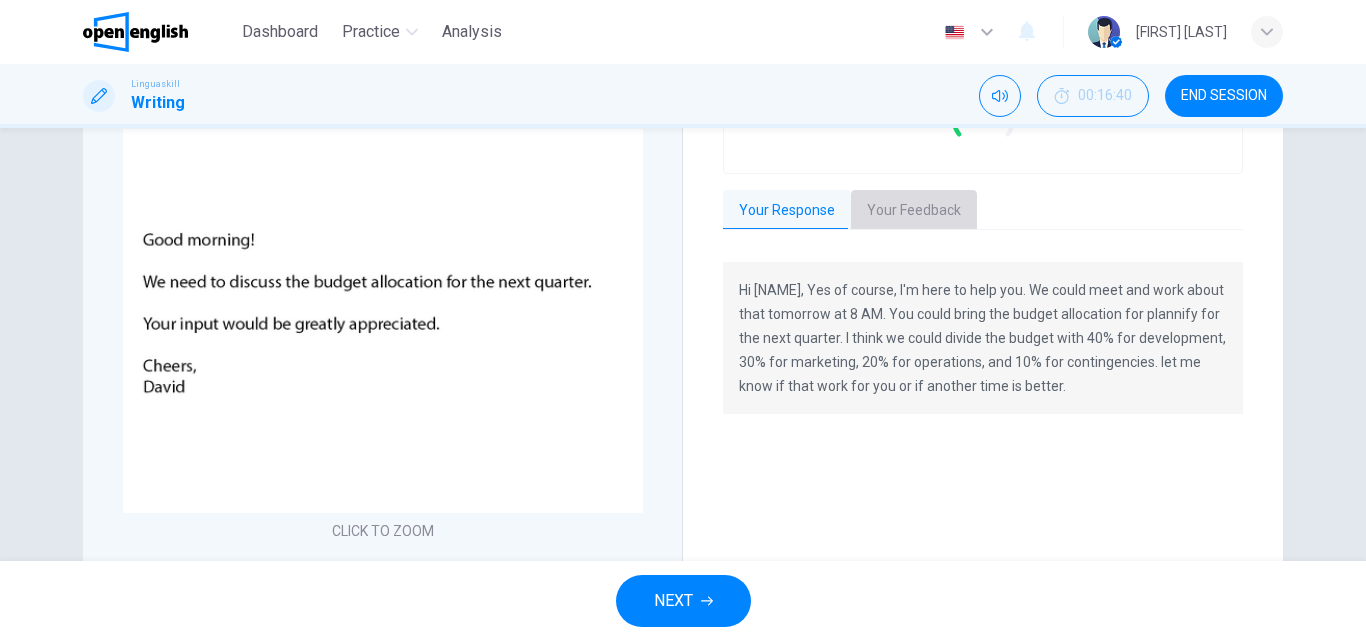 click on "Your Feedback" at bounding box center [914, 211] 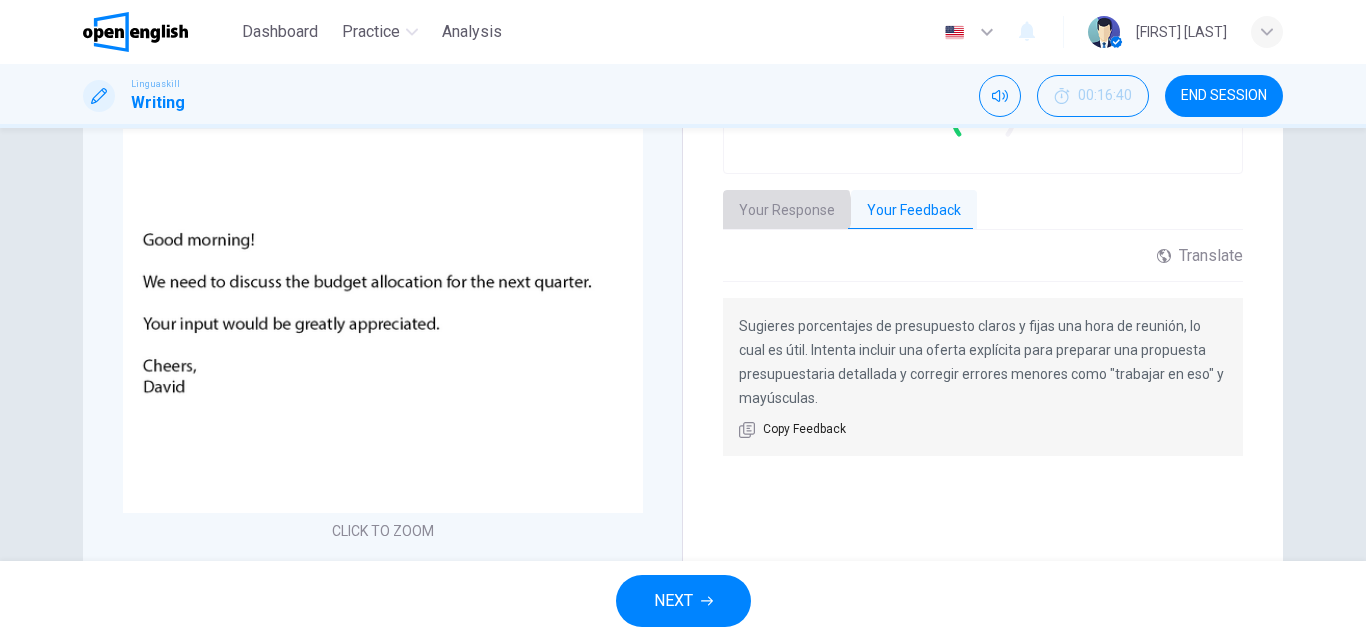 click on "Your Response" at bounding box center (787, 211) 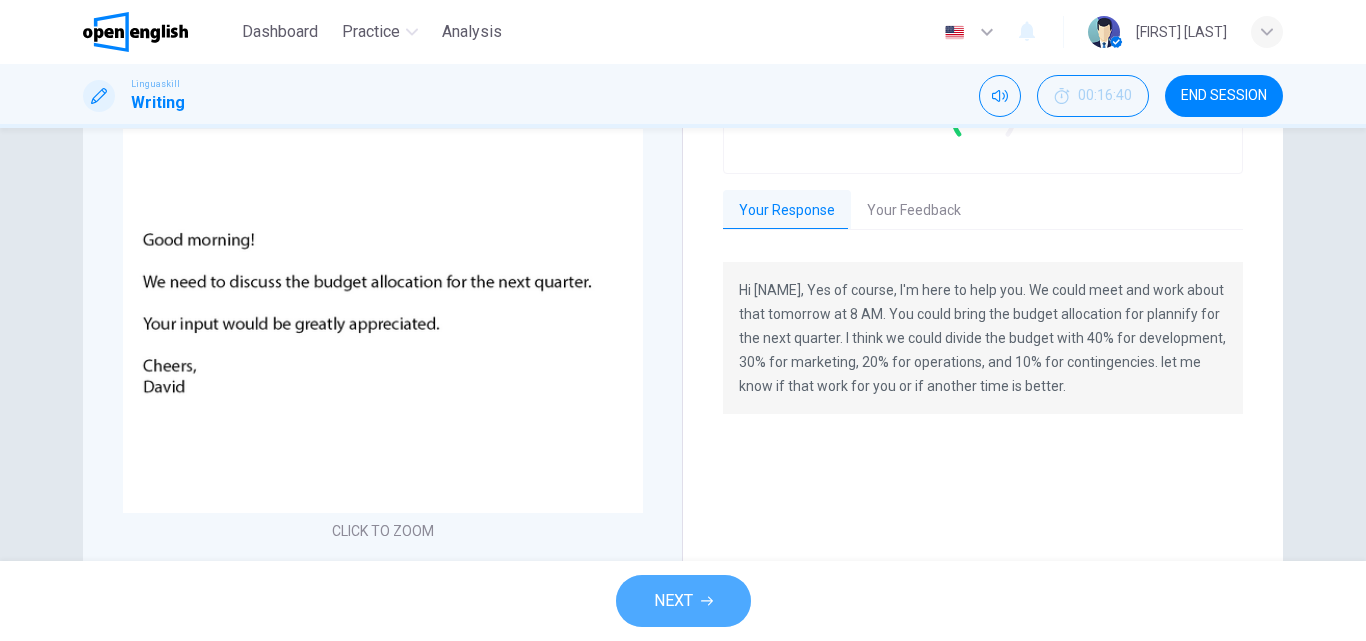 click on "NEXT" at bounding box center (673, 601) 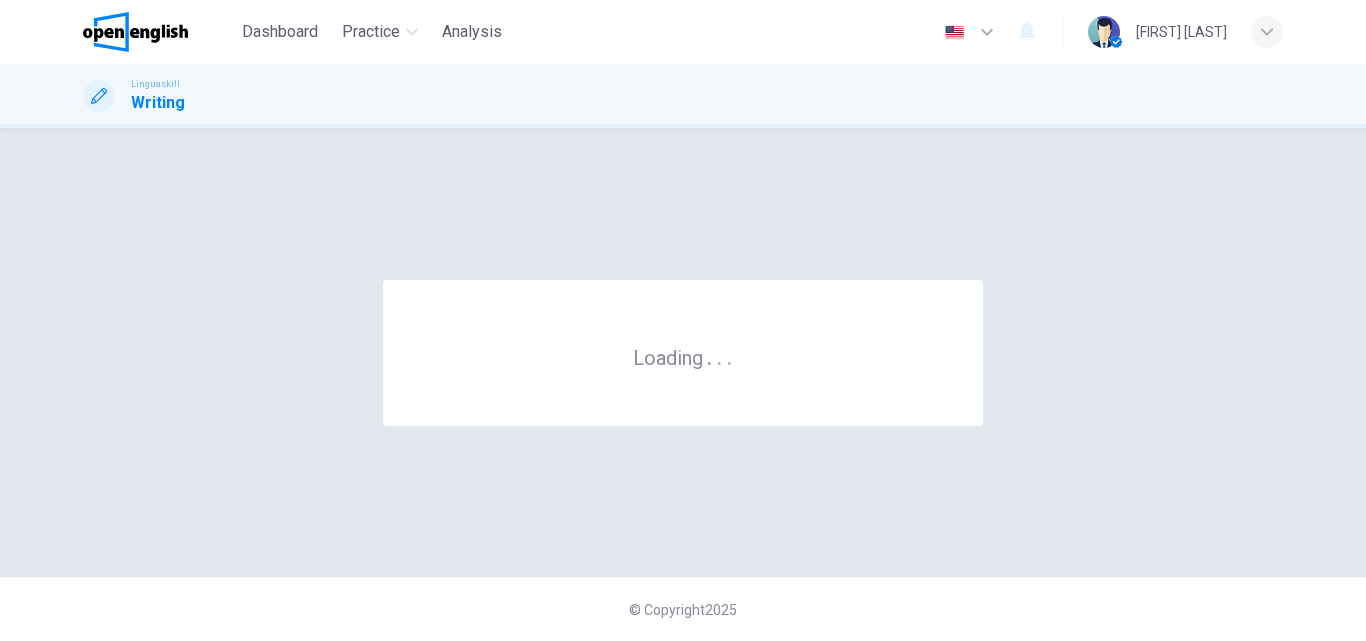 scroll, scrollTop: 0, scrollLeft: 0, axis: both 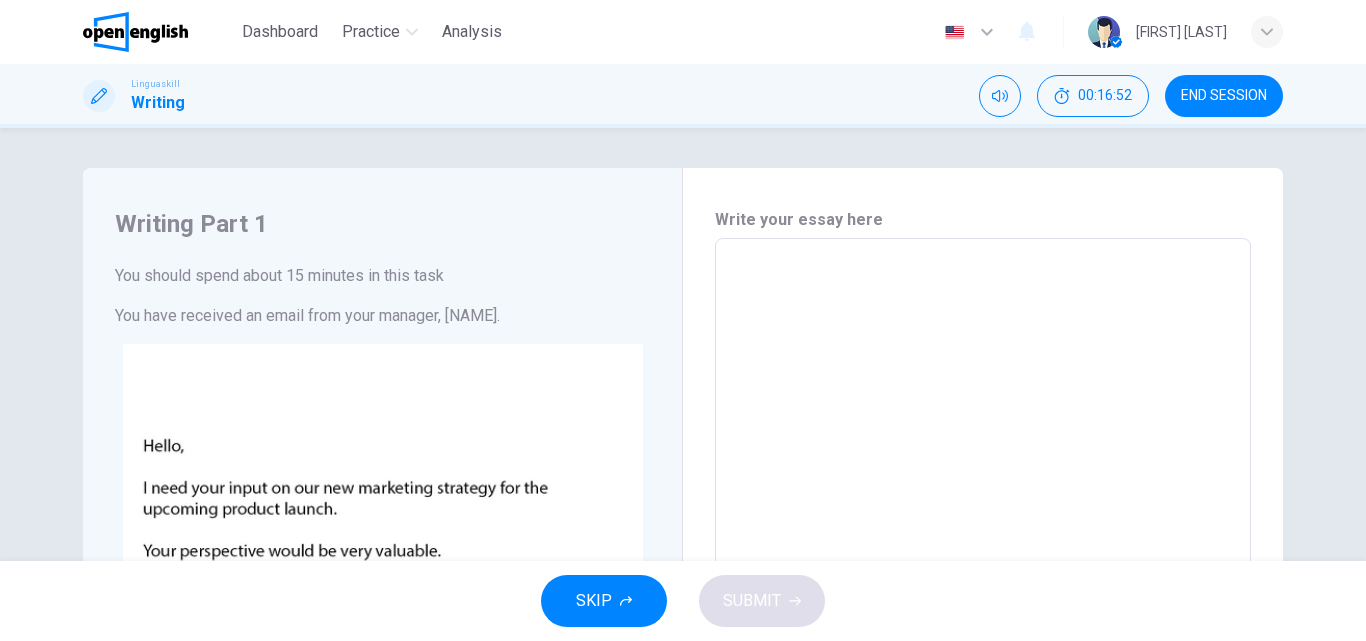 click on "Writing Part 1 You should spend about 15 minutes in this task You have received an email from your manager, [NAME]. CLICK TO ZOOM Click to Zoom Write an email to [NAME]. In your response, you should: - Share your ideas about the marketing strategy - Propose a timeline for implementing the strategy - Offer to prepare a presentation for the next team meeting Write at least 50 words. Write your essay here * ​ Word count :  0" at bounding box center (683, 344) 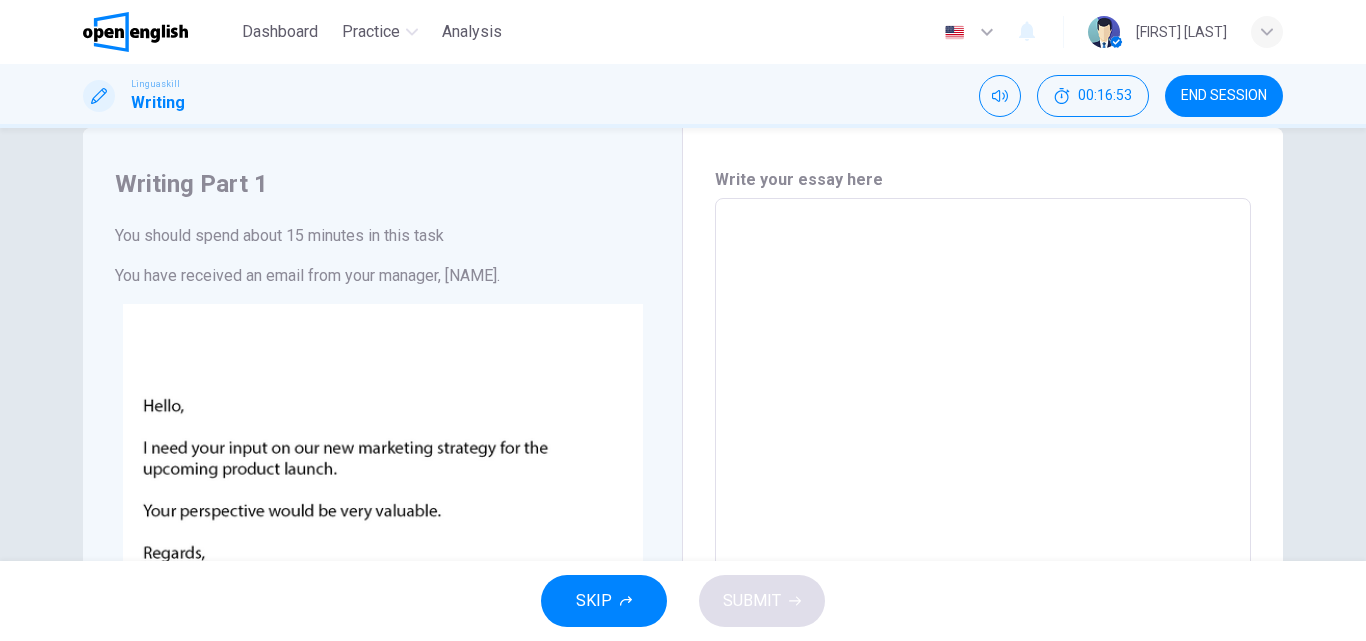 scroll, scrollTop: 80, scrollLeft: 0, axis: vertical 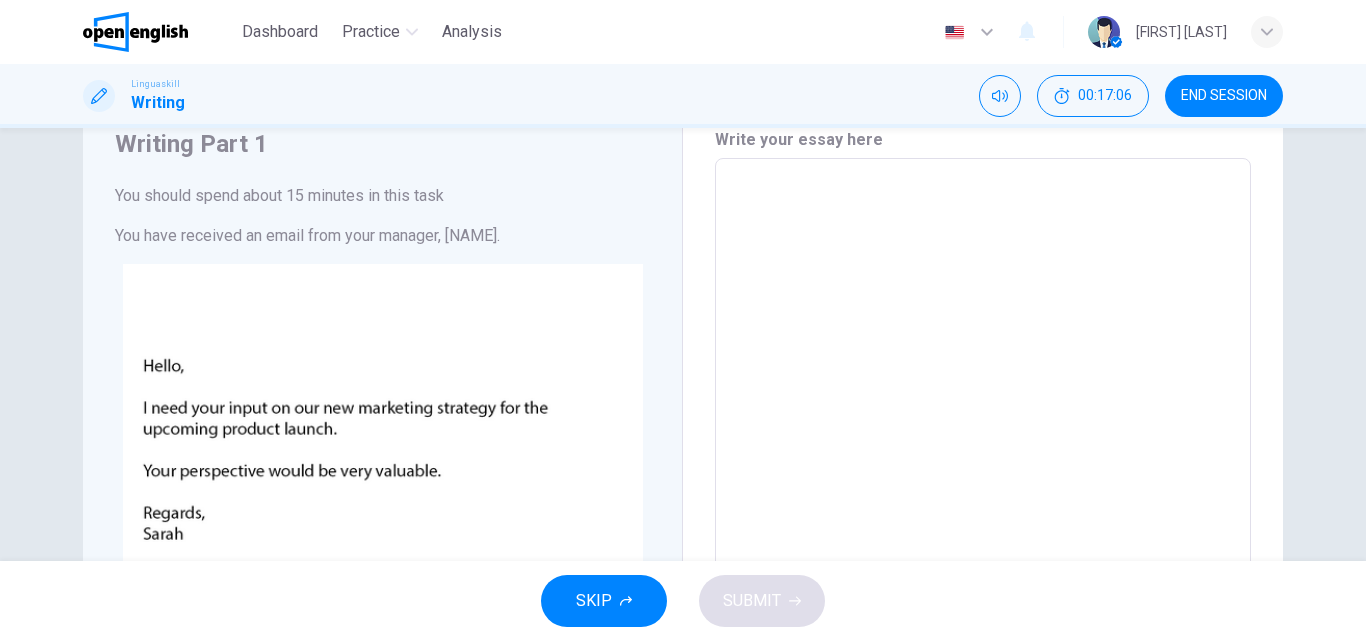 click at bounding box center [983, 531] 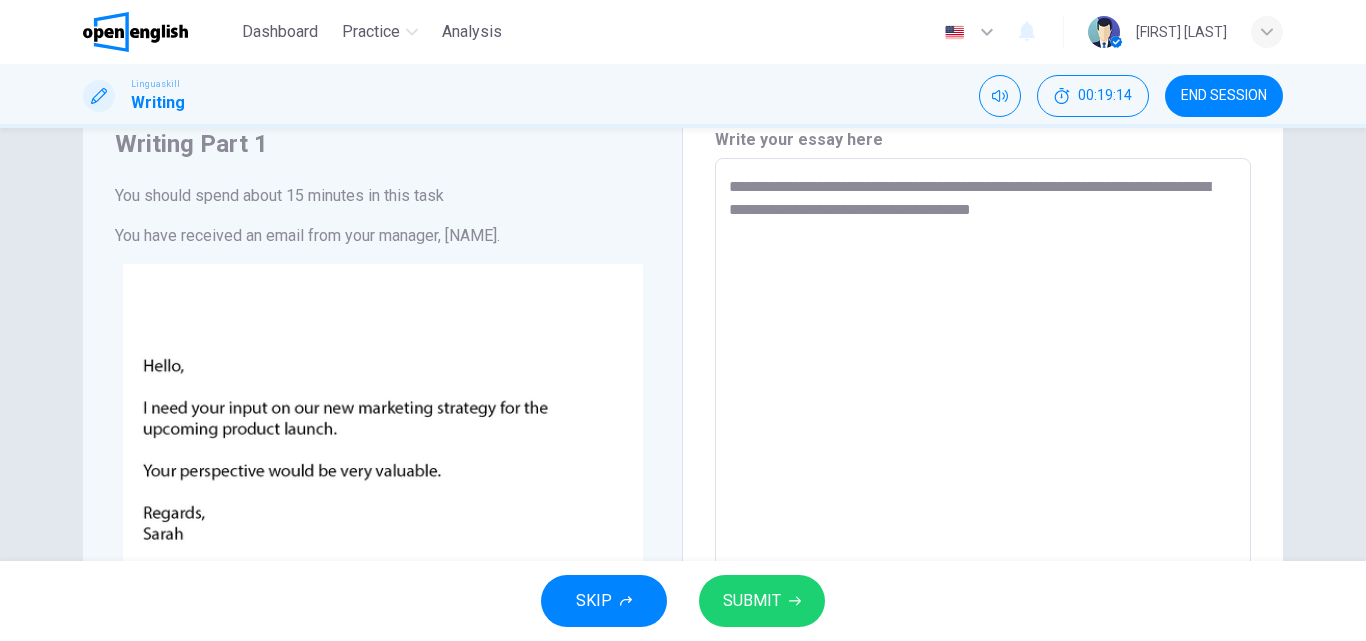 click on "**********" at bounding box center (683, 344) 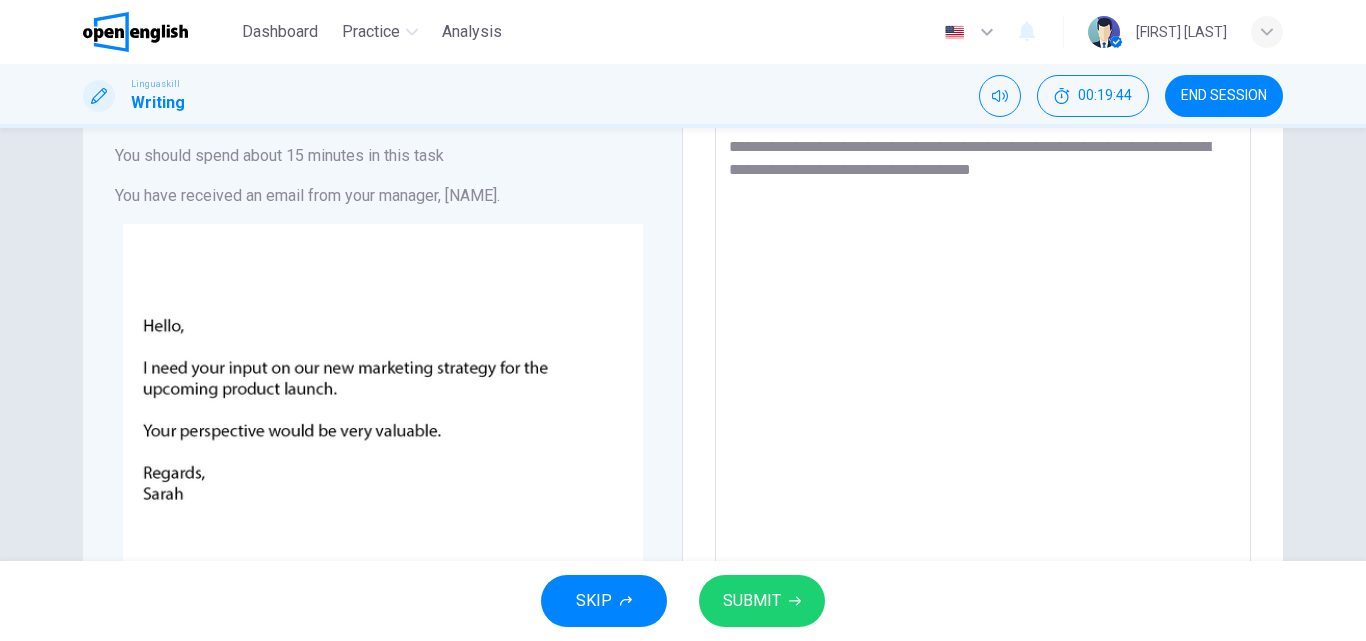 scroll, scrollTop: 80, scrollLeft: 0, axis: vertical 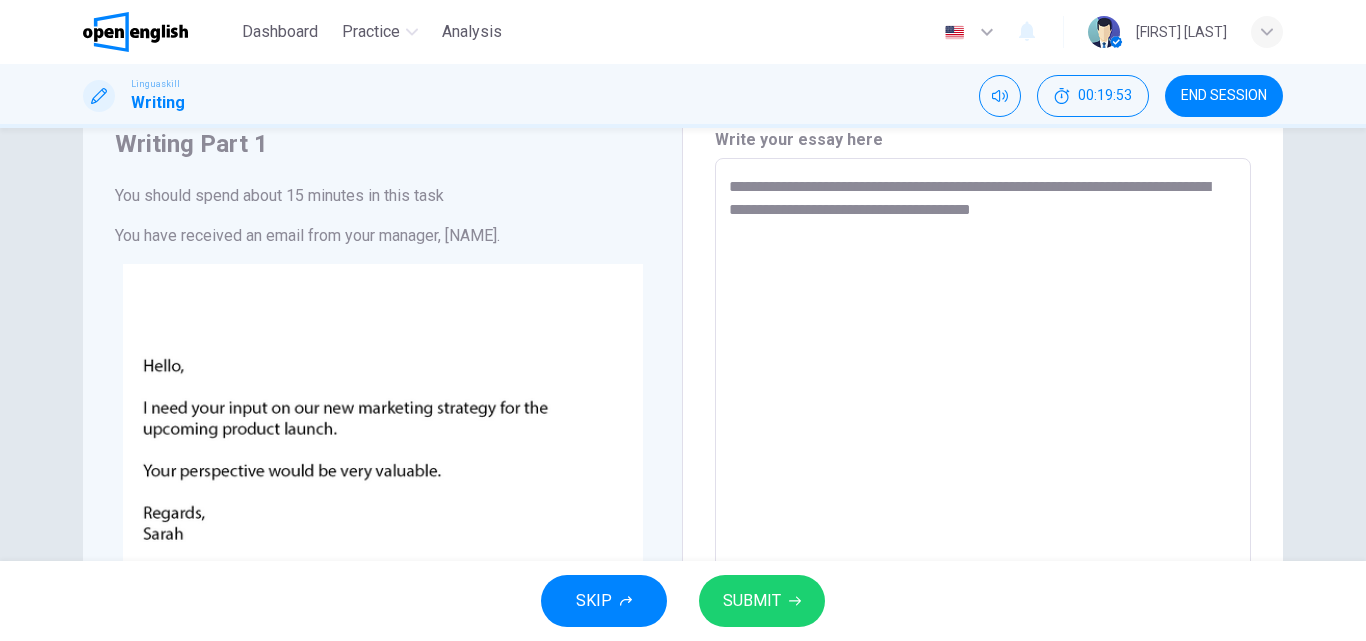 click on "**********" at bounding box center (983, 531) 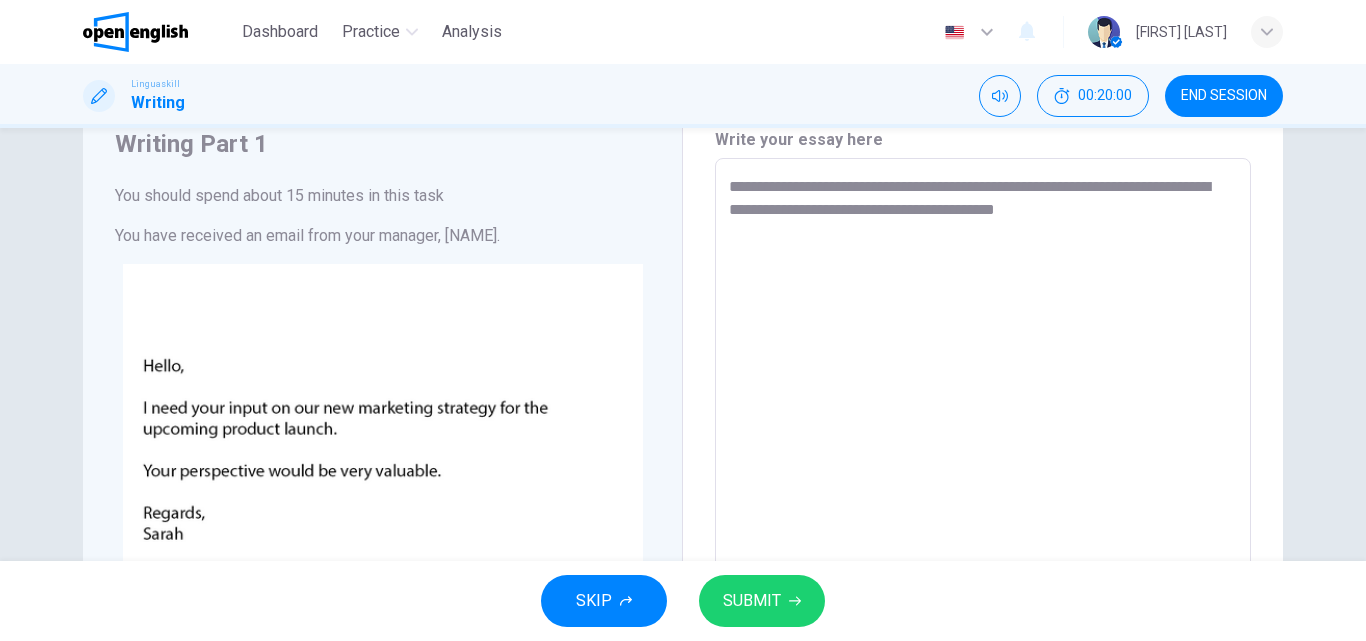 click on "**********" at bounding box center (683, 344) 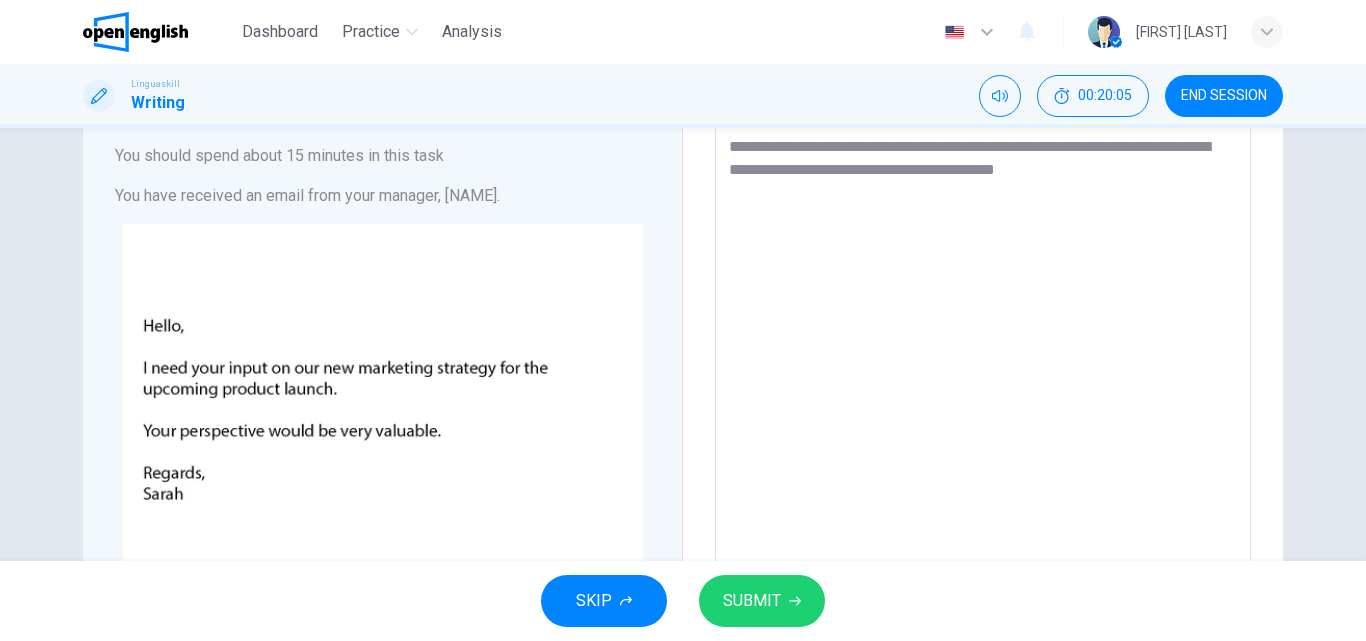 scroll, scrollTop: 0, scrollLeft: 0, axis: both 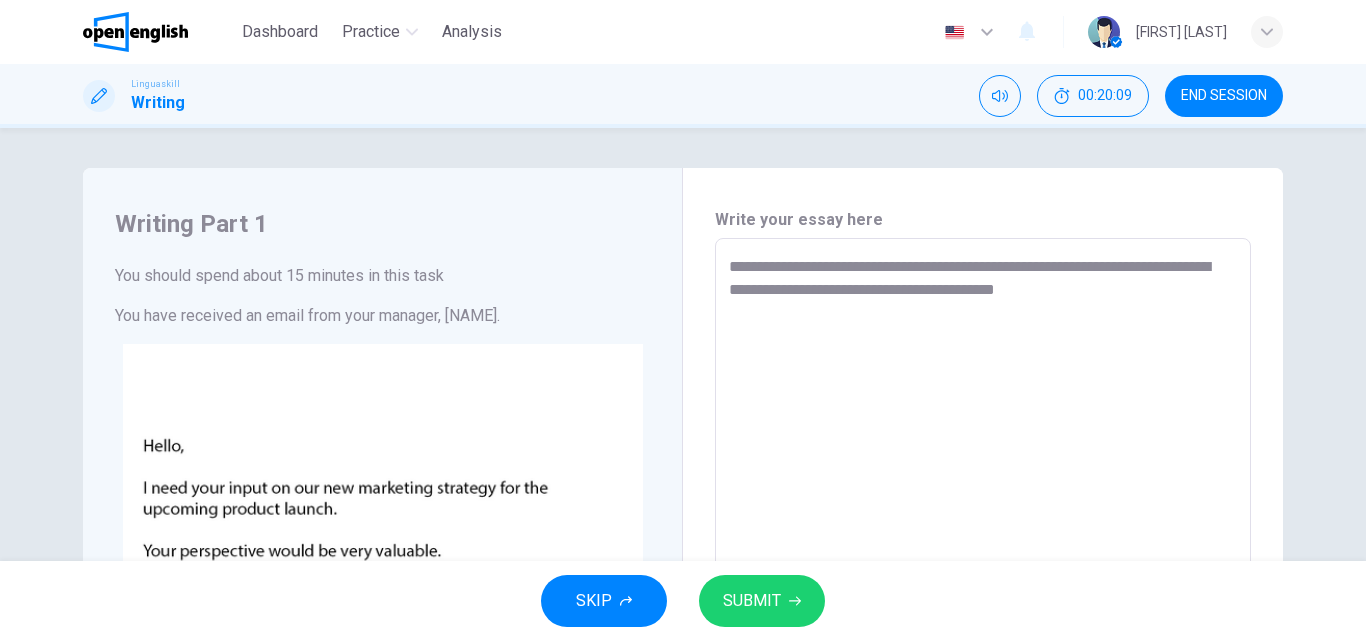 click on "**********" at bounding box center (983, 611) 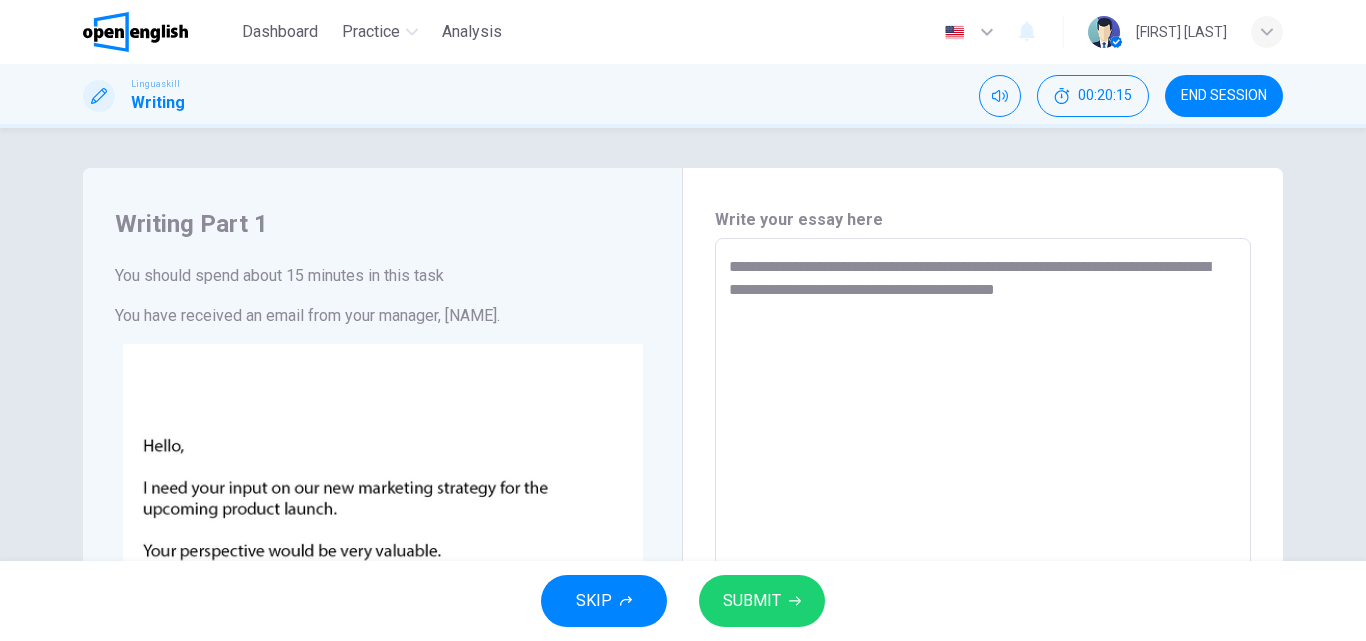 click on "**********" at bounding box center (983, 611) 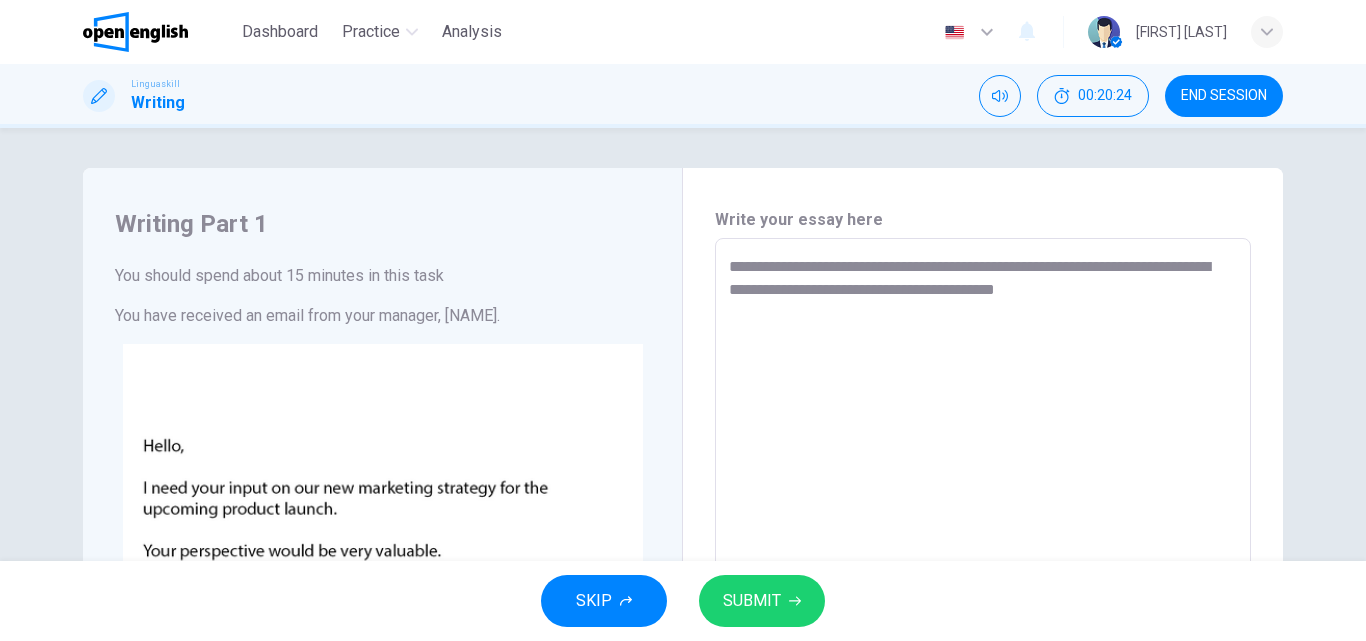 click on "**********" at bounding box center (683, 344) 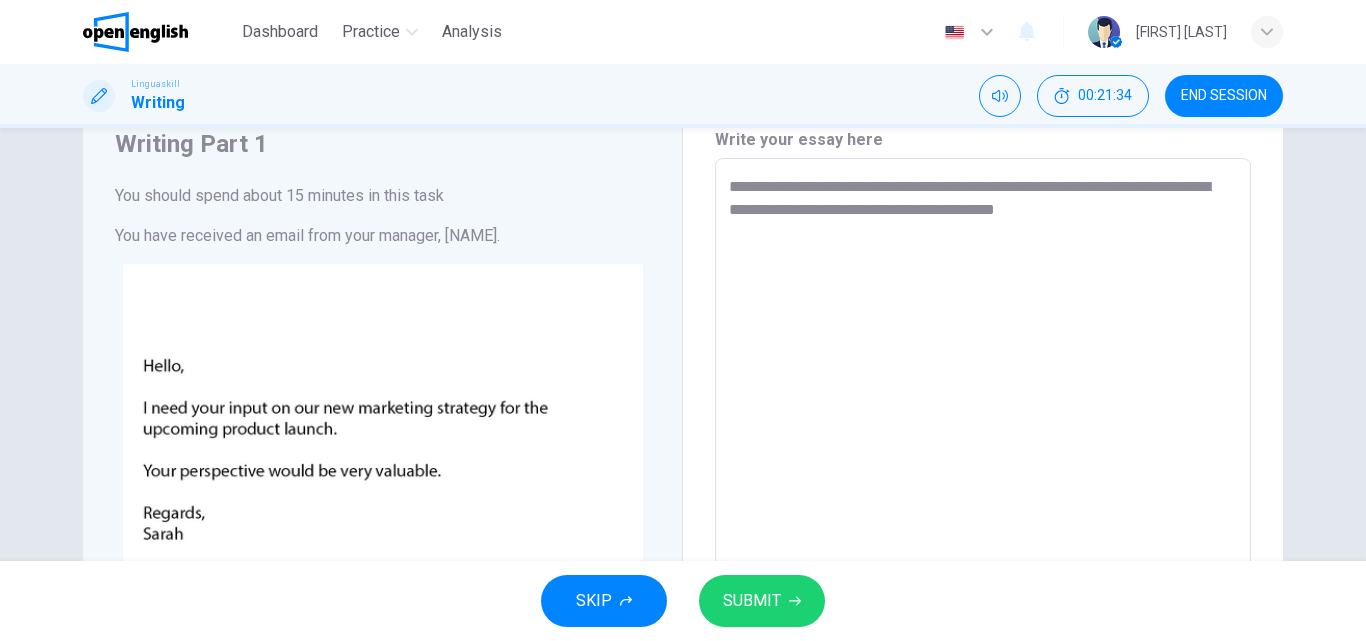 scroll, scrollTop: 40, scrollLeft: 0, axis: vertical 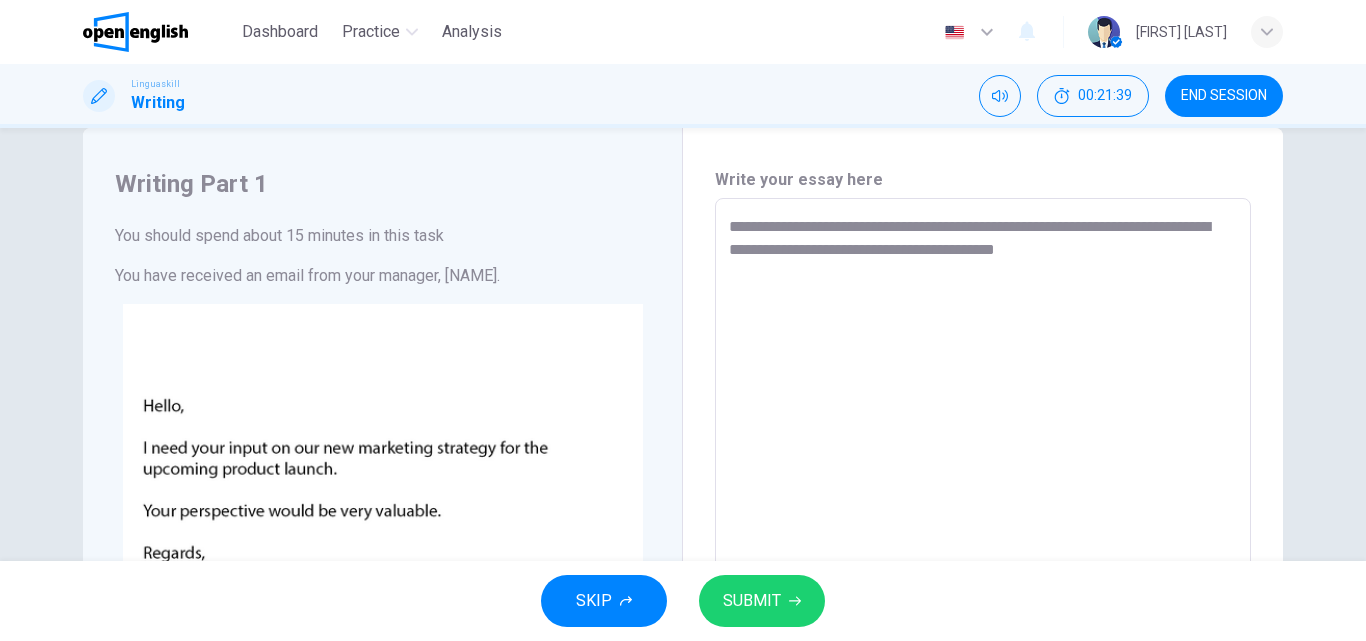 click on "**********" at bounding box center [983, 571] 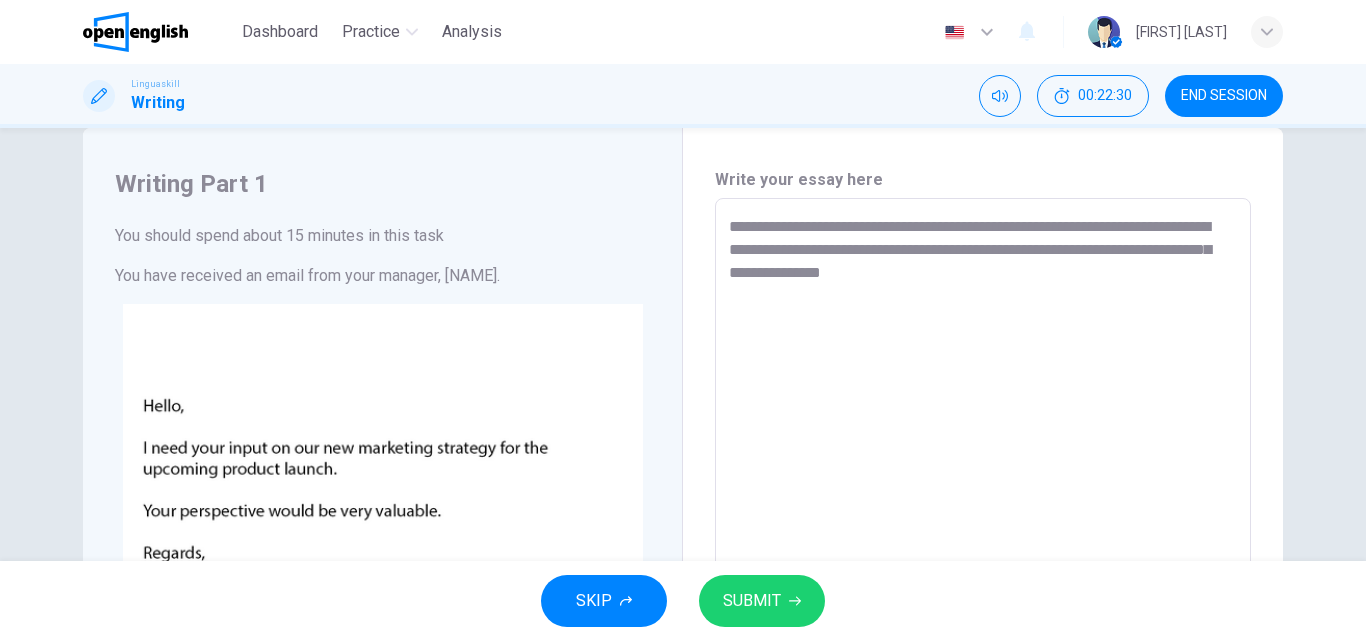 click on "**********" at bounding box center [983, 571] 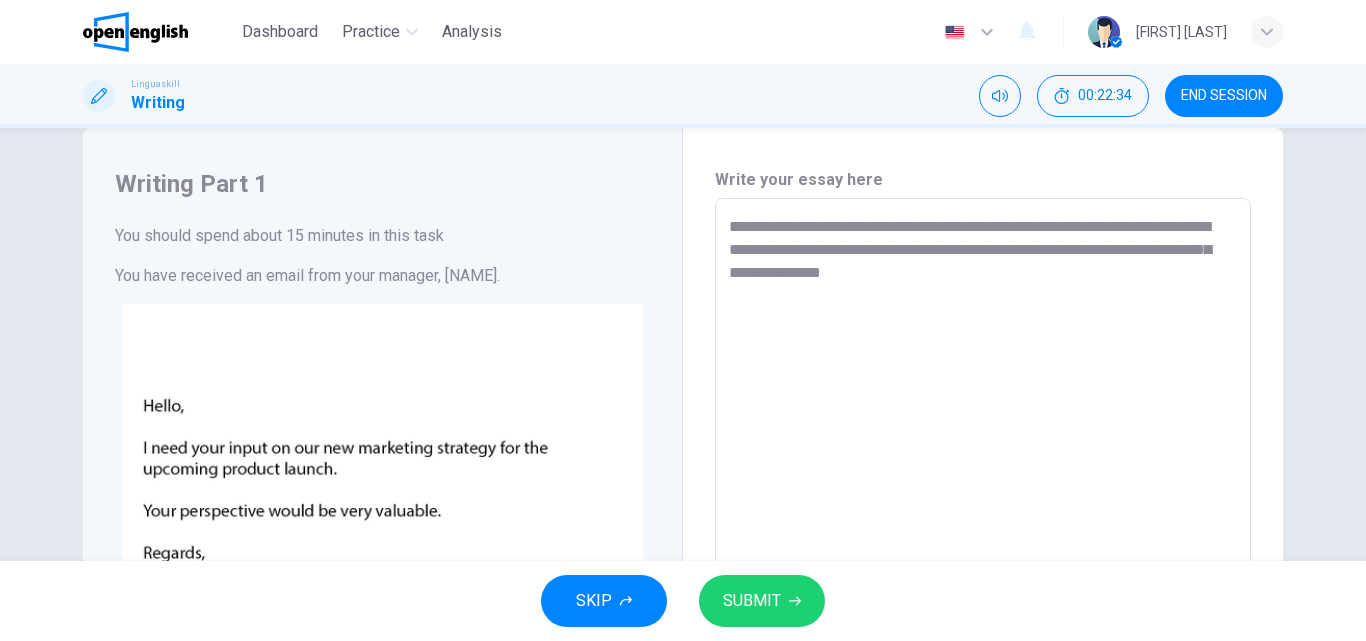 click on "**********" at bounding box center (983, 571) 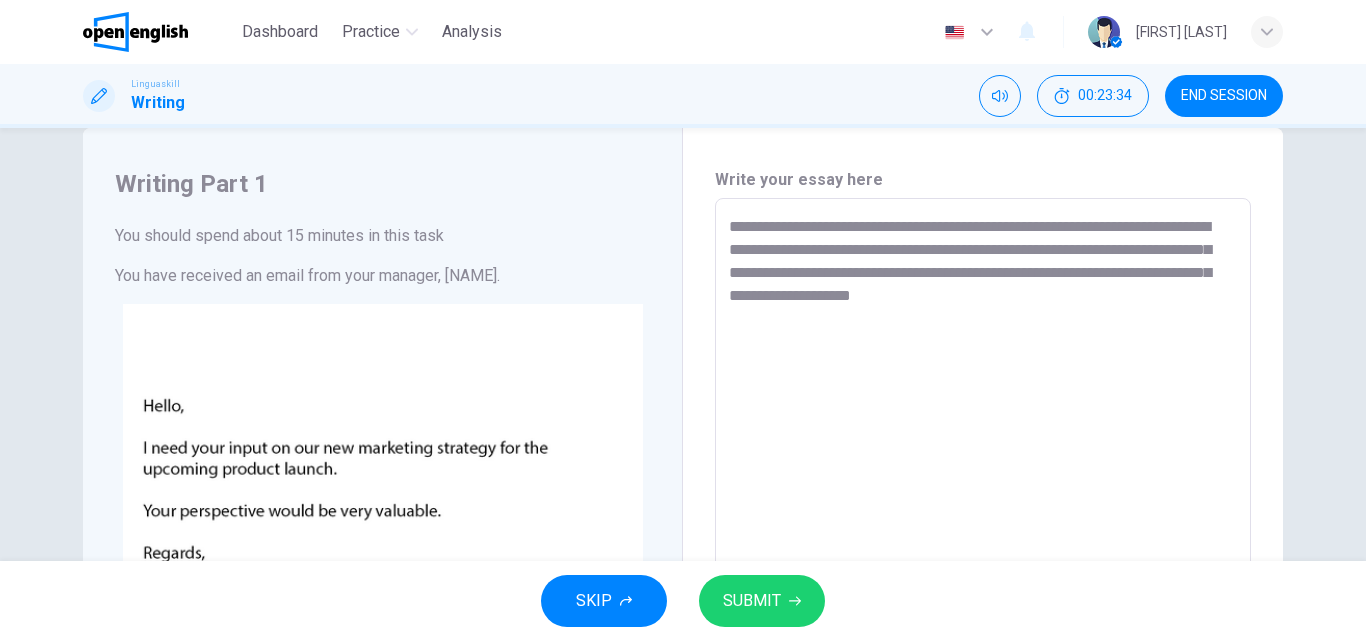 click on "**********" at bounding box center (683, 344) 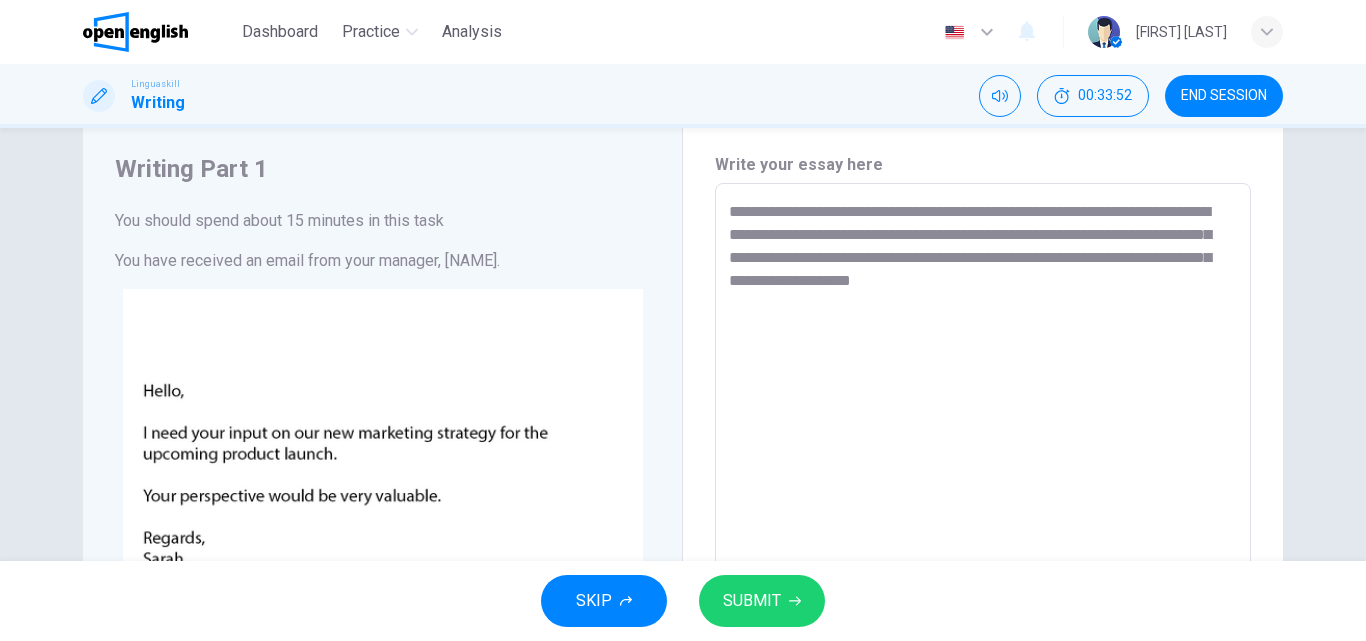scroll, scrollTop: 15, scrollLeft: 0, axis: vertical 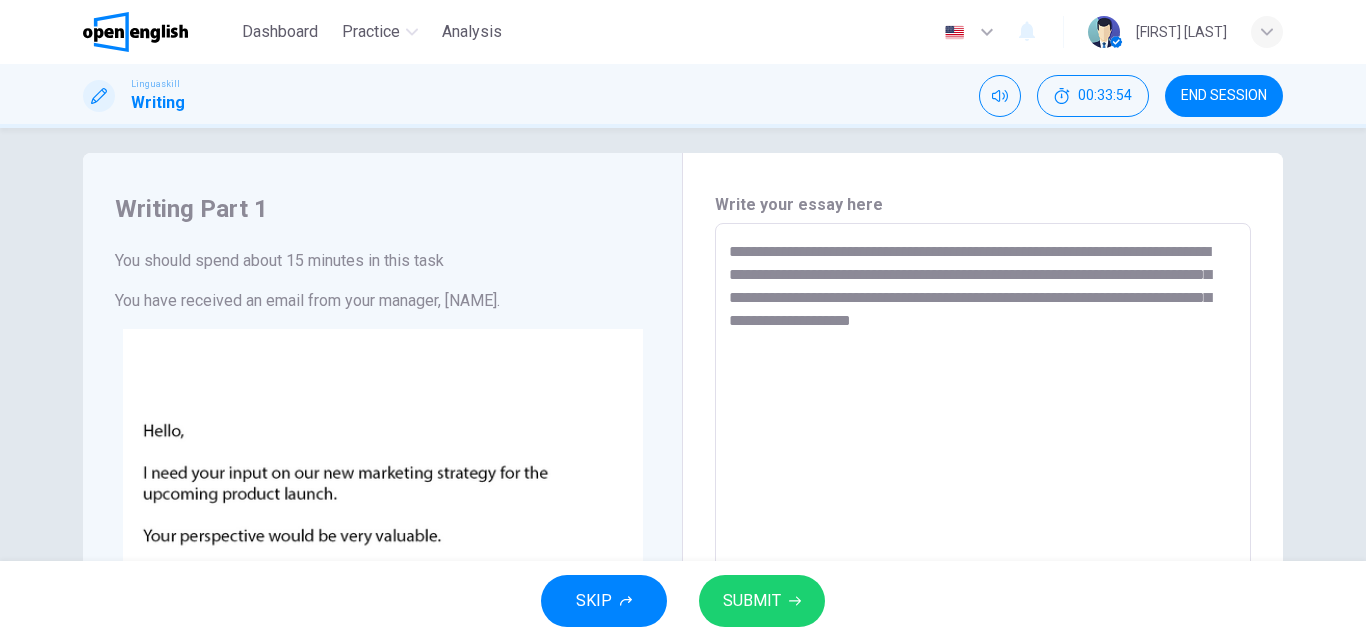 click on "**********" at bounding box center (983, 596) 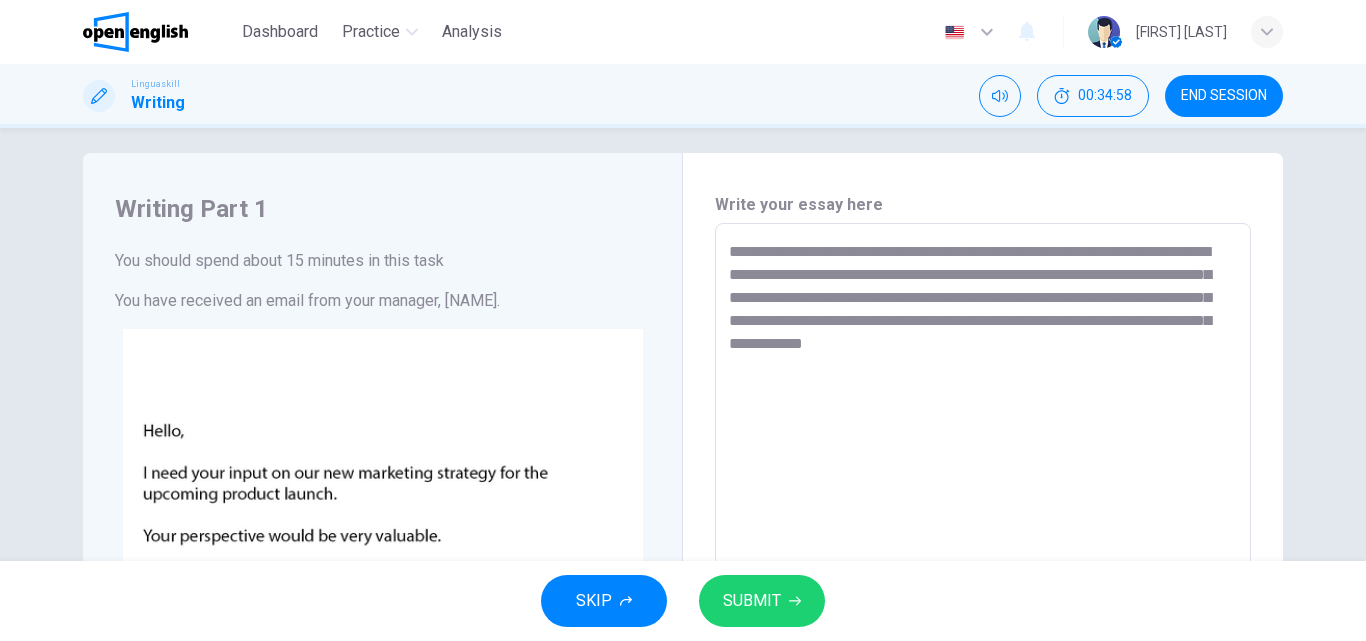 click on "**********" at bounding box center [683, 344] 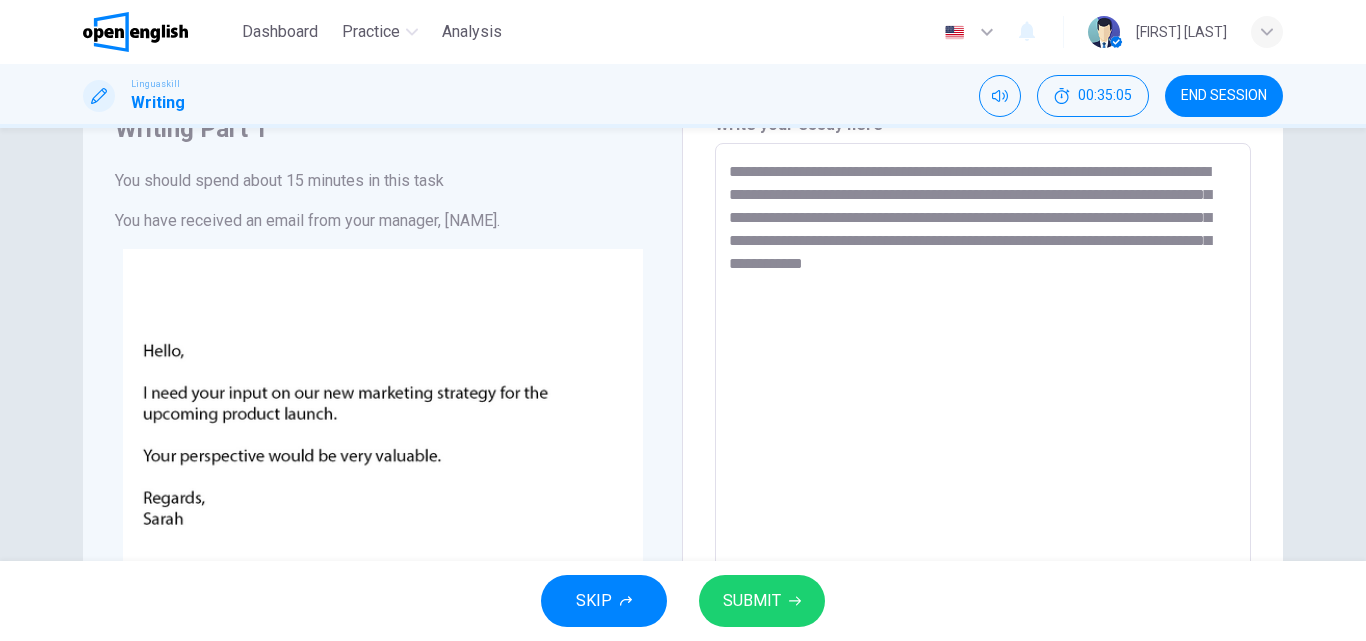 scroll, scrollTop: 0, scrollLeft: 0, axis: both 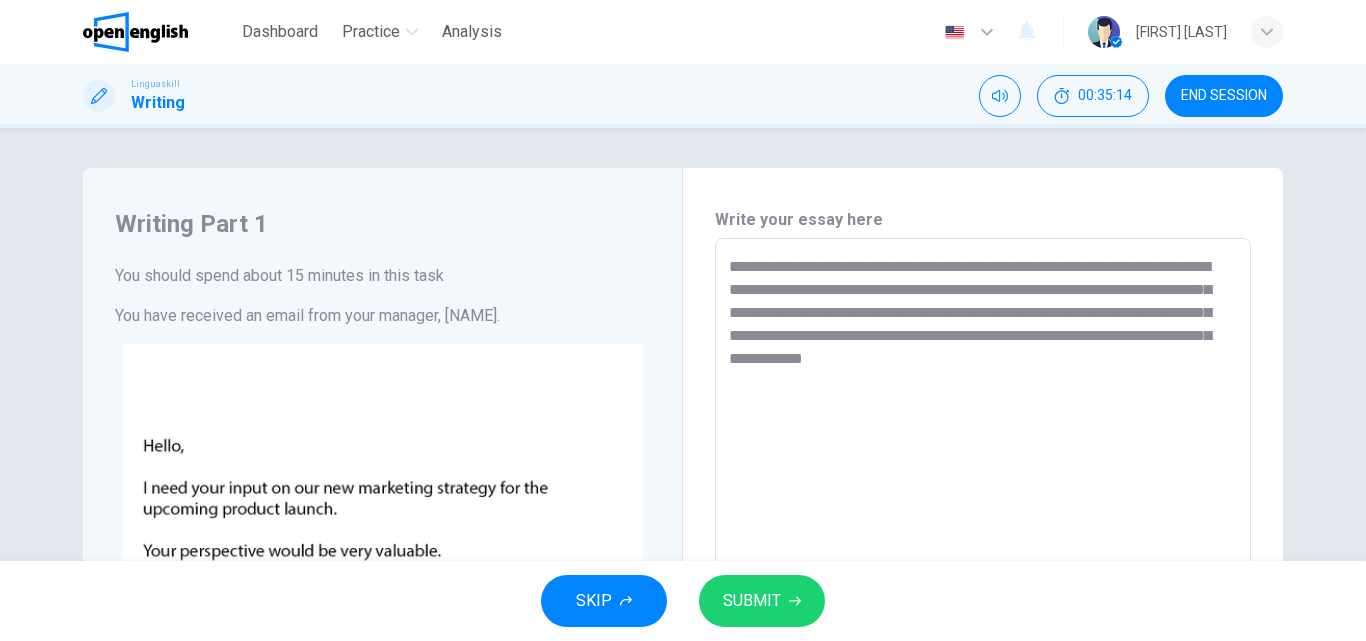 click on "**********" at bounding box center [983, 611] 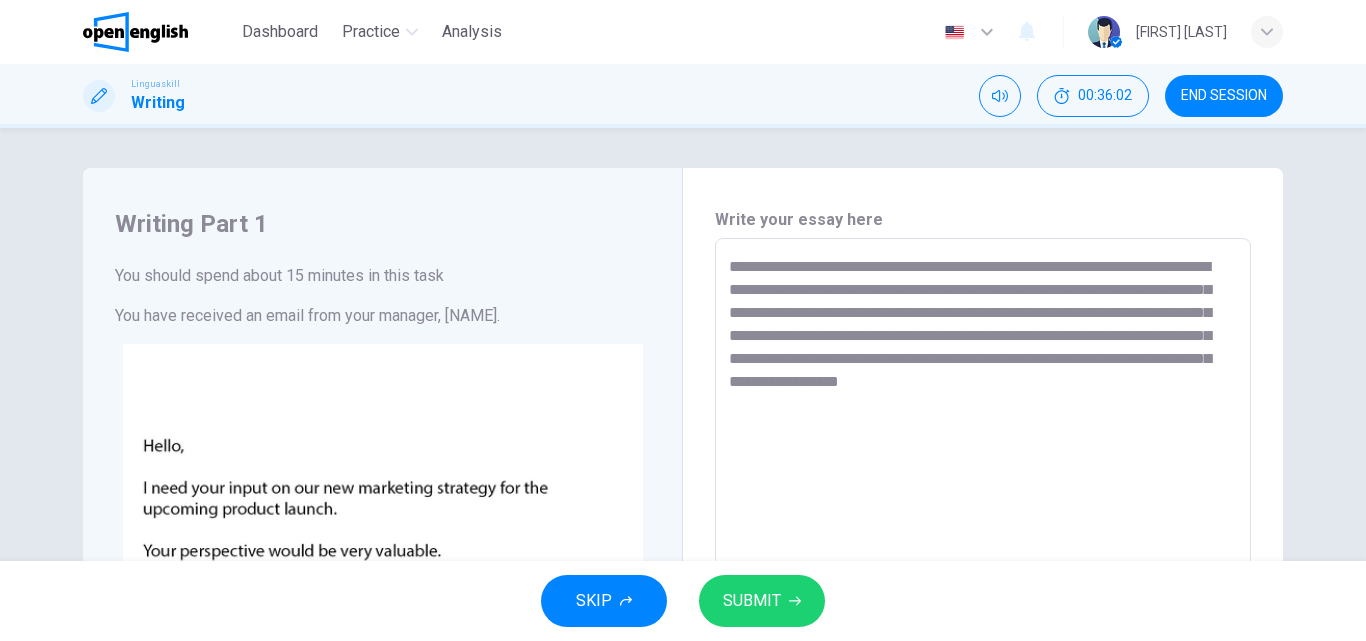 click on "**********" at bounding box center (983, 611) 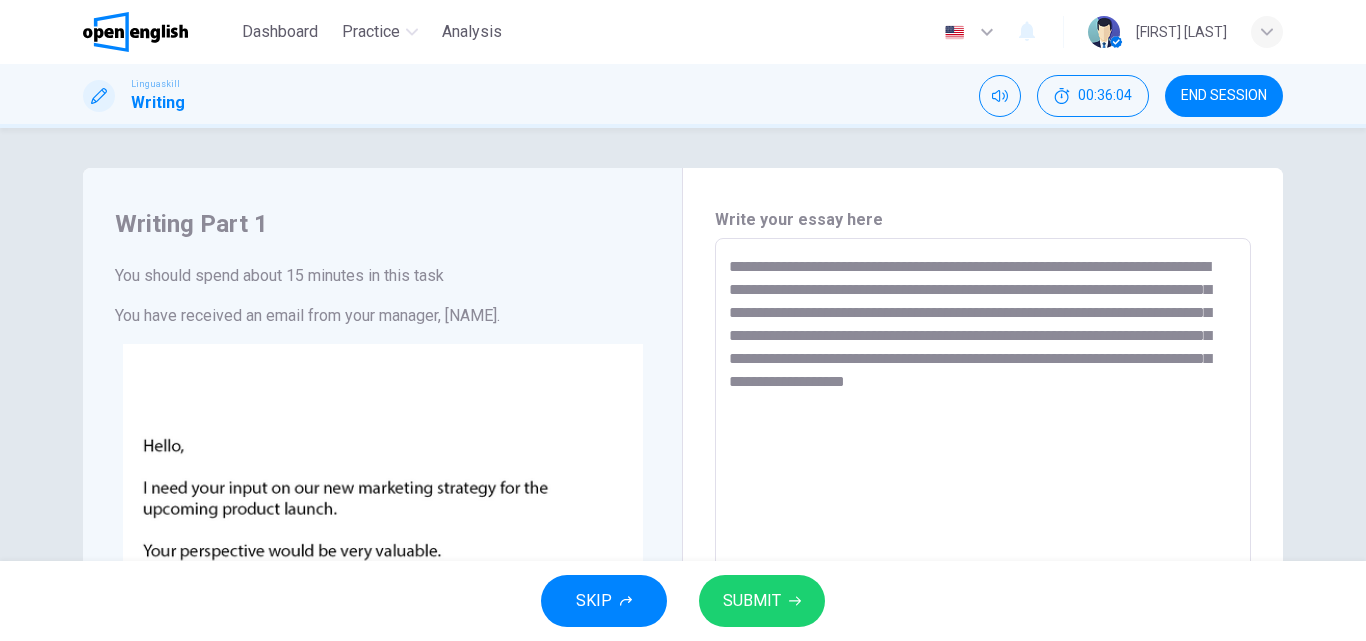 click on "**********" at bounding box center [983, 611] 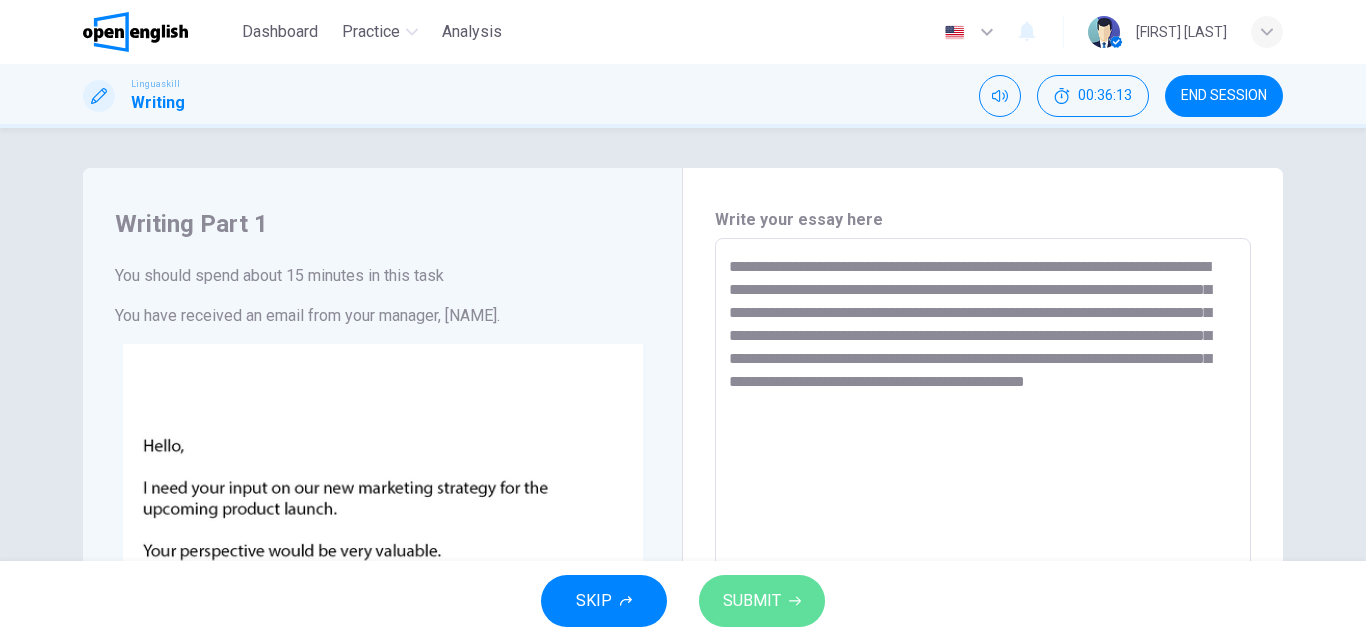 click on "SUBMIT" at bounding box center (752, 601) 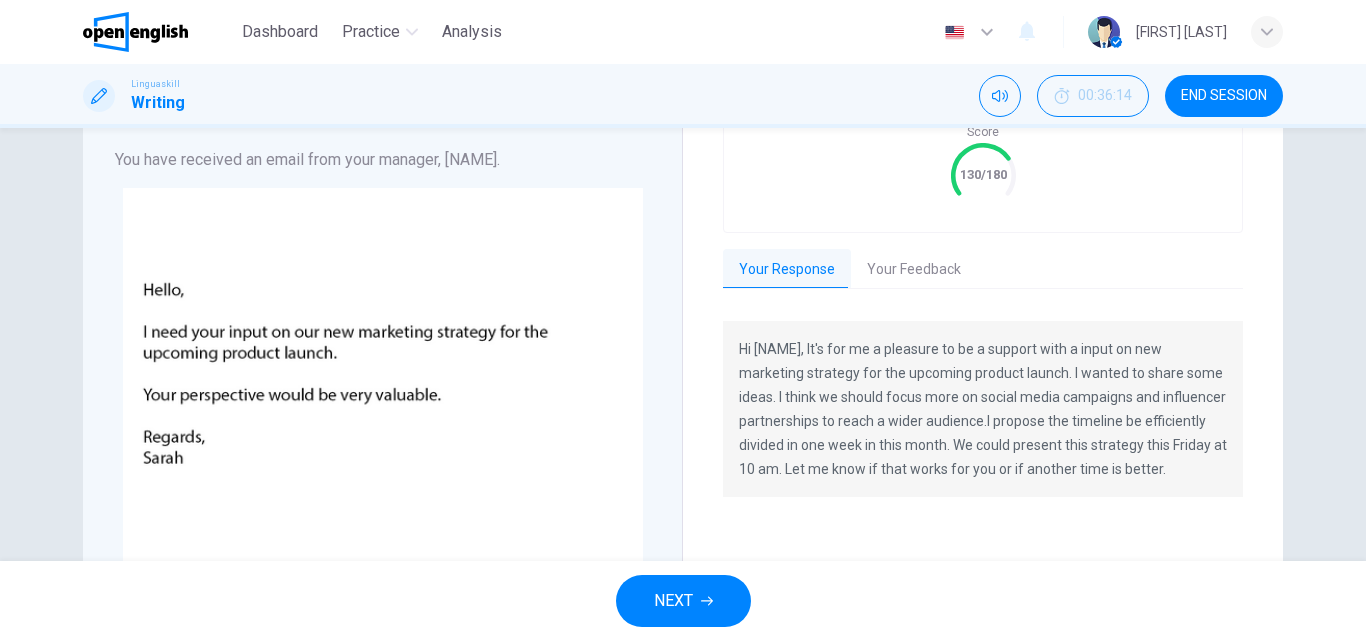 scroll, scrollTop: 161, scrollLeft: 0, axis: vertical 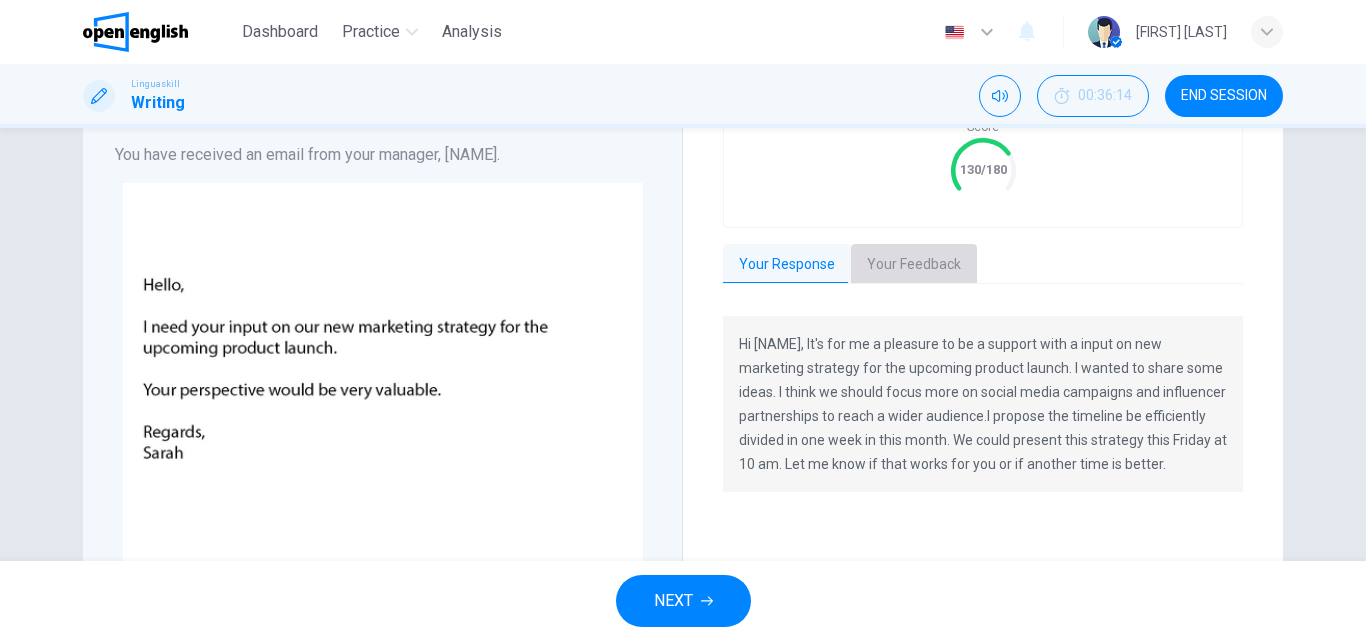 click on "Your Feedback" at bounding box center (914, 265) 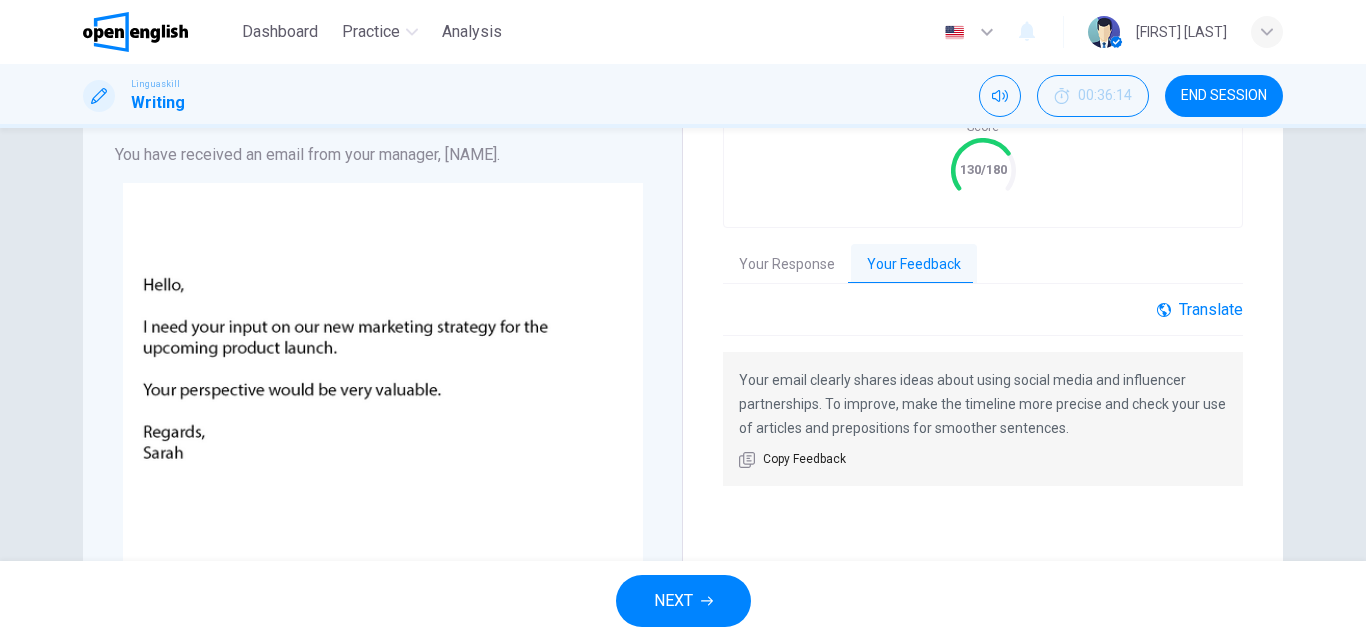 click on "Translate" at bounding box center [1200, 309] 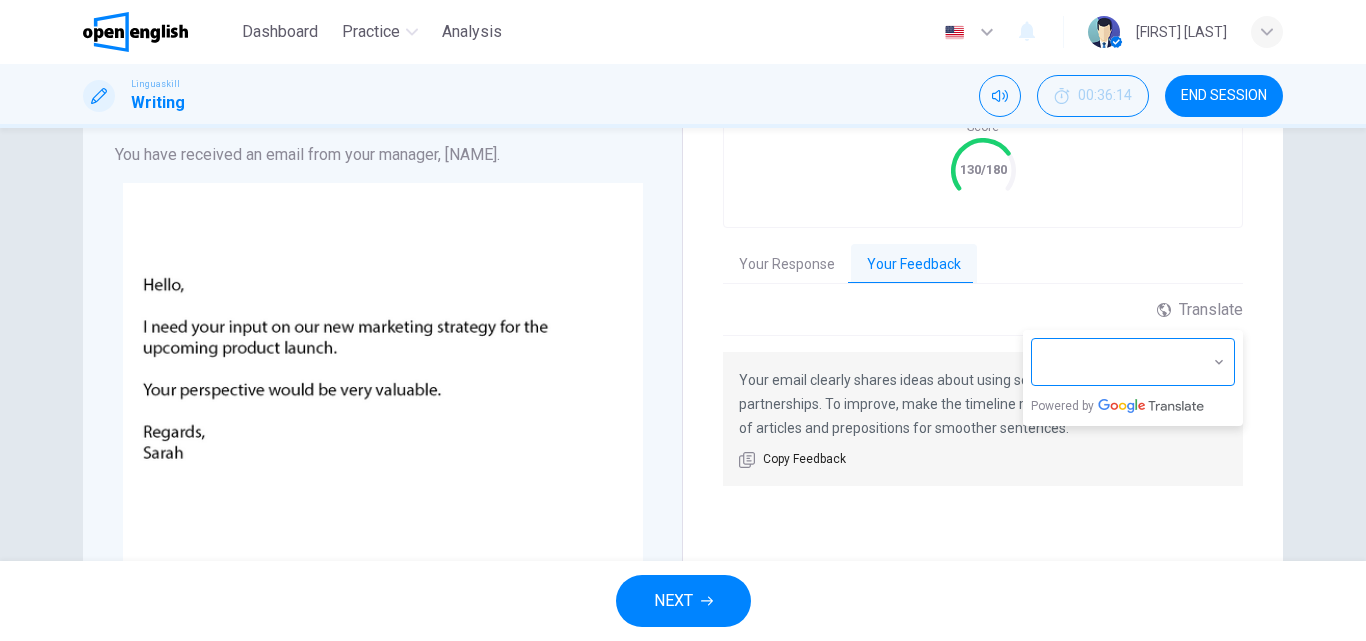 click on "This site uses cookies, as explained in our  Privacy Policy . If you agree to the use of cookies, please click the Accept button and continue to browse our site.   Privacy Policy Accept Dashboard Practice Analysis English ** ​ [NAME] V. Linguaskill Writing 00:36:14 END SESSION Writing Part 1 You should spend about 15 minutes in this task You have received an email from your manager, [NAME]. CLICK TO ZOOM Click to Zoom Write an email to [NAME]. In your response, you should: - Share your ideas about the marketing strategy - Propose a timeline for implementing the strategy - Offer to prepare a presentation for the next team meeting Write at least 50 words. Grade by Category Score 130/180 Your Response Your Feedback  Translate ​ ​ Powered by  Your email clearly shares ideas about using social media and influencer partnerships. To improve, make the timeline more precise and check your use of articles and prepositions for smoother sentences.   Copy Feedback NEXT Open English - Online English Dashboard 1" at bounding box center [683, 320] 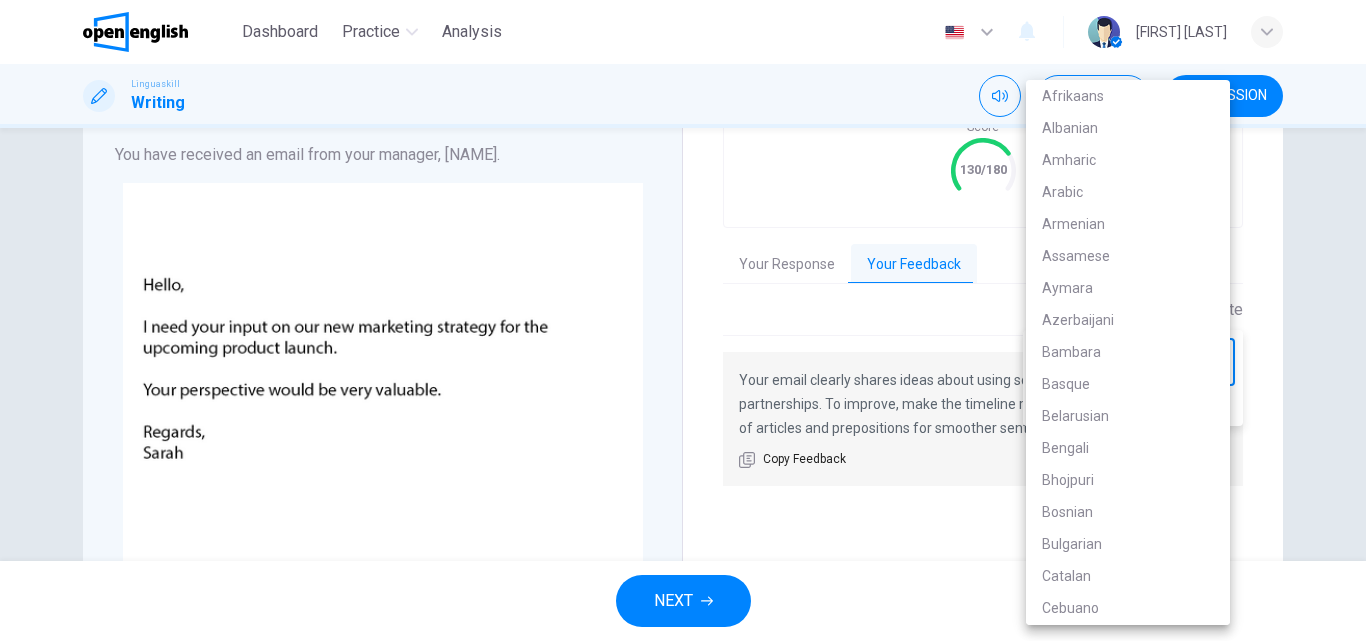 scroll, scrollTop: 3008, scrollLeft: 0, axis: vertical 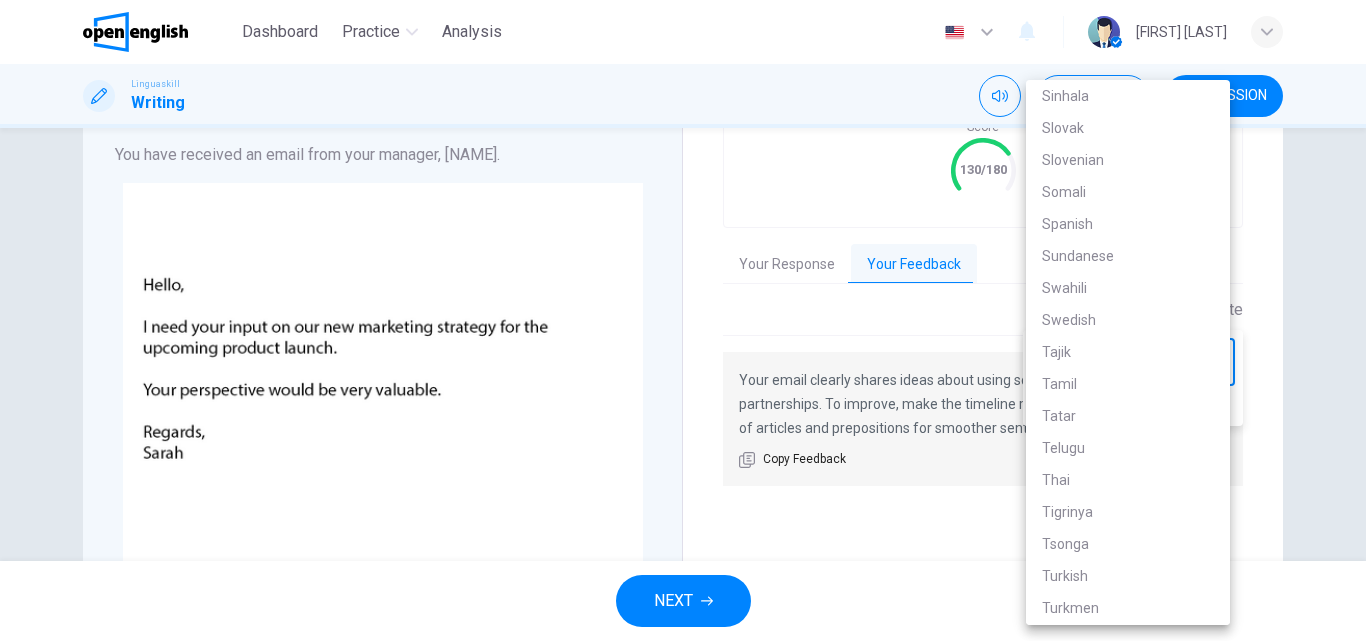 click on "Spanish" at bounding box center [1128, 224] 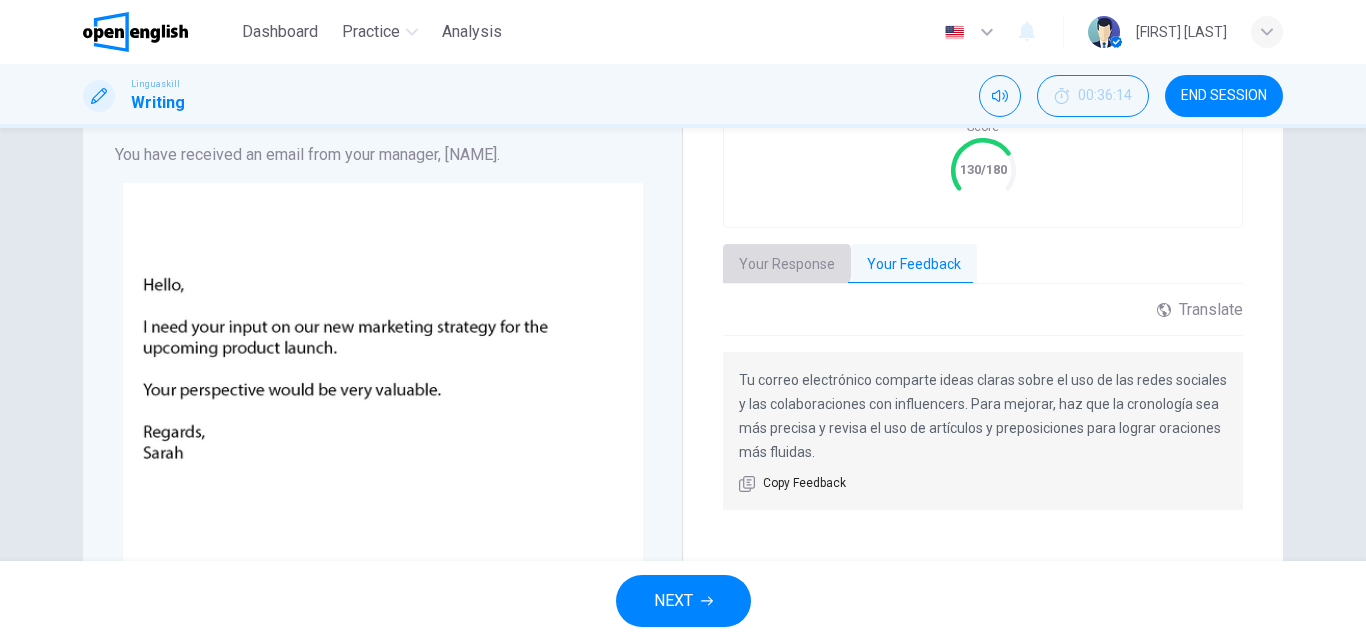 click on "Your Response" at bounding box center (787, 265) 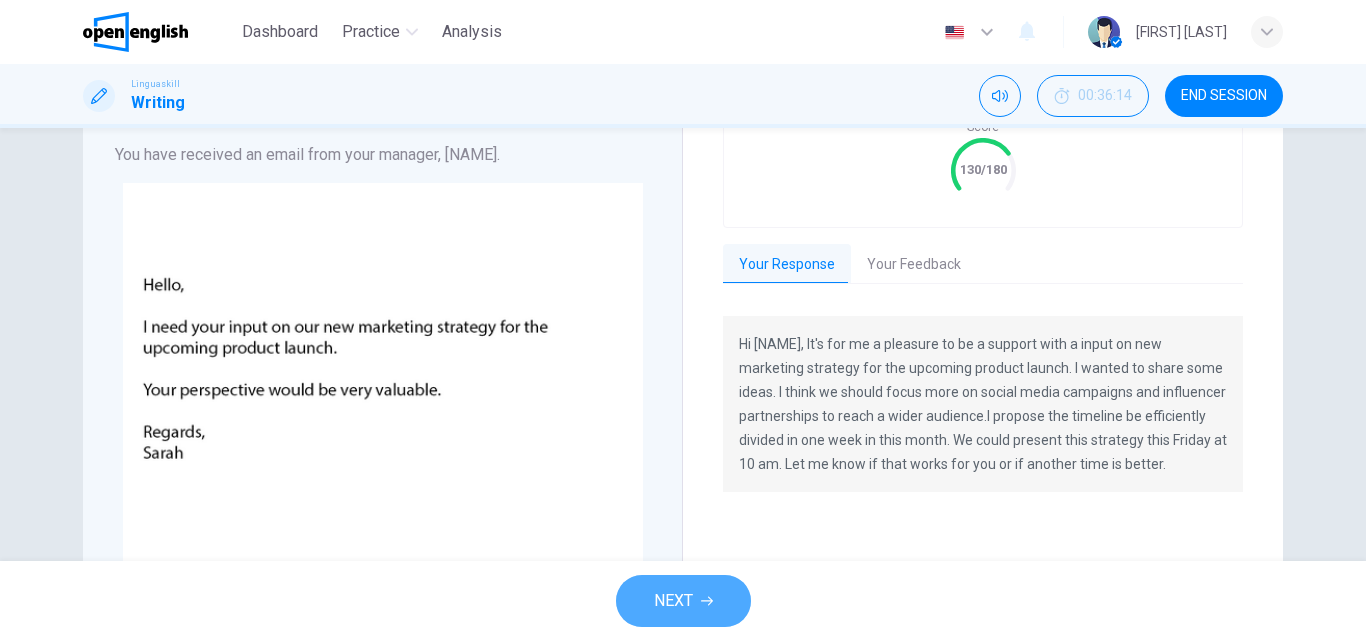 click on "NEXT" at bounding box center [673, 601] 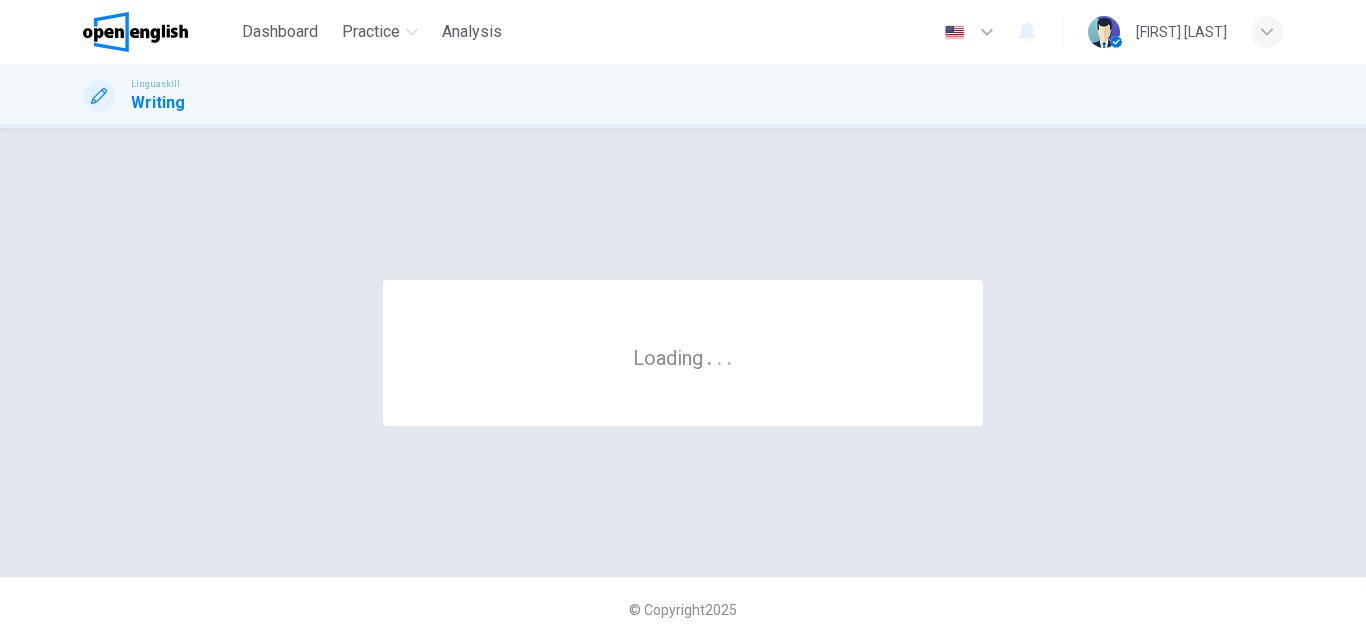 scroll, scrollTop: 0, scrollLeft: 0, axis: both 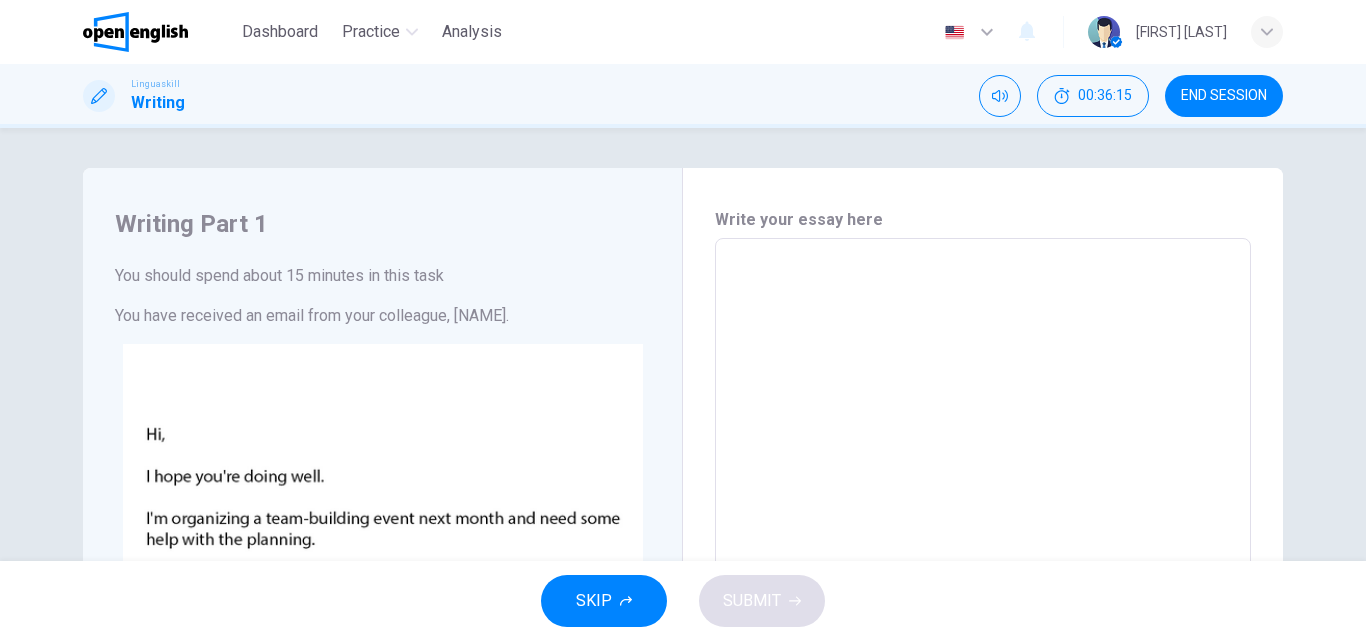 click on "Writing Part 1 You should spend about 15 minutes in this task You have received an email from your colleague, [NAME]. CLICK TO ZOOM Click to Zoom Write an email to [NAME]. In your response, you should: - Suggest a venue for the team-building event - Recommend an activity for the event - Offer to take responsibility for arranging food and drinks Write at least 50 words. Write your essay here * ​ Word count :  0" at bounding box center (683, 344) 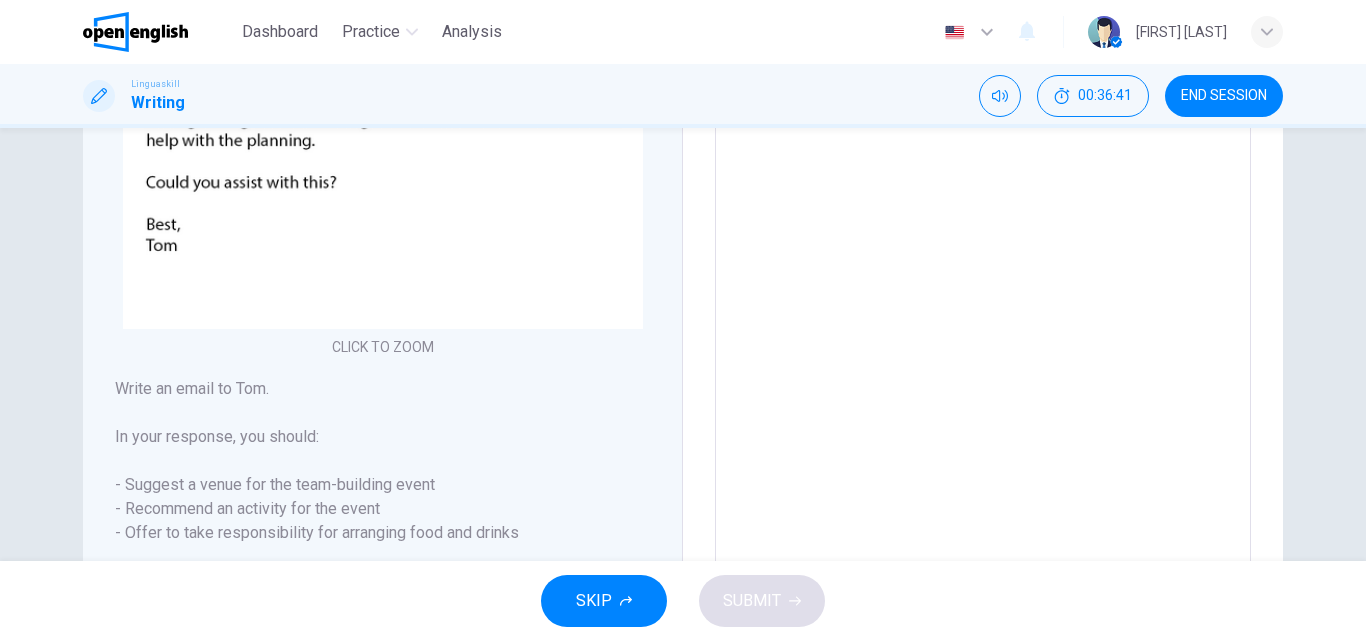 scroll, scrollTop: 239, scrollLeft: 0, axis: vertical 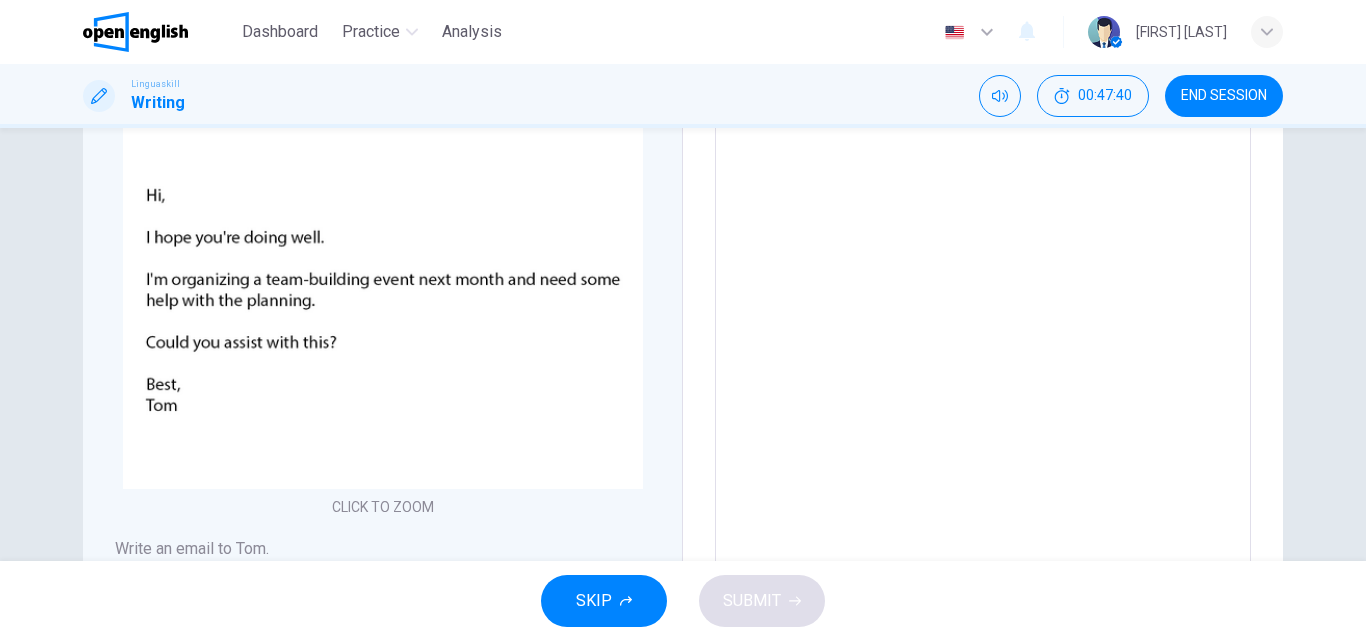 click on "Writing Part 1 You should spend about 15 minutes in this task You have received an email from your colleague, [NAME]. CLICK TO ZOOM Click to Zoom Write an email to [NAME]. In your response, you should: - Suggest a venue for the team-building event - Recommend an activity for the event - Offer to take responsibility for arranging food and drinks Write at least 50 words. Write your essay here * ​ Word count :  0" at bounding box center [683, 344] 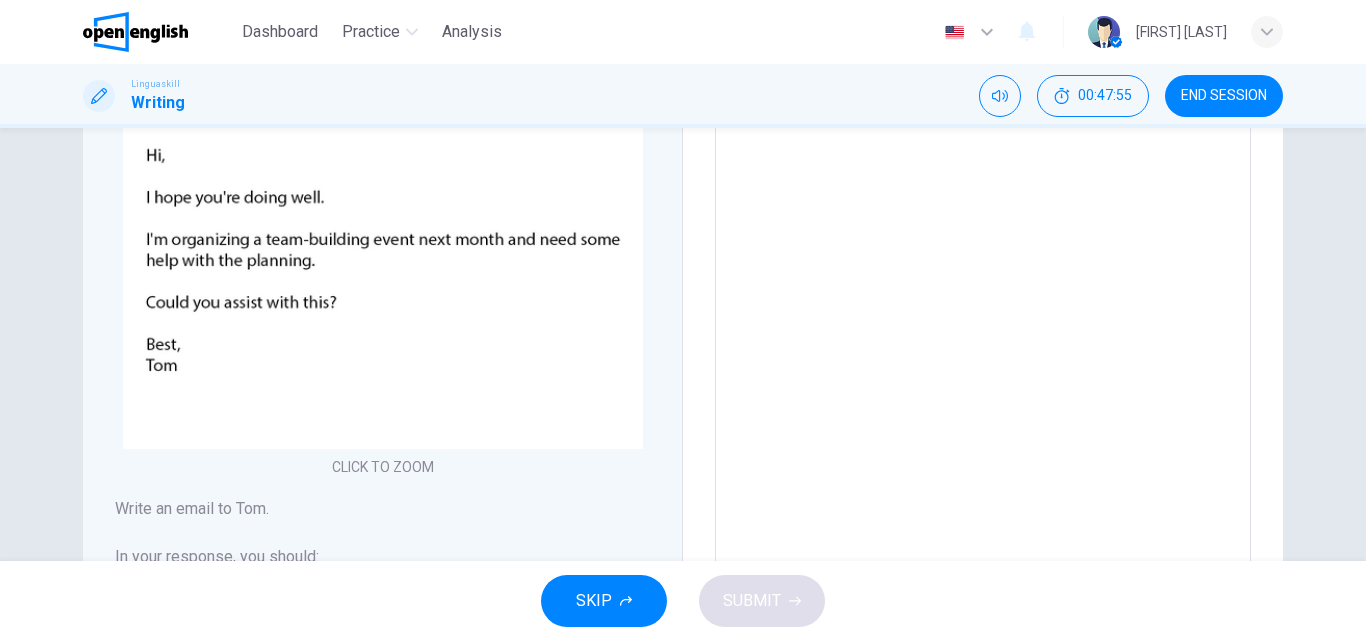 scroll, scrollTop: 239, scrollLeft: 0, axis: vertical 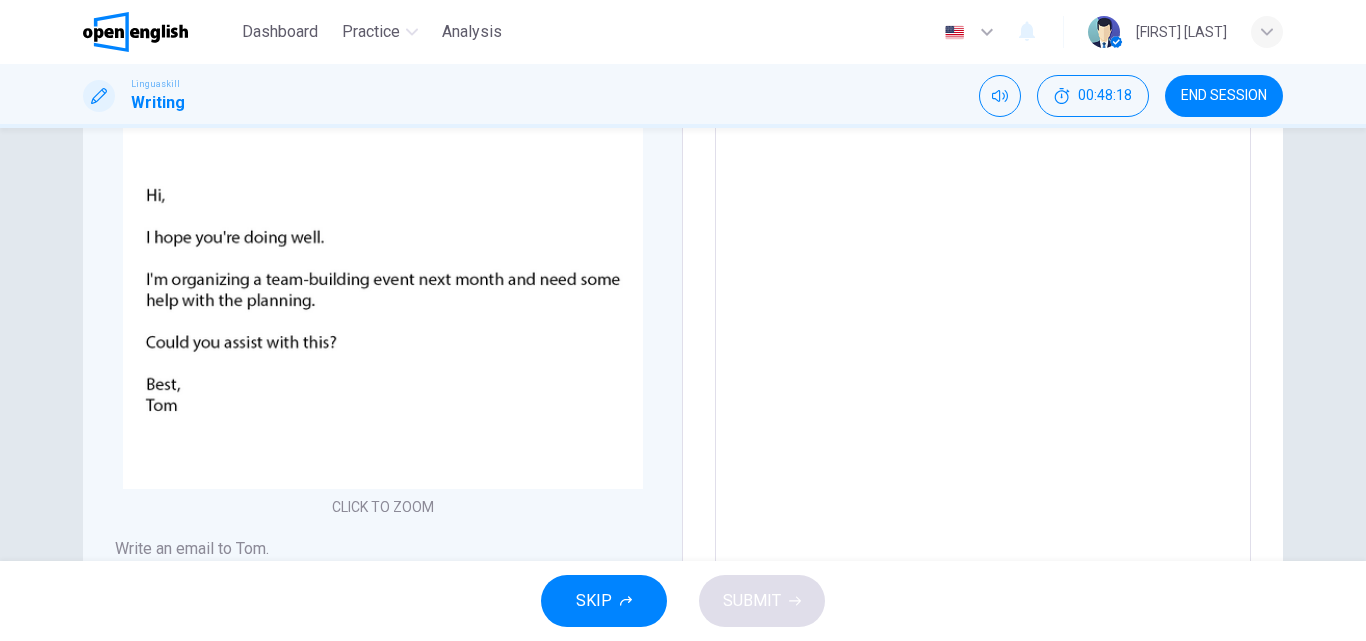click on "Writing Part 1 You should spend about 15 minutes in this task You have received an email from your colleague, [NAME]. CLICK TO ZOOM Click to Zoom Write an email to [NAME]. In your response, you should: - Suggest a venue for the team-building event - Recommend an activity for the event - Offer to take responsibility for arranging food and drinks Write at least 50 words. Write your essay here * ​ Word count :  0" at bounding box center [683, 344] 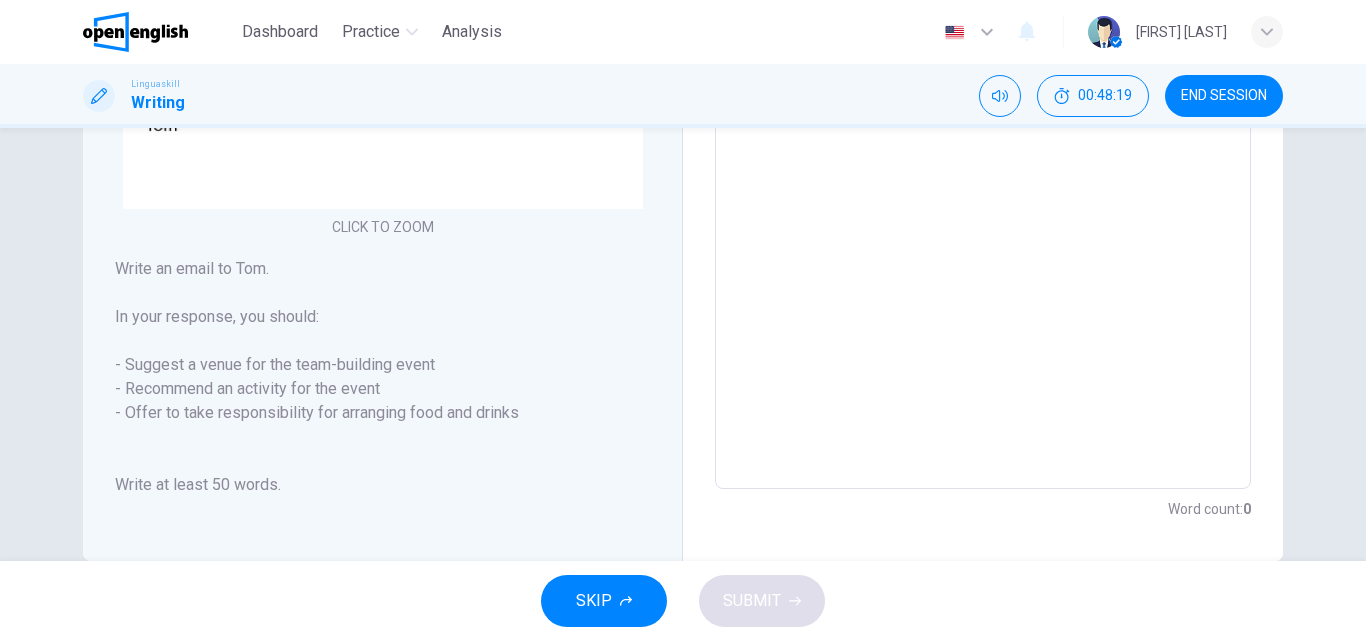 scroll, scrollTop: 559, scrollLeft: 0, axis: vertical 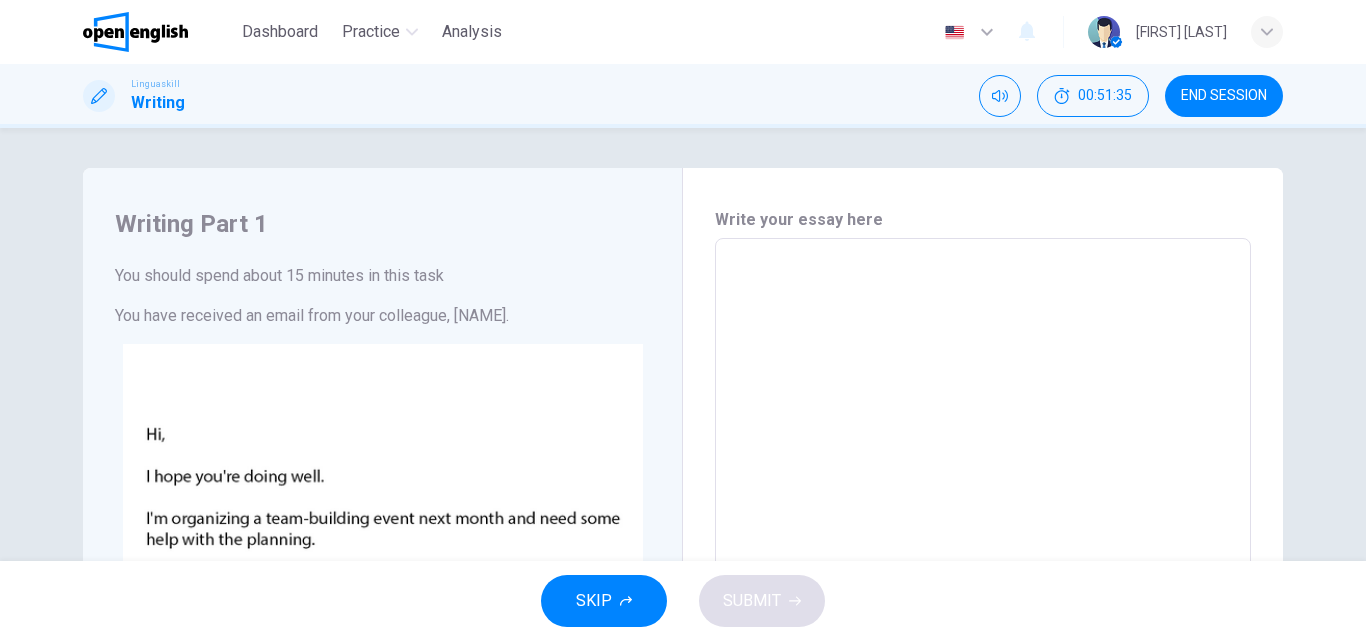 click on "You should spend about 15 minutes in this task" at bounding box center (382, 276) 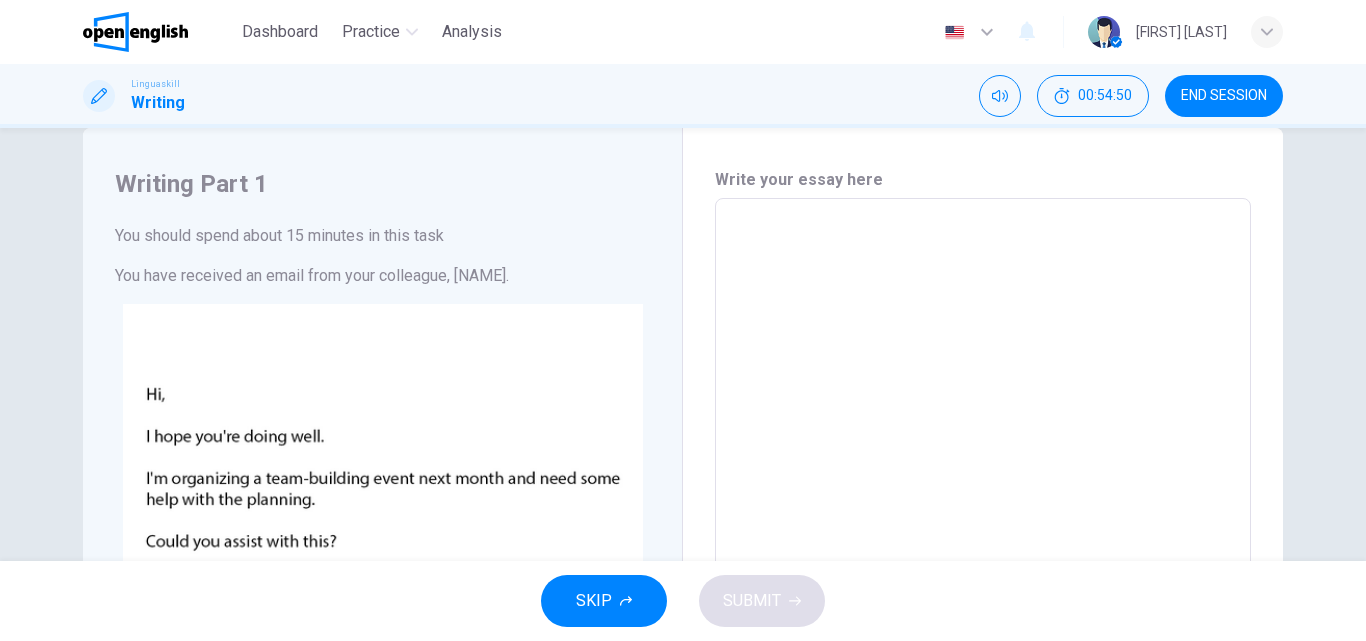 scroll, scrollTop: 0, scrollLeft: 0, axis: both 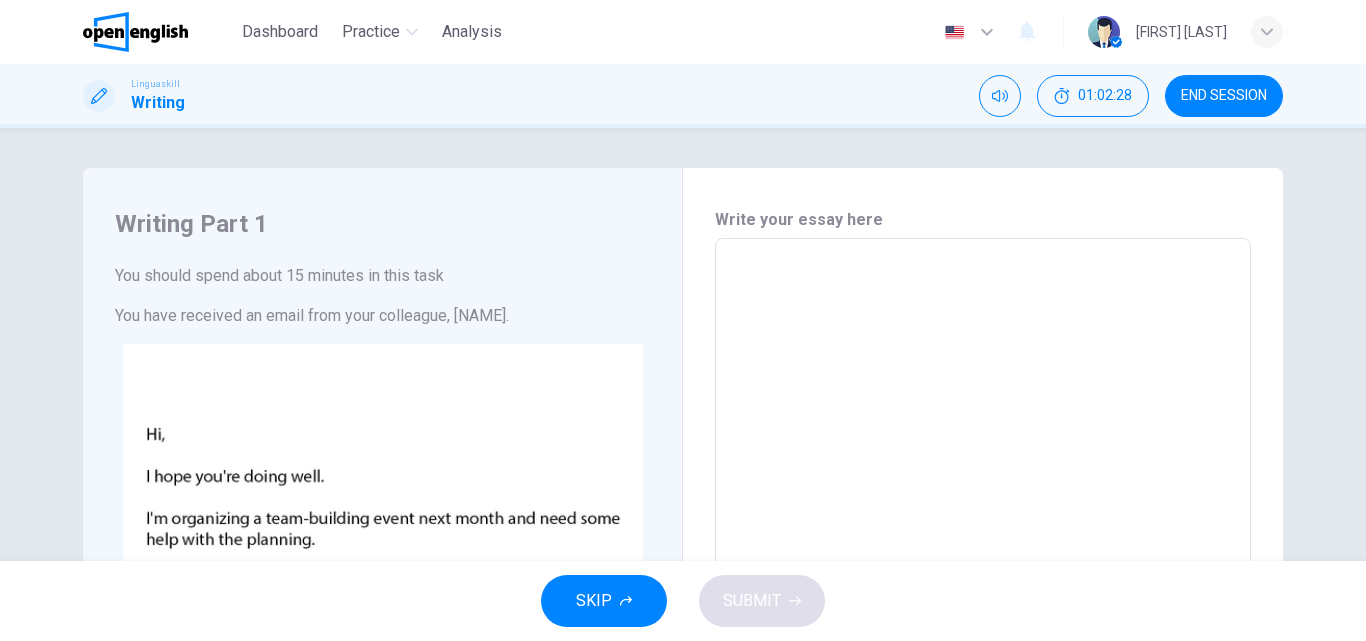 click on "Writing Part 1 You should spend about 15 minutes in this task You have received an email from your colleague, [NAME]. CLICK TO ZOOM Click to Zoom Write an email to [NAME]. In your response, you should: - Suggest a venue for the team-building event - Recommend an activity for the event - Offer to take responsibility for arranging food and drinks Write at least 50 words. Write your essay here * ​ Word count :  0" at bounding box center (683, 344) 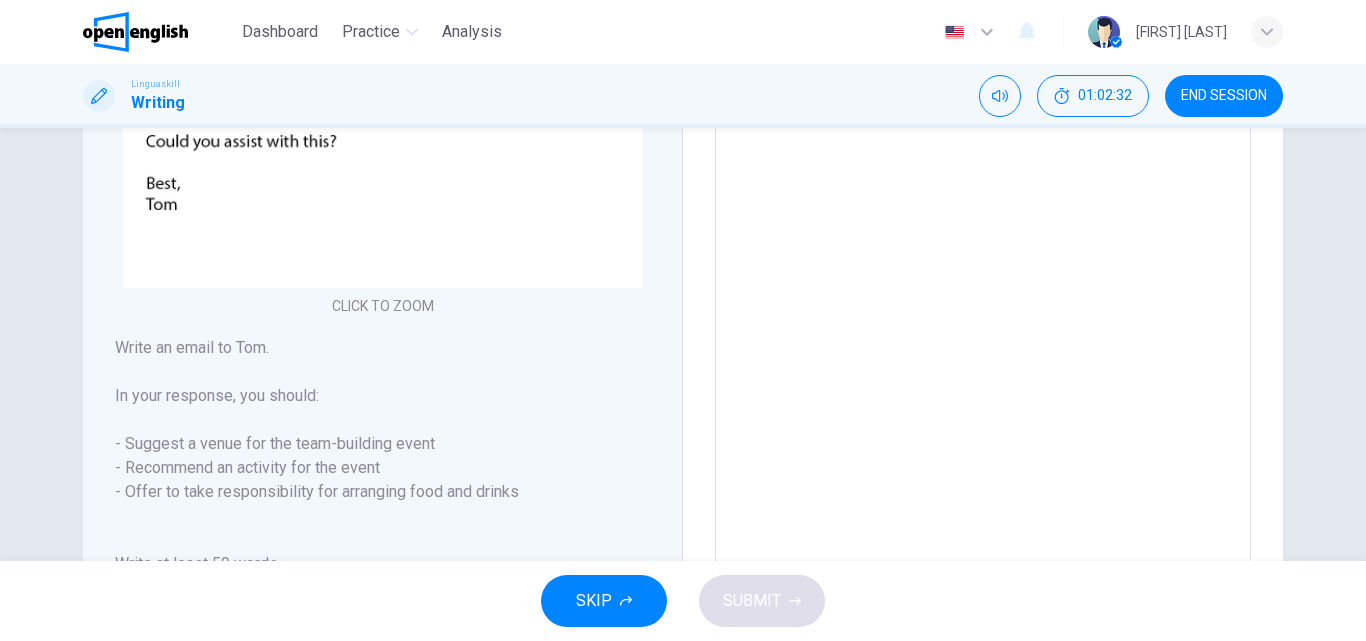scroll, scrollTop: 480, scrollLeft: 0, axis: vertical 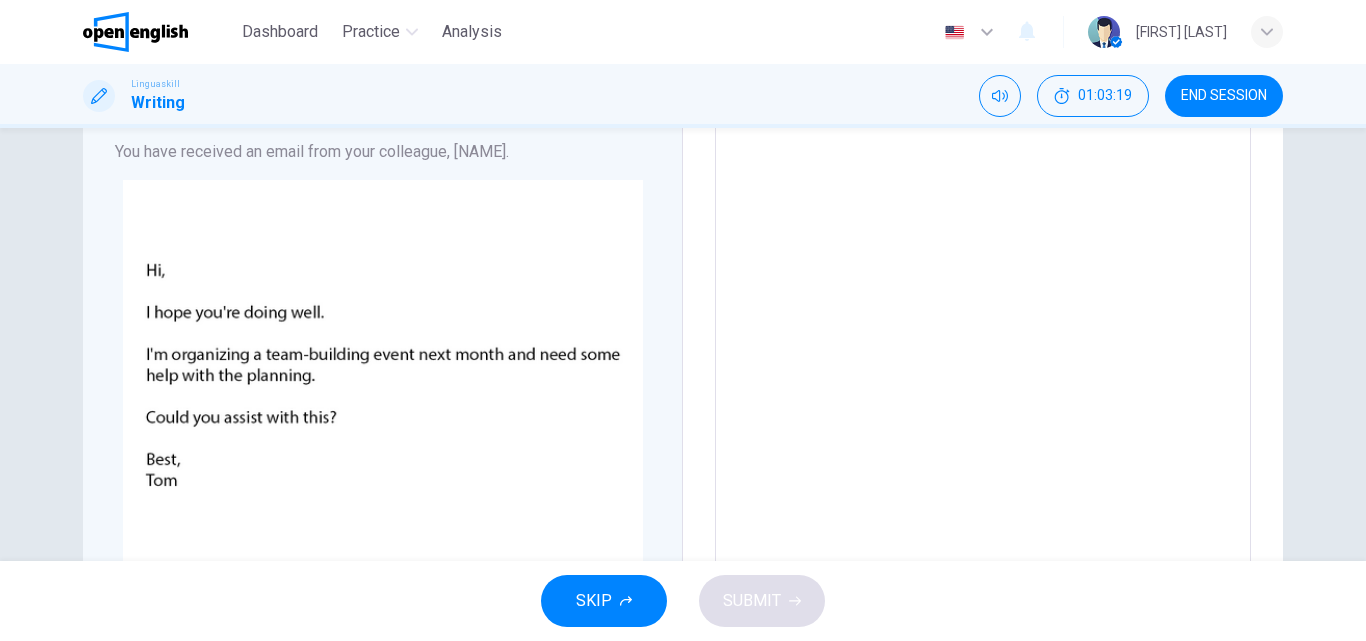 click at bounding box center (983, 459) 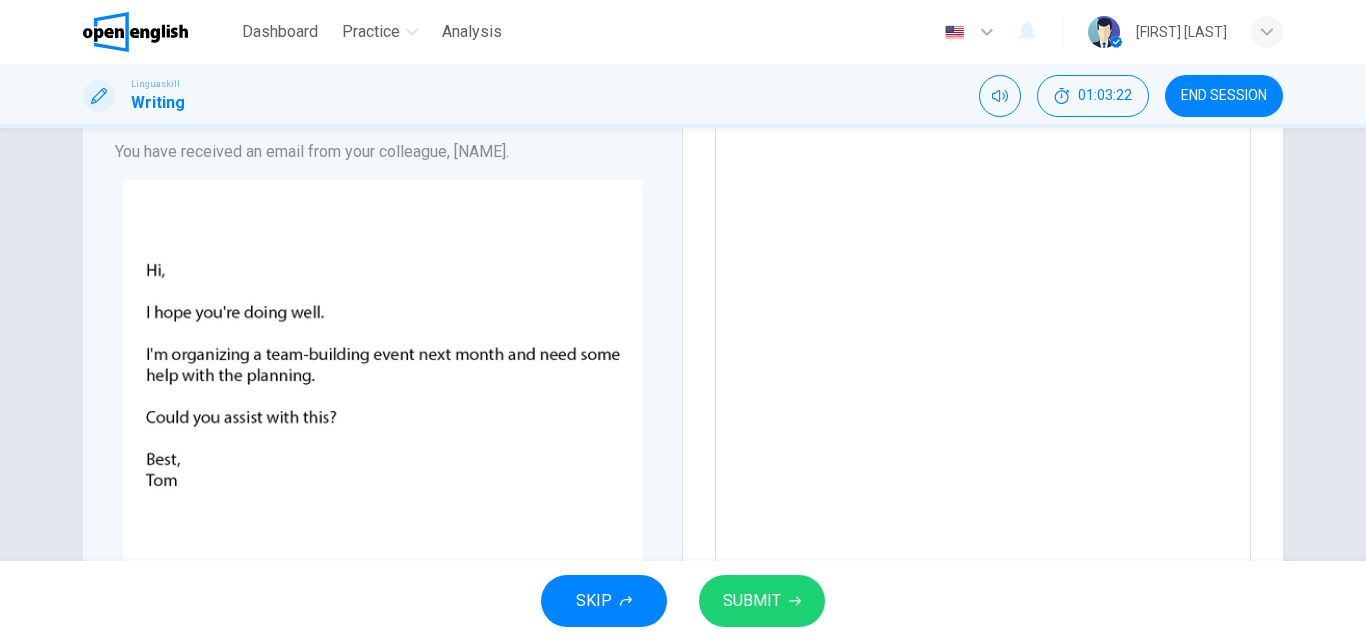 scroll, scrollTop: 128, scrollLeft: 0, axis: vertical 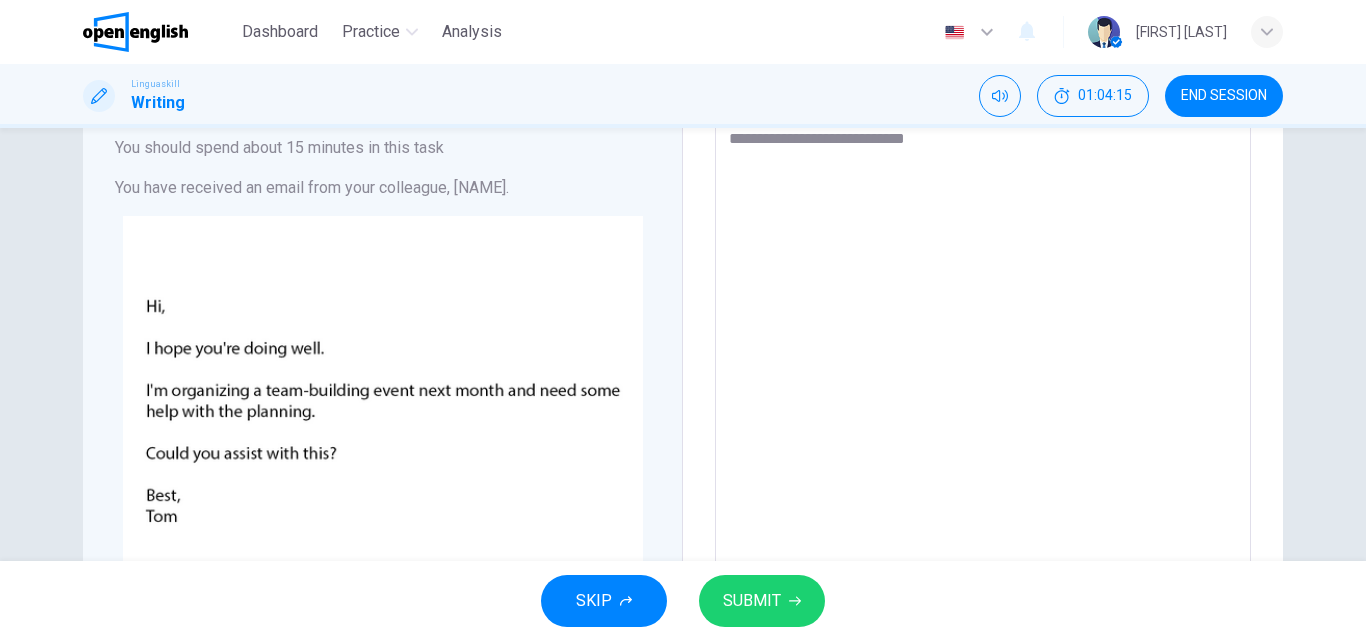click on "**********" at bounding box center (683, 344) 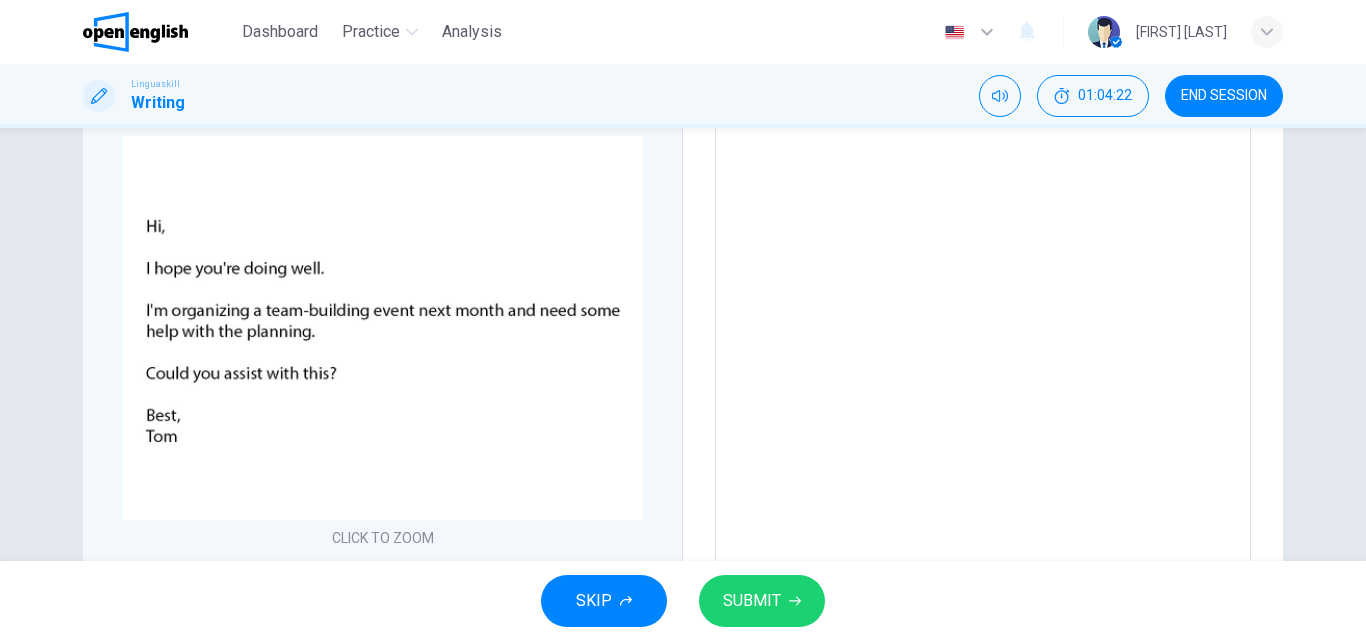 scroll, scrollTop: 8, scrollLeft: 0, axis: vertical 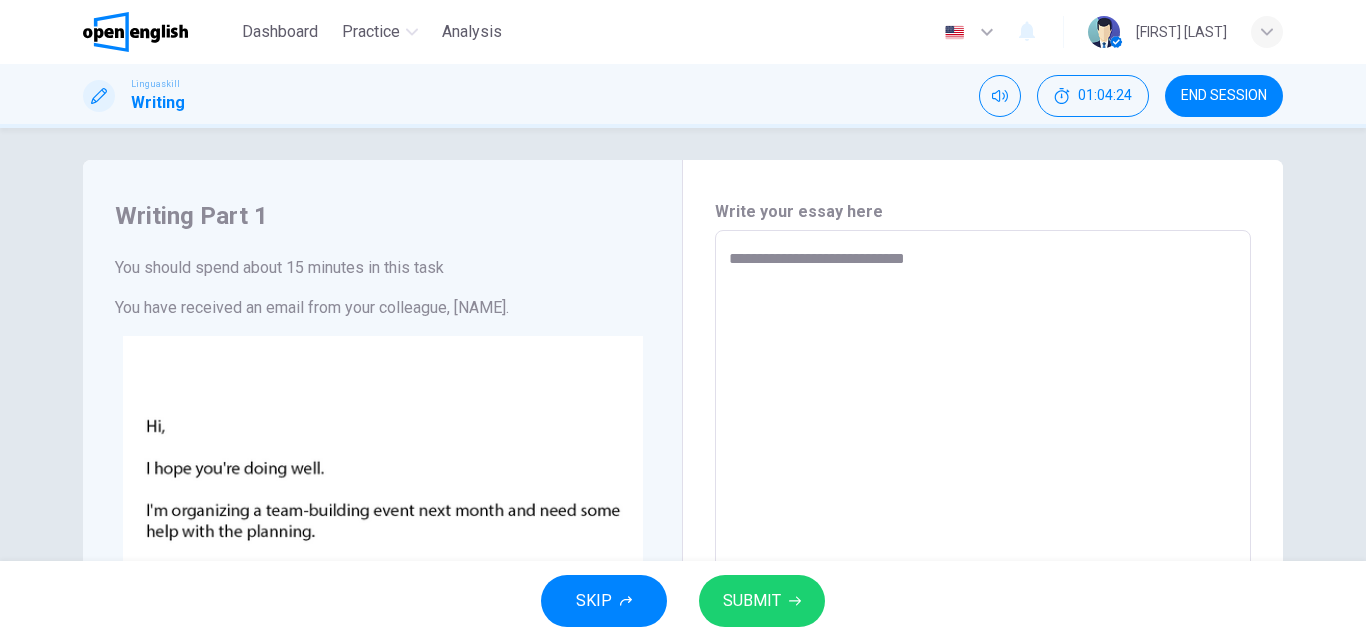 click on "**********" at bounding box center (983, 615) 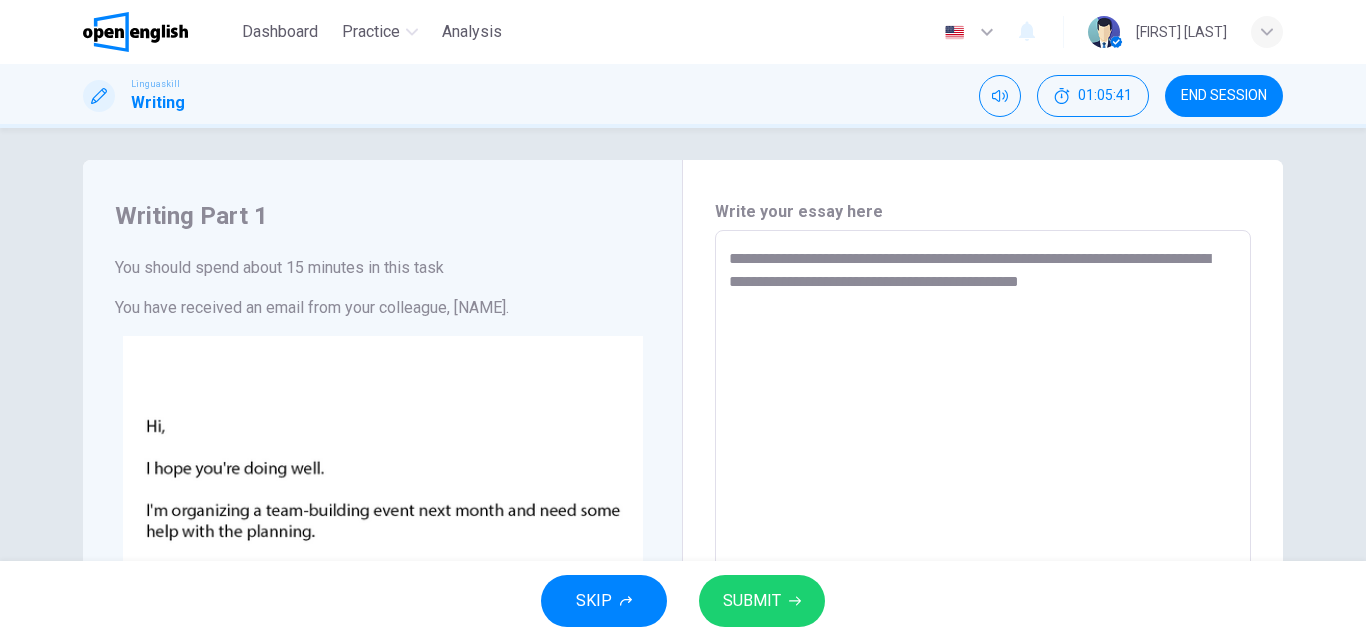 click on "**********" at bounding box center (683, 344) 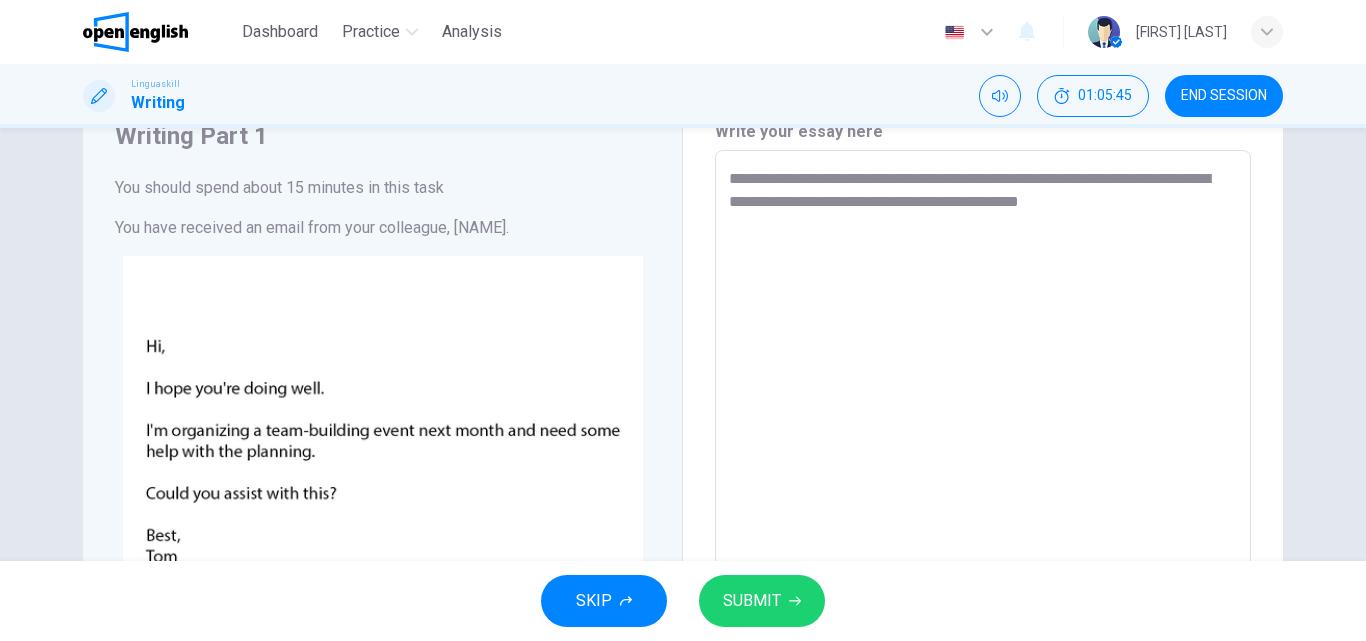 scroll, scrollTop: 0, scrollLeft: 0, axis: both 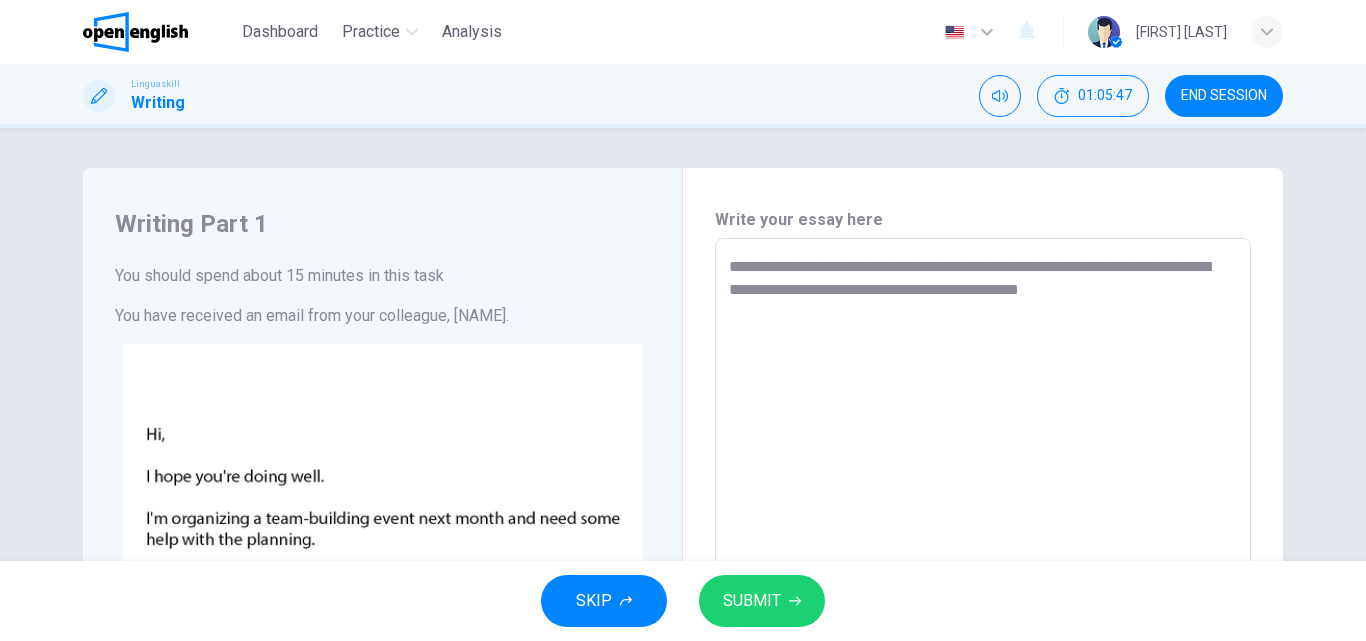 click on "**********" at bounding box center (983, 623) 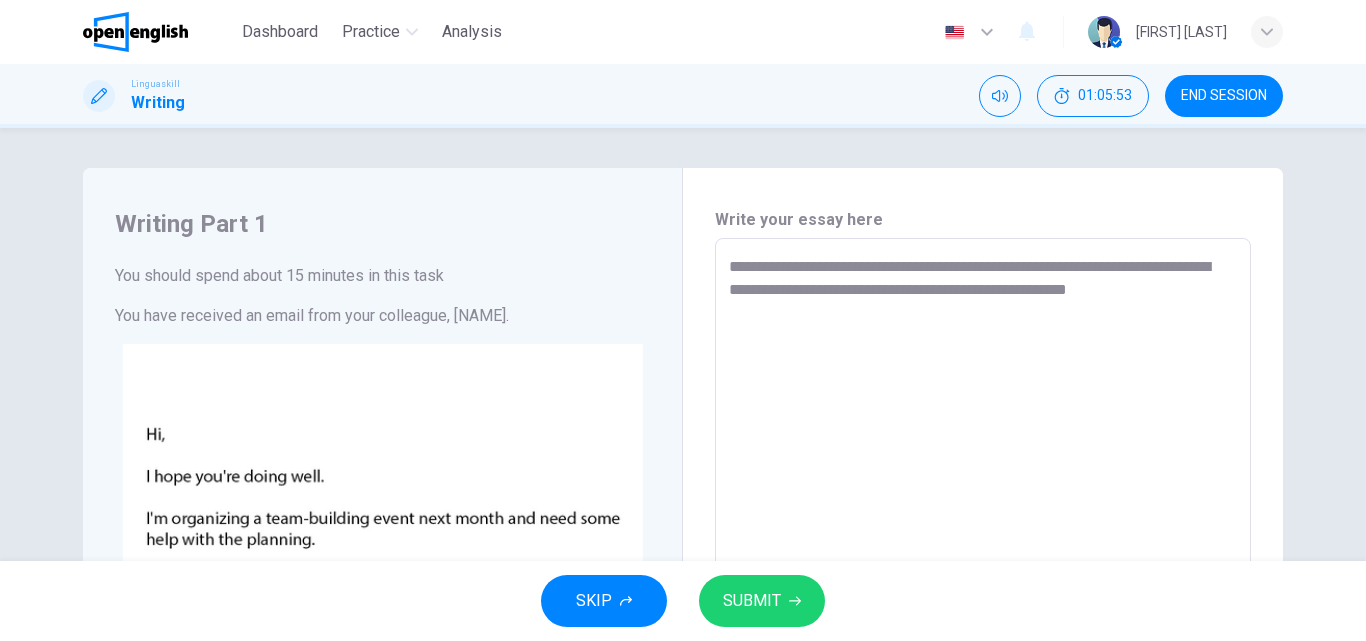 click on "**********" at bounding box center [683, 624] 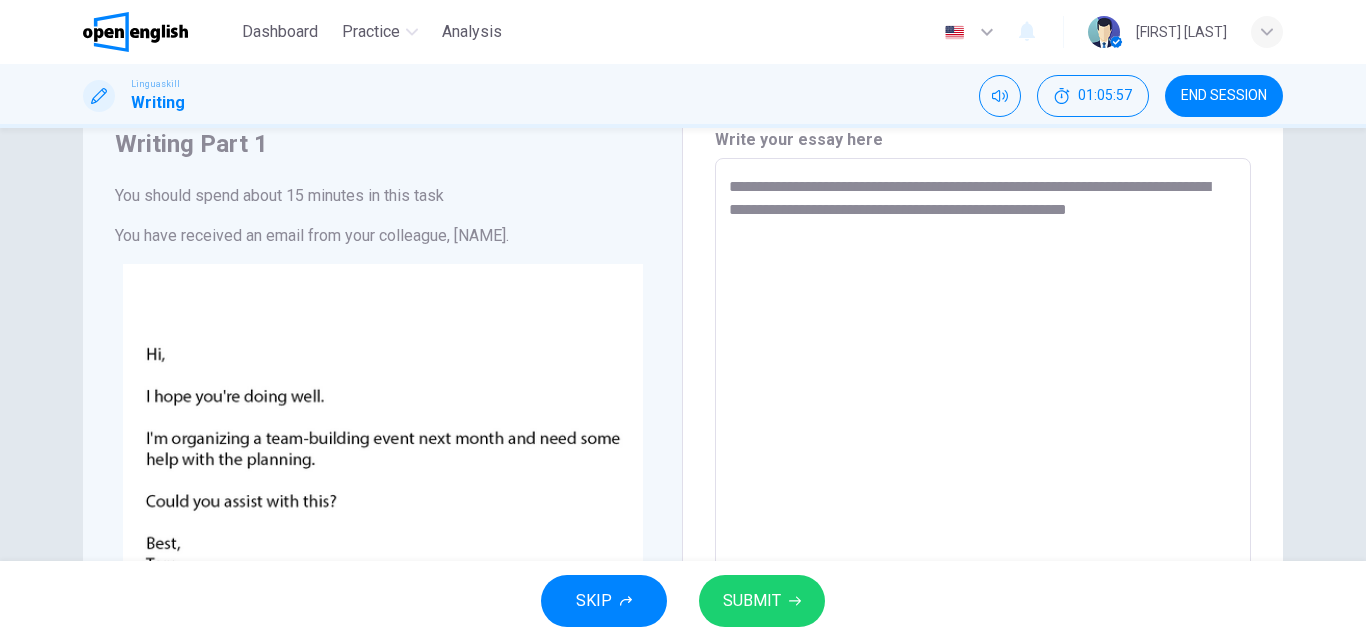 scroll, scrollTop: 0, scrollLeft: 0, axis: both 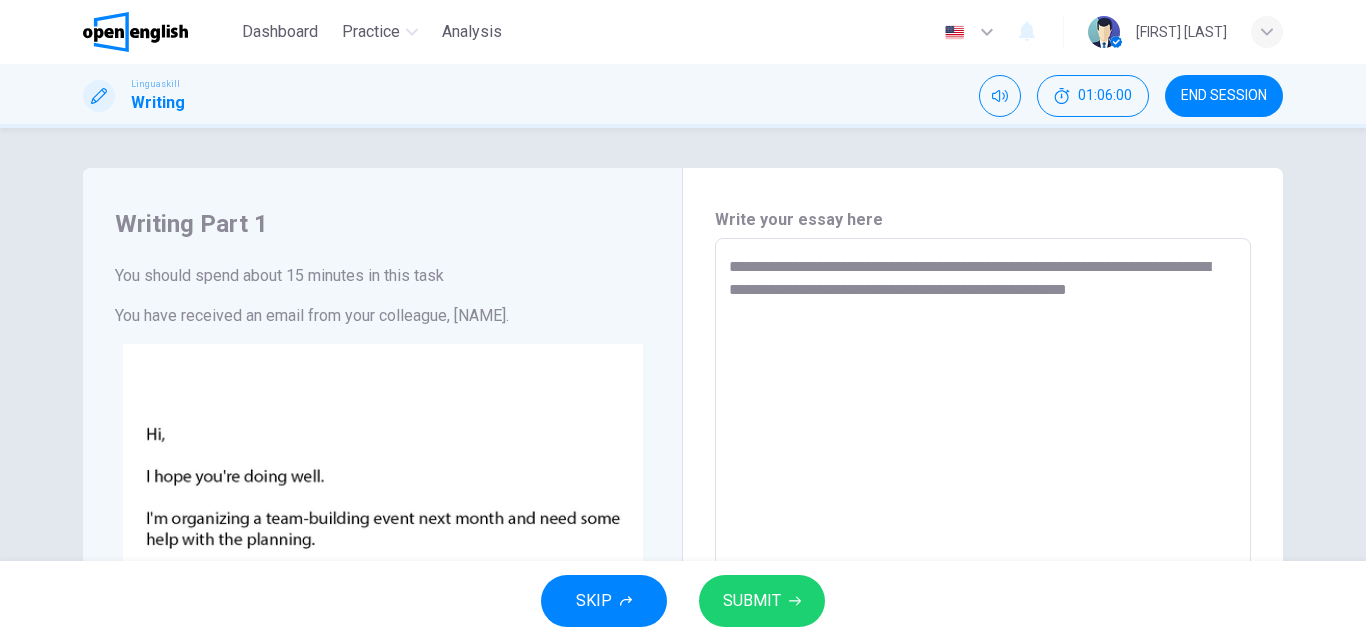 click on "**********" at bounding box center [983, 623] 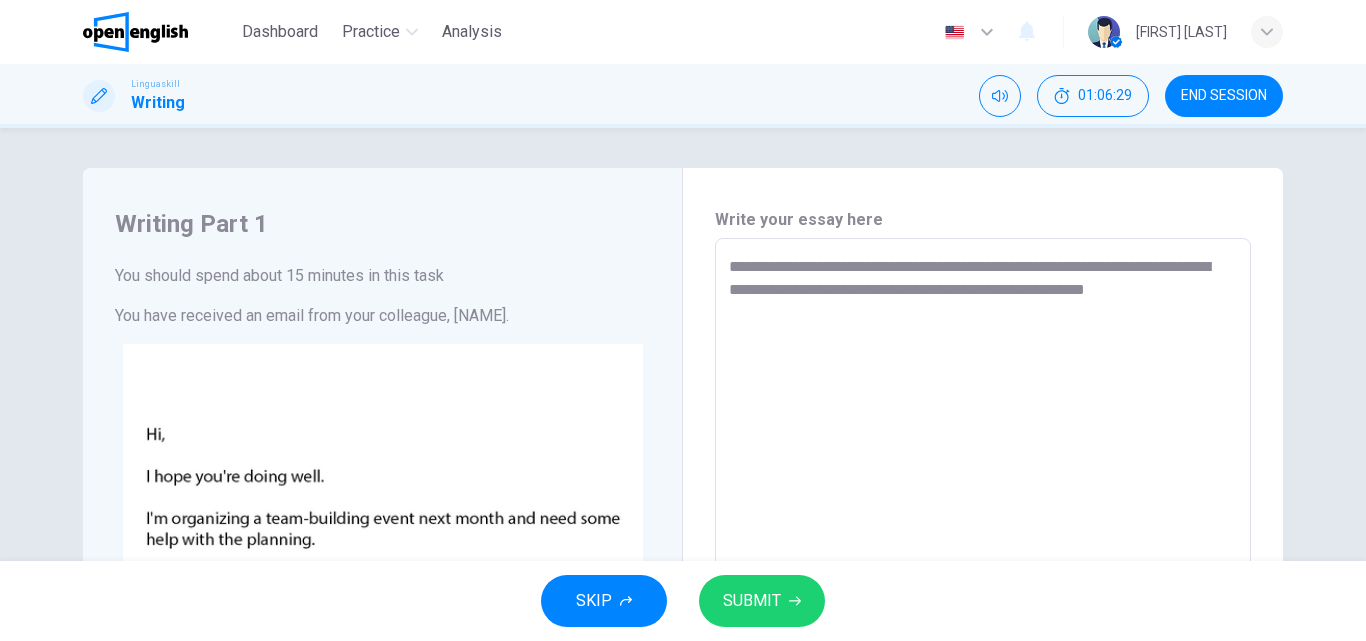 click on "**********" at bounding box center (983, 623) 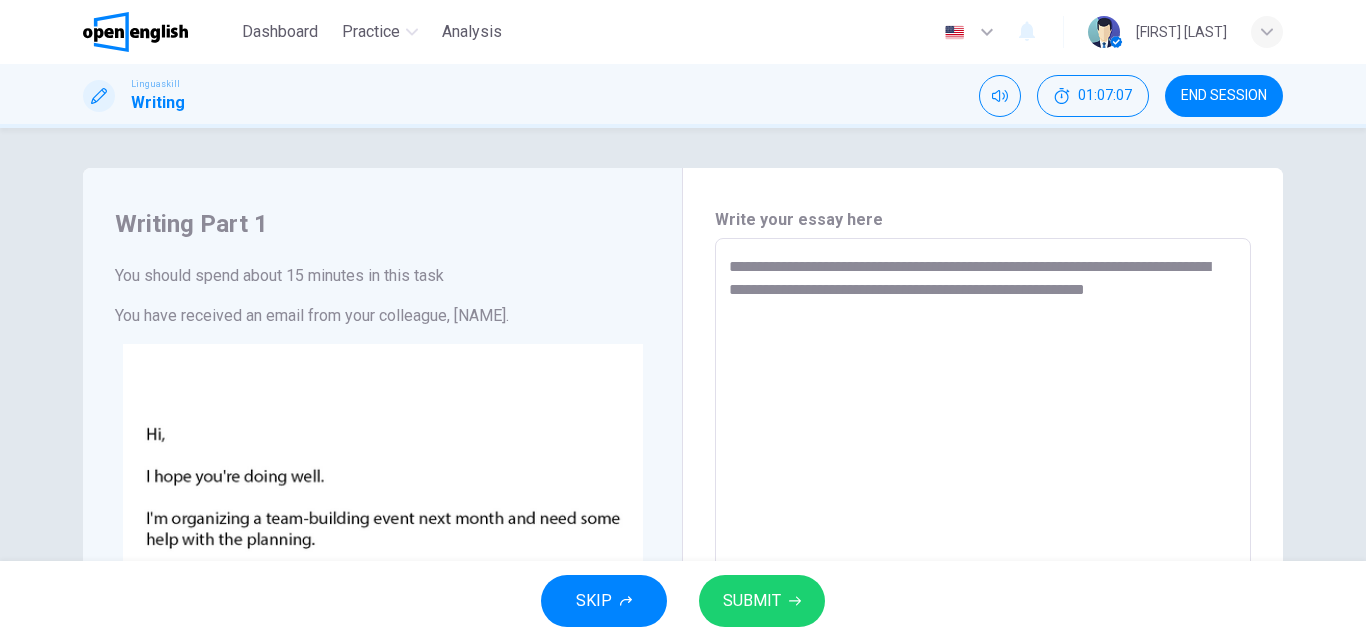 click on "**********" at bounding box center [683, 344] 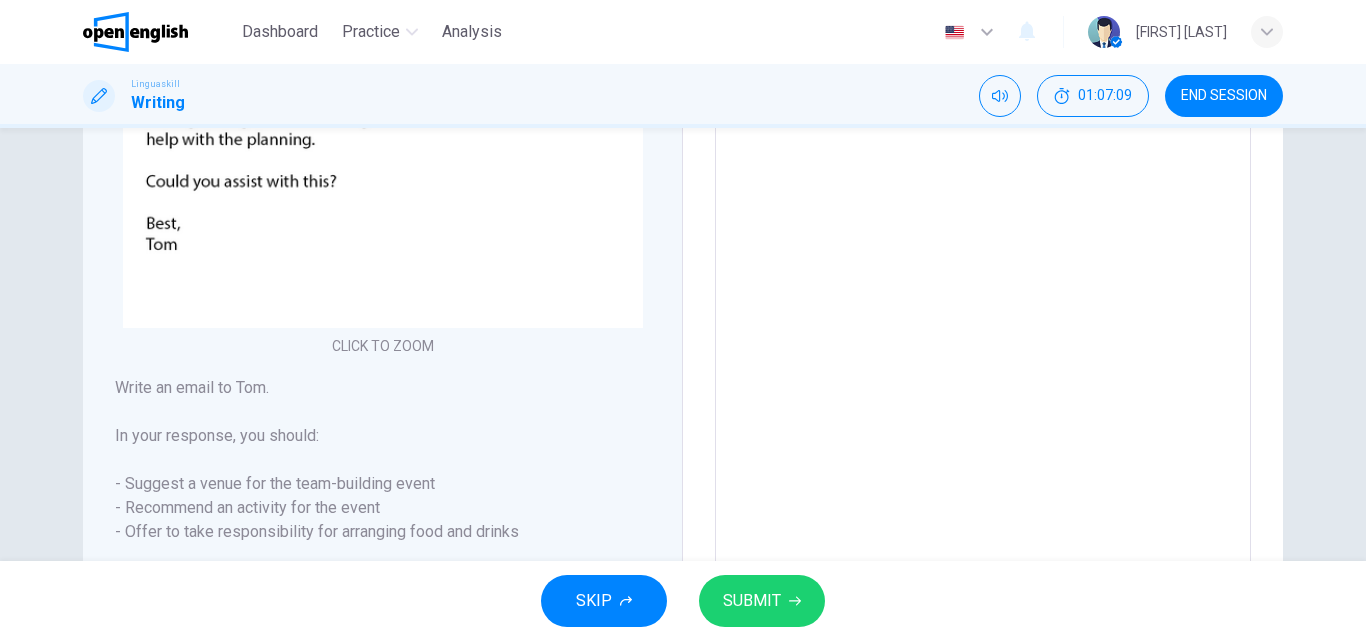 scroll, scrollTop: 440, scrollLeft: 0, axis: vertical 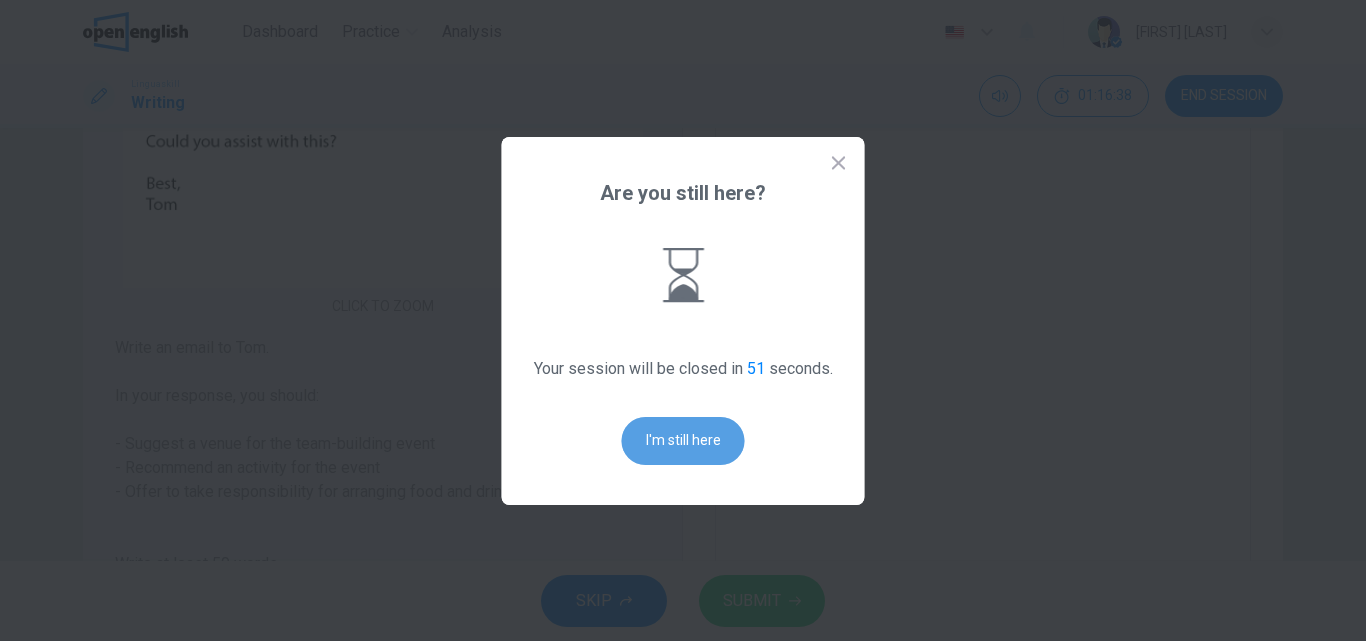 click on "I'm still here" at bounding box center [683, 441] 